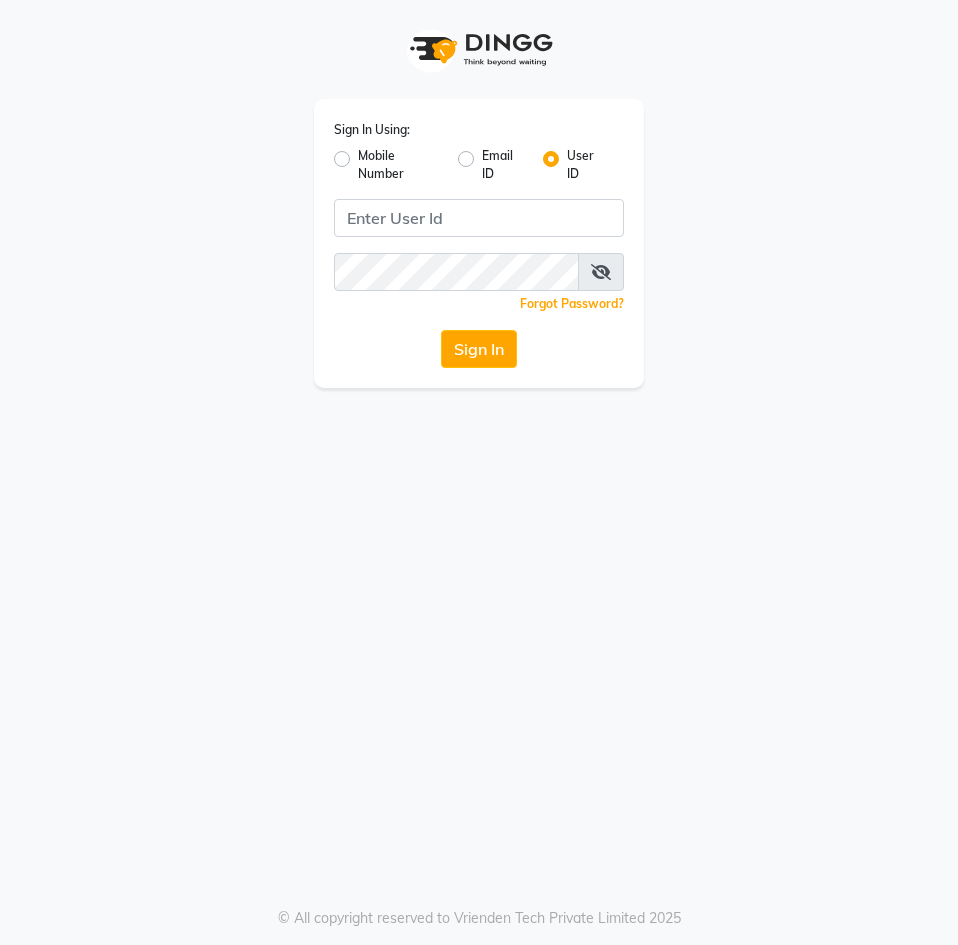 scroll, scrollTop: 0, scrollLeft: 0, axis: both 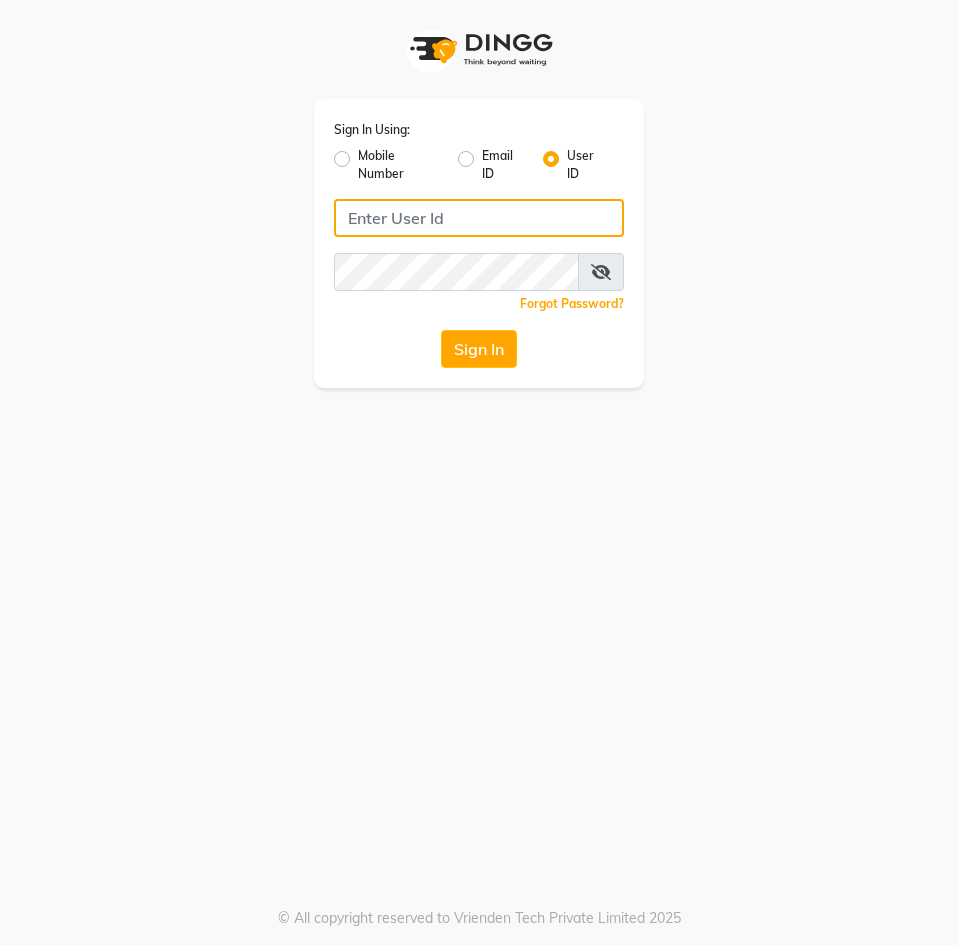 type on "9787270802" 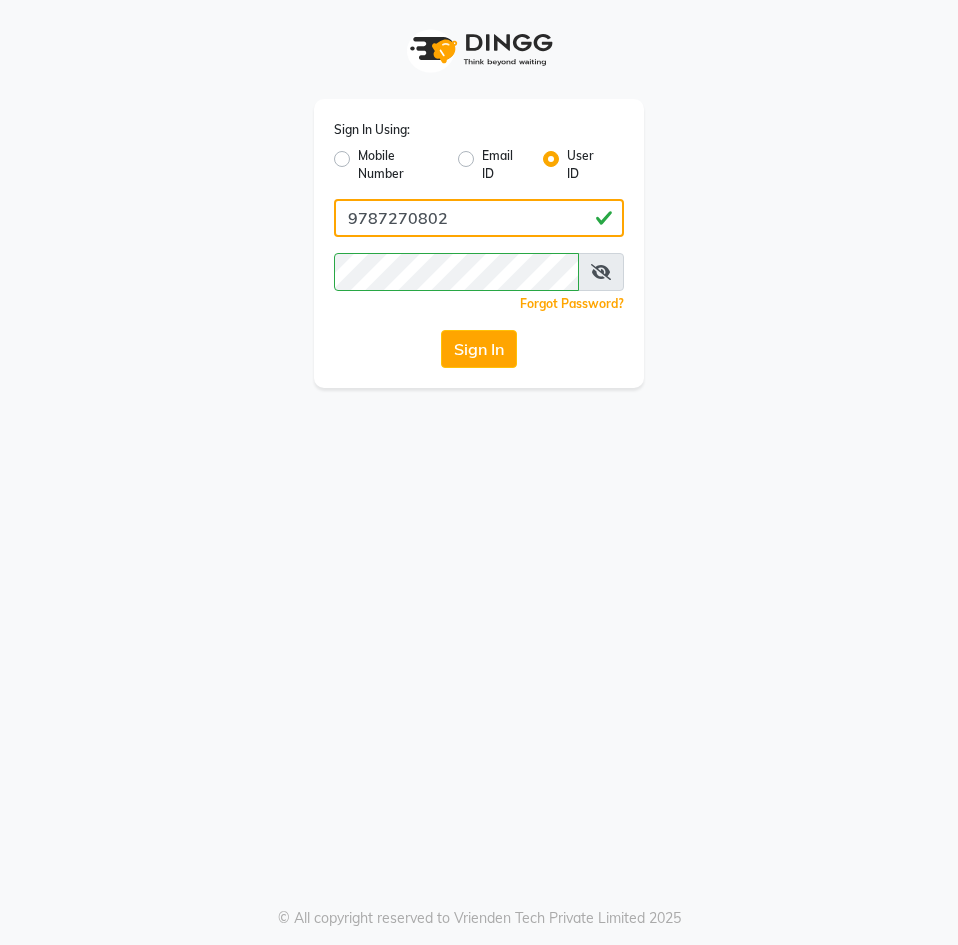 drag, startPoint x: 490, startPoint y: 220, endPoint x: 234, endPoint y: 255, distance: 258.3815 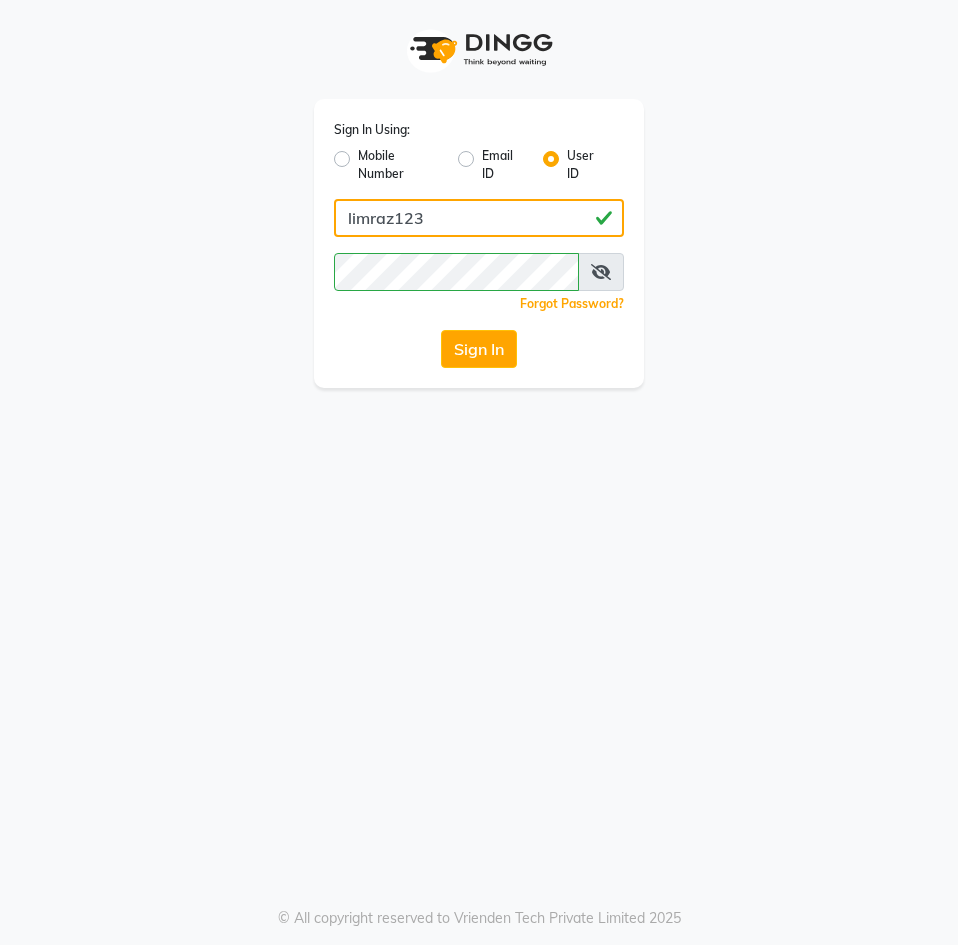type on "limraz123" 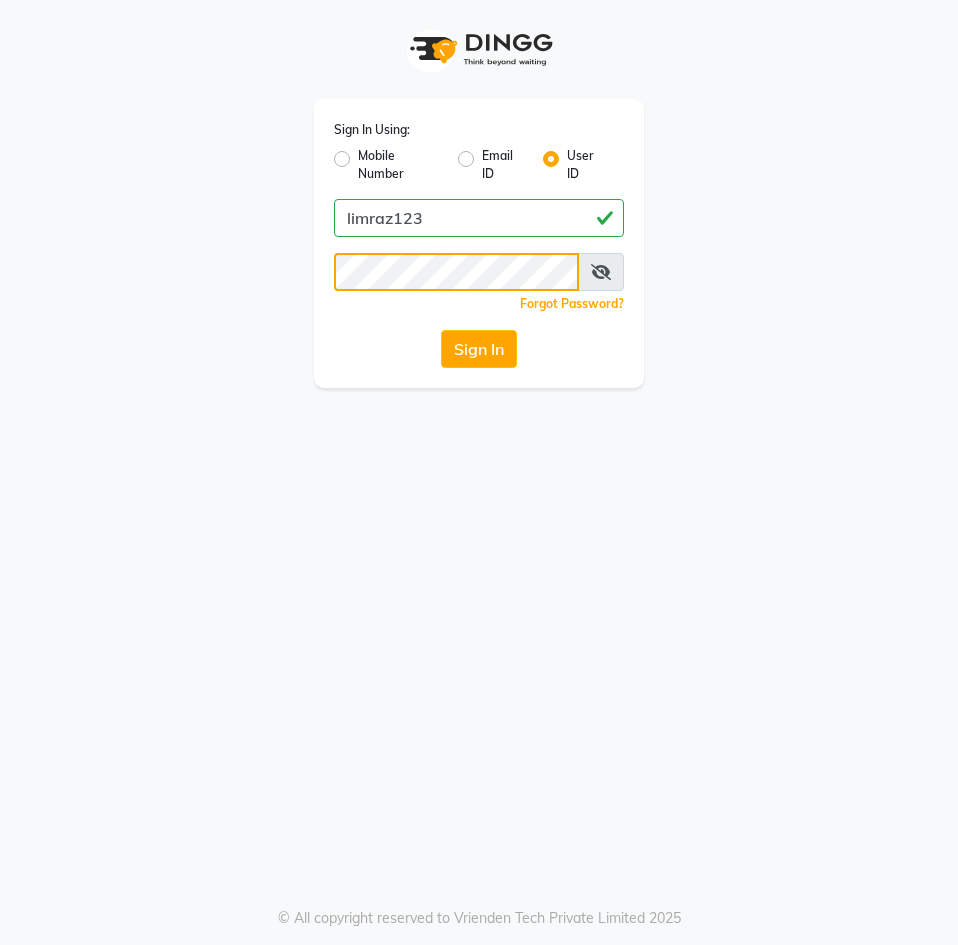 click on "Sign In Using: Mobile Number Email ID User ID limraz123  Remember me Forgot Password?  Sign In" 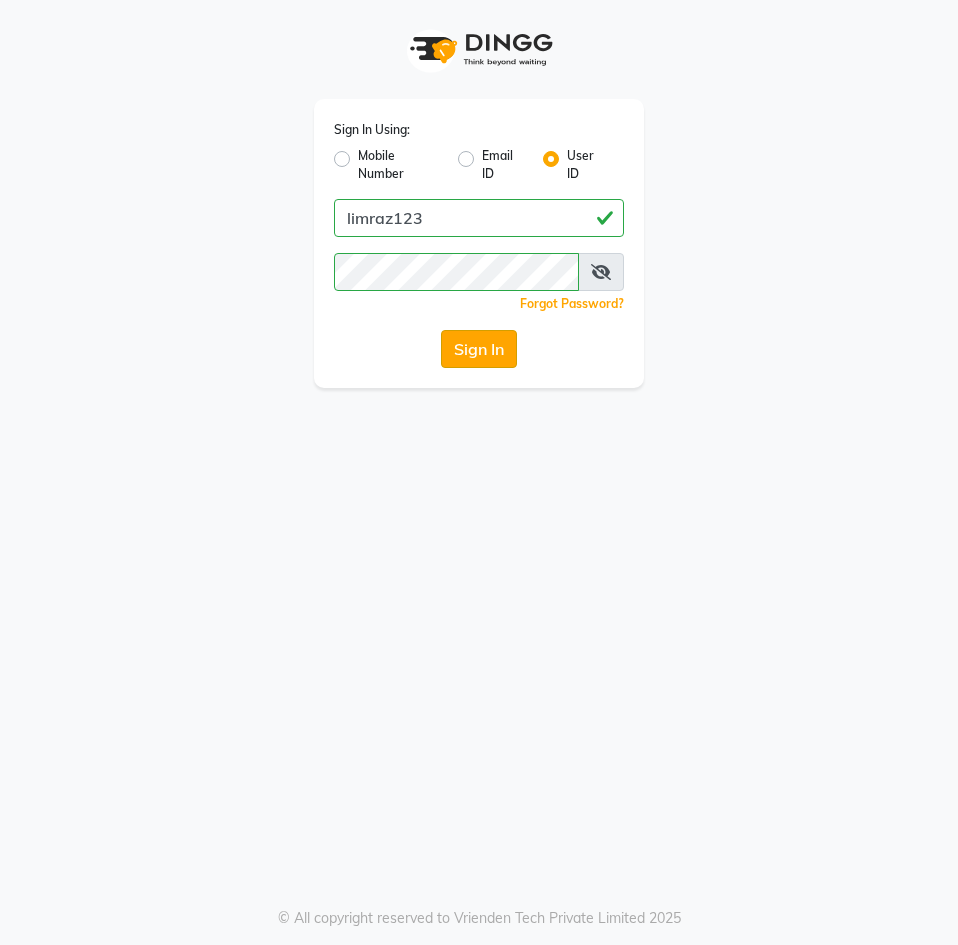 click on "Sign In" 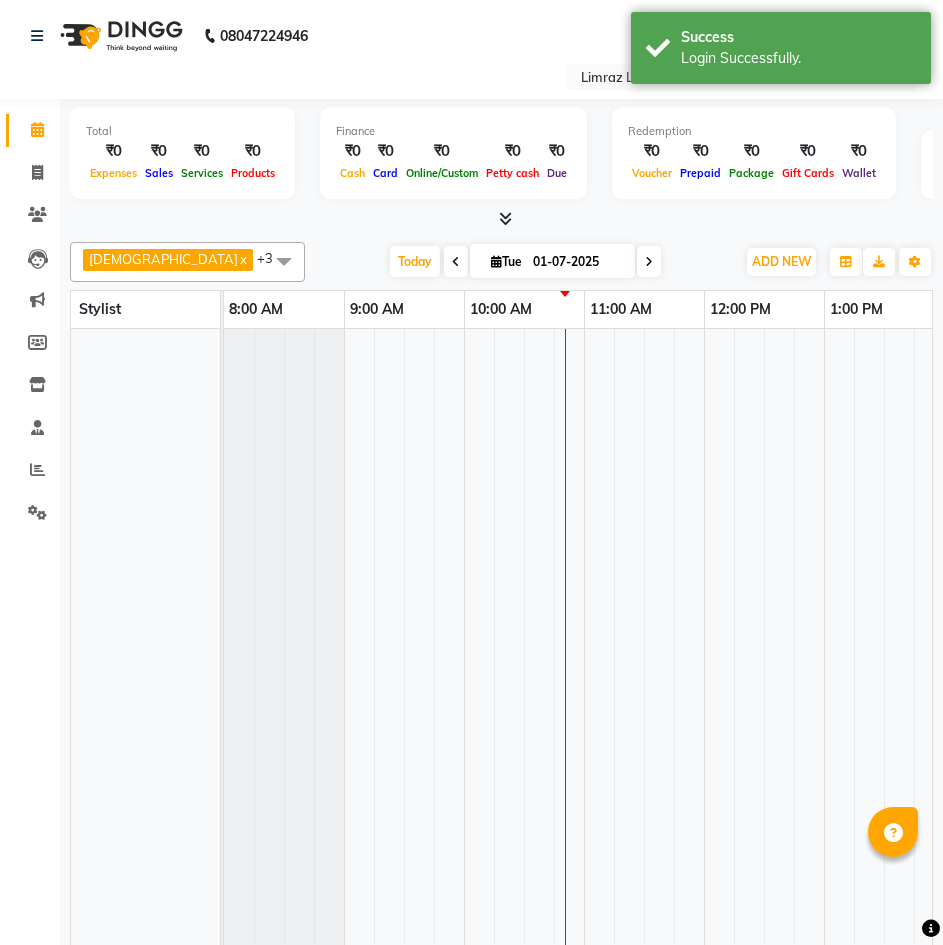 select on "en" 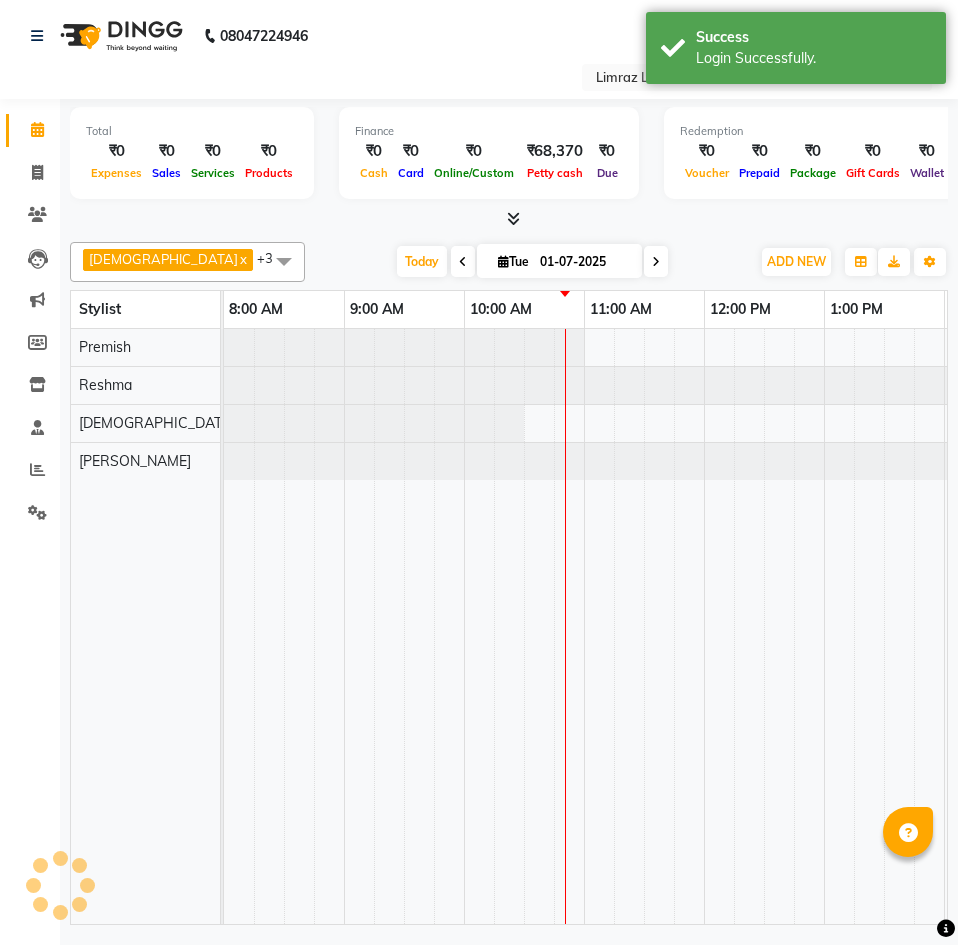 scroll, scrollTop: 0, scrollLeft: 0, axis: both 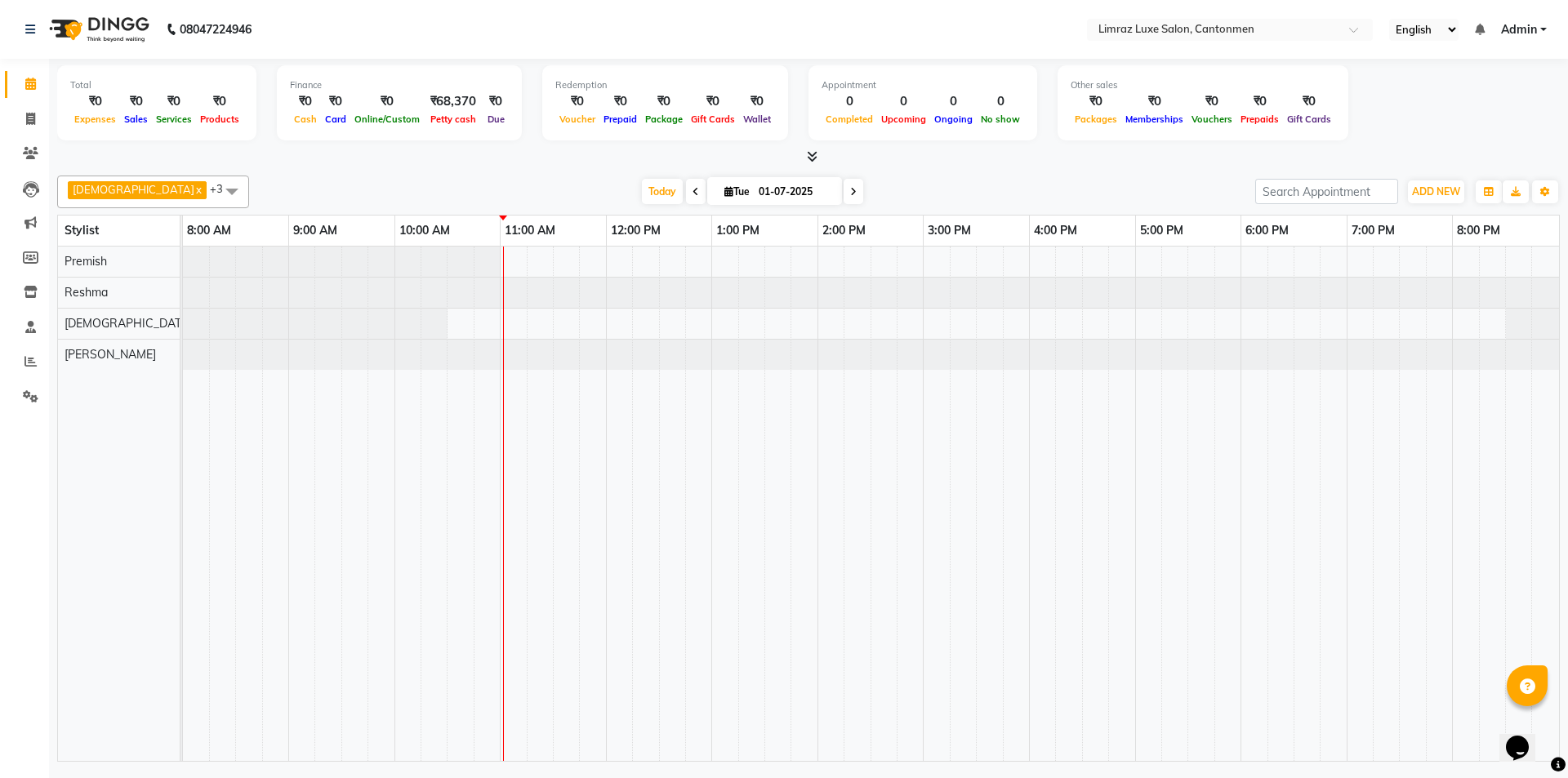 click at bounding box center (696, 192) 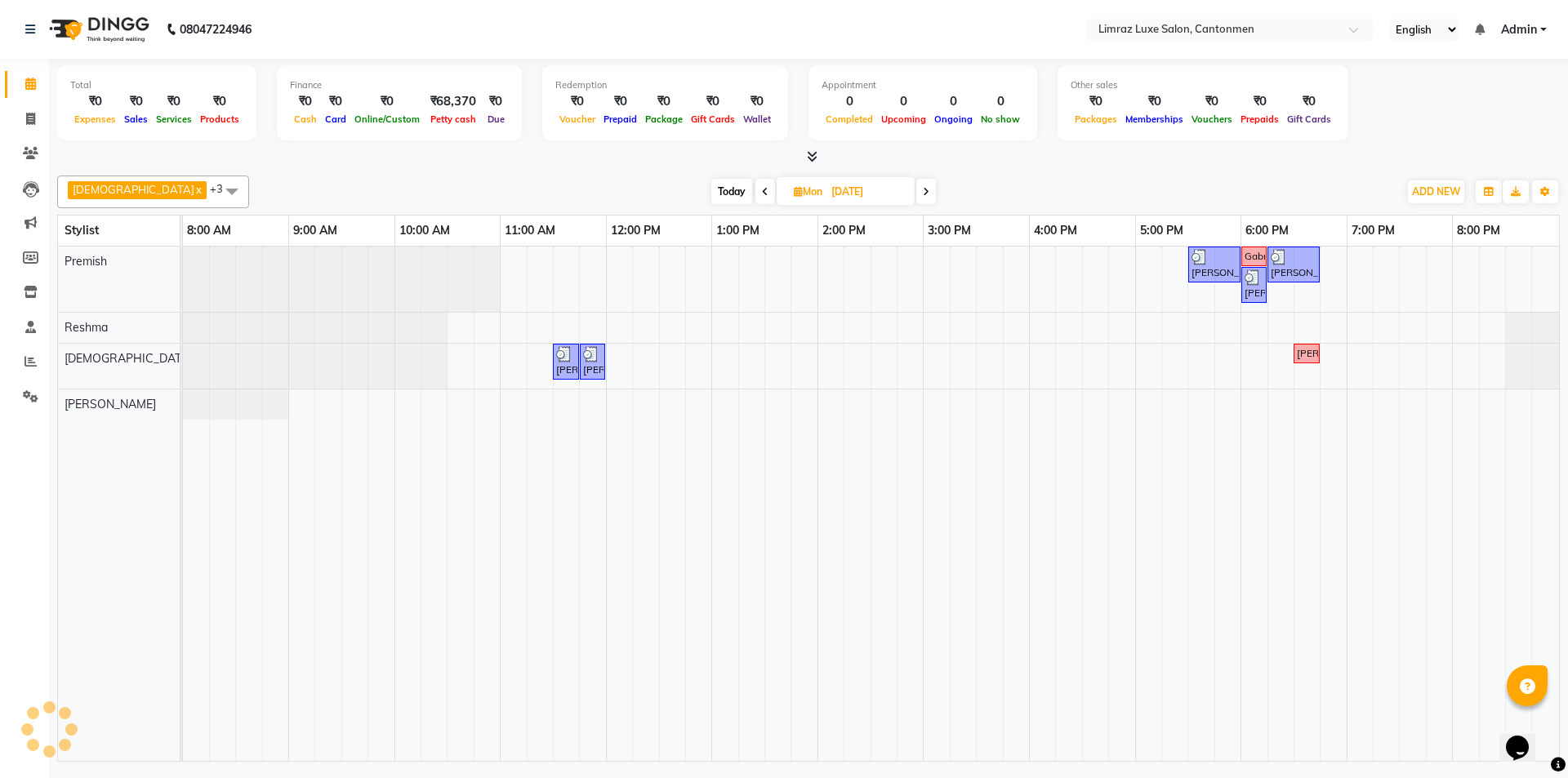 click at bounding box center [926, 192] 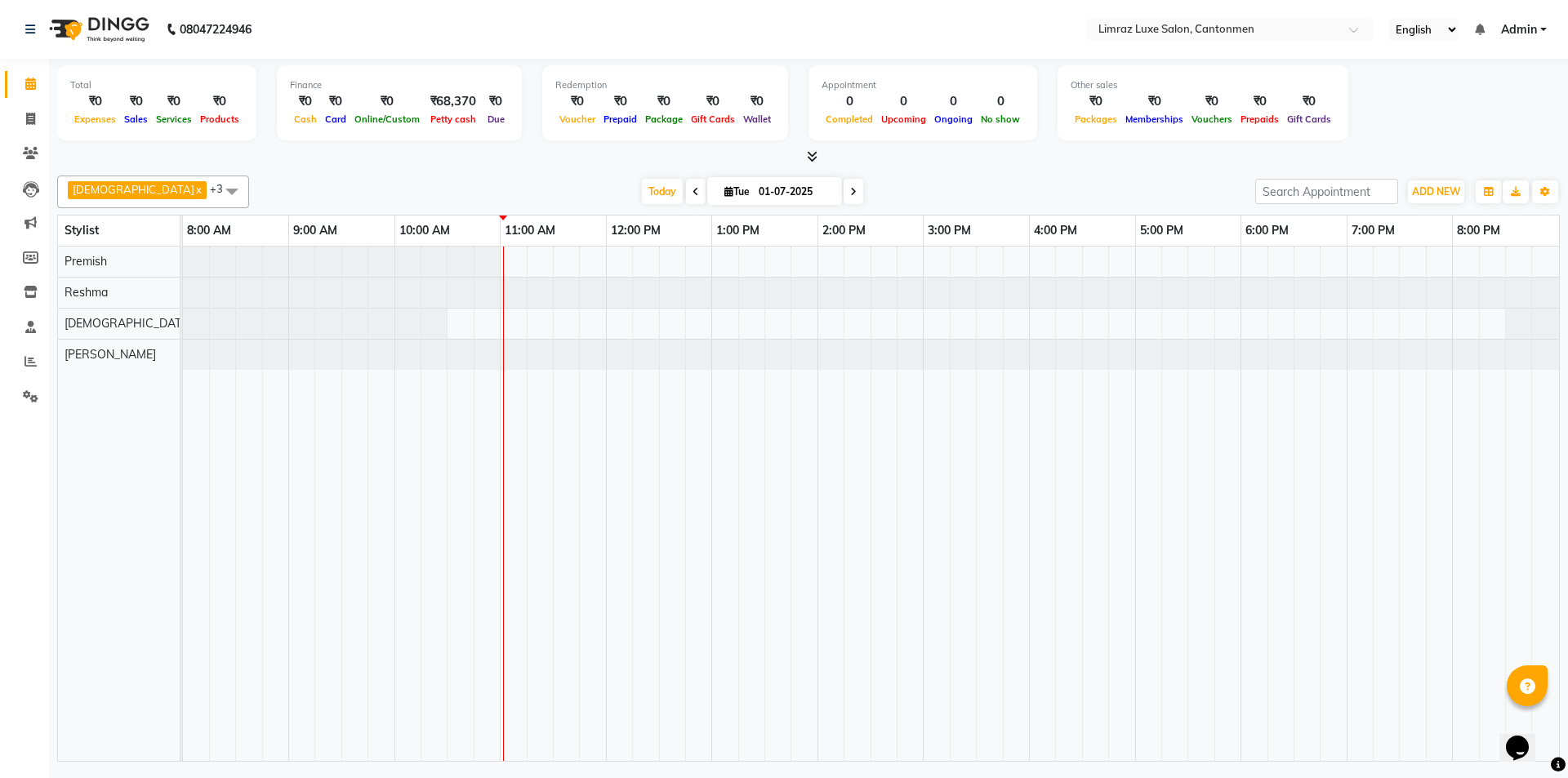 click at bounding box center [232, 191] 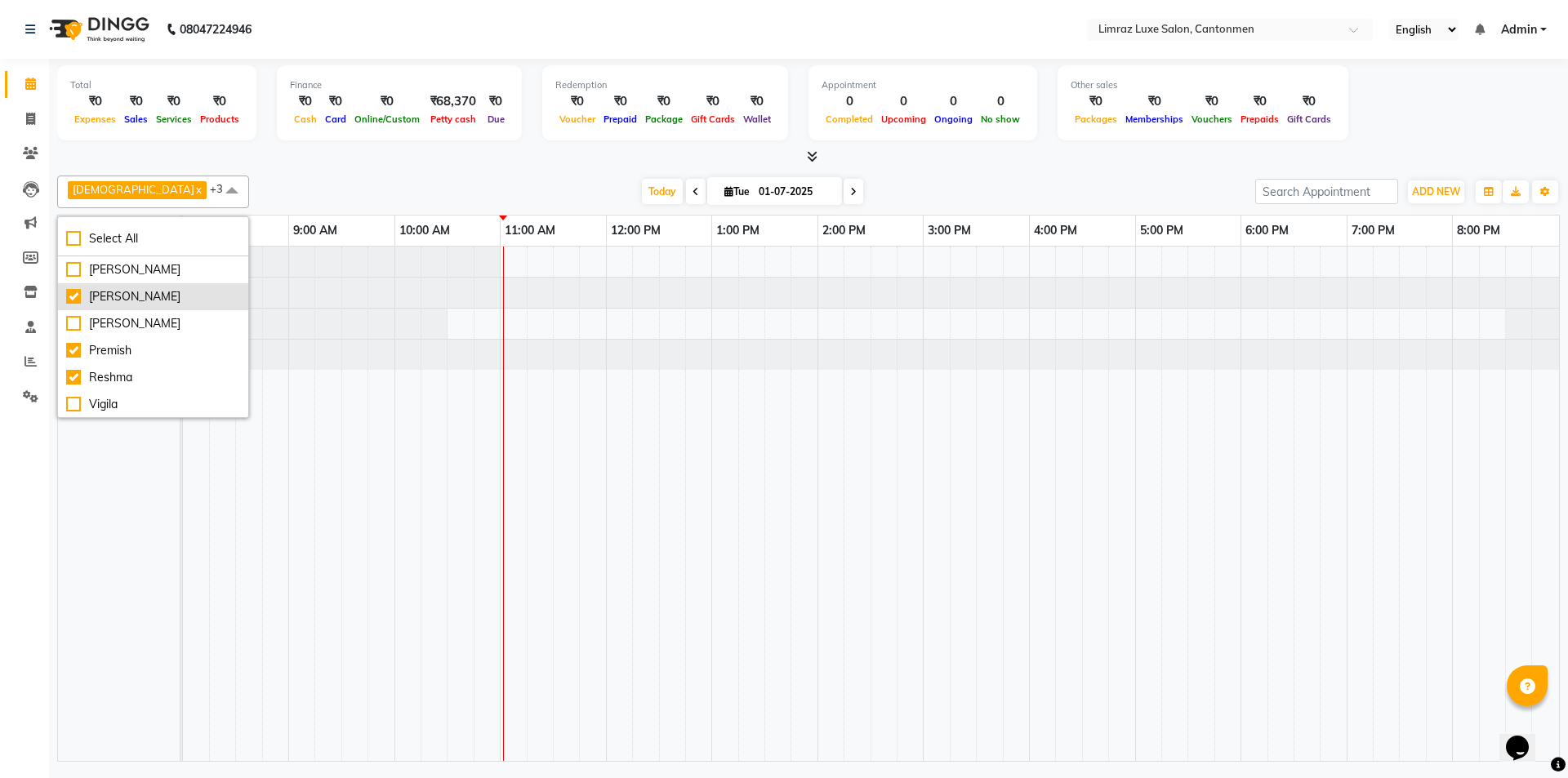 click on "[PERSON_NAME]" at bounding box center [153, 296] 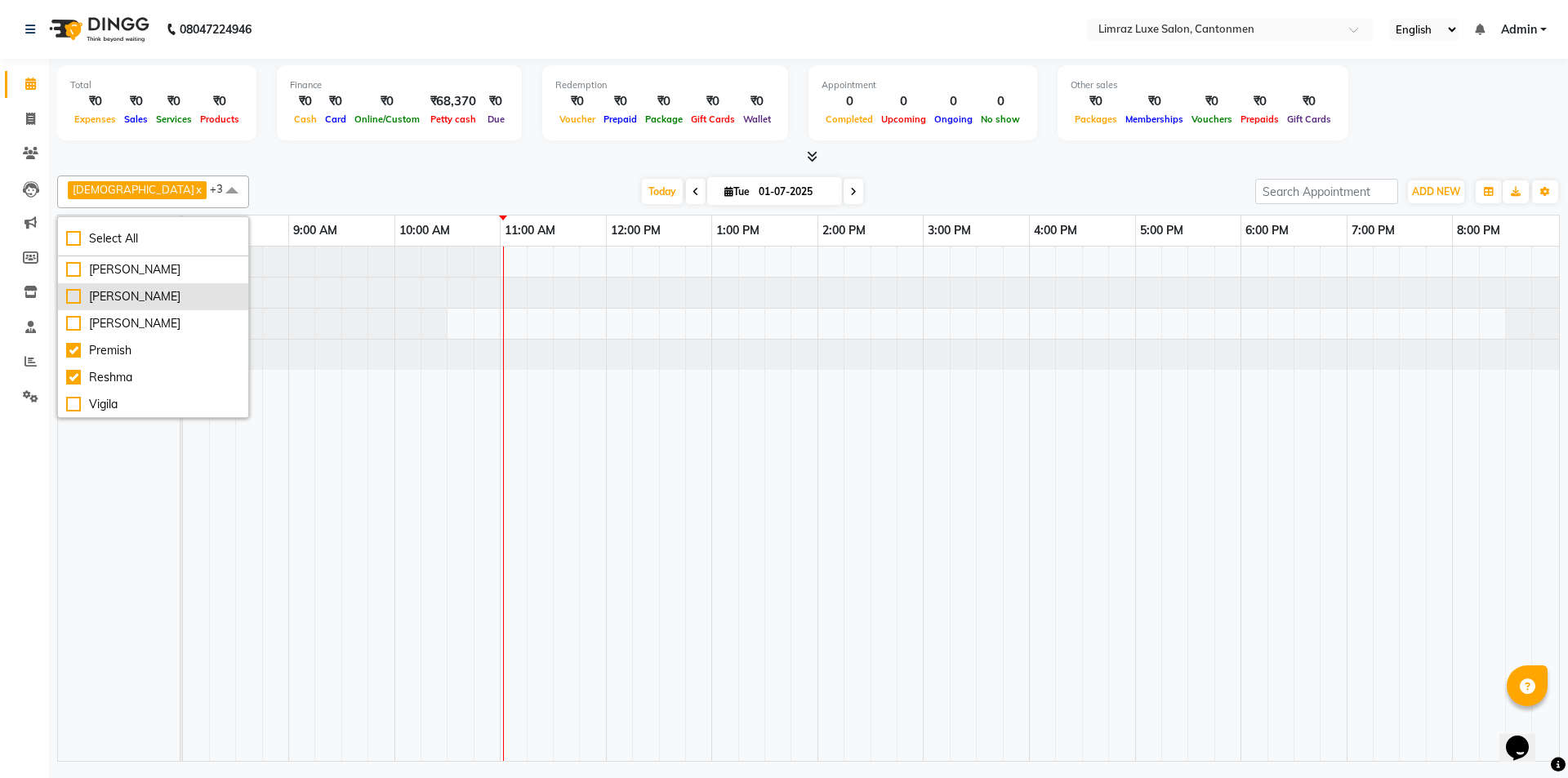 checkbox on "false" 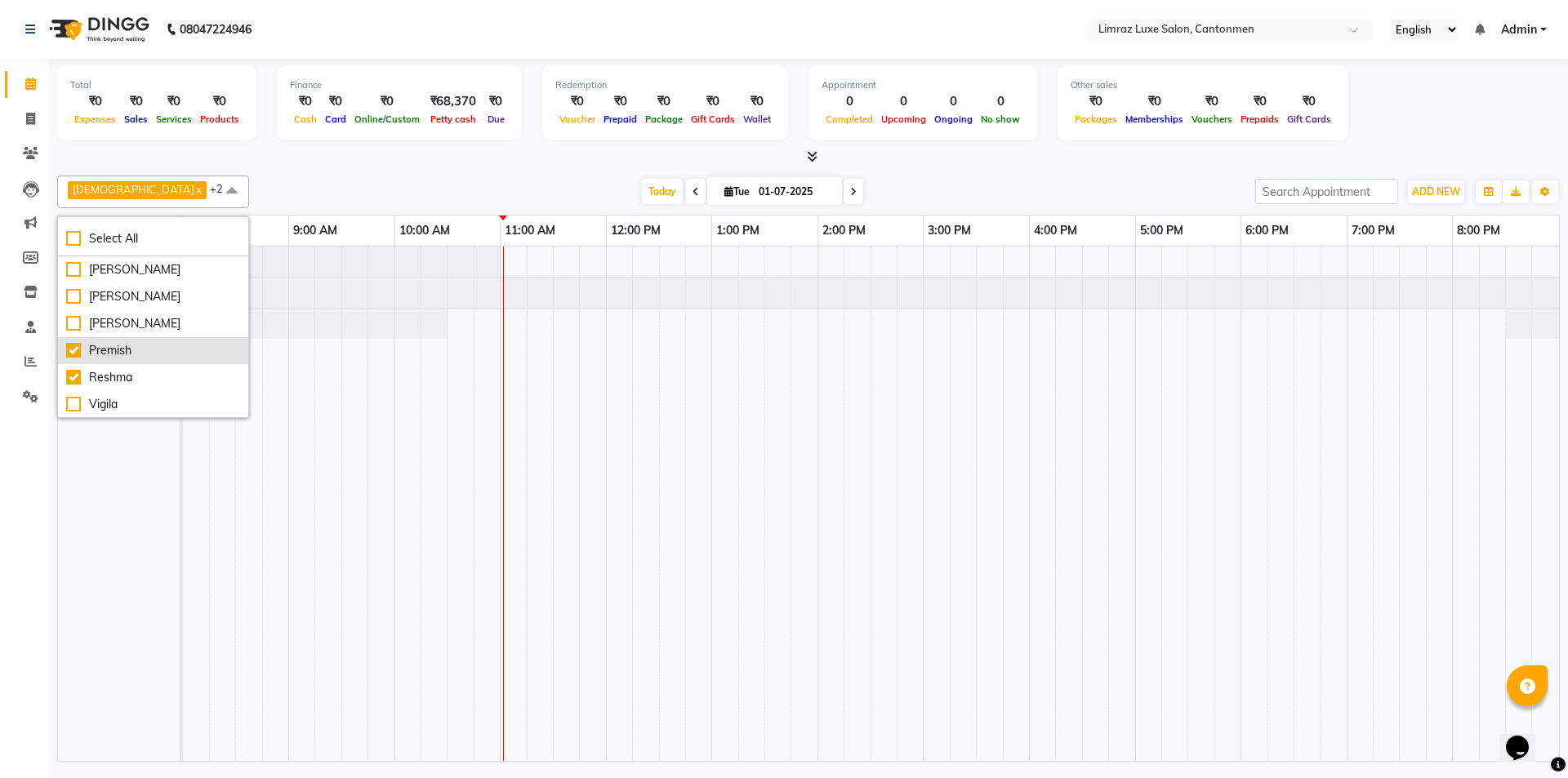 click on "Premish" at bounding box center [153, 350] 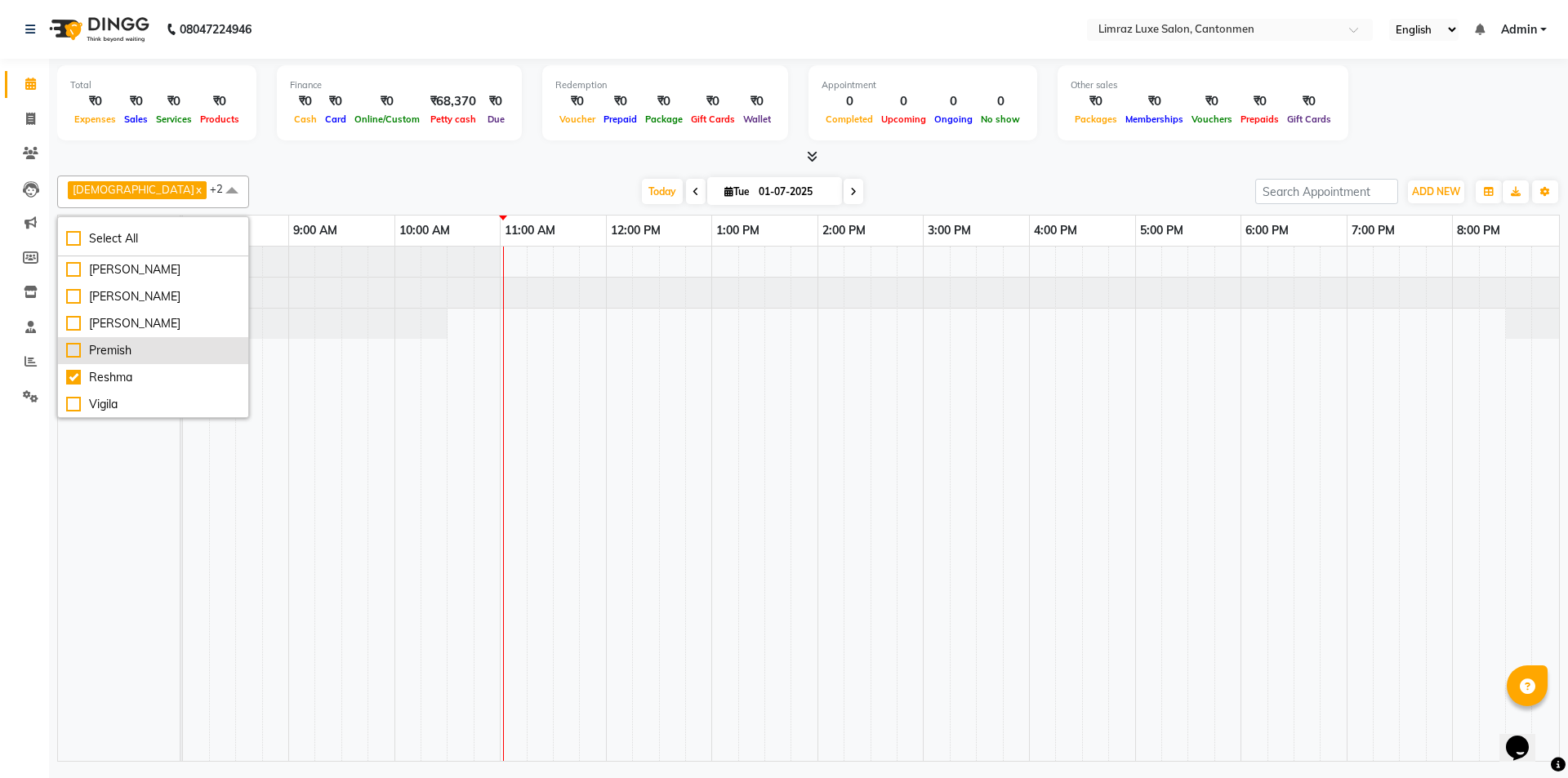 checkbox on "false" 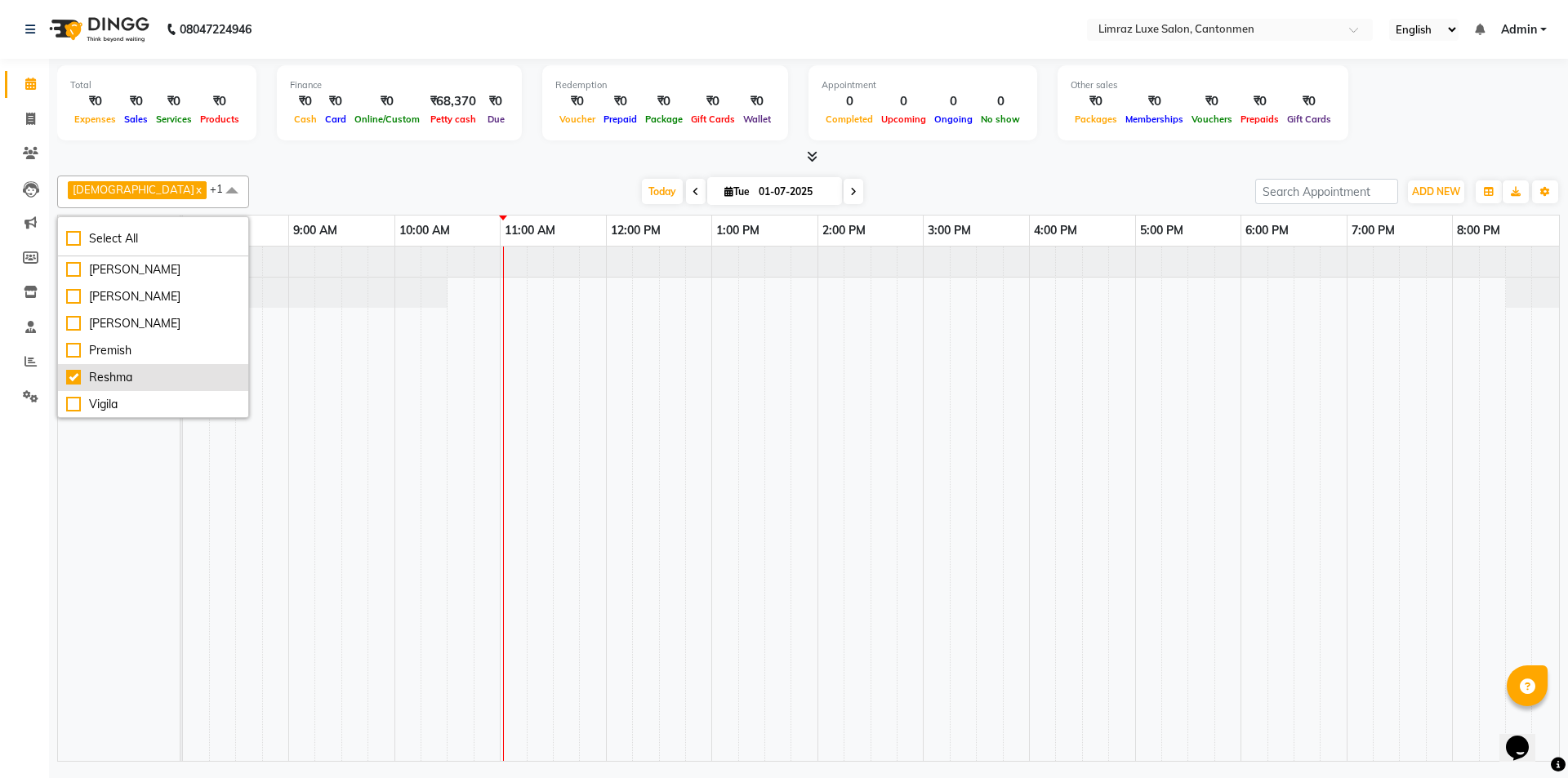 click on "Reshma" at bounding box center [153, 377] 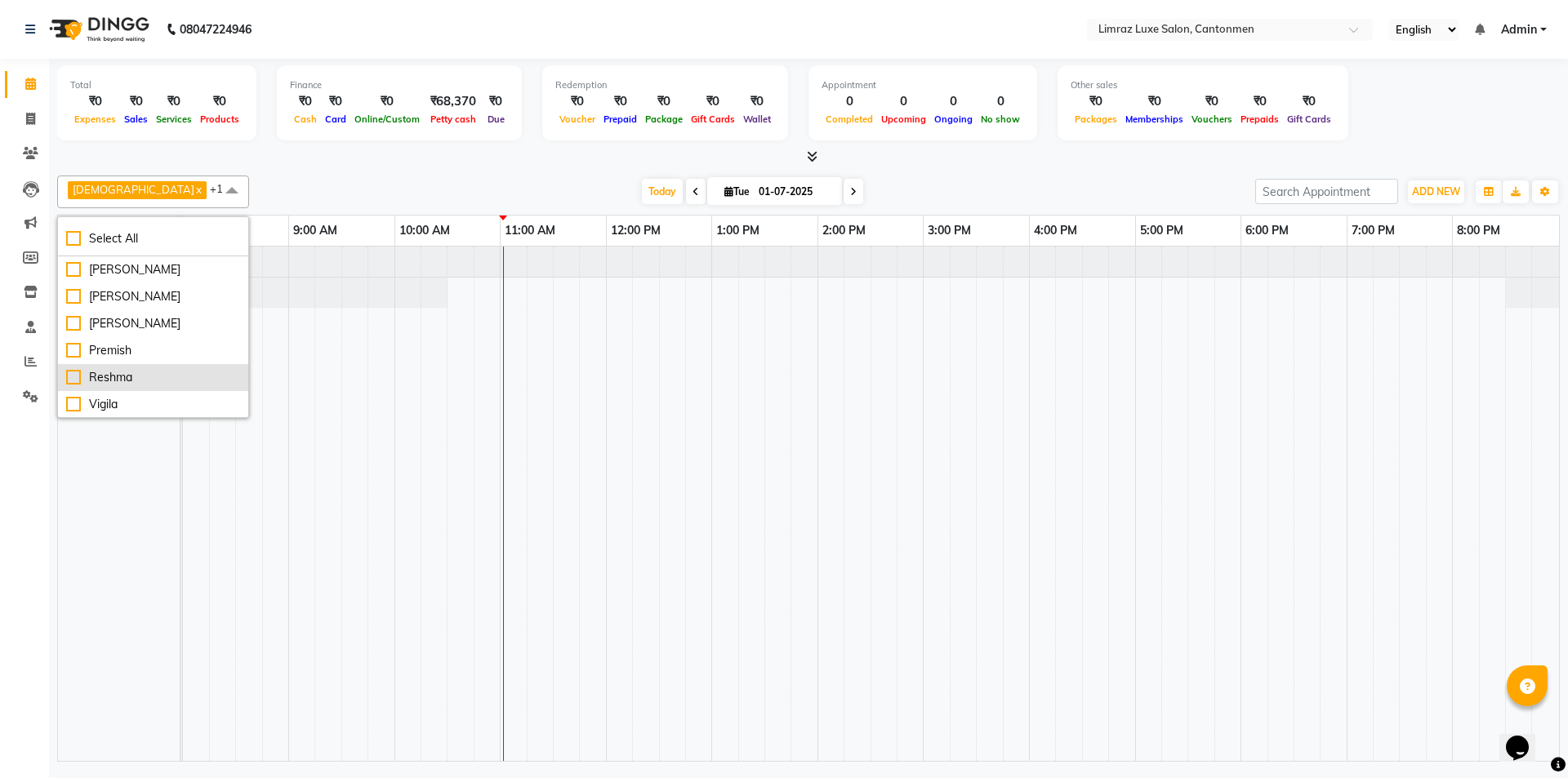 checkbox on "false" 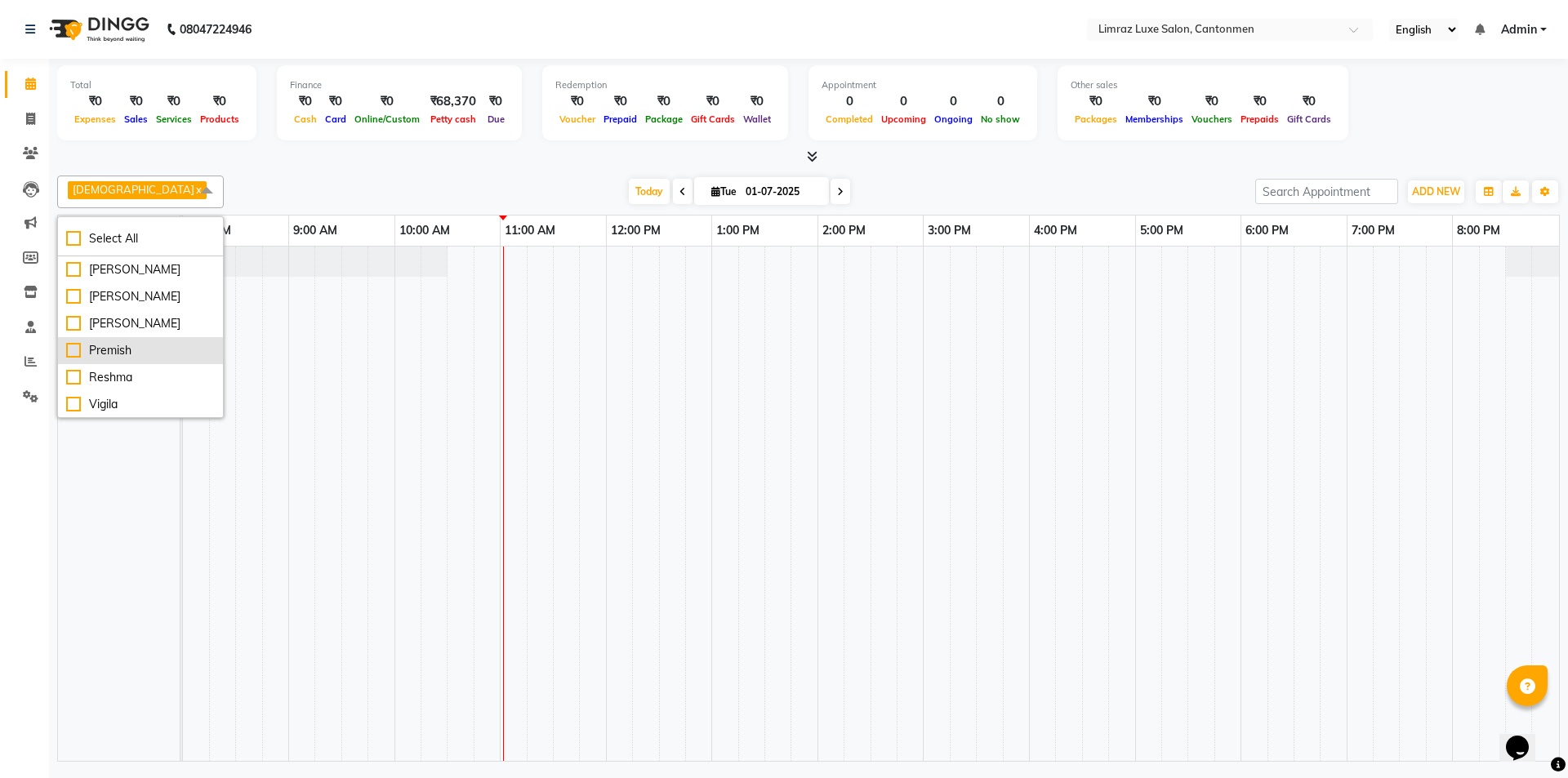 click on "Premish" at bounding box center [140, 350] 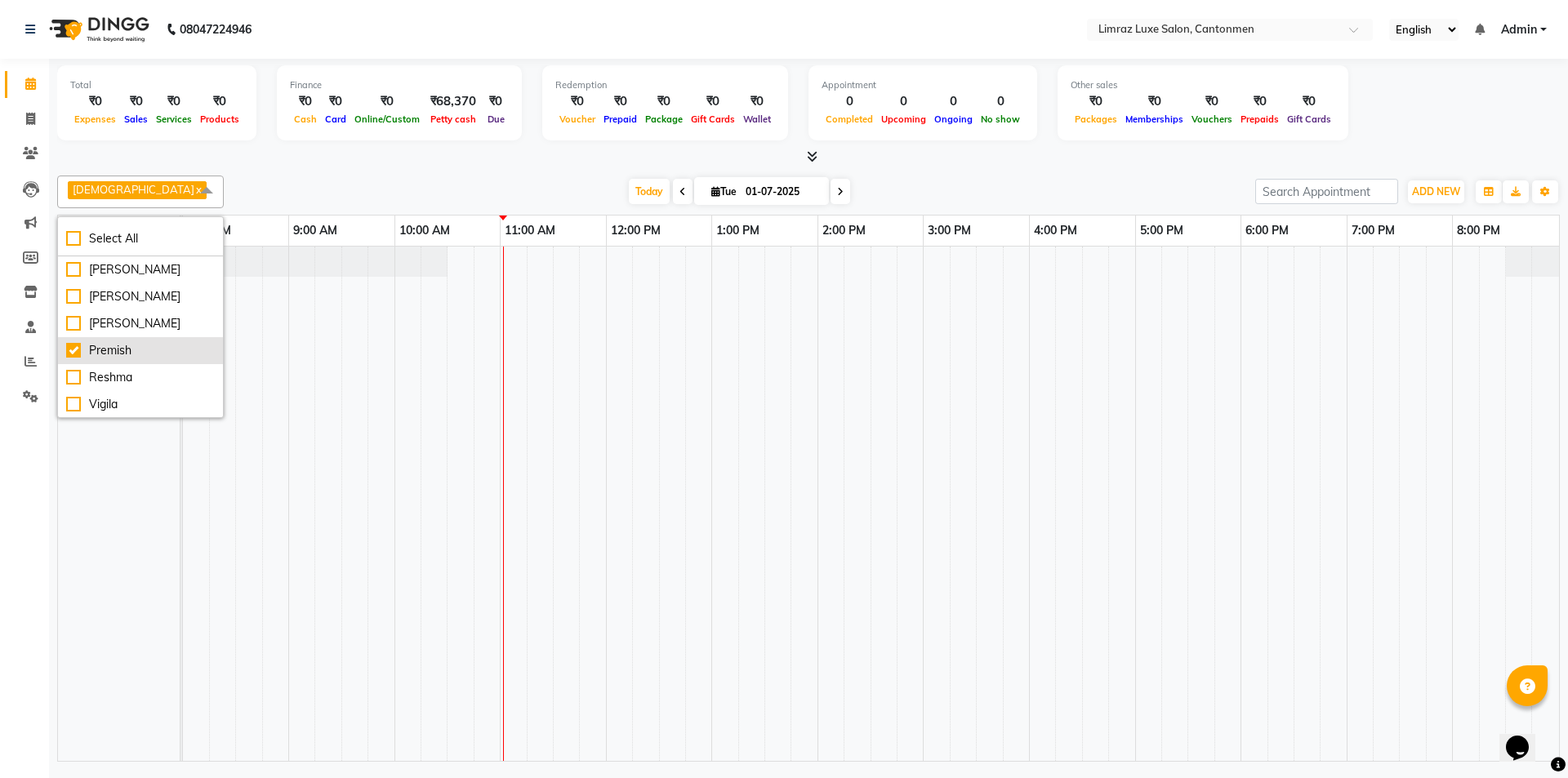 checkbox on "true" 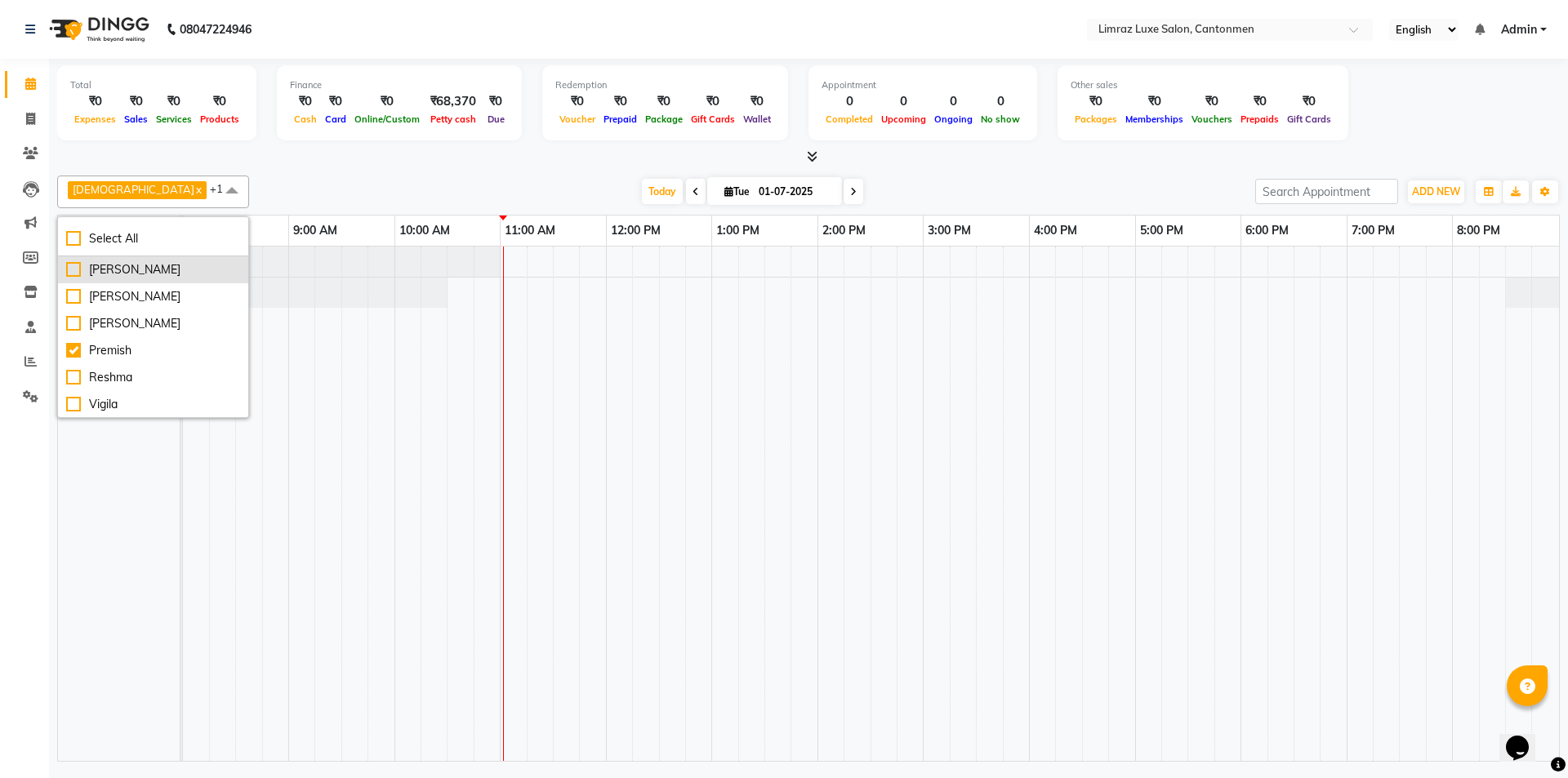 click on "[PERSON_NAME]" at bounding box center [153, 269] 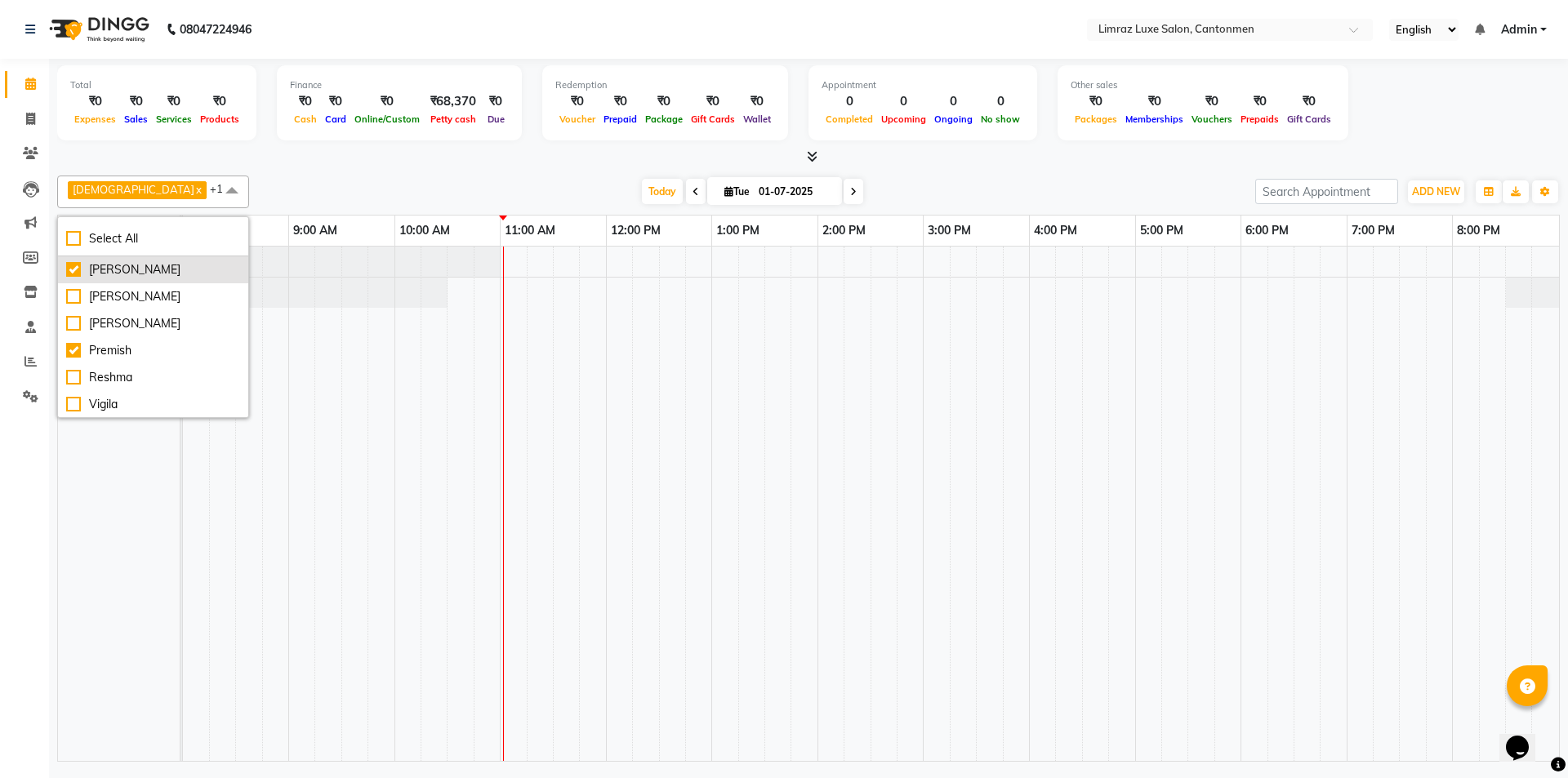 checkbox on "true" 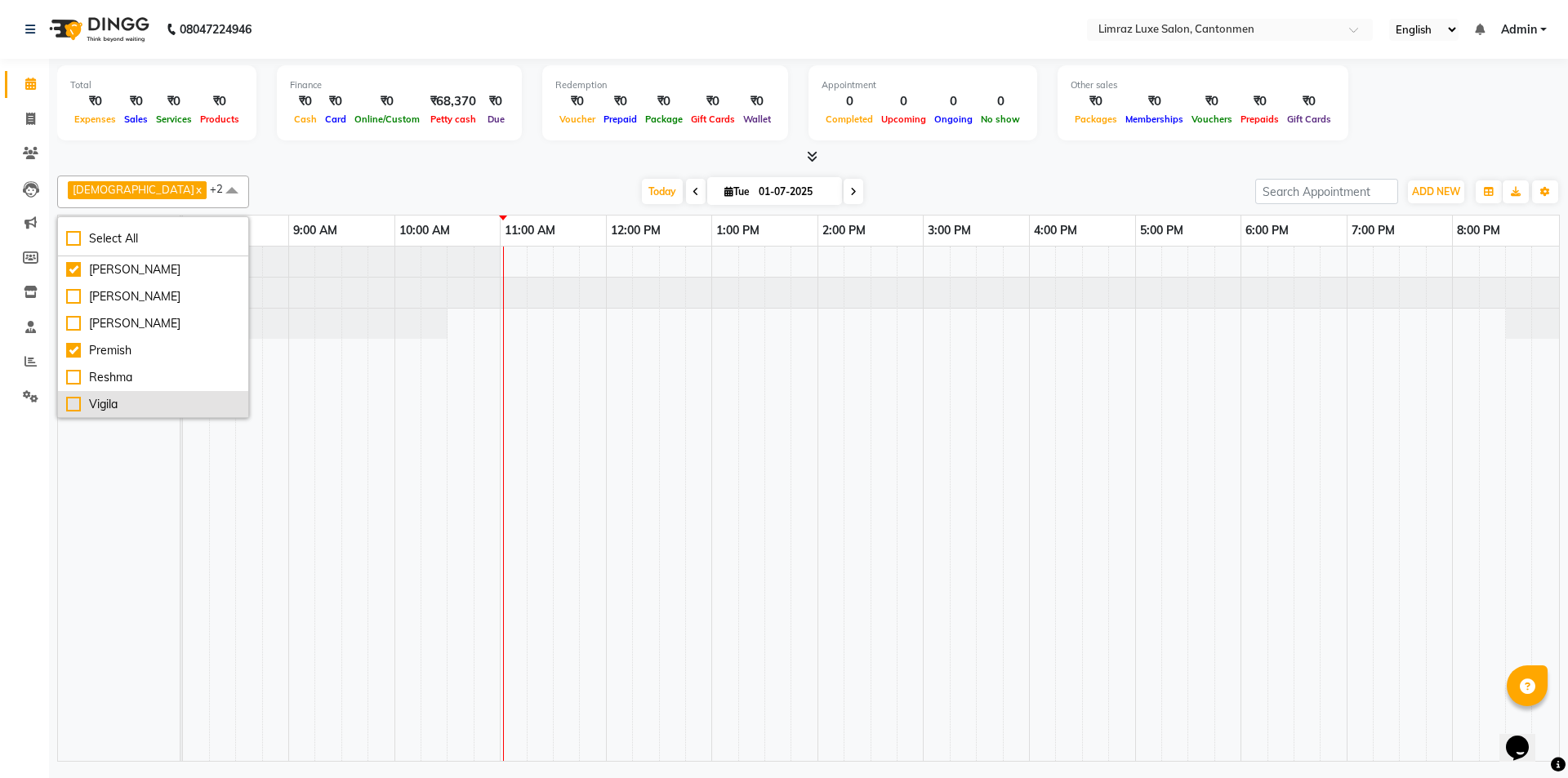 click on "Vigila" at bounding box center (153, 404) 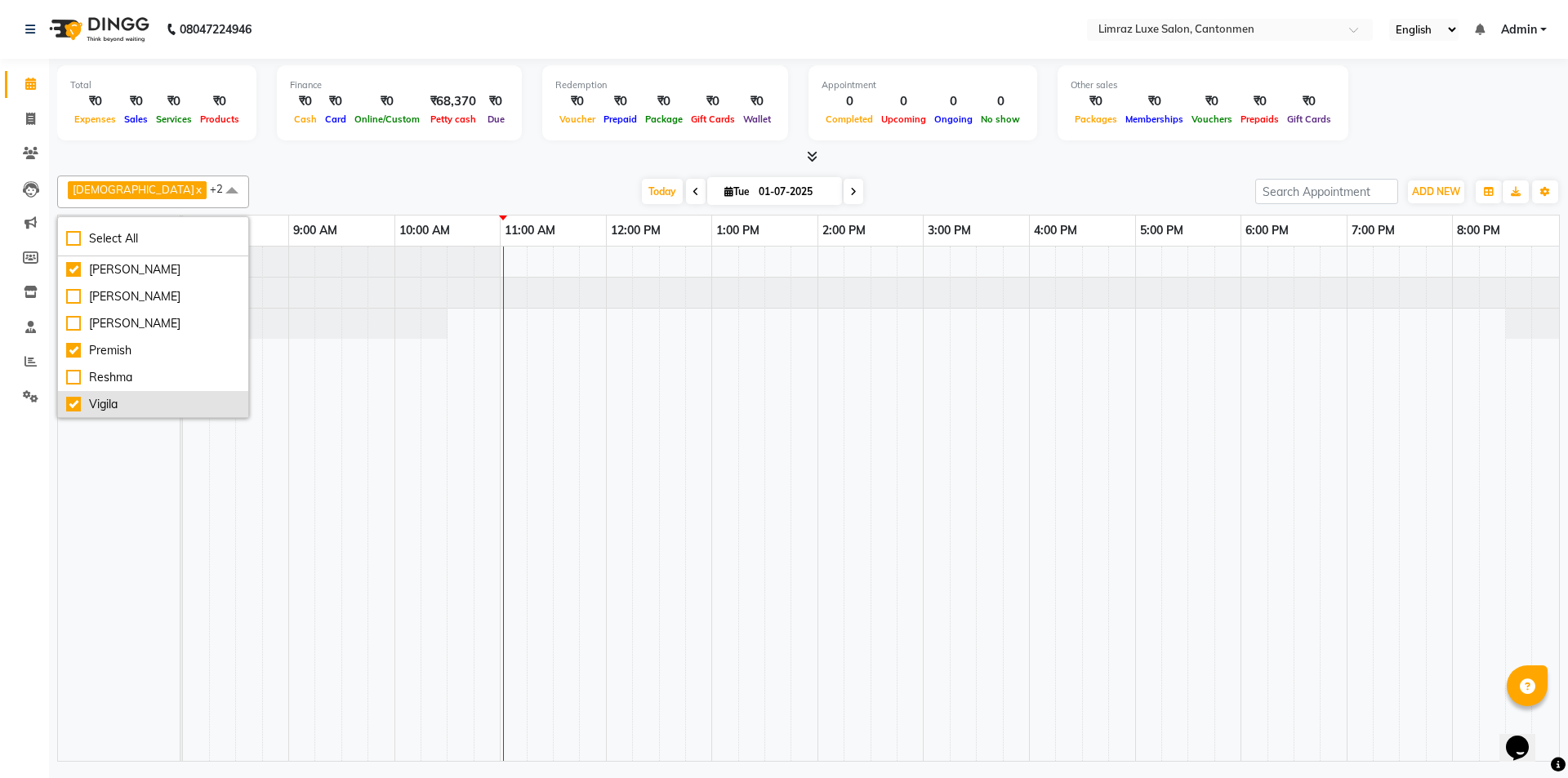 checkbox on "true" 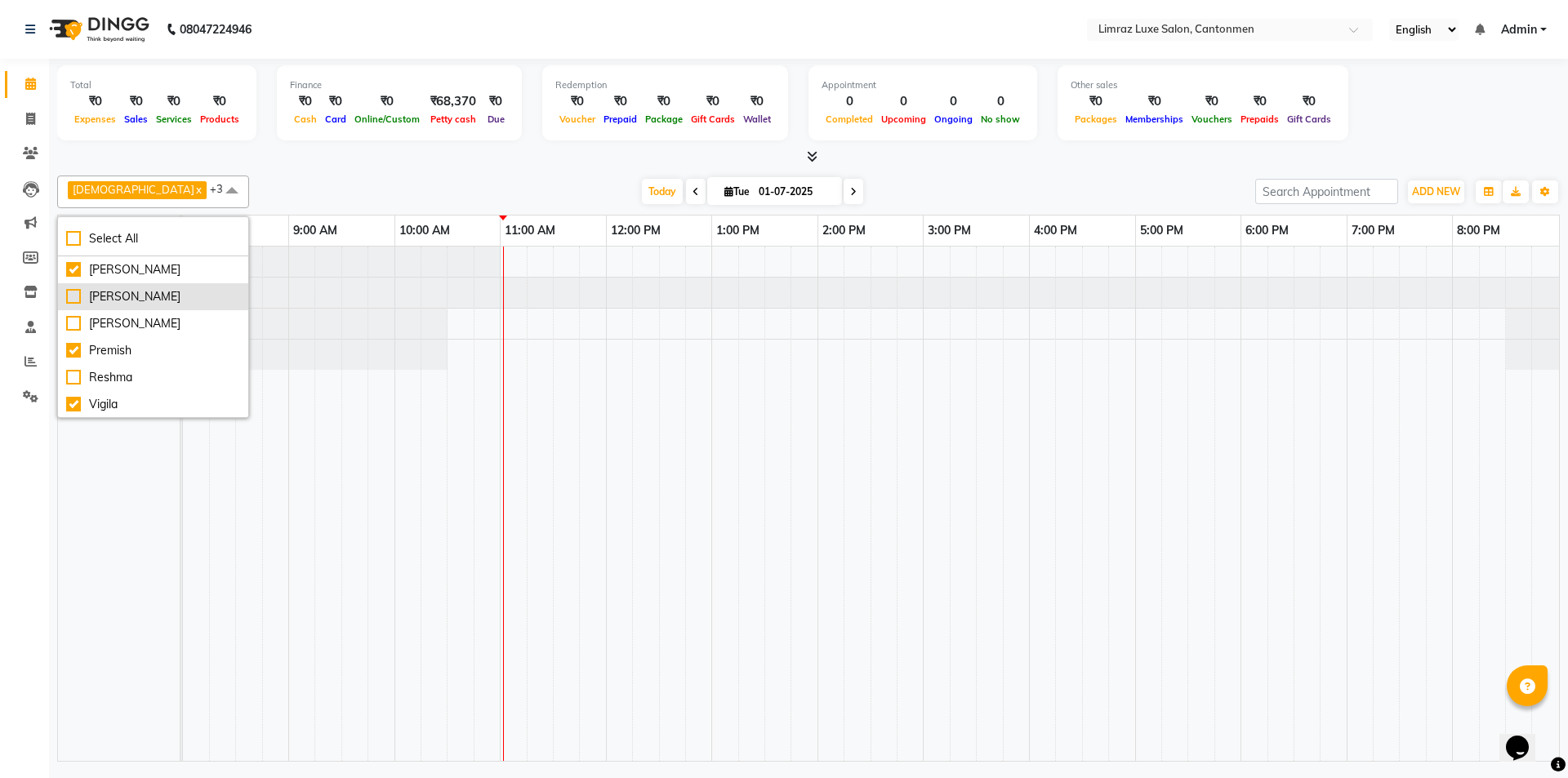 scroll, scrollTop: 55, scrollLeft: 0, axis: vertical 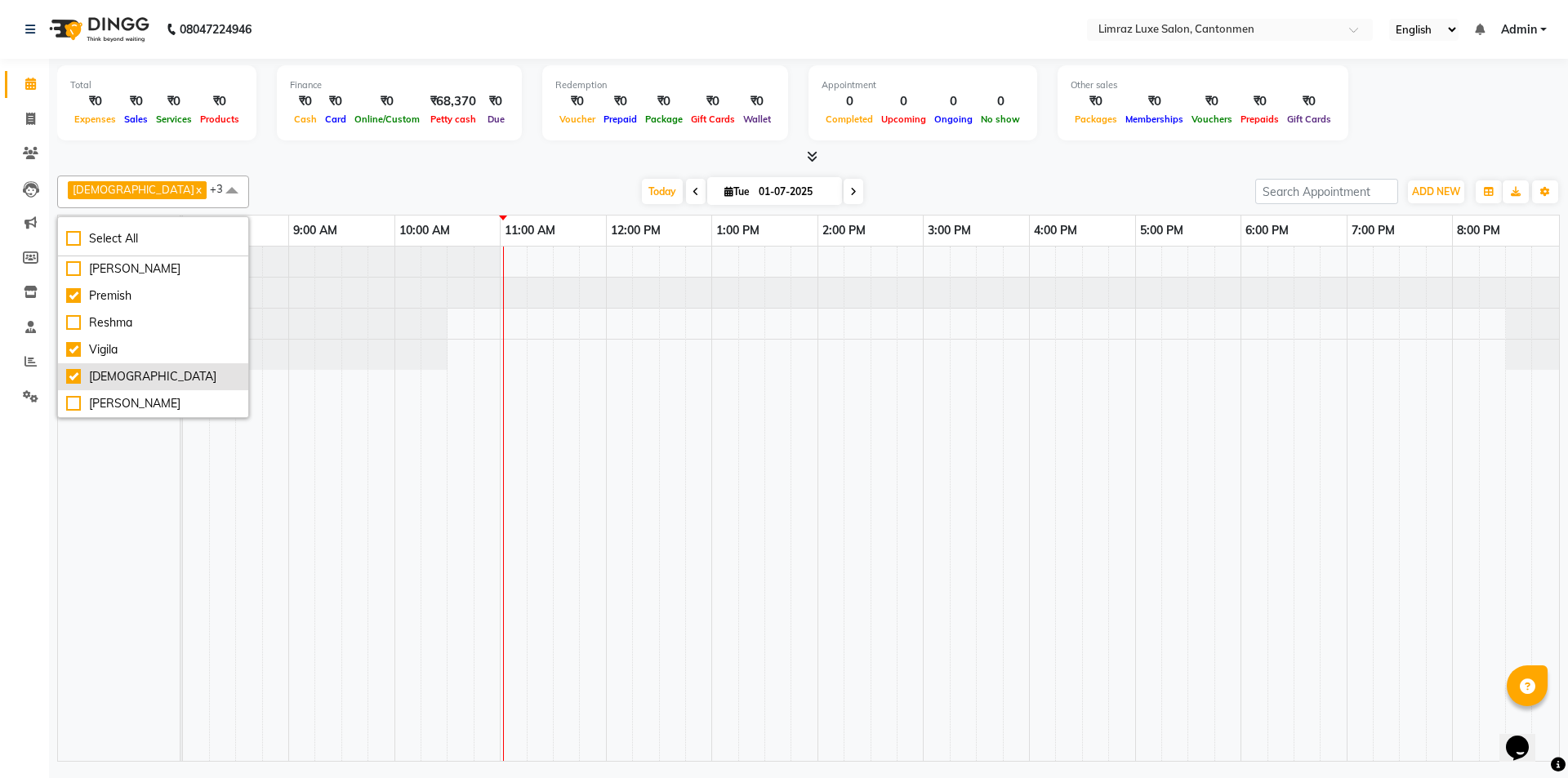 click on "[DEMOGRAPHIC_DATA]" at bounding box center (153, 376) 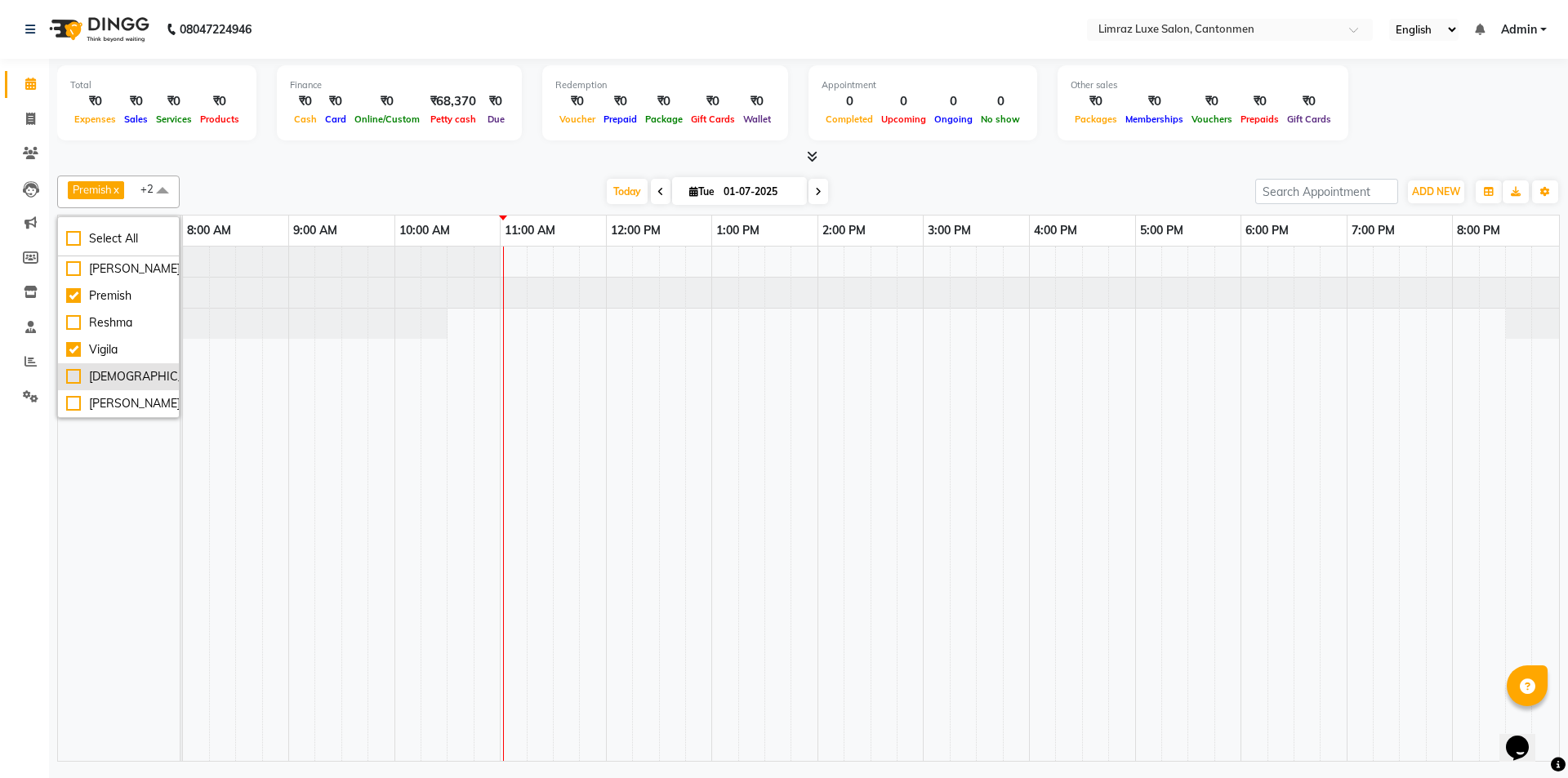 click on "[DEMOGRAPHIC_DATA]" at bounding box center [118, 376] 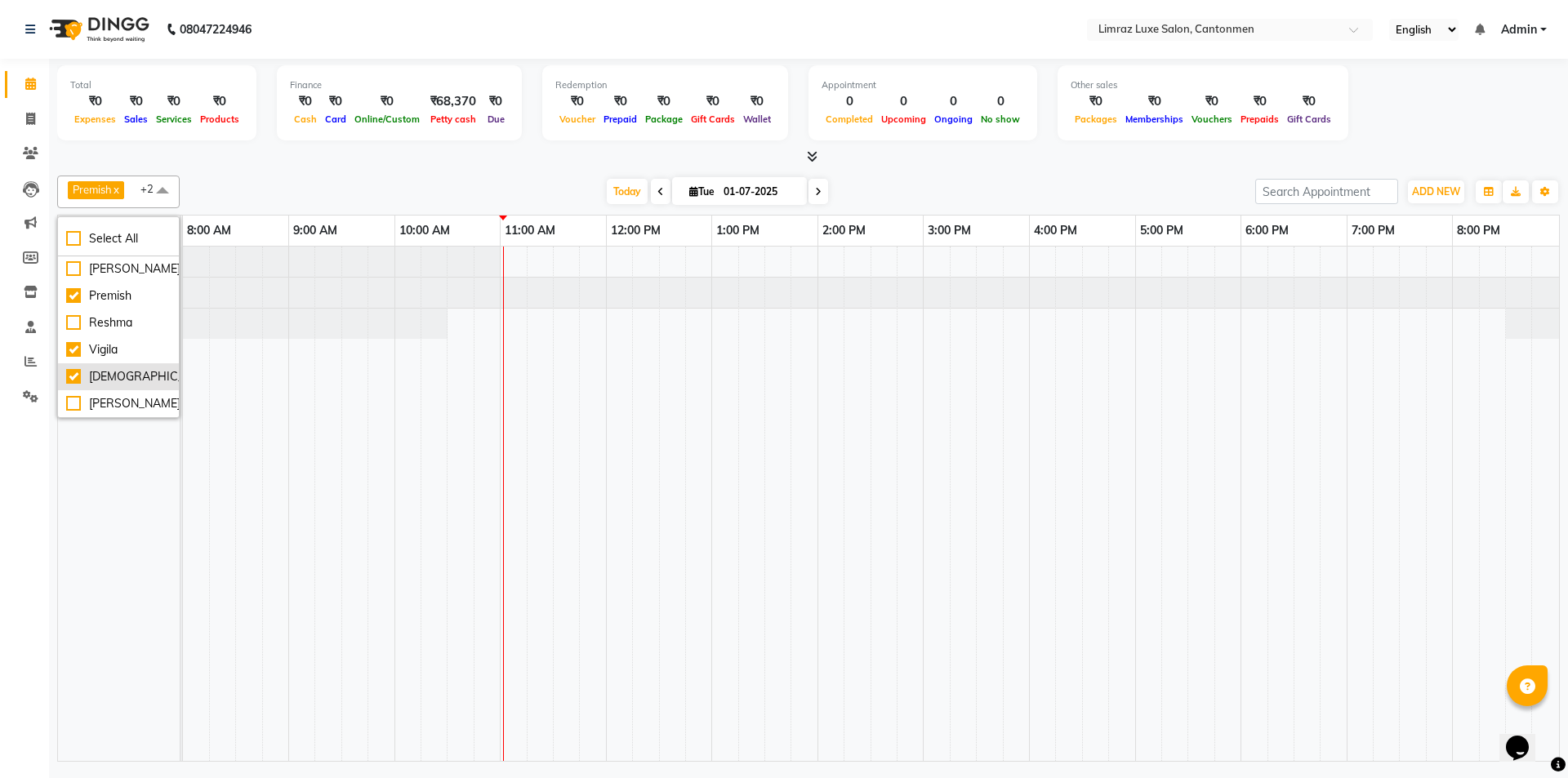 checkbox on "true" 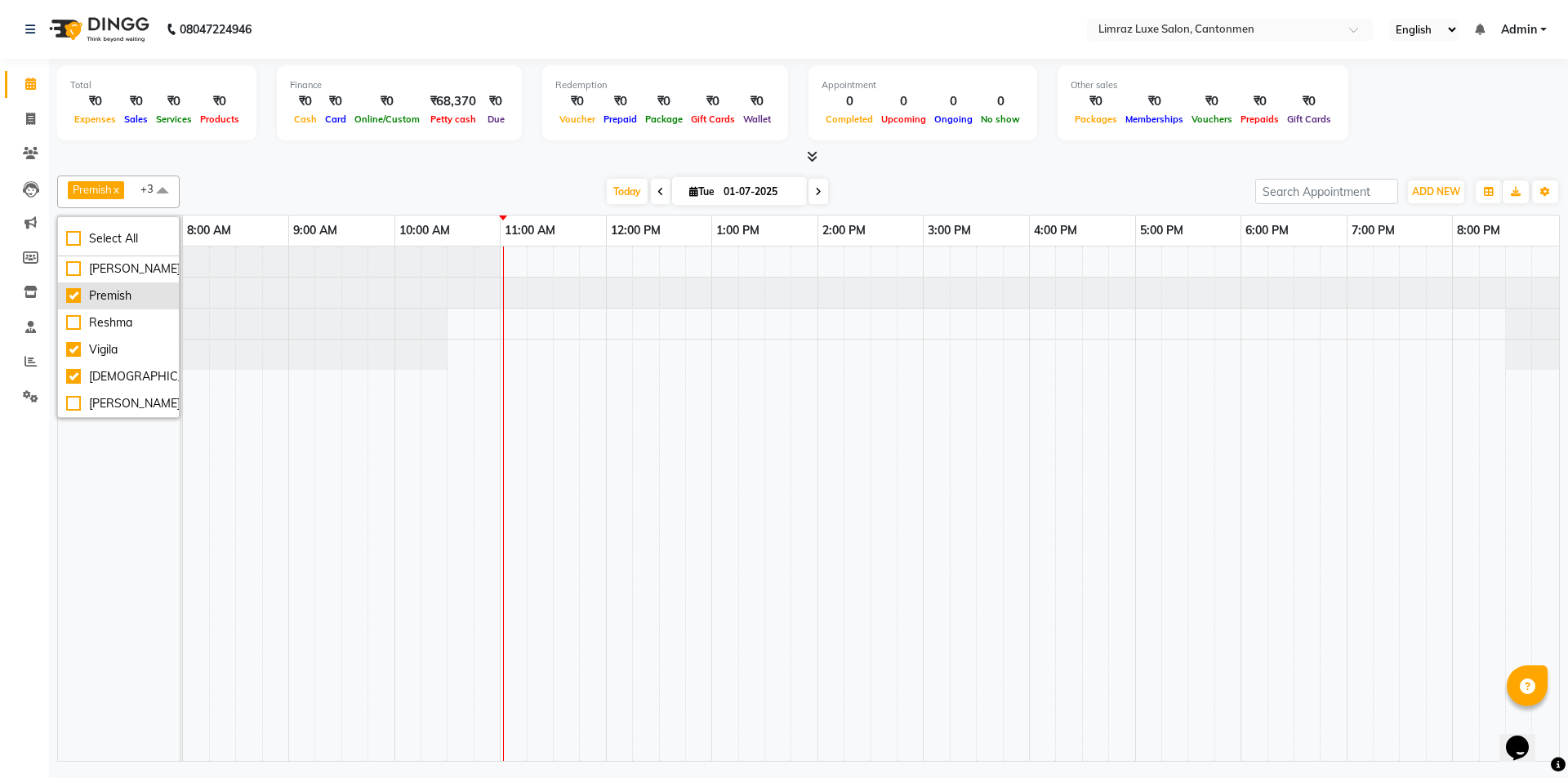 scroll, scrollTop: 0, scrollLeft: 0, axis: both 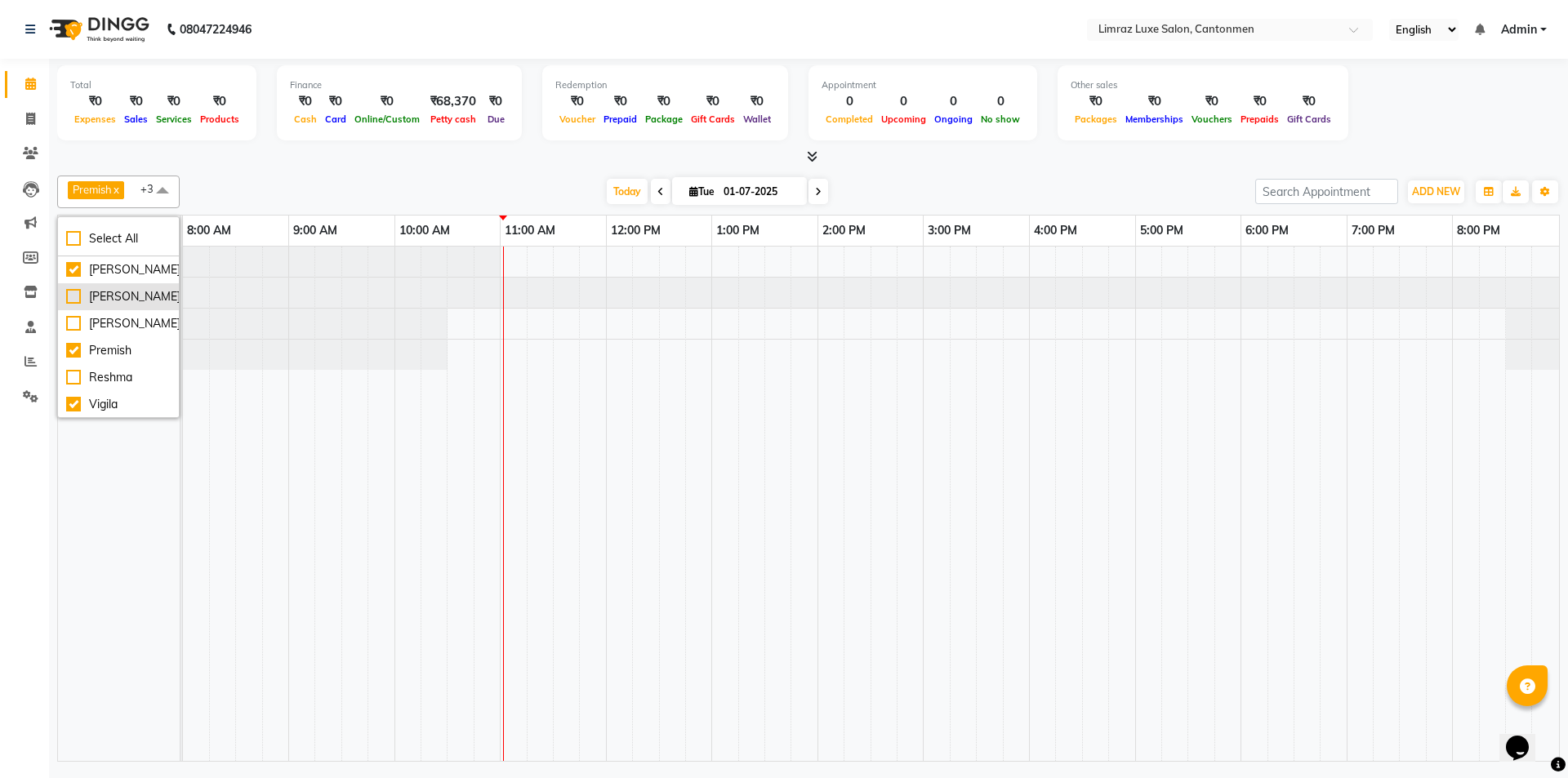 click on "[PERSON_NAME]" at bounding box center [118, 296] 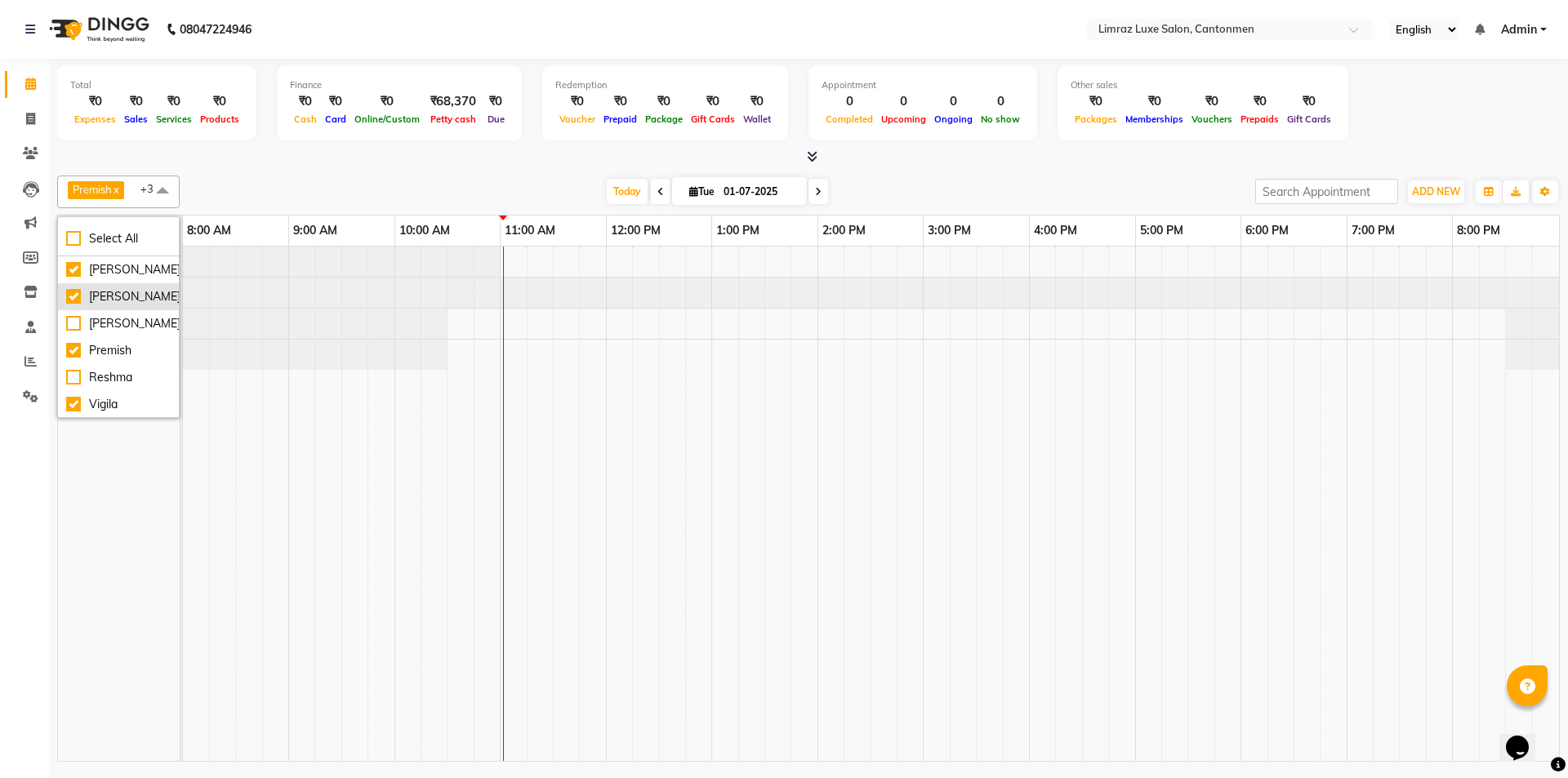 checkbox on "true" 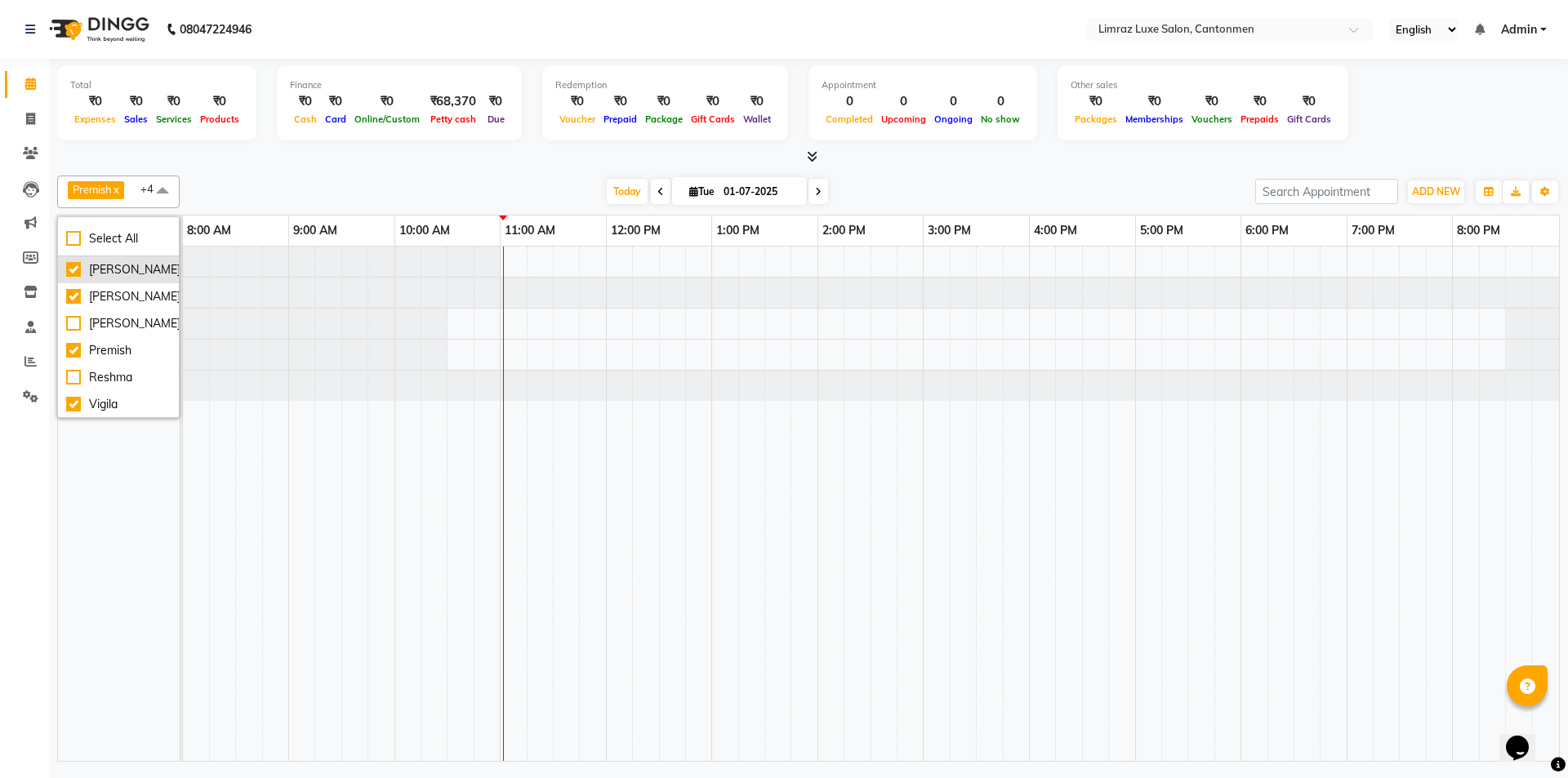 click on "[PERSON_NAME]" at bounding box center [118, 269] 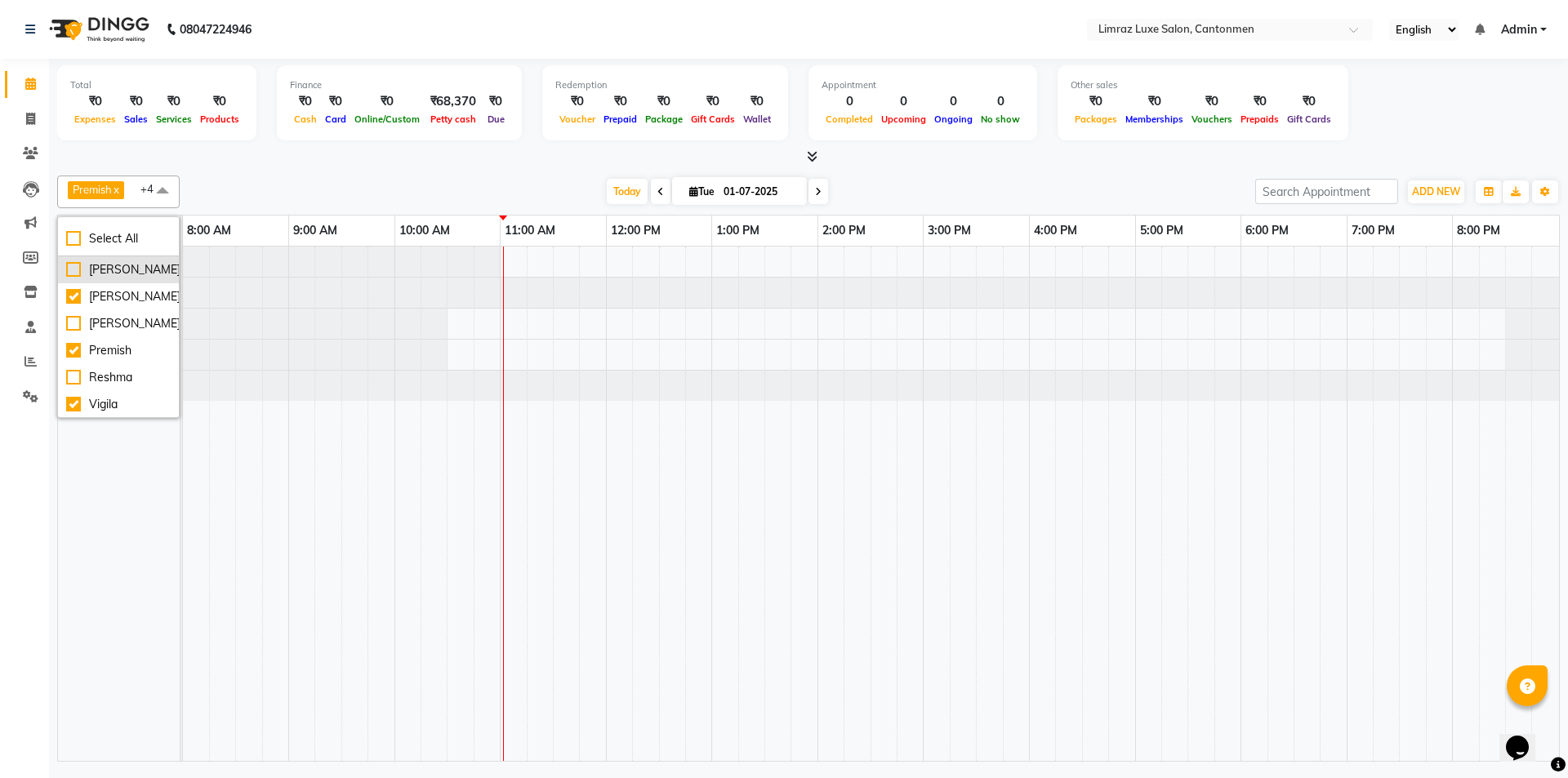 checkbox on "false" 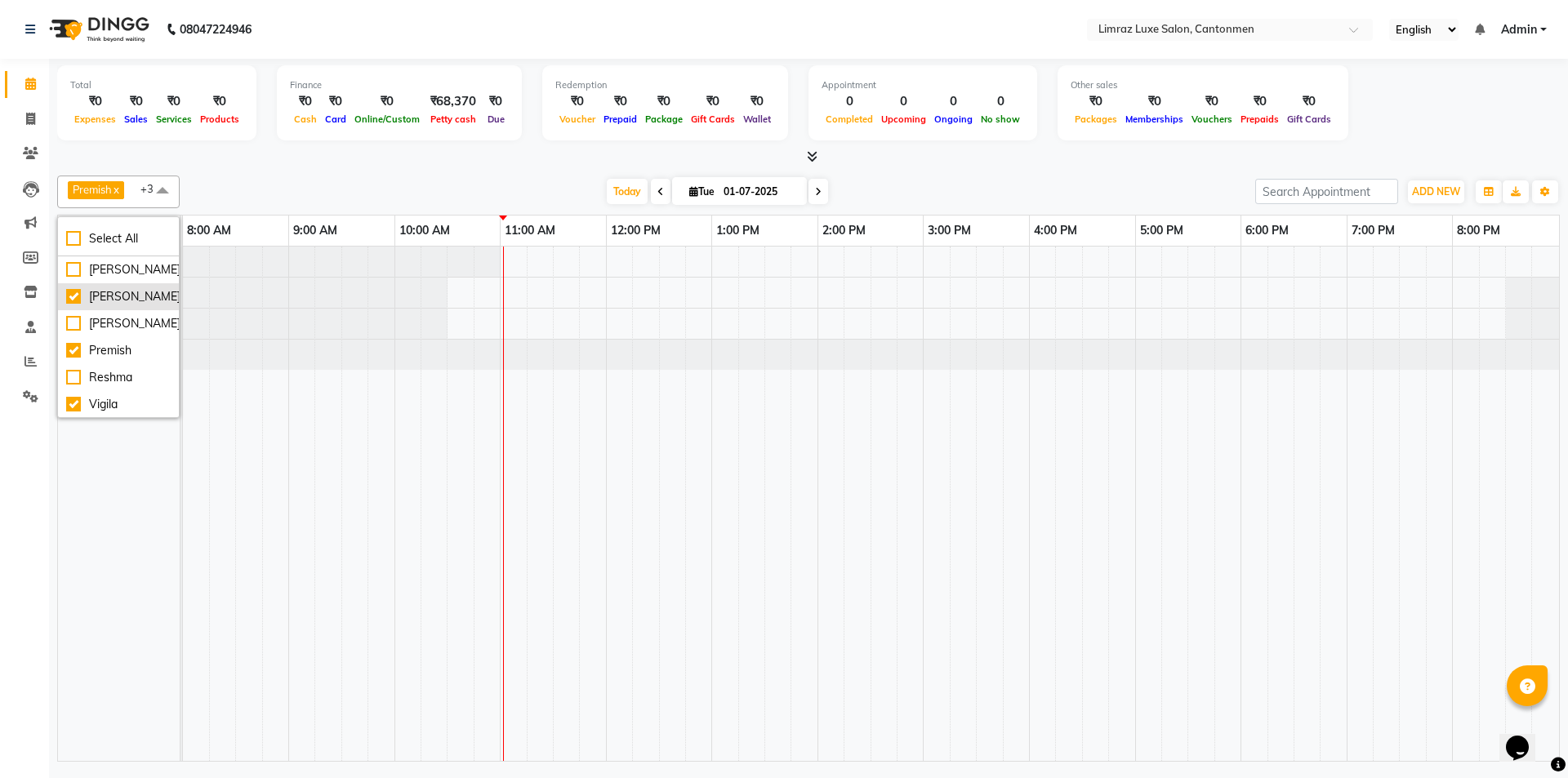 click on "[PERSON_NAME]" at bounding box center [118, 296] 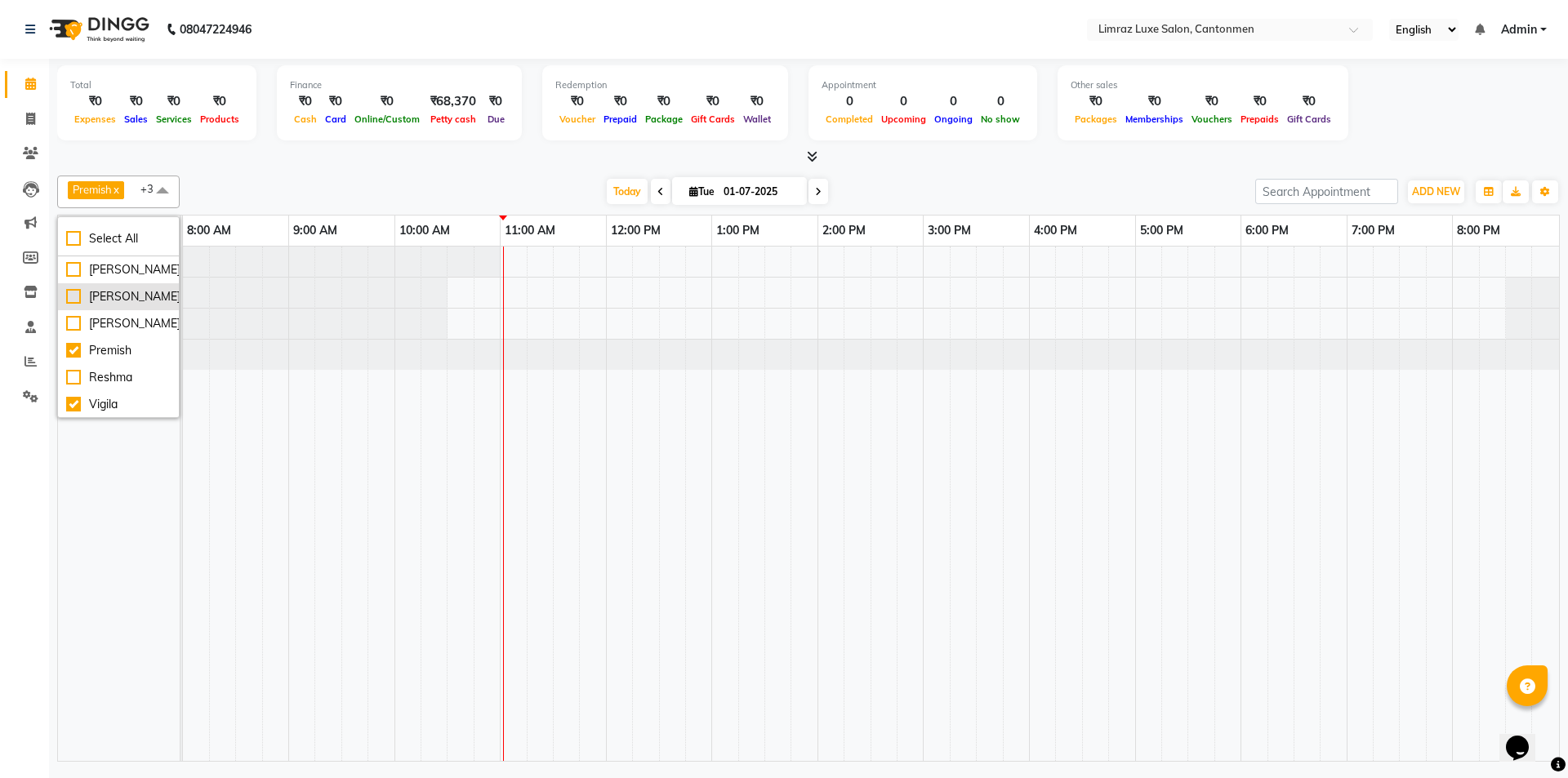 checkbox on "false" 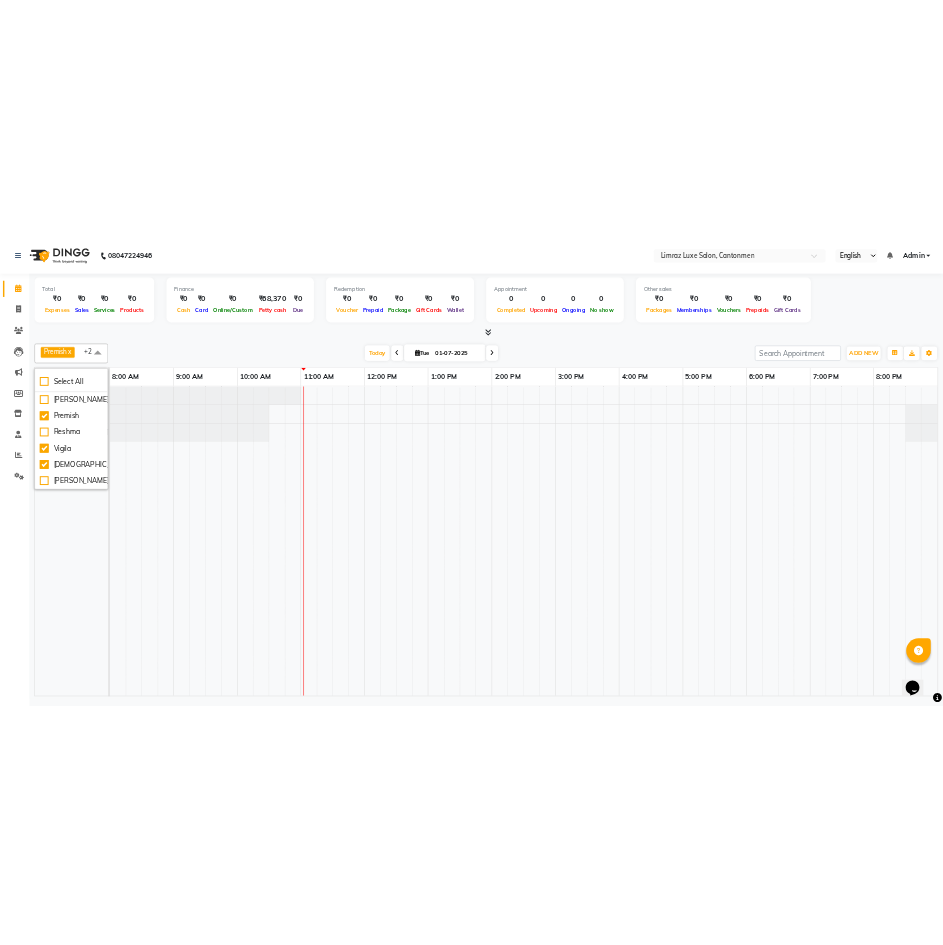 scroll, scrollTop: 0, scrollLeft: 0, axis: both 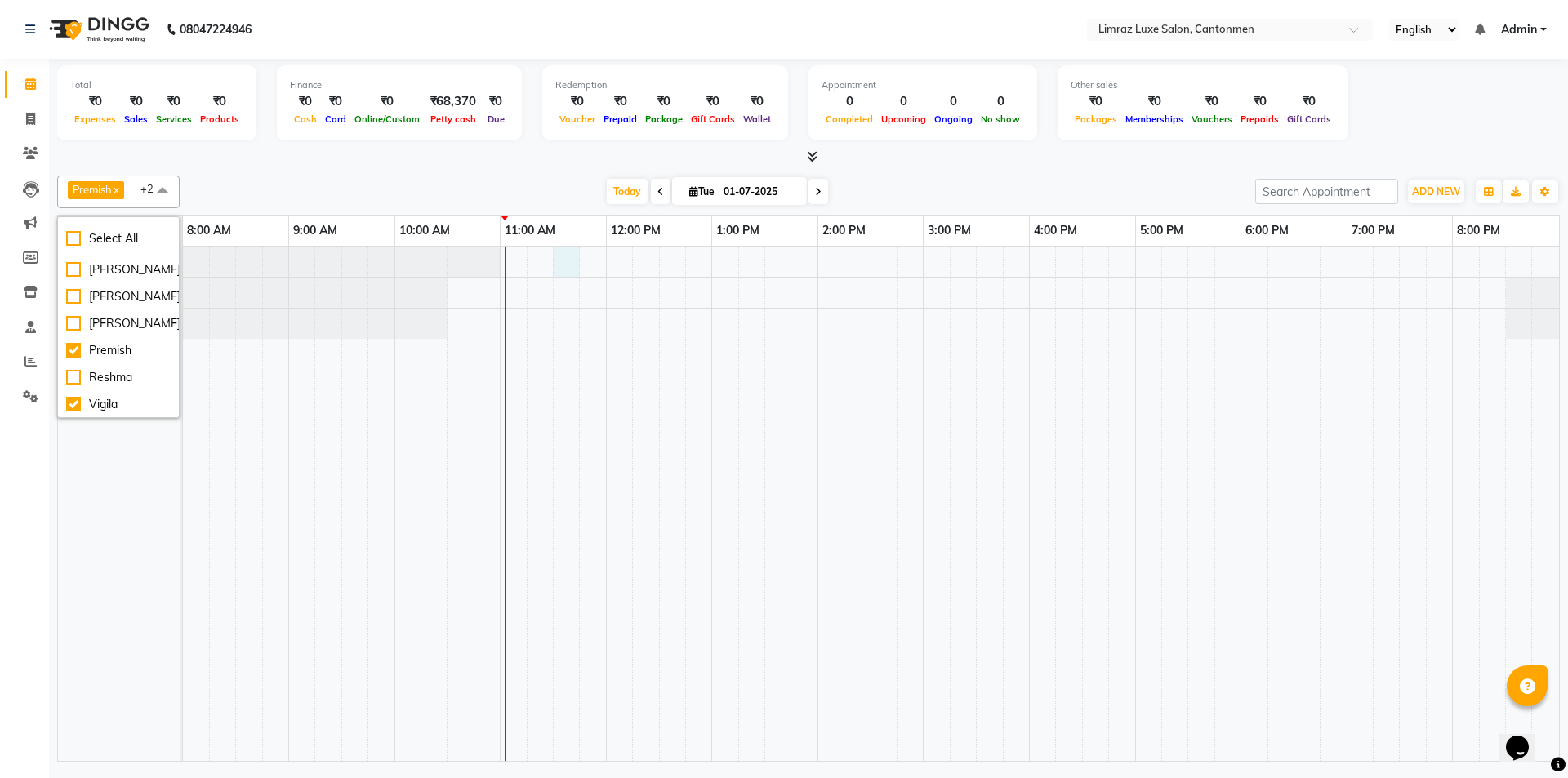 click at bounding box center [871, 504] 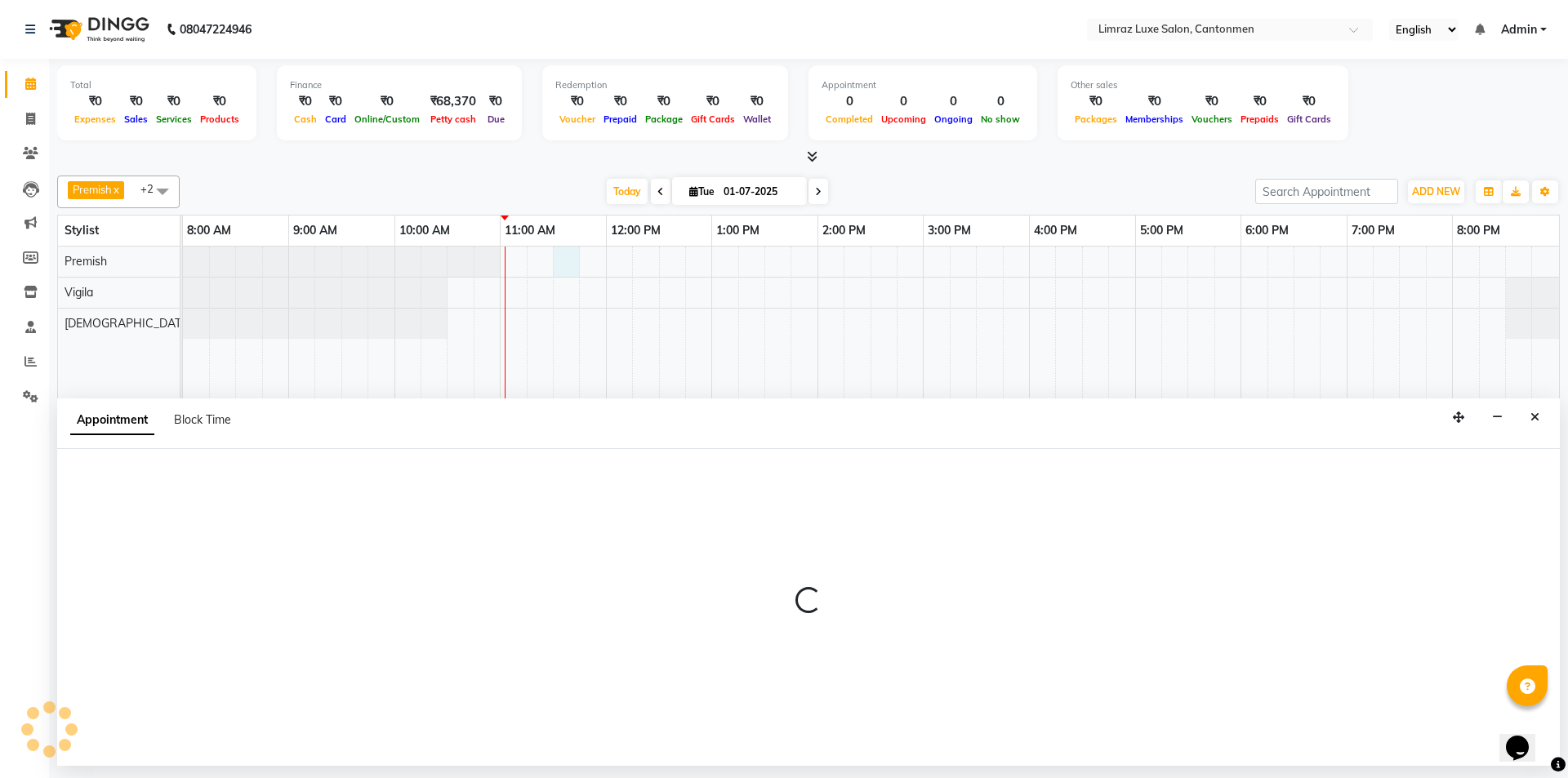 select on "76542" 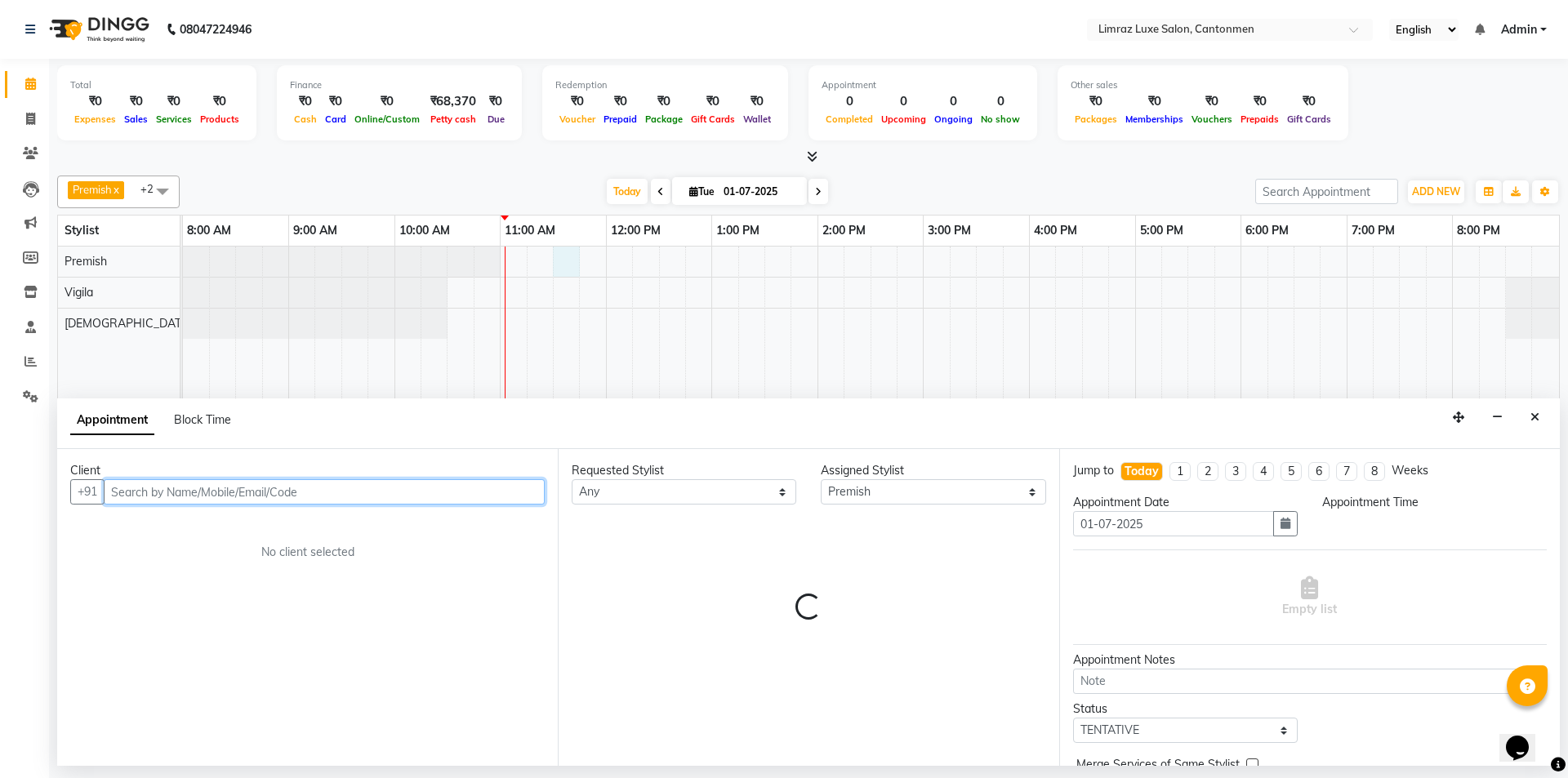 select on "690" 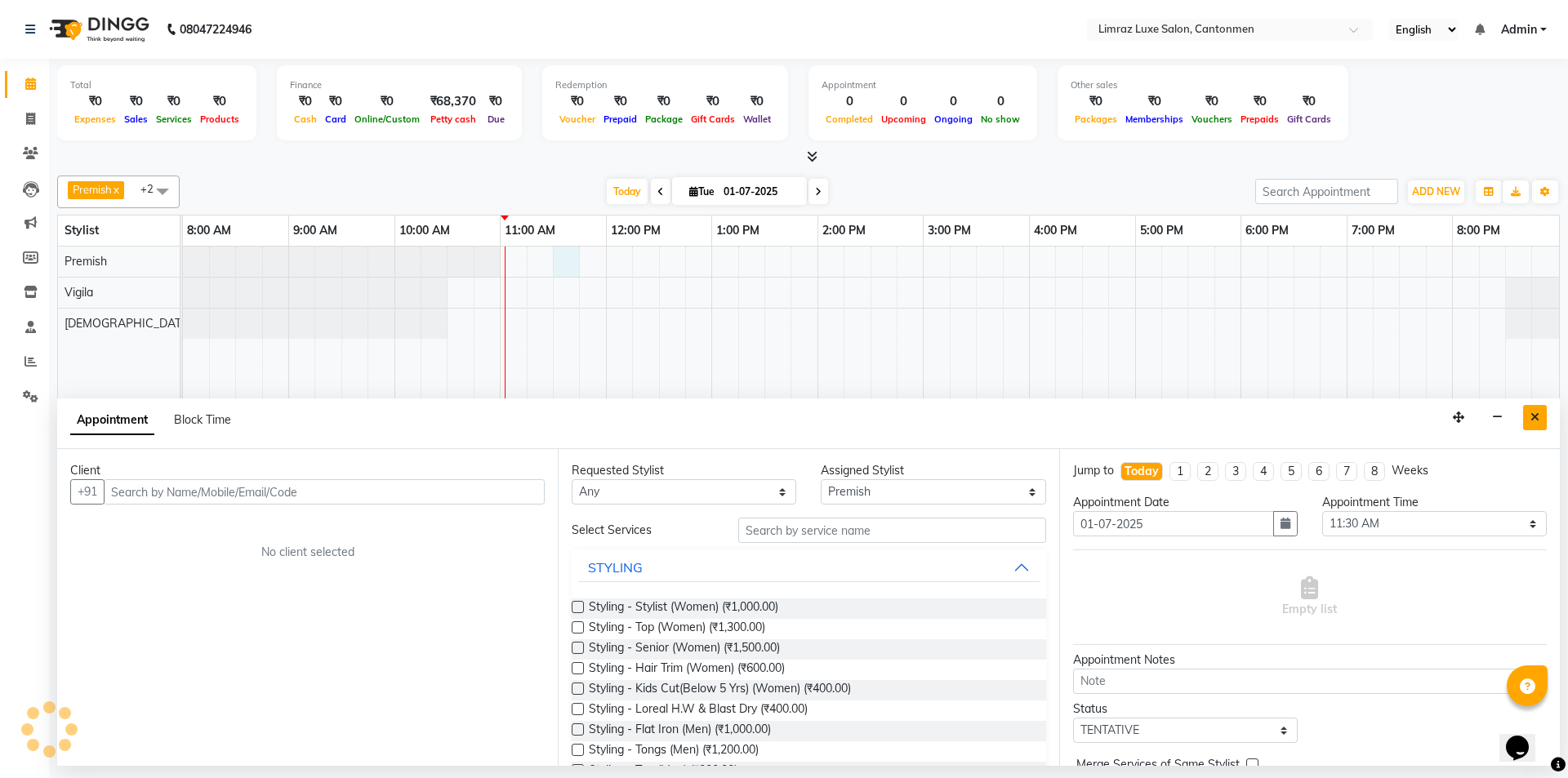 click at bounding box center [1535, 417] 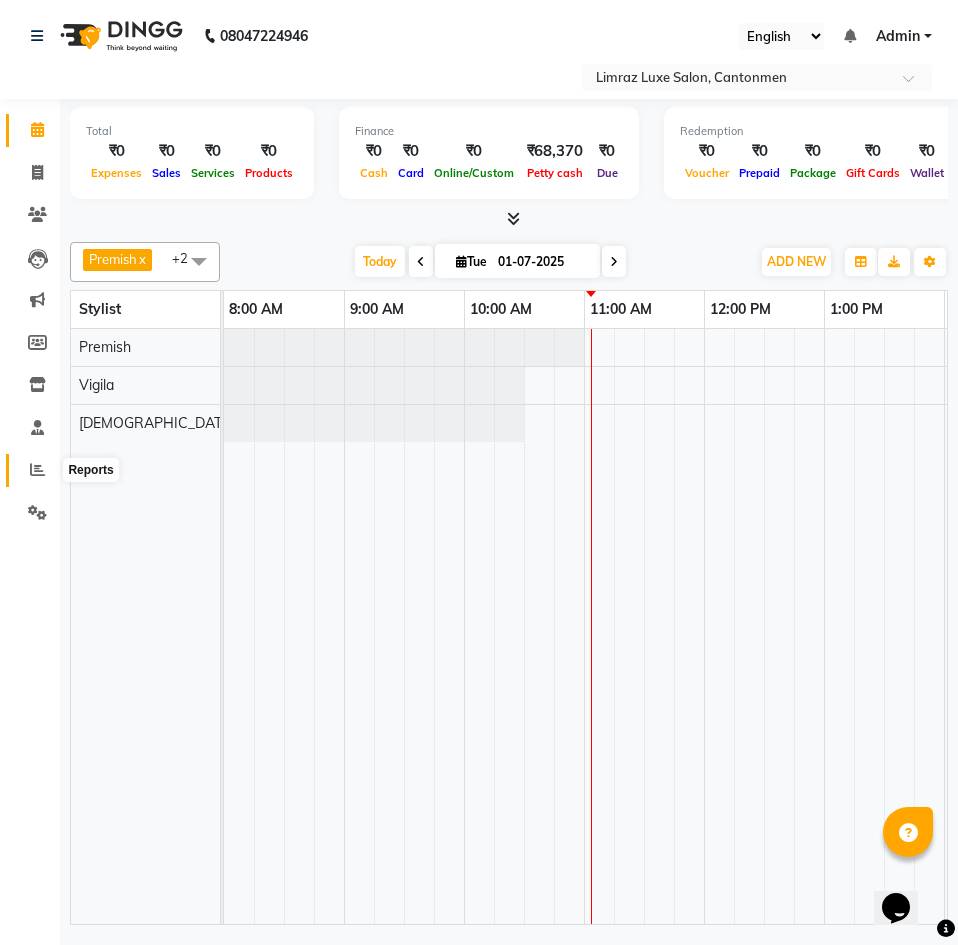 click 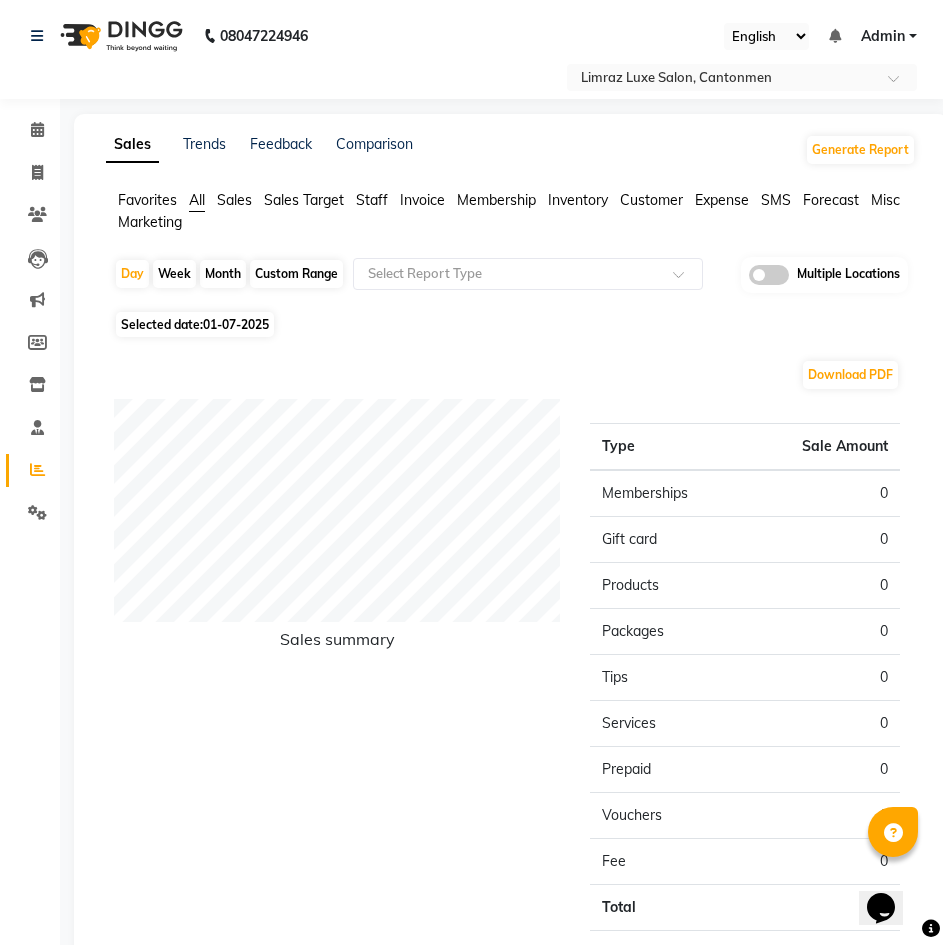 click on "Selected date:  [DATE]" 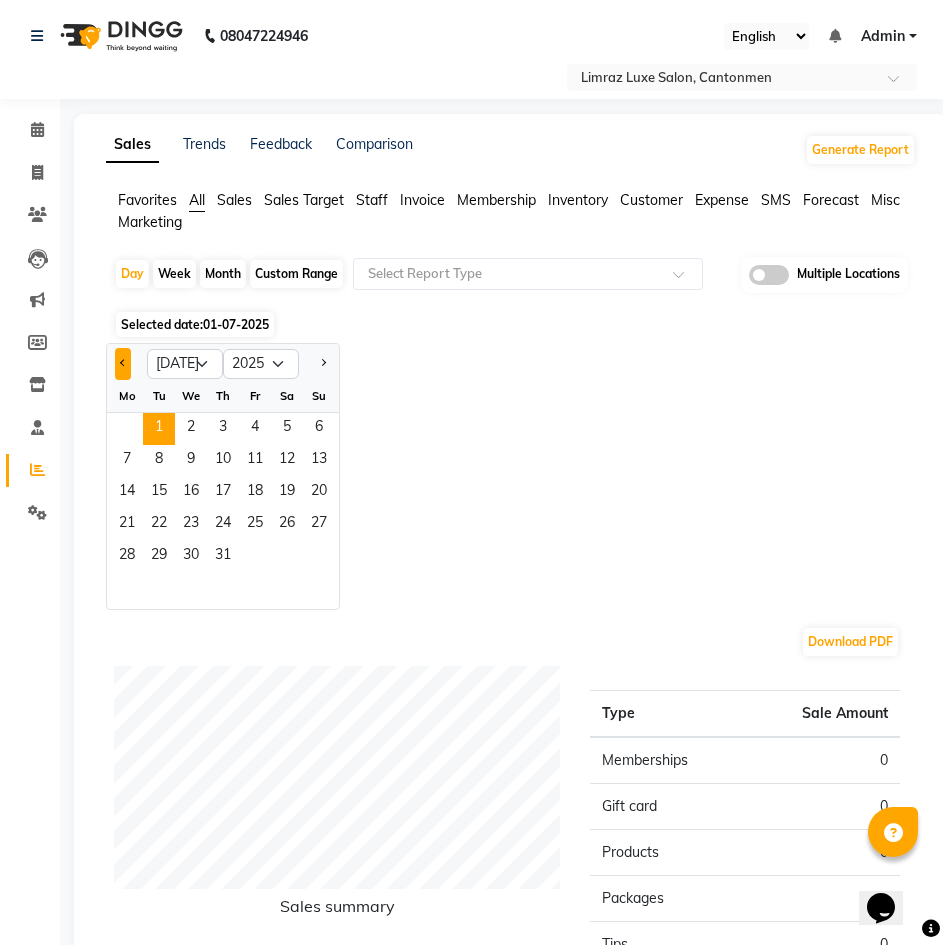 click 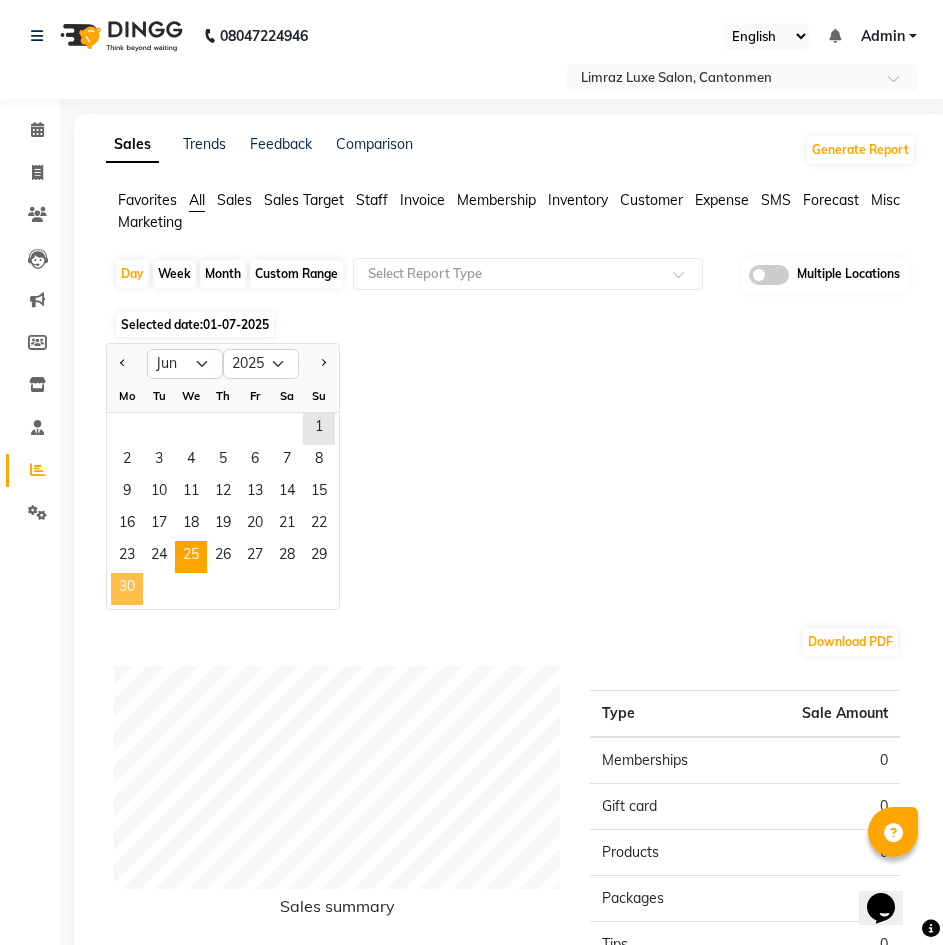drag, startPoint x: 126, startPoint y: 597, endPoint x: 184, endPoint y: 564, distance: 66.730804 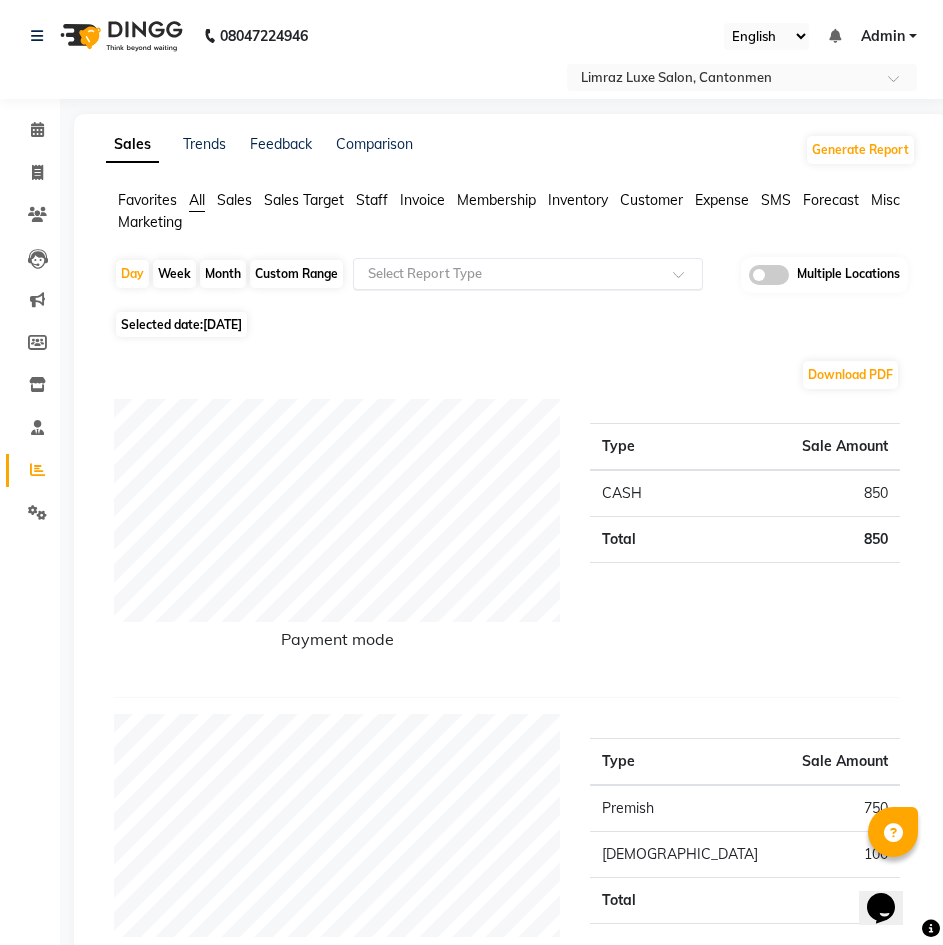 click 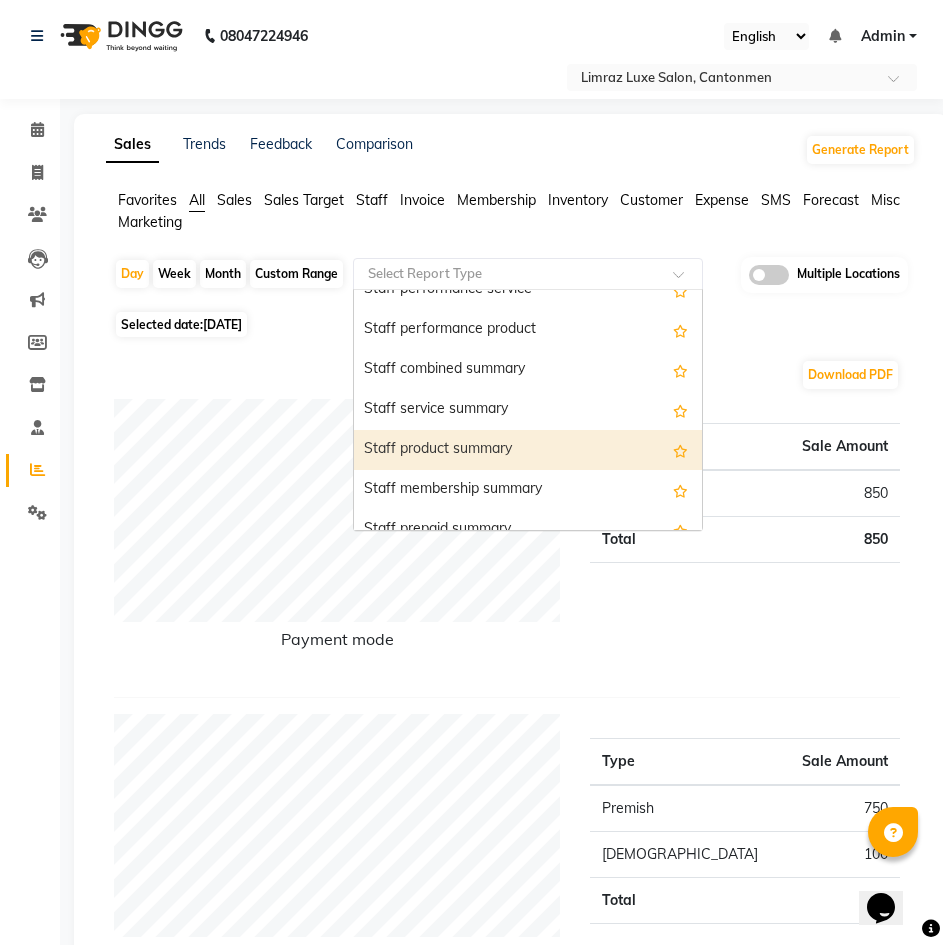 scroll, scrollTop: 1000, scrollLeft: 0, axis: vertical 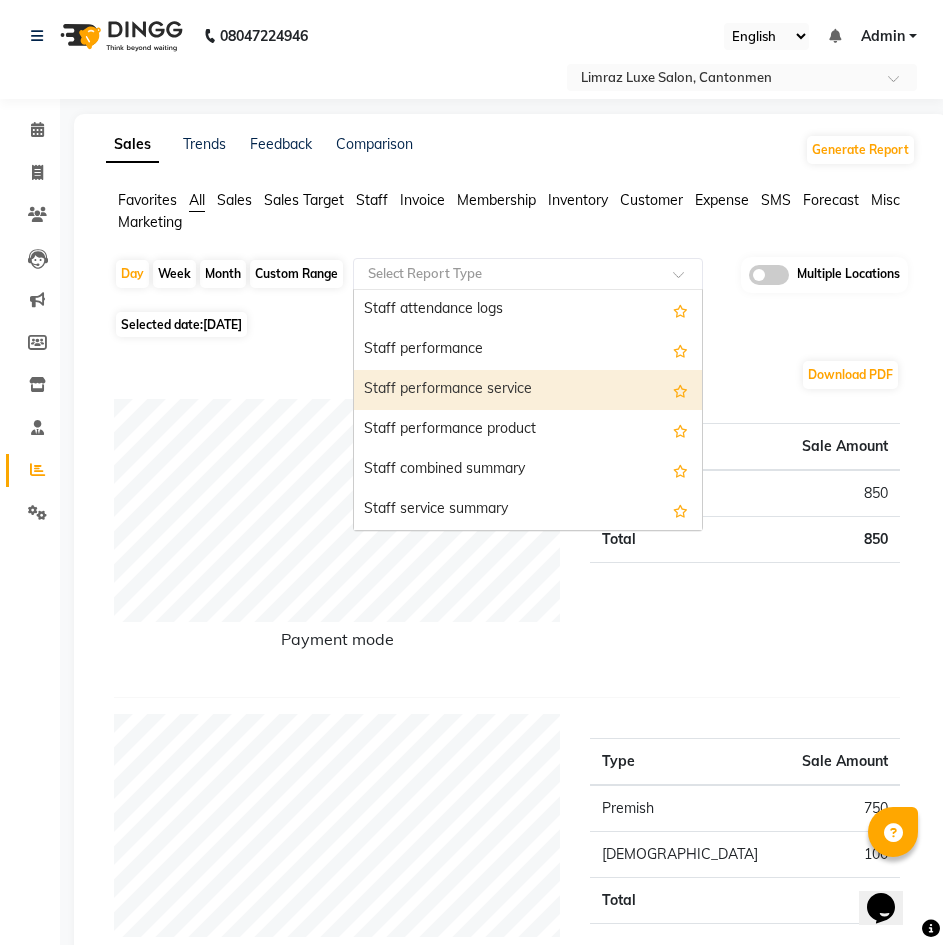 click on "Staff performance service" at bounding box center (528, 390) 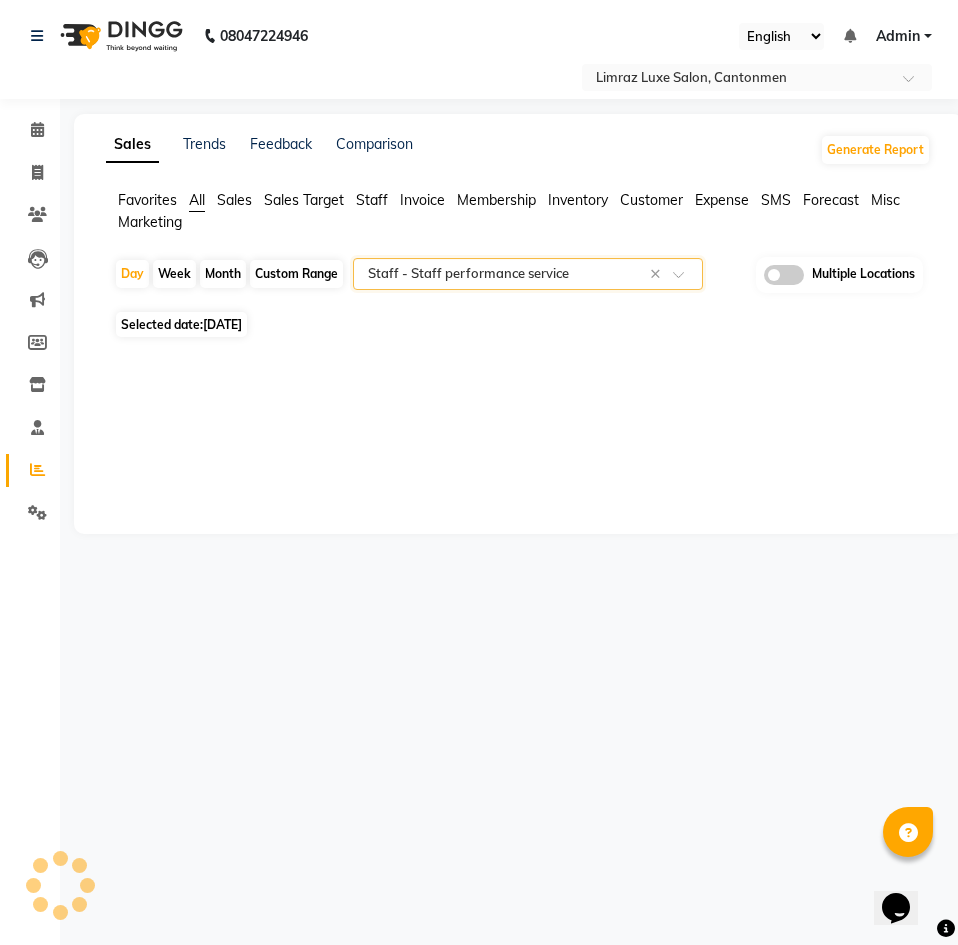select on "full_report" 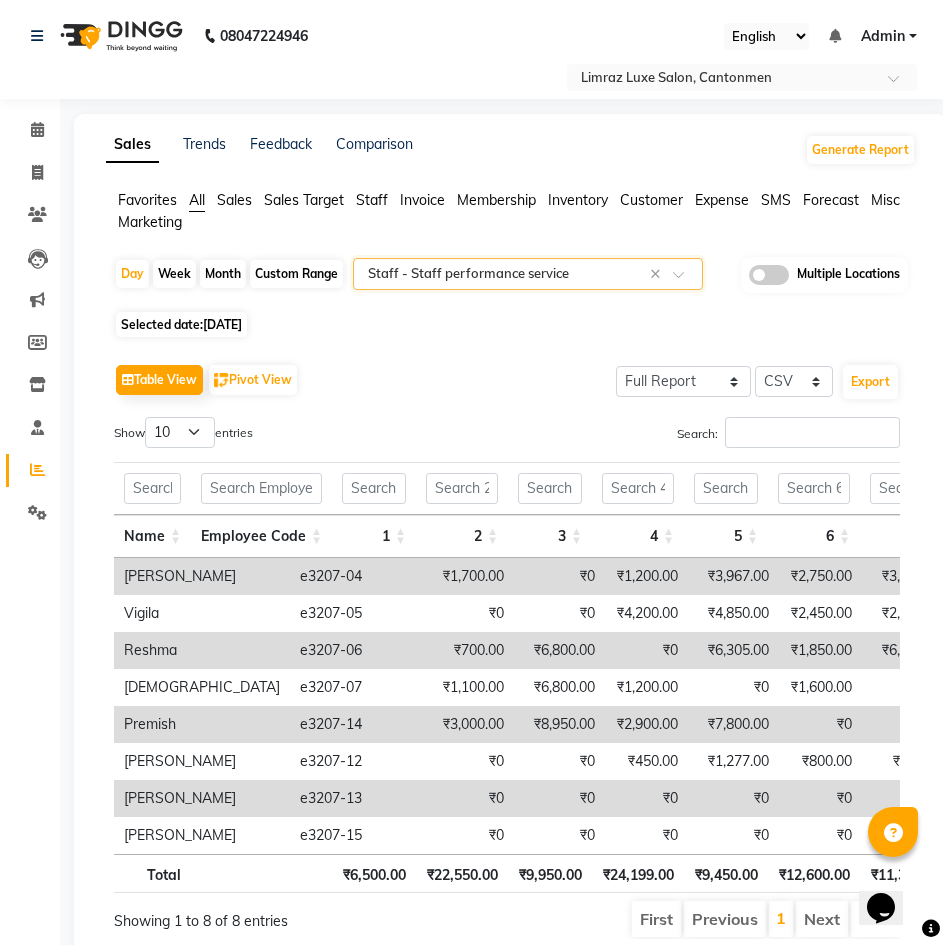 click 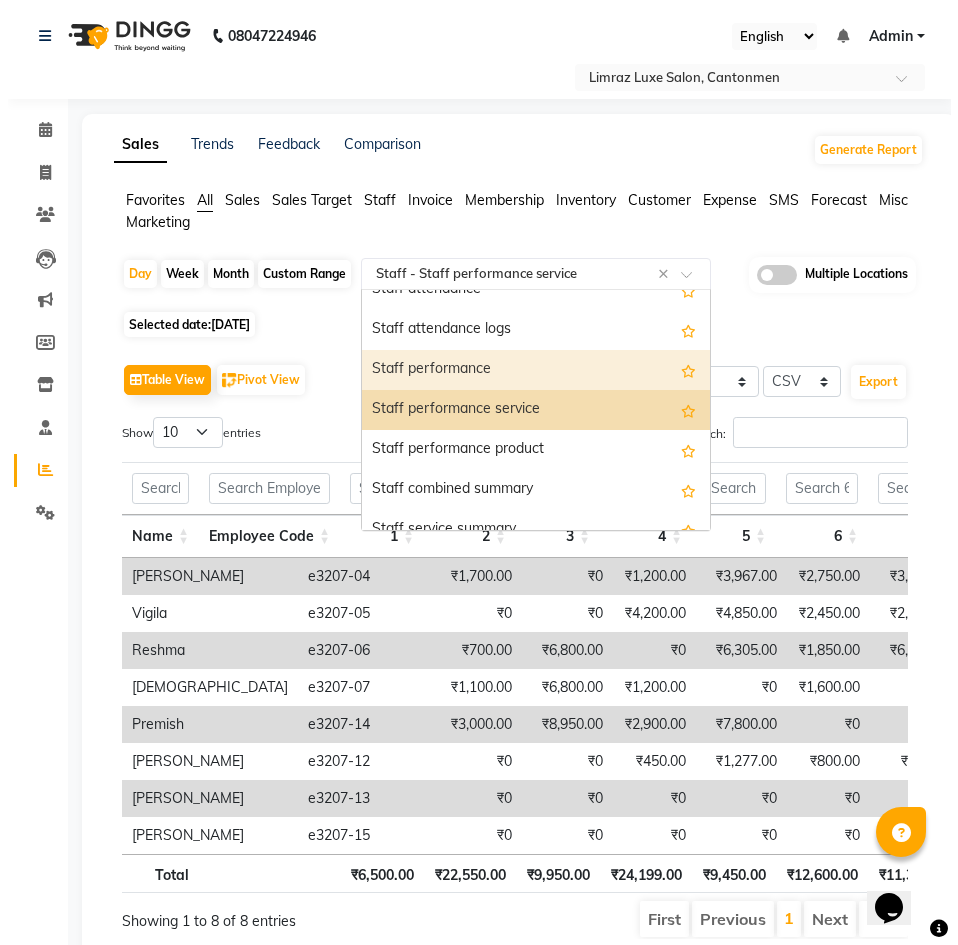 scroll, scrollTop: 1080, scrollLeft: 0, axis: vertical 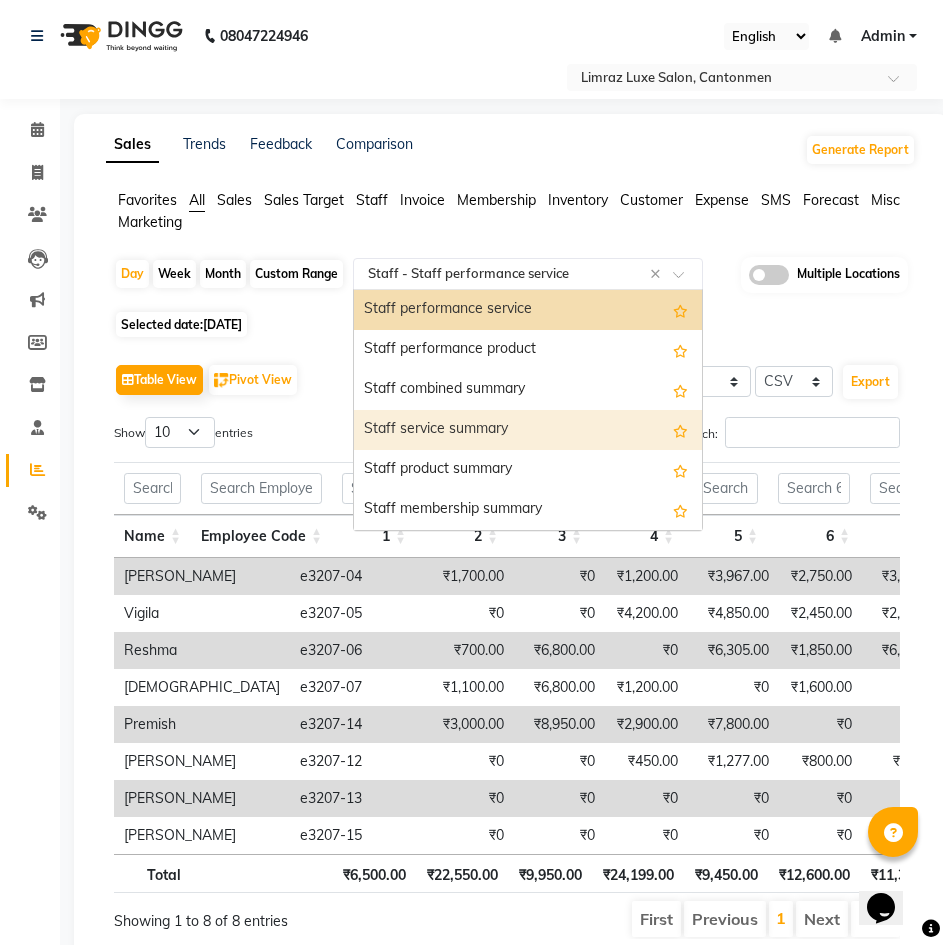 click on "Staff service summary" at bounding box center [528, 430] 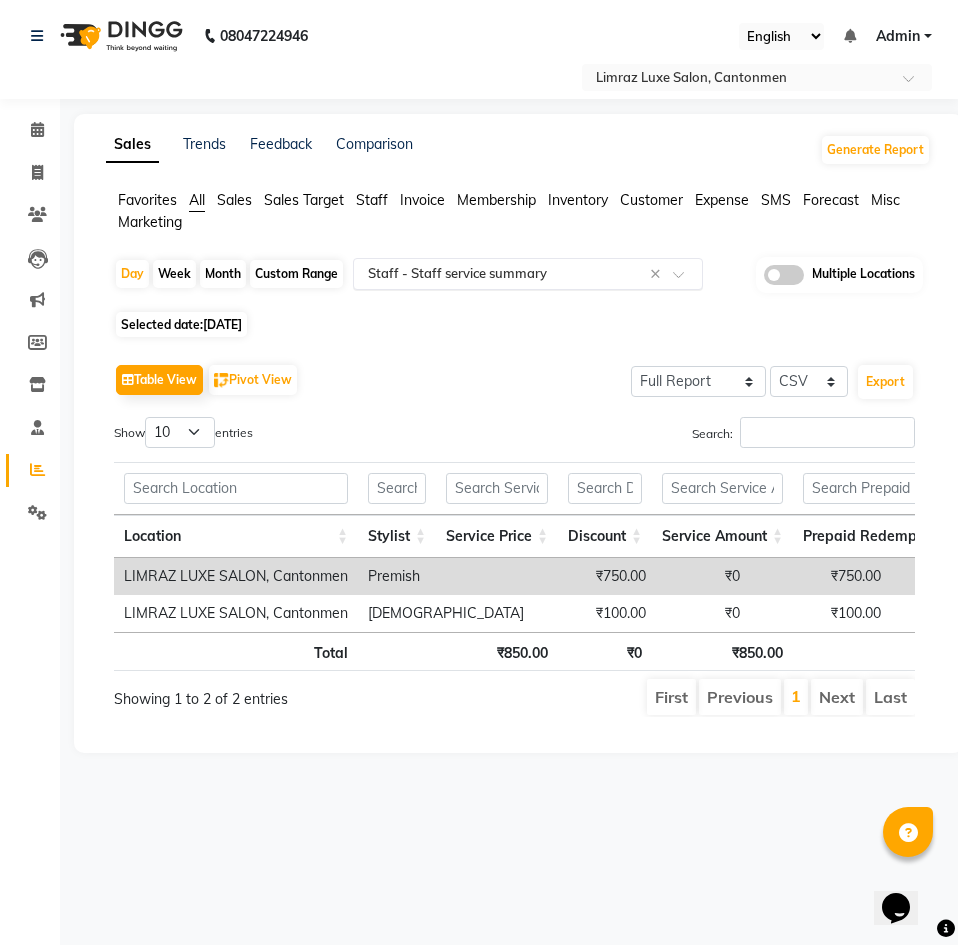 click 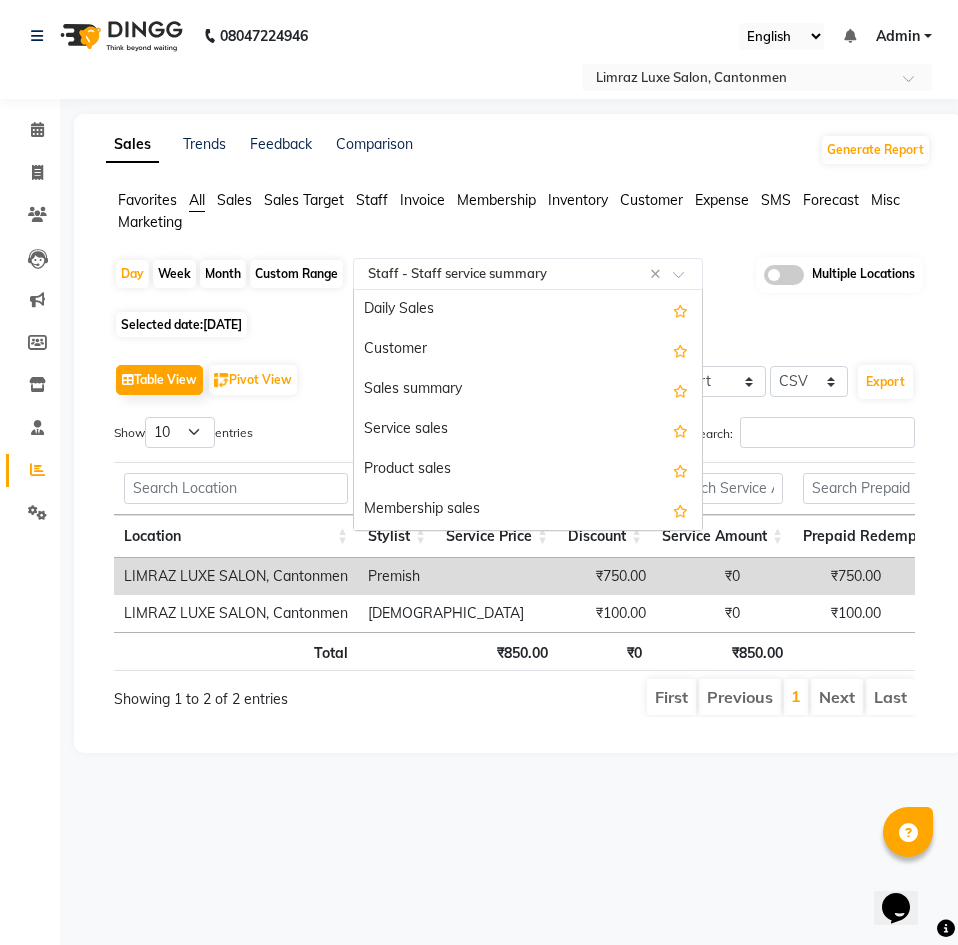 scroll, scrollTop: 1200, scrollLeft: 0, axis: vertical 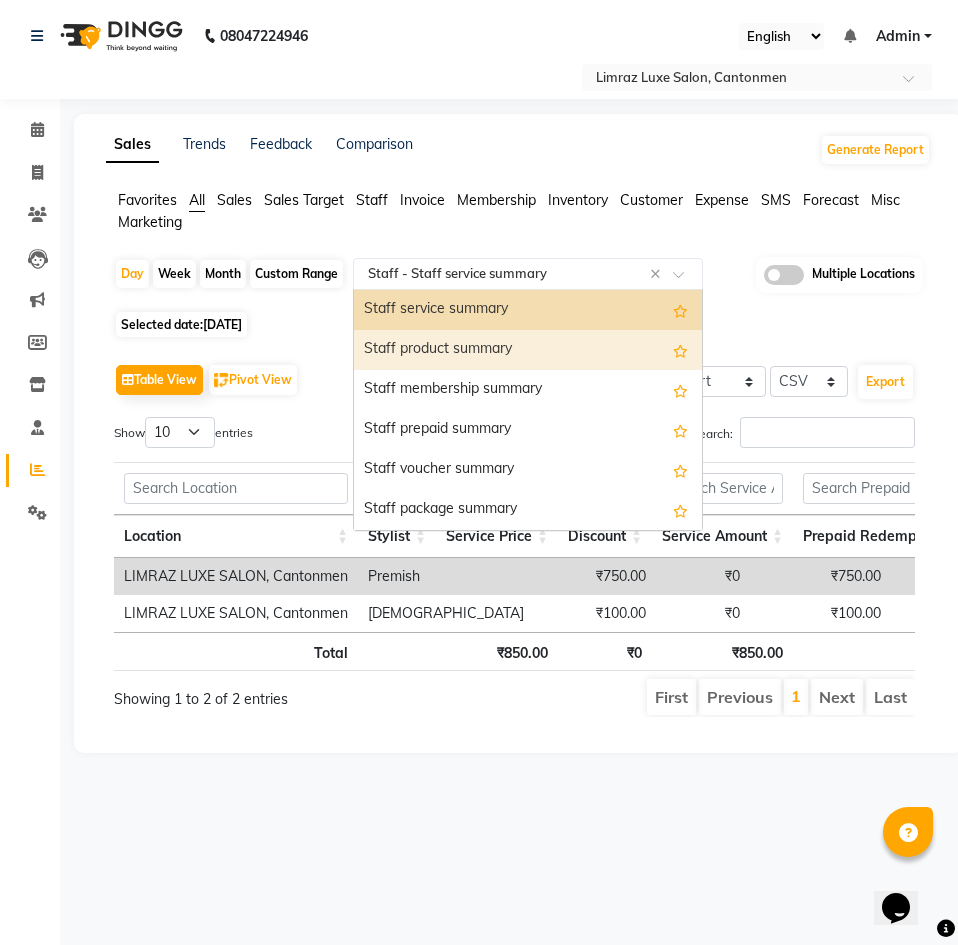 click on "Staff product summary" at bounding box center (528, 350) 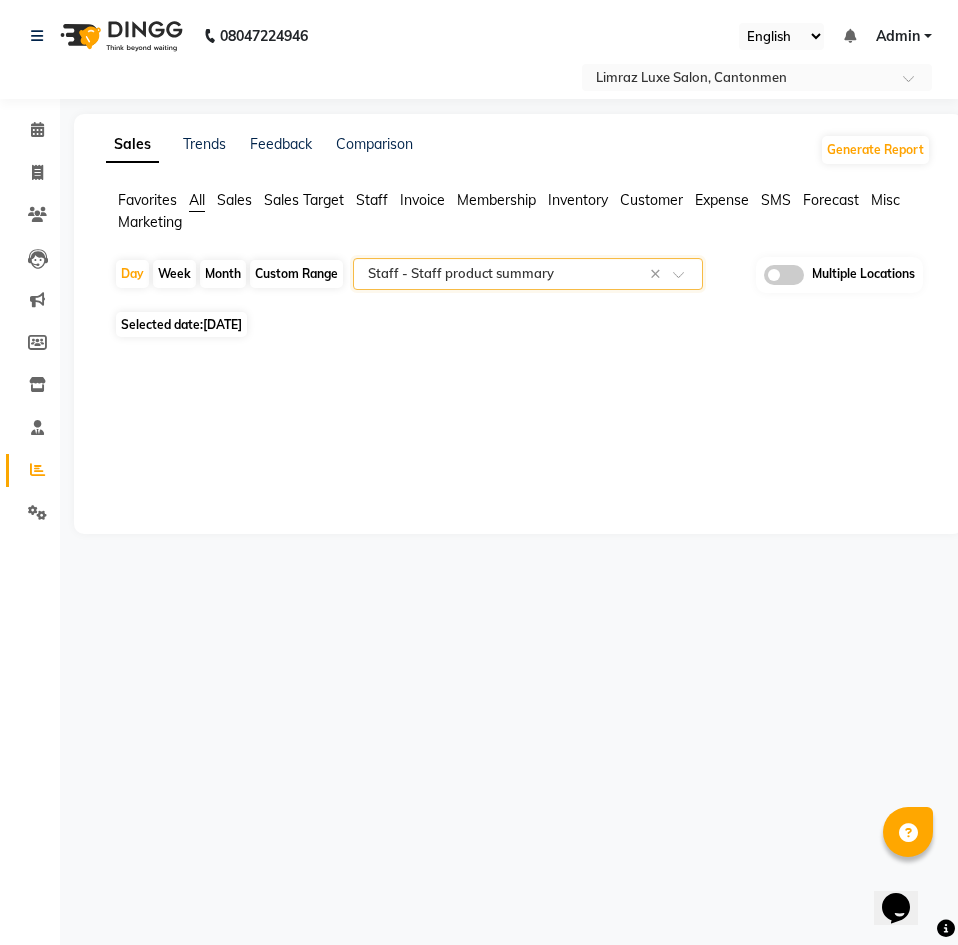 click 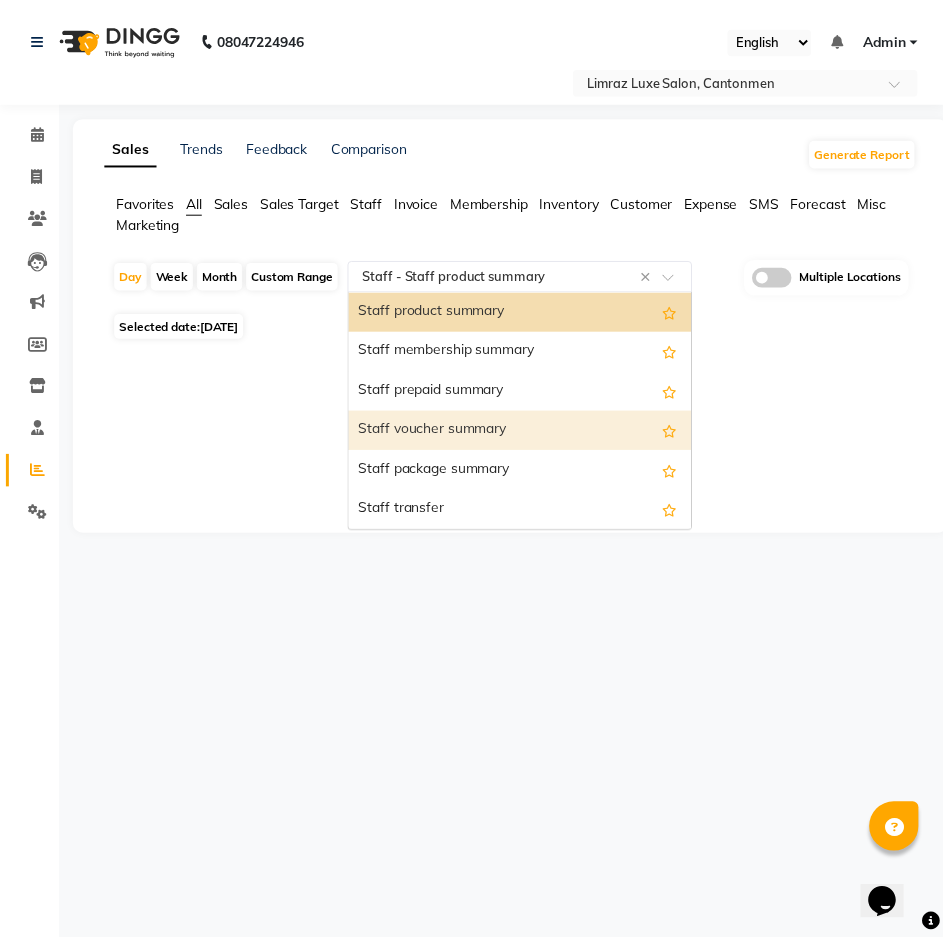 scroll, scrollTop: 1040, scrollLeft: 0, axis: vertical 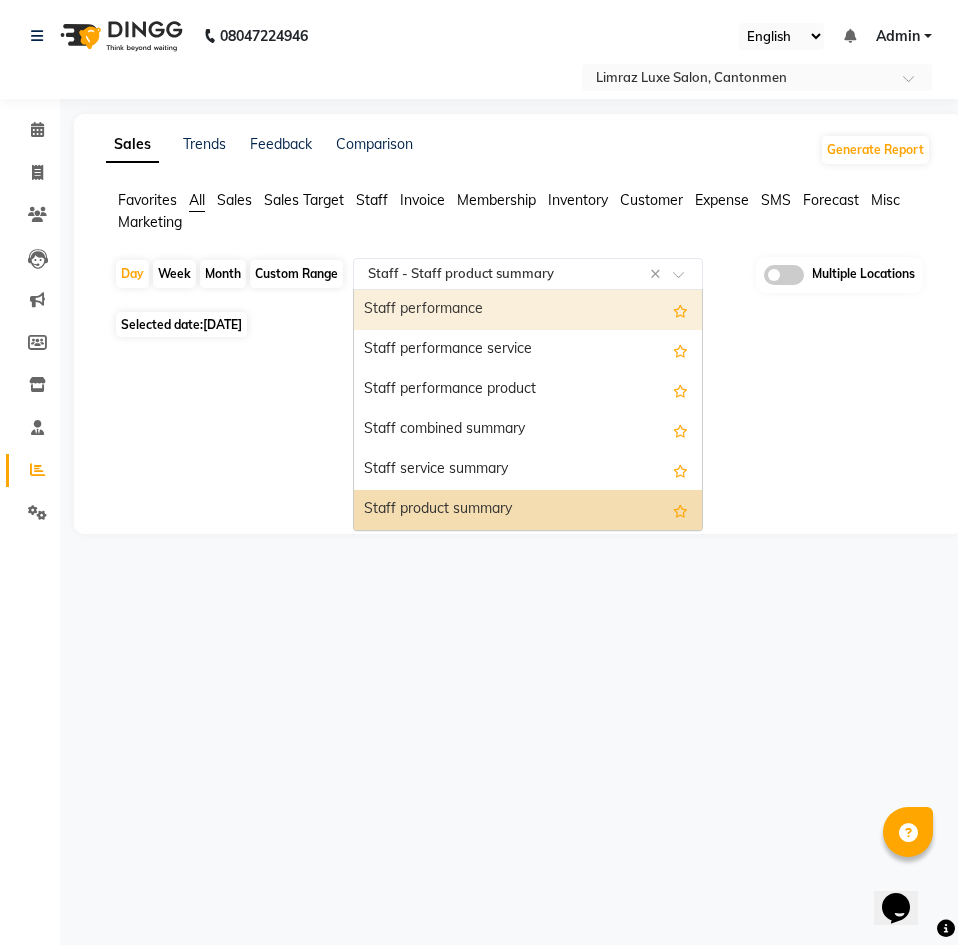 click on "Staff performance" at bounding box center (528, 310) 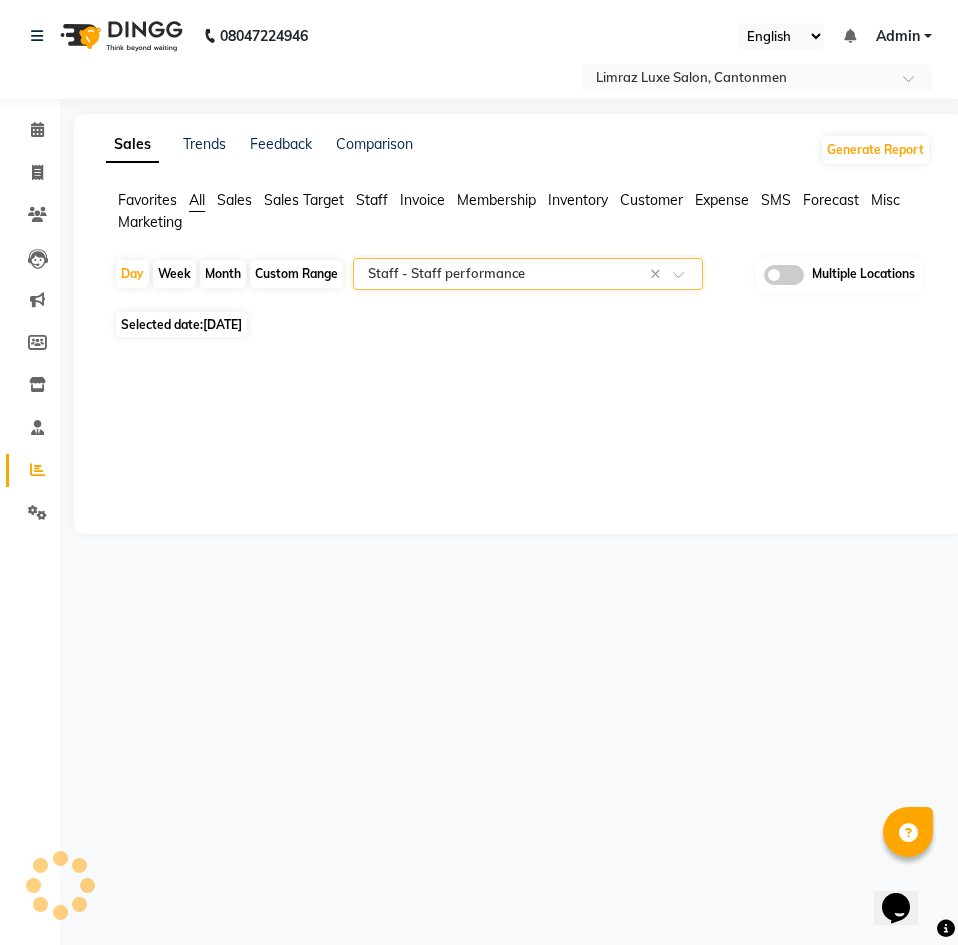 select on "full_report" 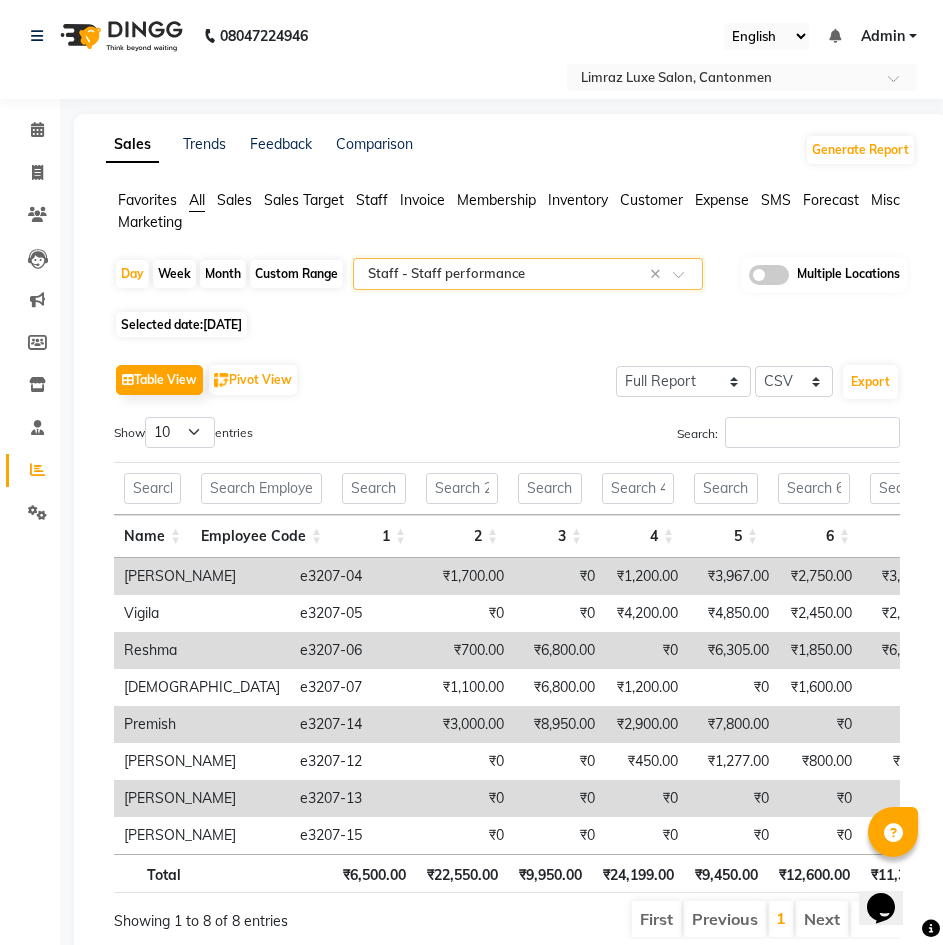 click 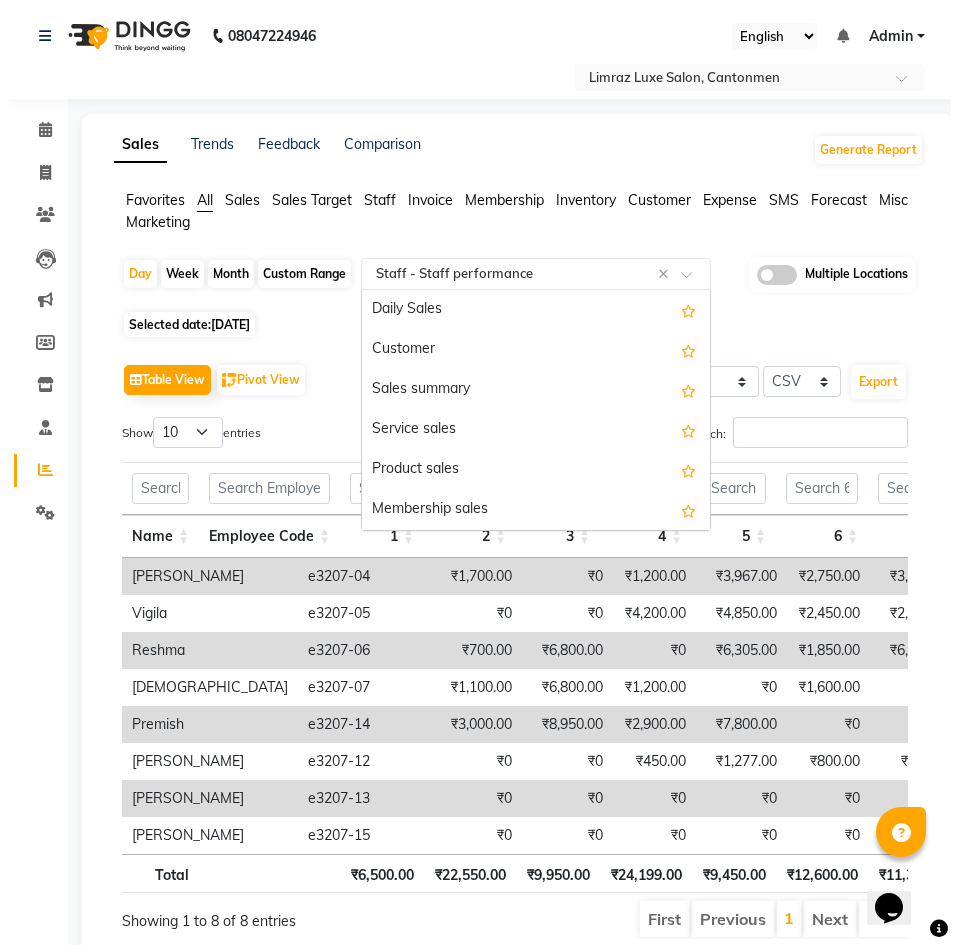scroll, scrollTop: 1040, scrollLeft: 0, axis: vertical 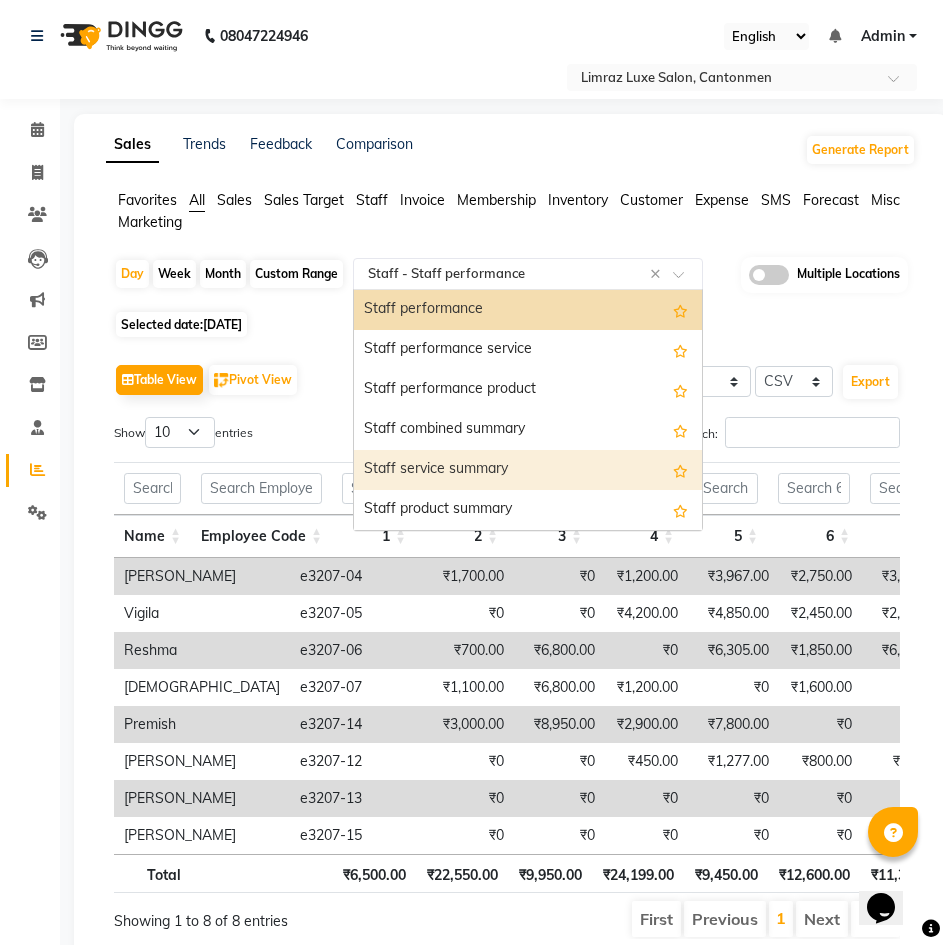click on "Staff service summary" at bounding box center [528, 470] 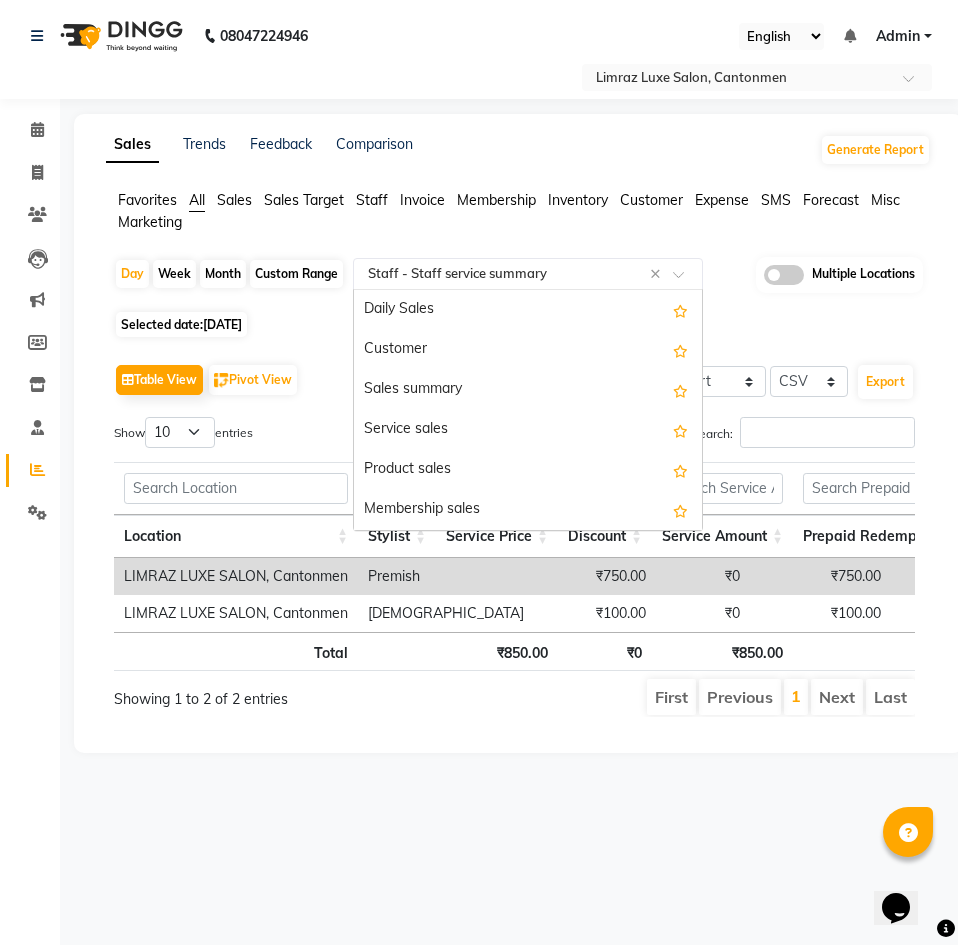 click 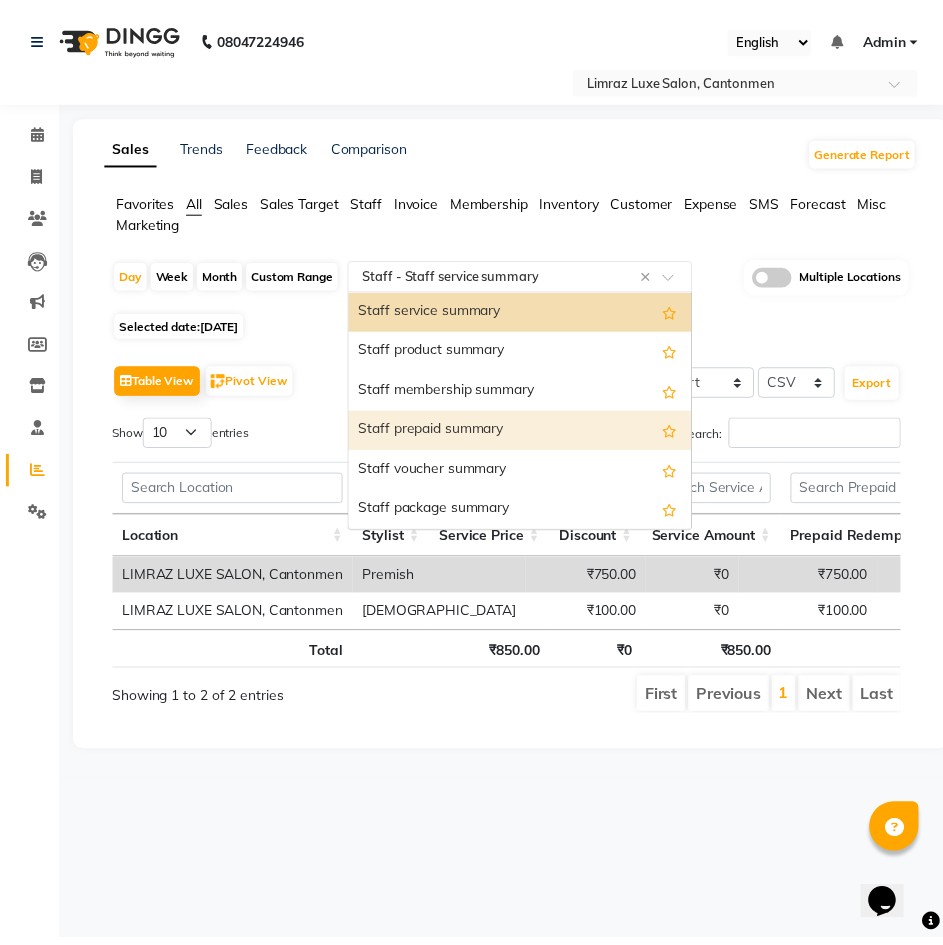 scroll, scrollTop: 1000, scrollLeft: 0, axis: vertical 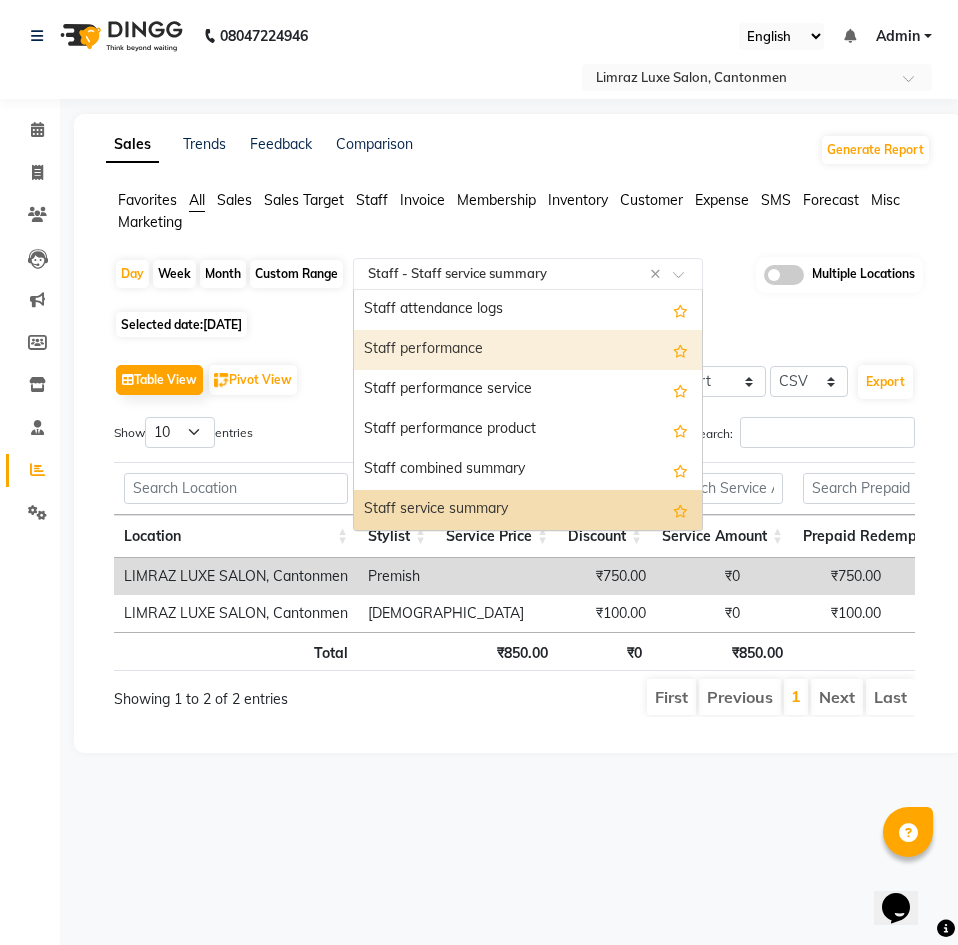 click on "Staff performance" at bounding box center [528, 350] 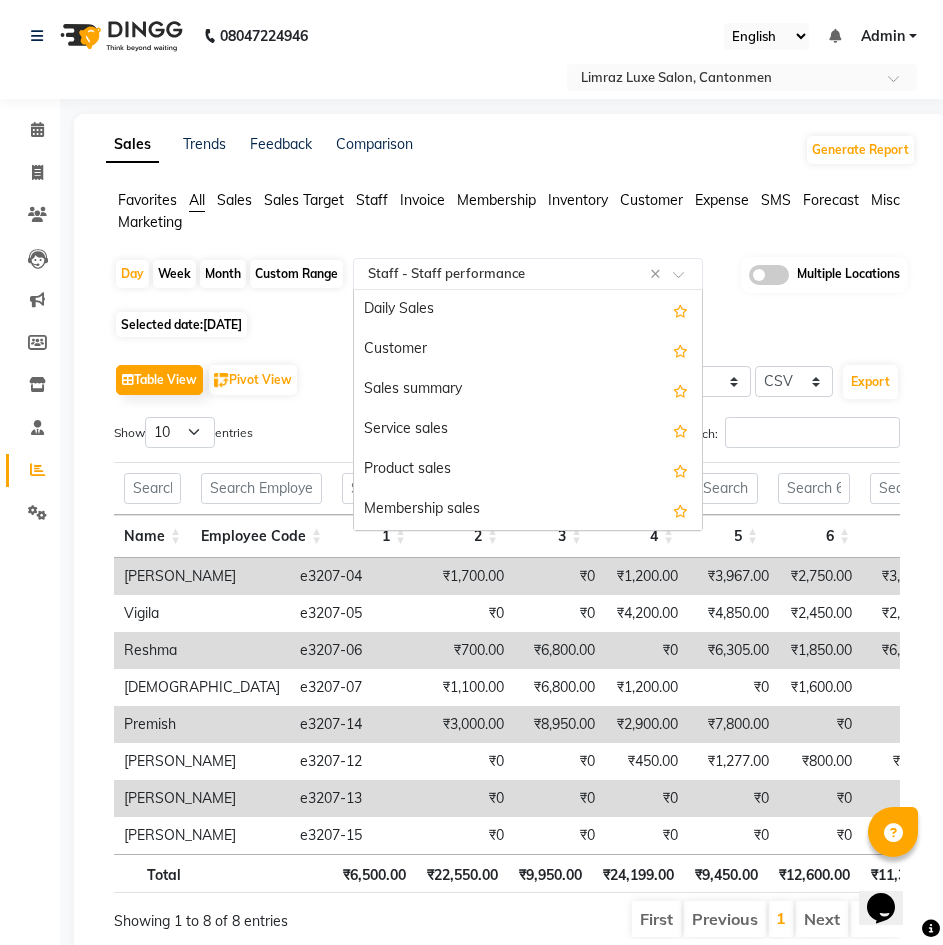 click 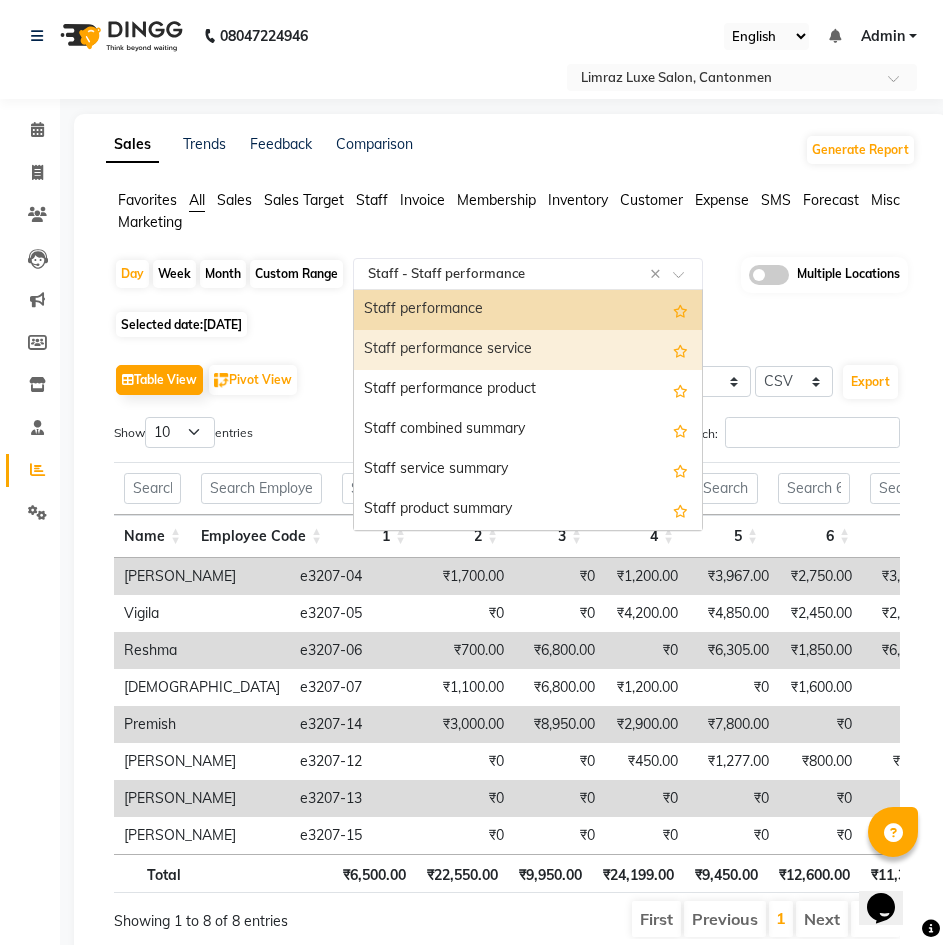 click on "Staff performance service" at bounding box center [528, 350] 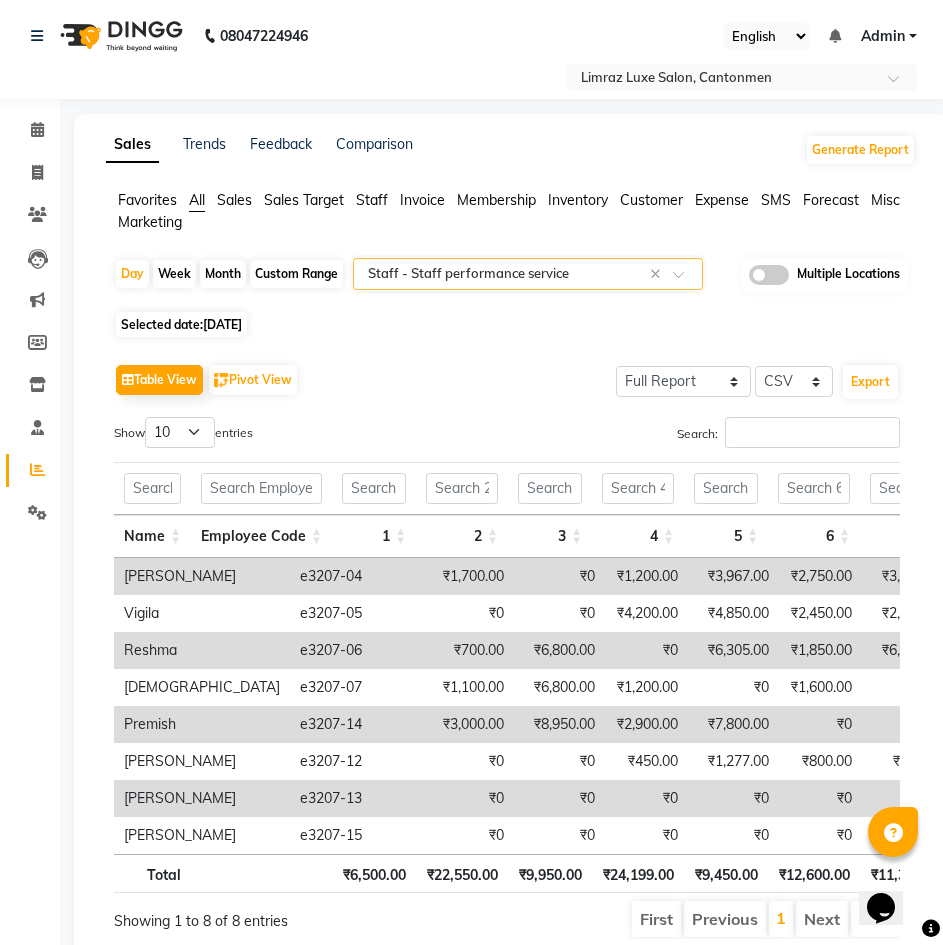 click 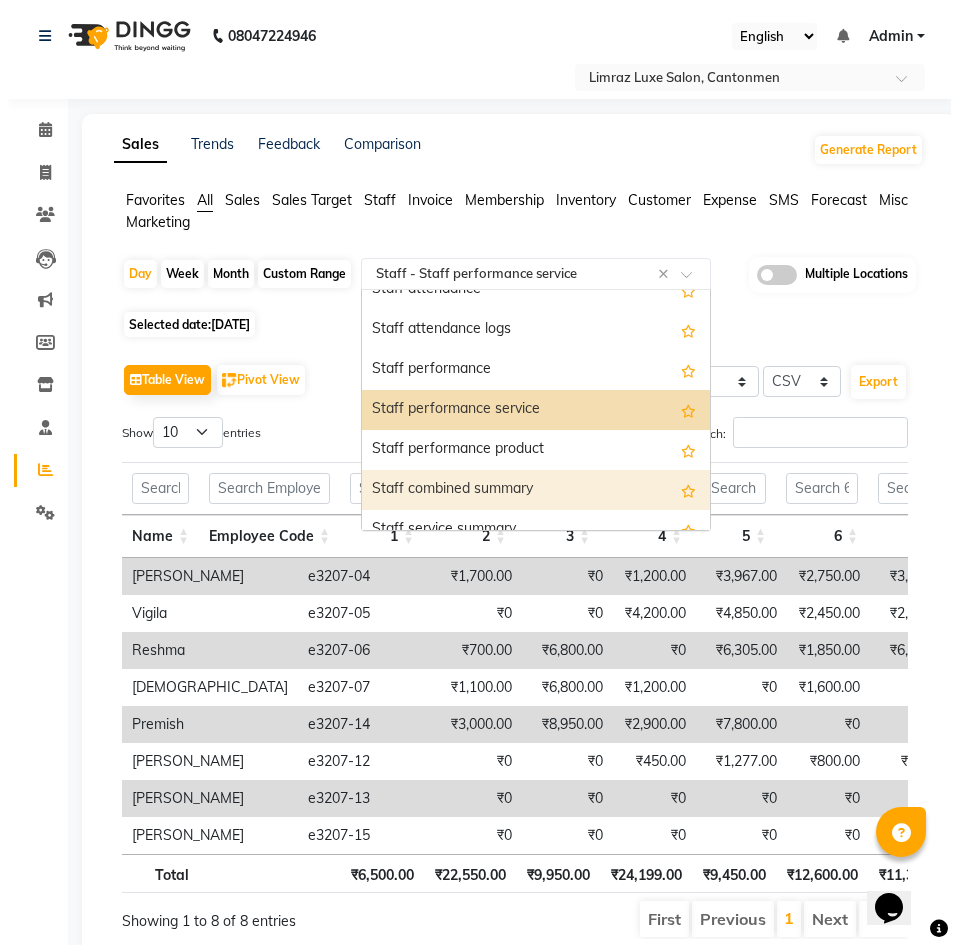 scroll, scrollTop: 880, scrollLeft: 0, axis: vertical 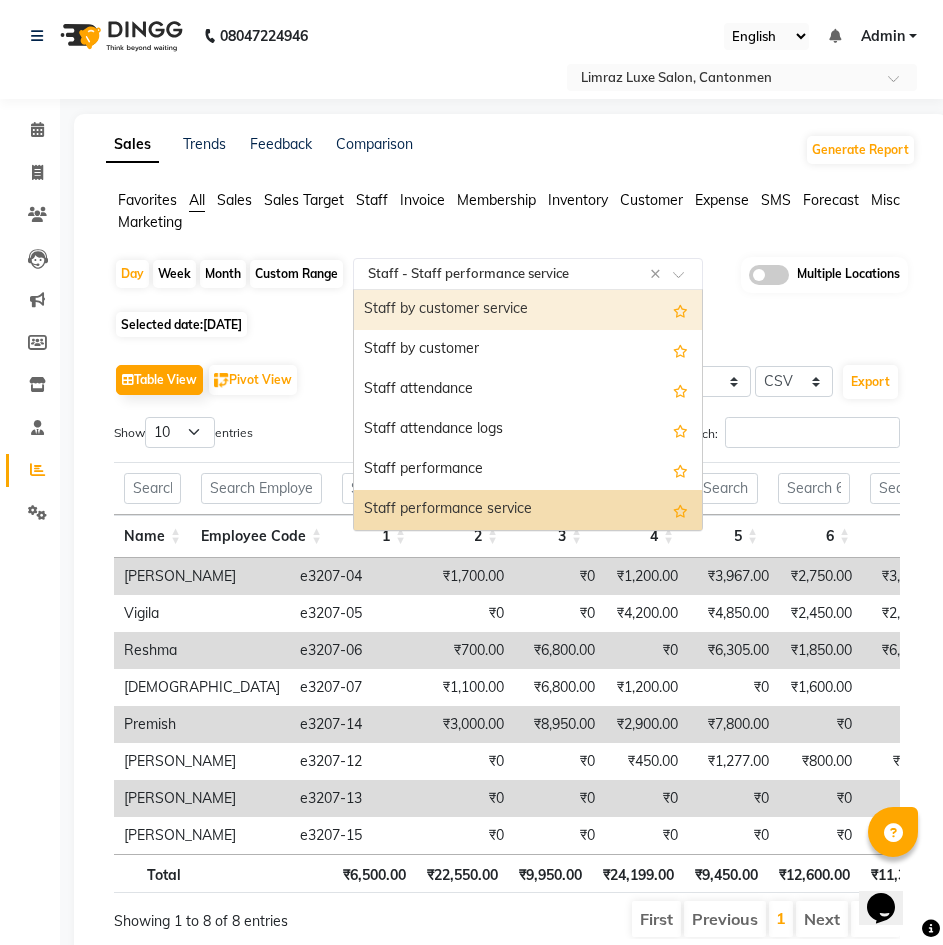 click on "Staff by customer service" at bounding box center (528, 310) 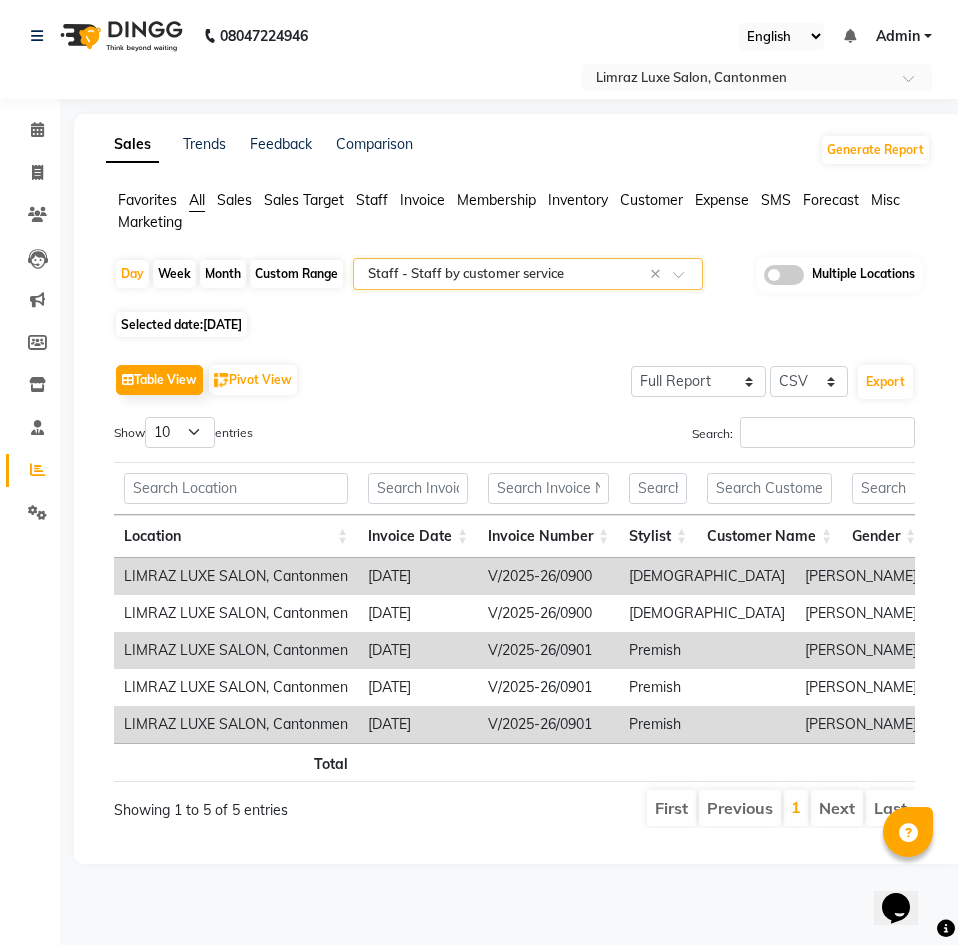click 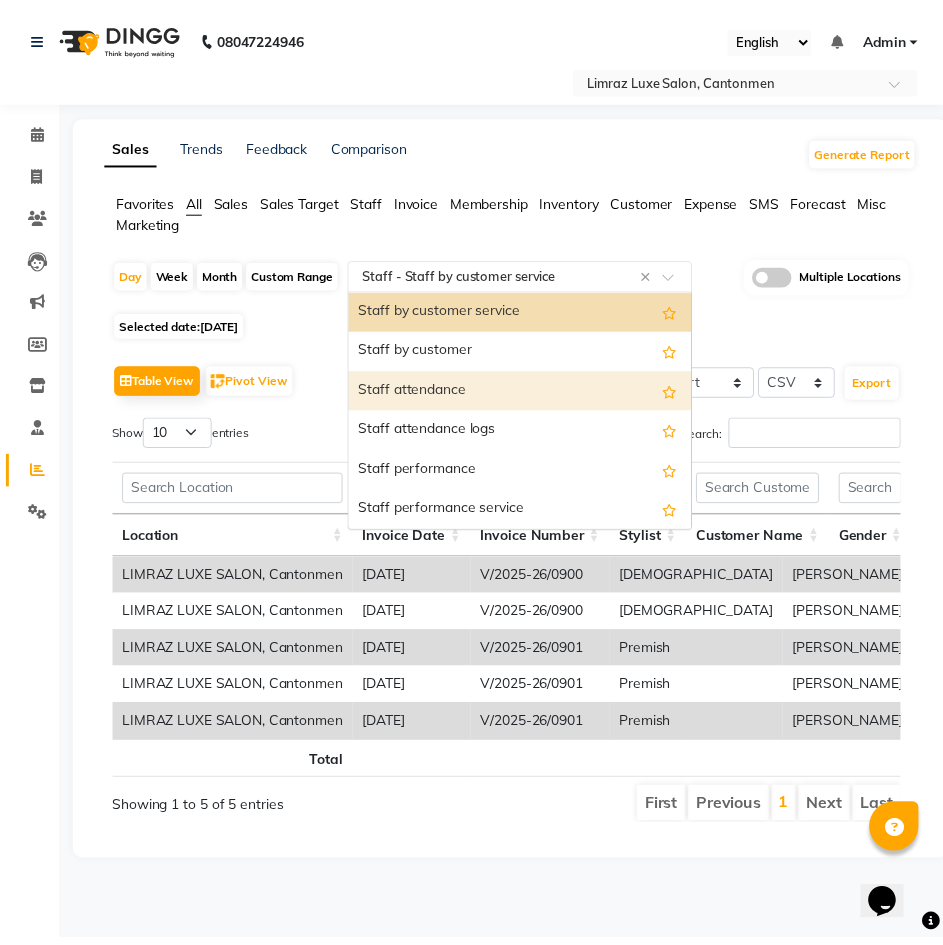 scroll, scrollTop: 680, scrollLeft: 0, axis: vertical 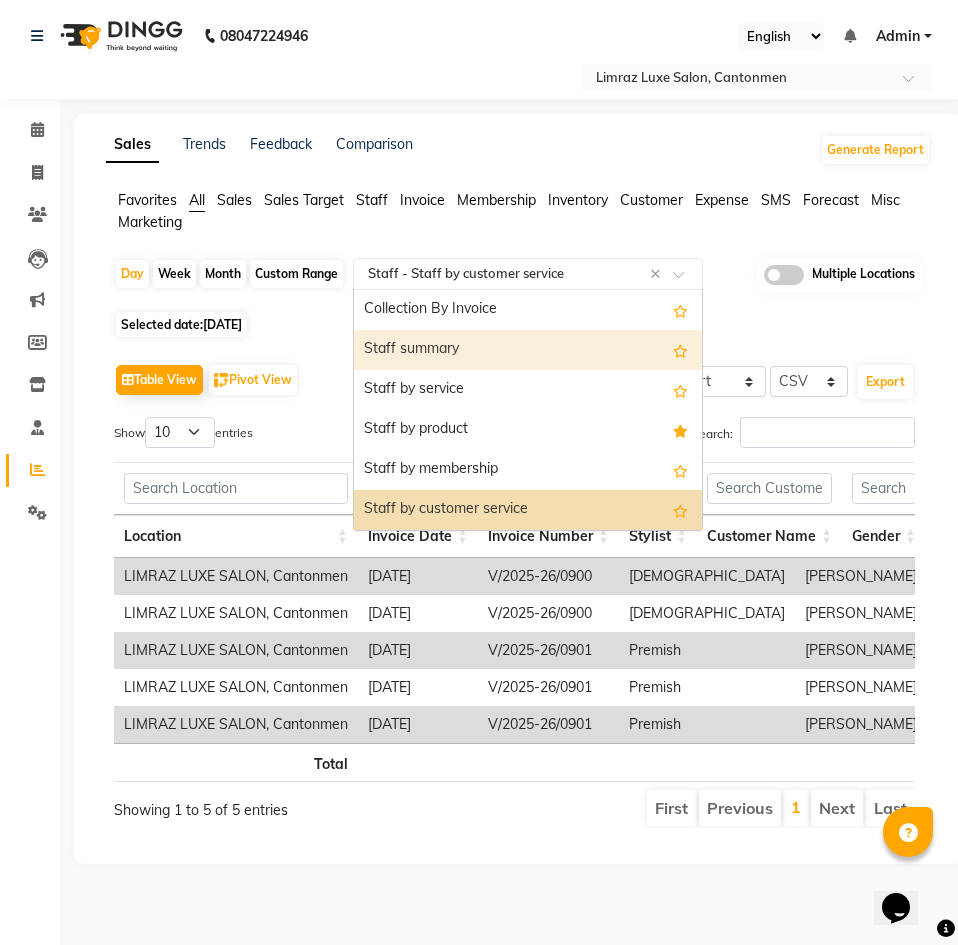 click on "Staff summary" at bounding box center [528, 350] 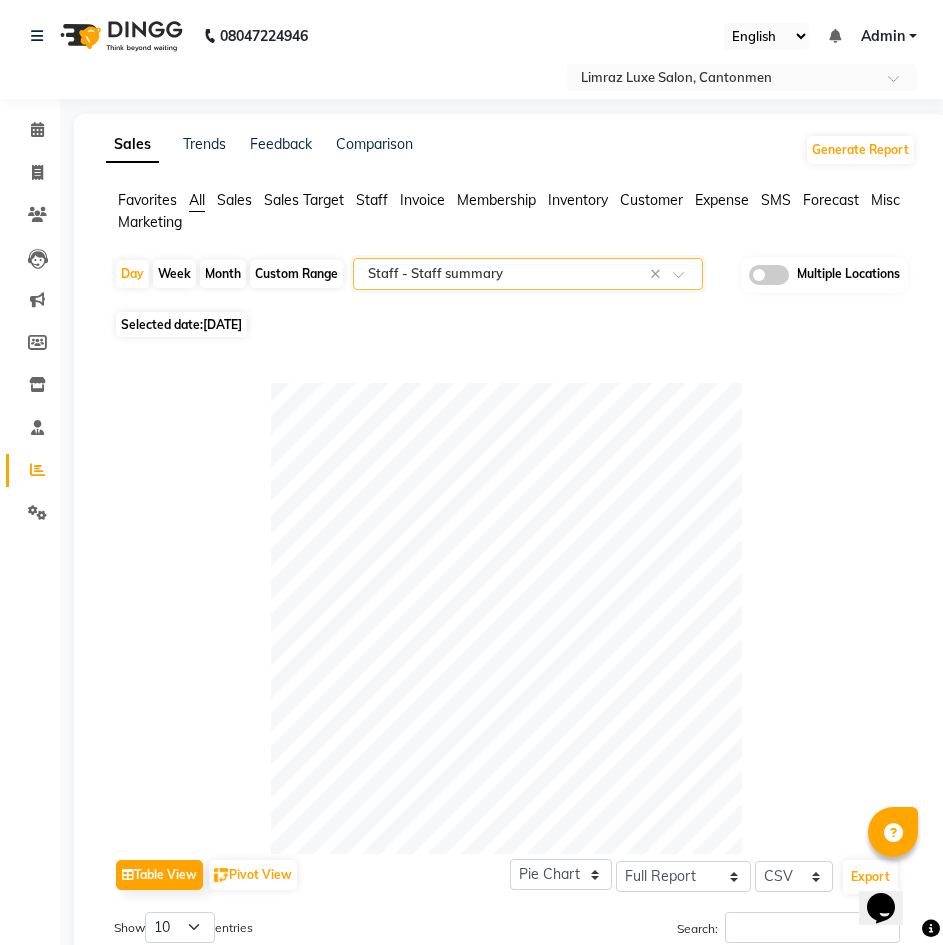 scroll, scrollTop: 363, scrollLeft: 0, axis: vertical 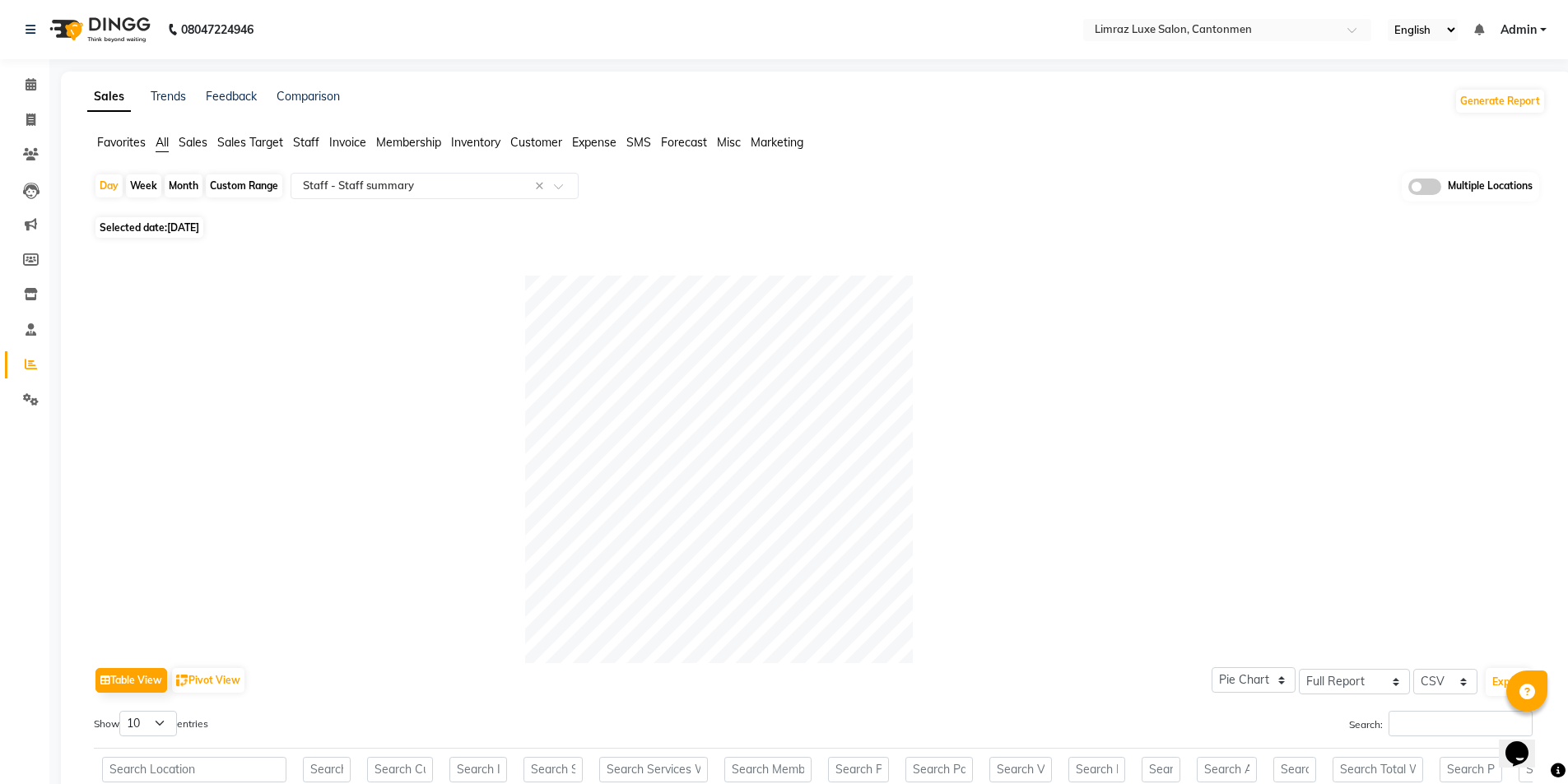 click 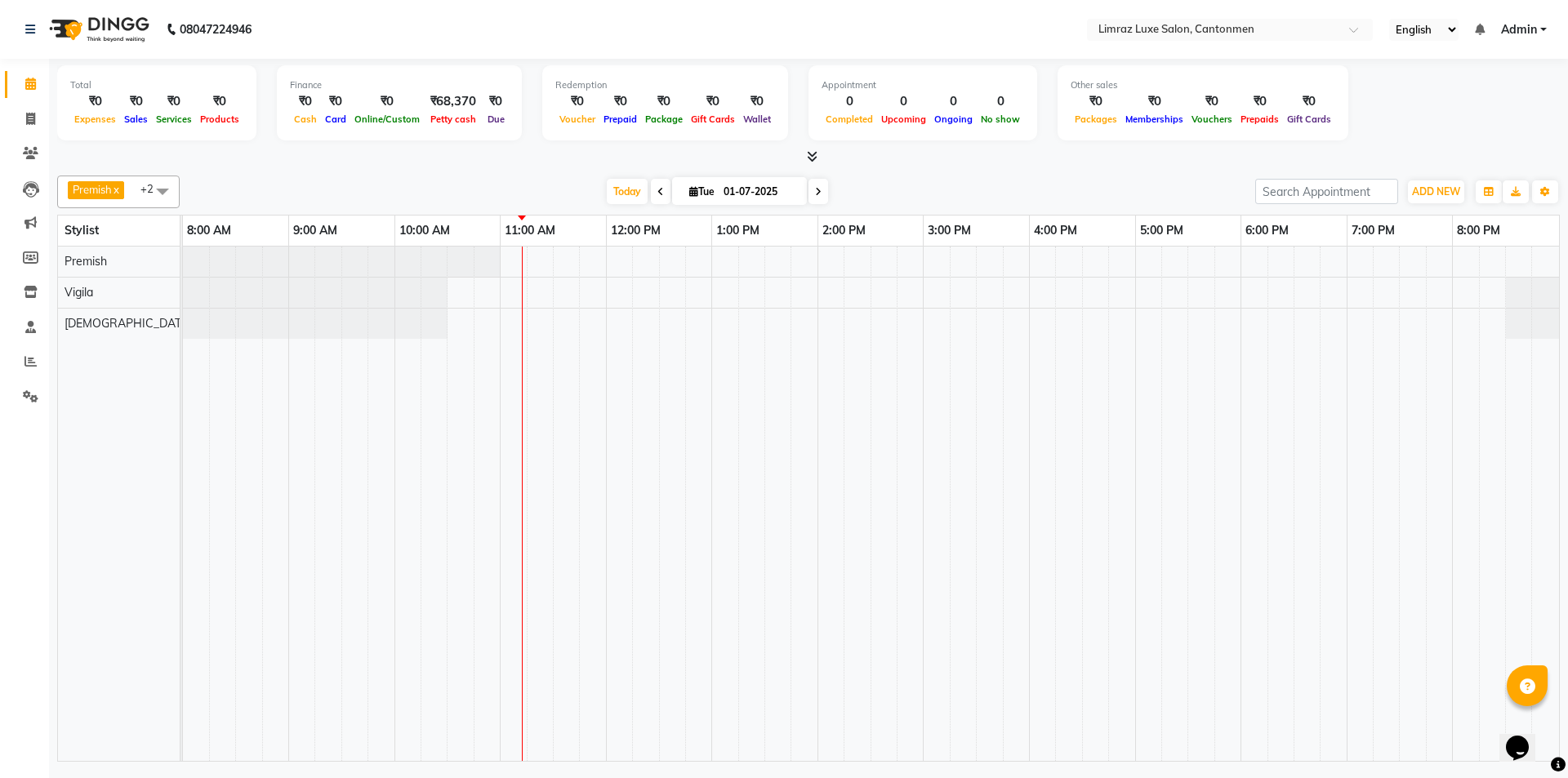 click at bounding box center [871, 504] 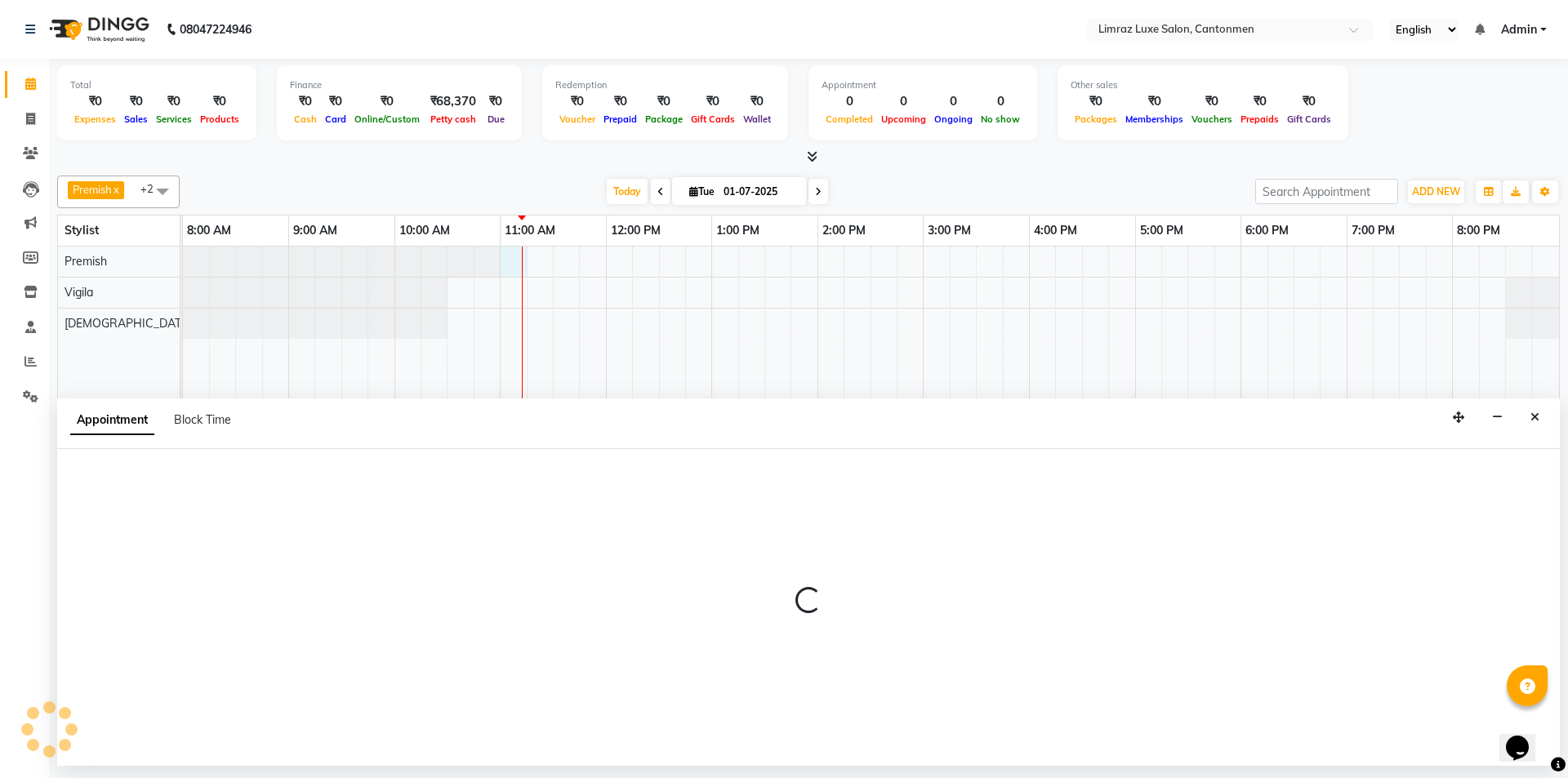 select on "76542" 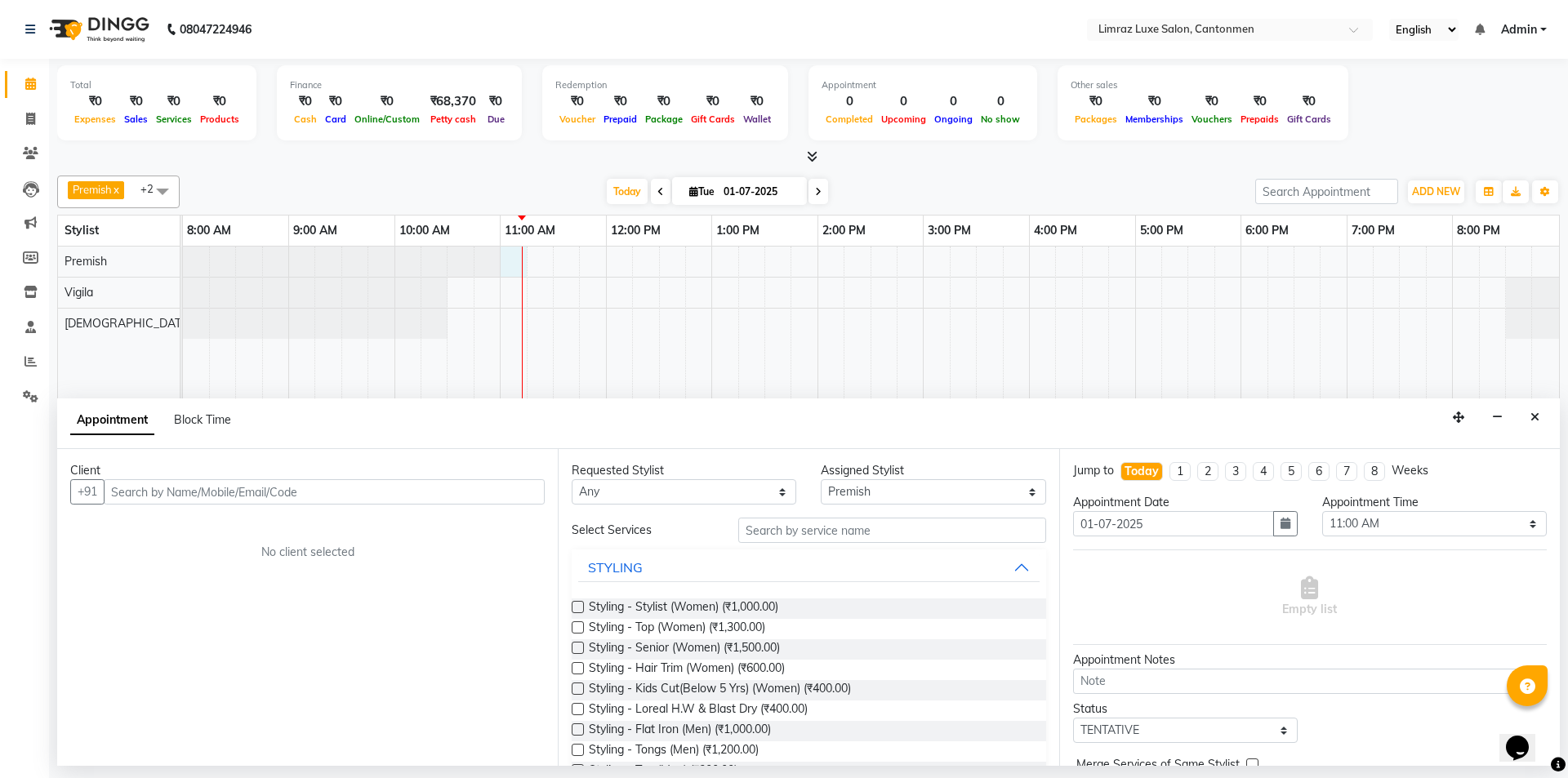 click at bounding box center [324, 491] 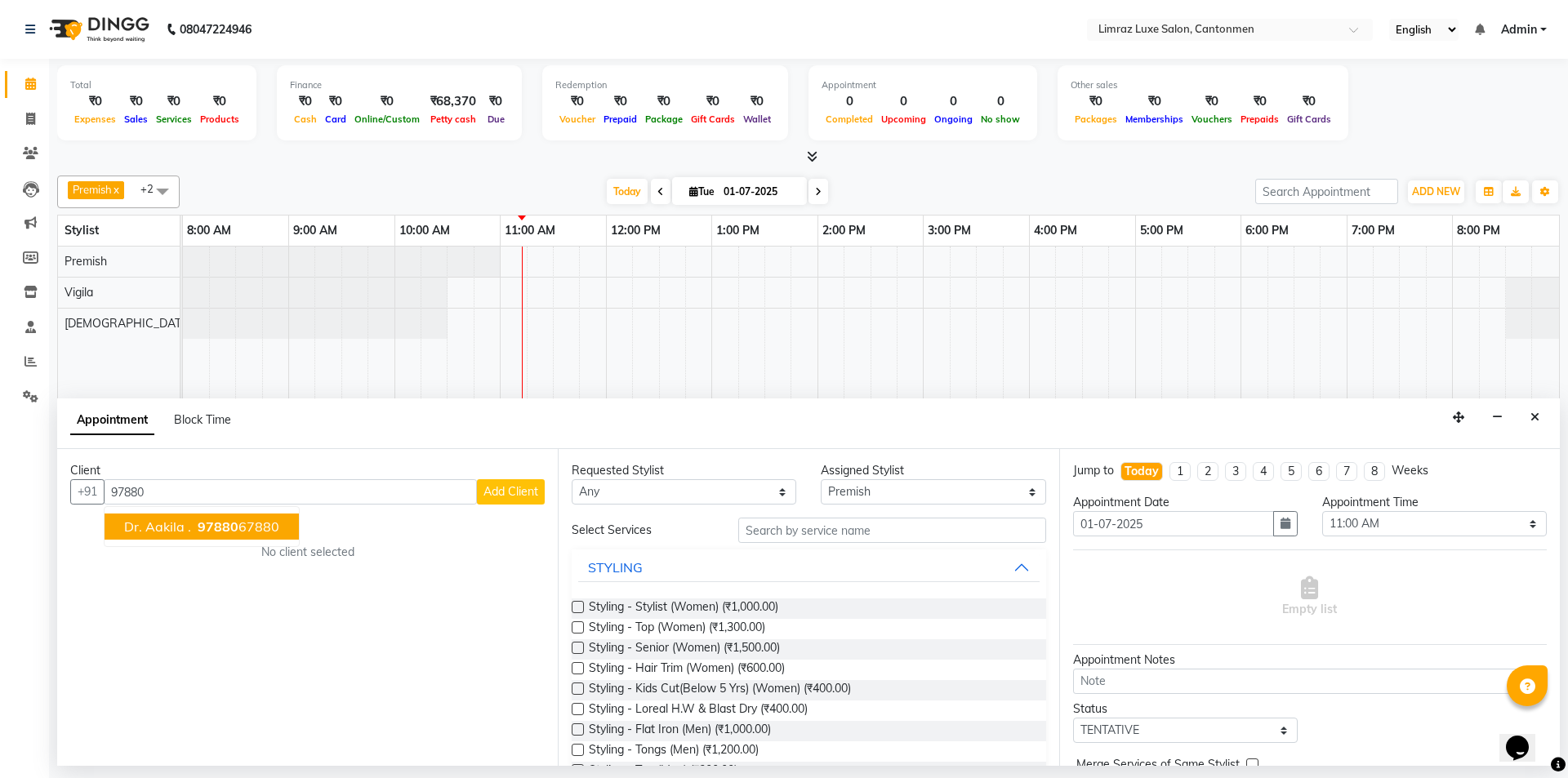 click on "97880" at bounding box center [218, 527] 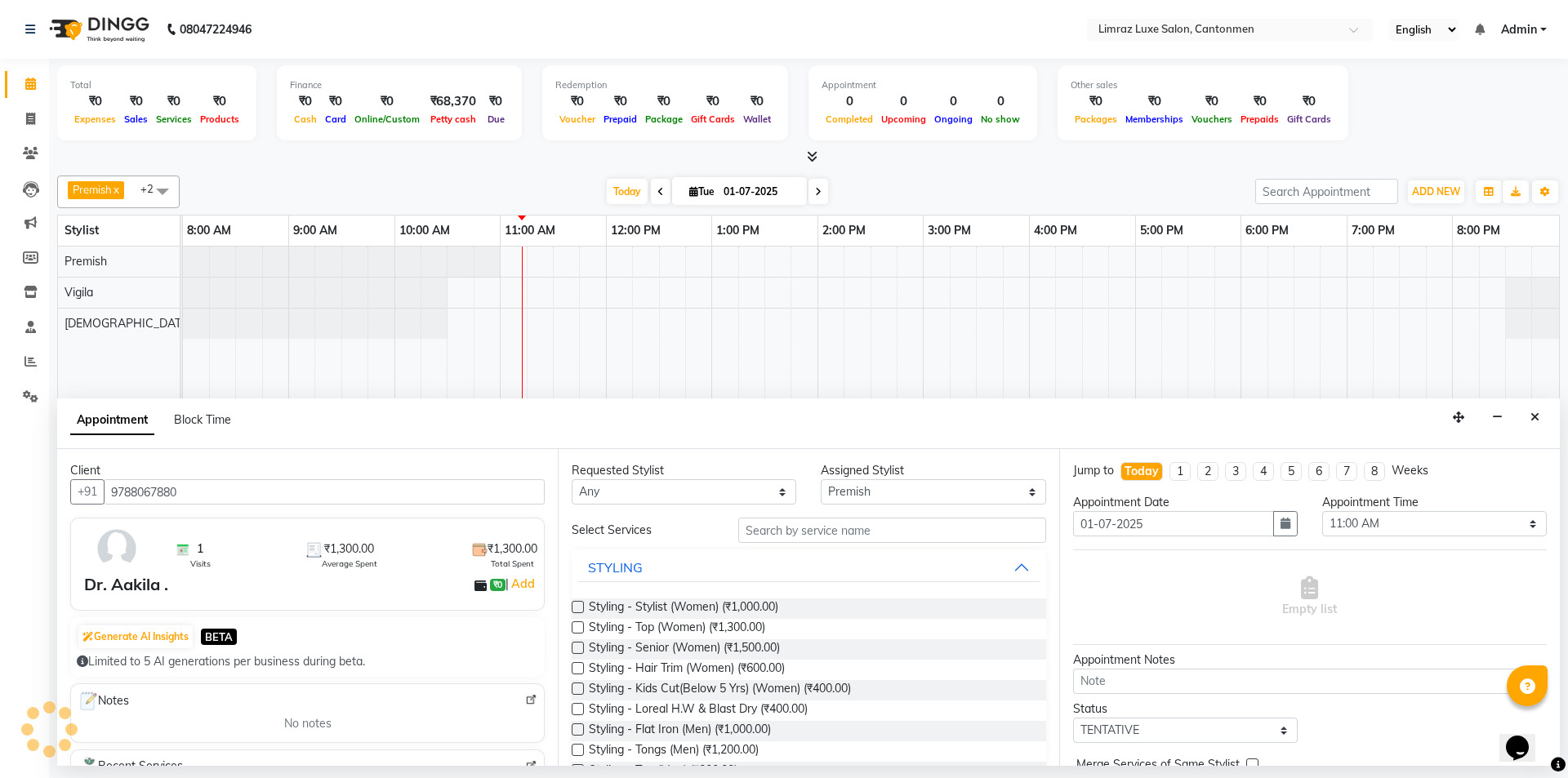 type on "9788067880" 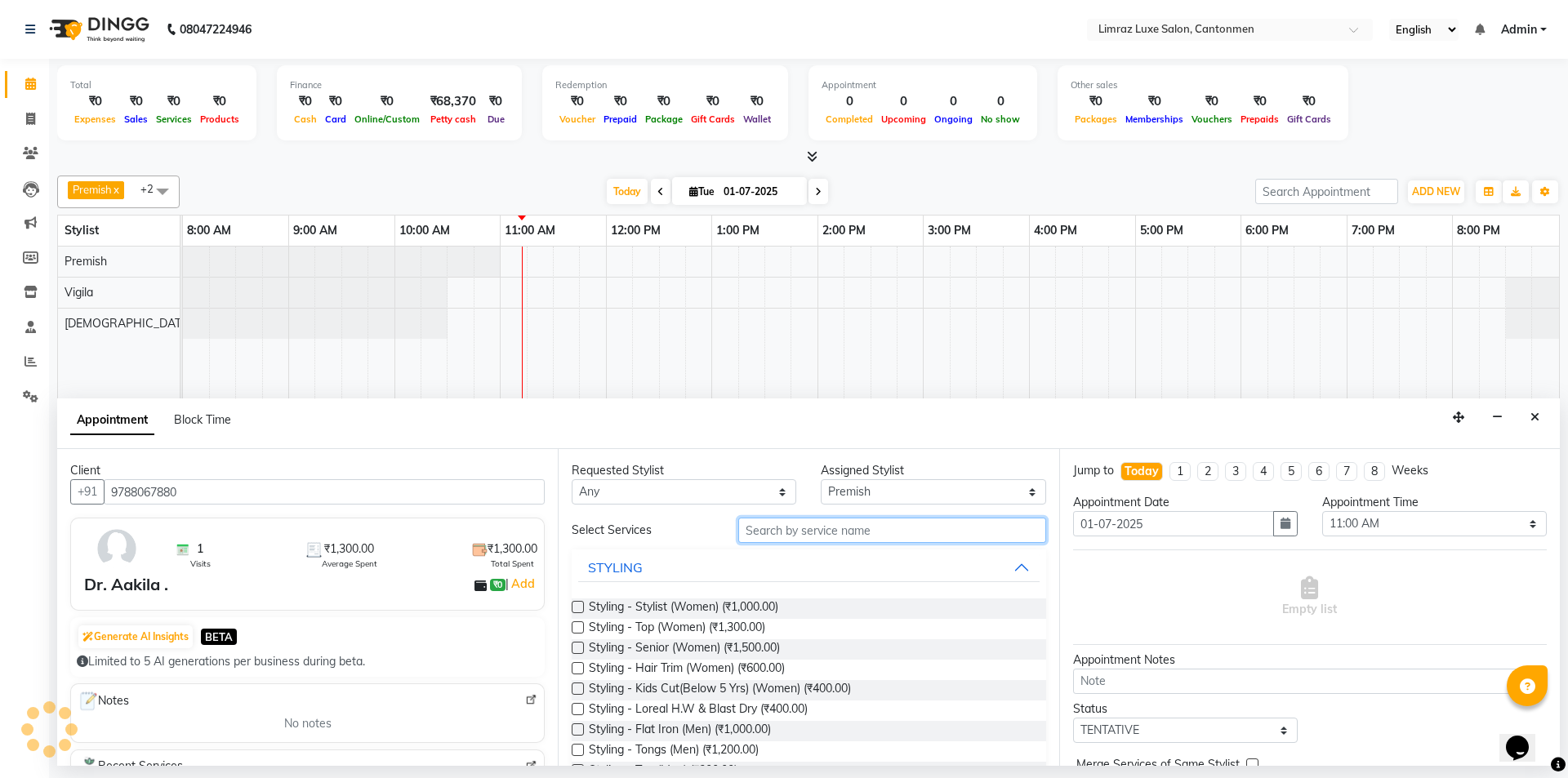 click at bounding box center (892, 530) 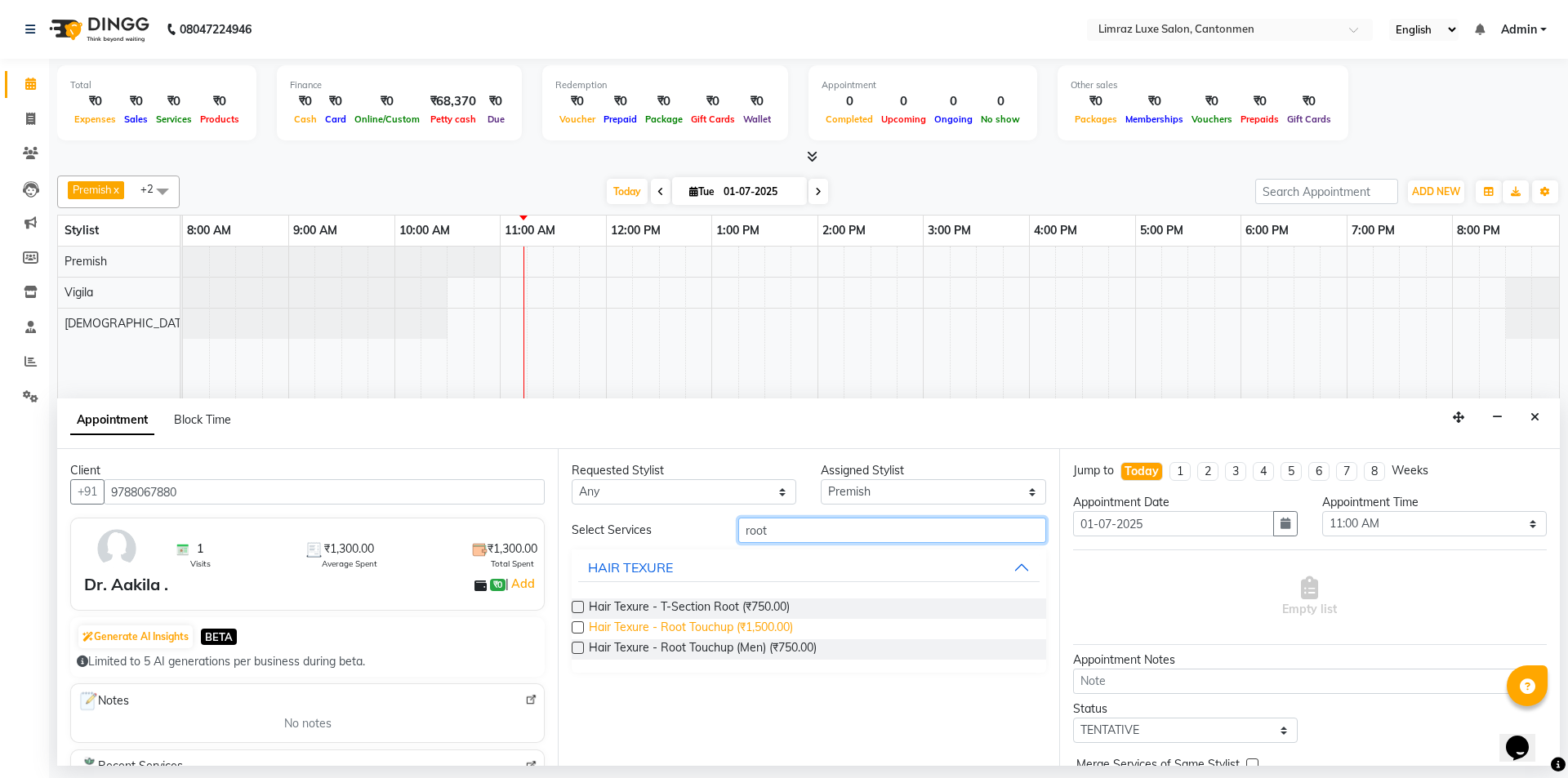 type on "root" 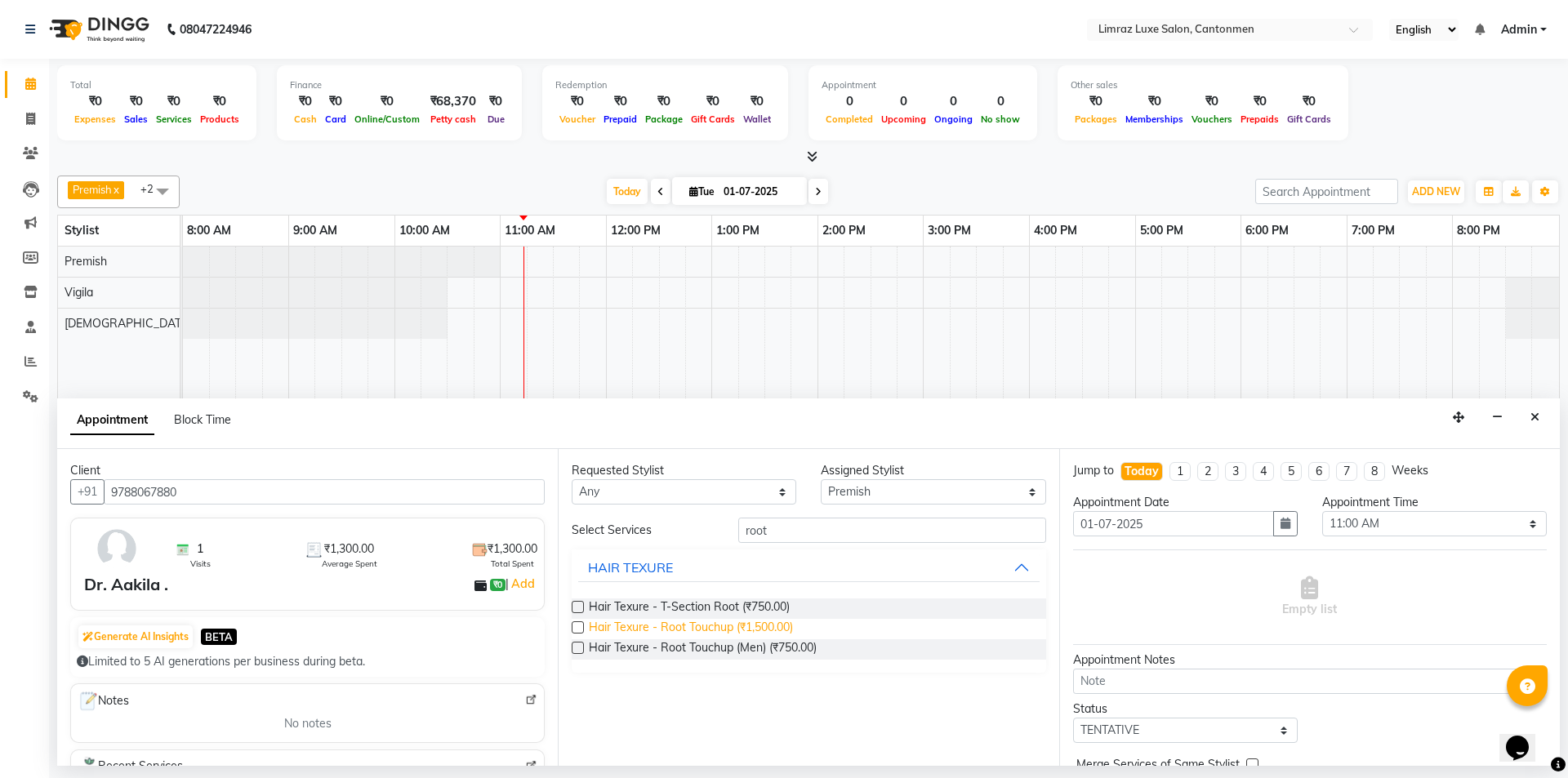 click on "Hair Texure - Root Touchup (₹1,500.00)" at bounding box center [691, 629] 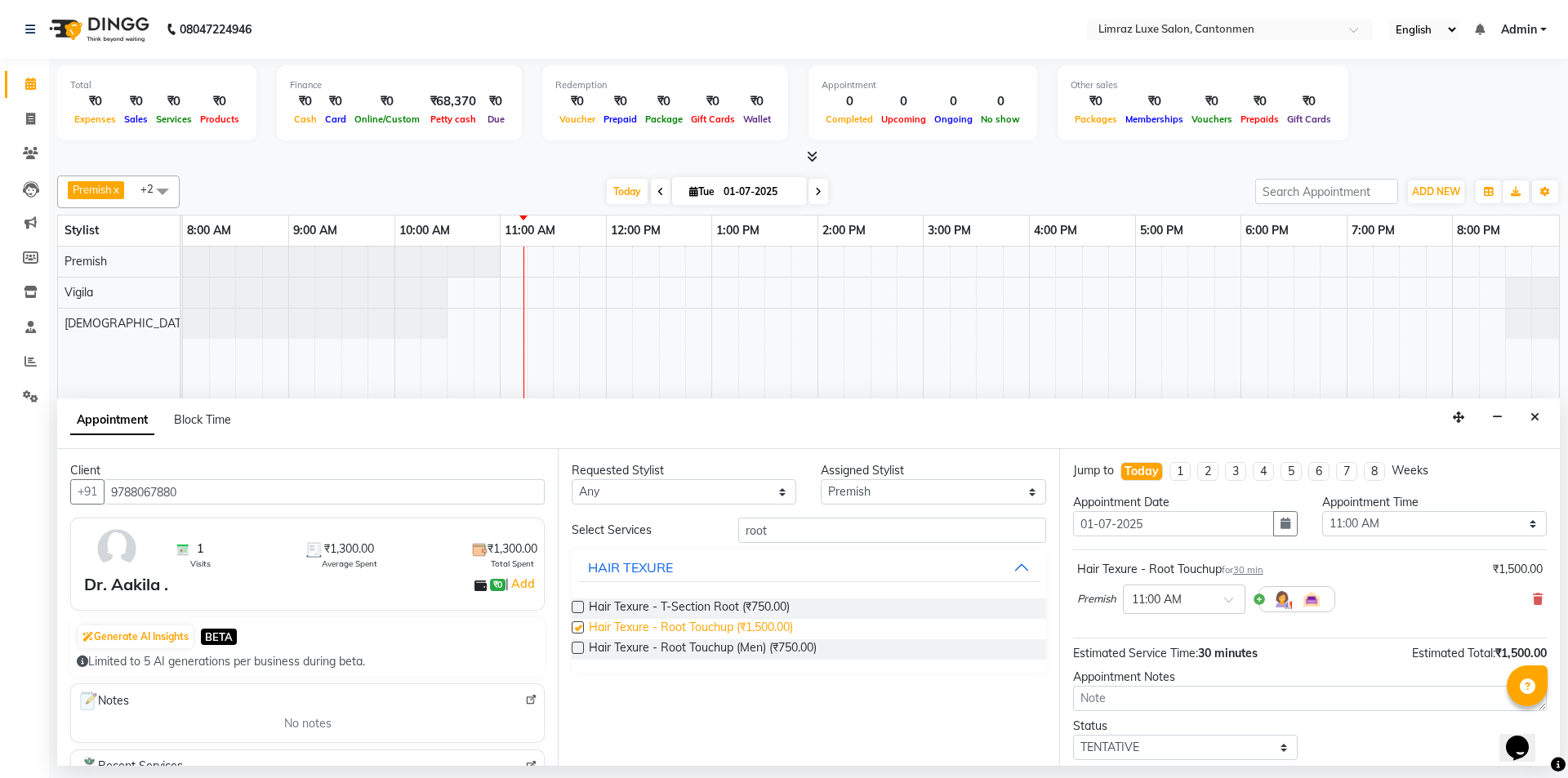 checkbox on "false" 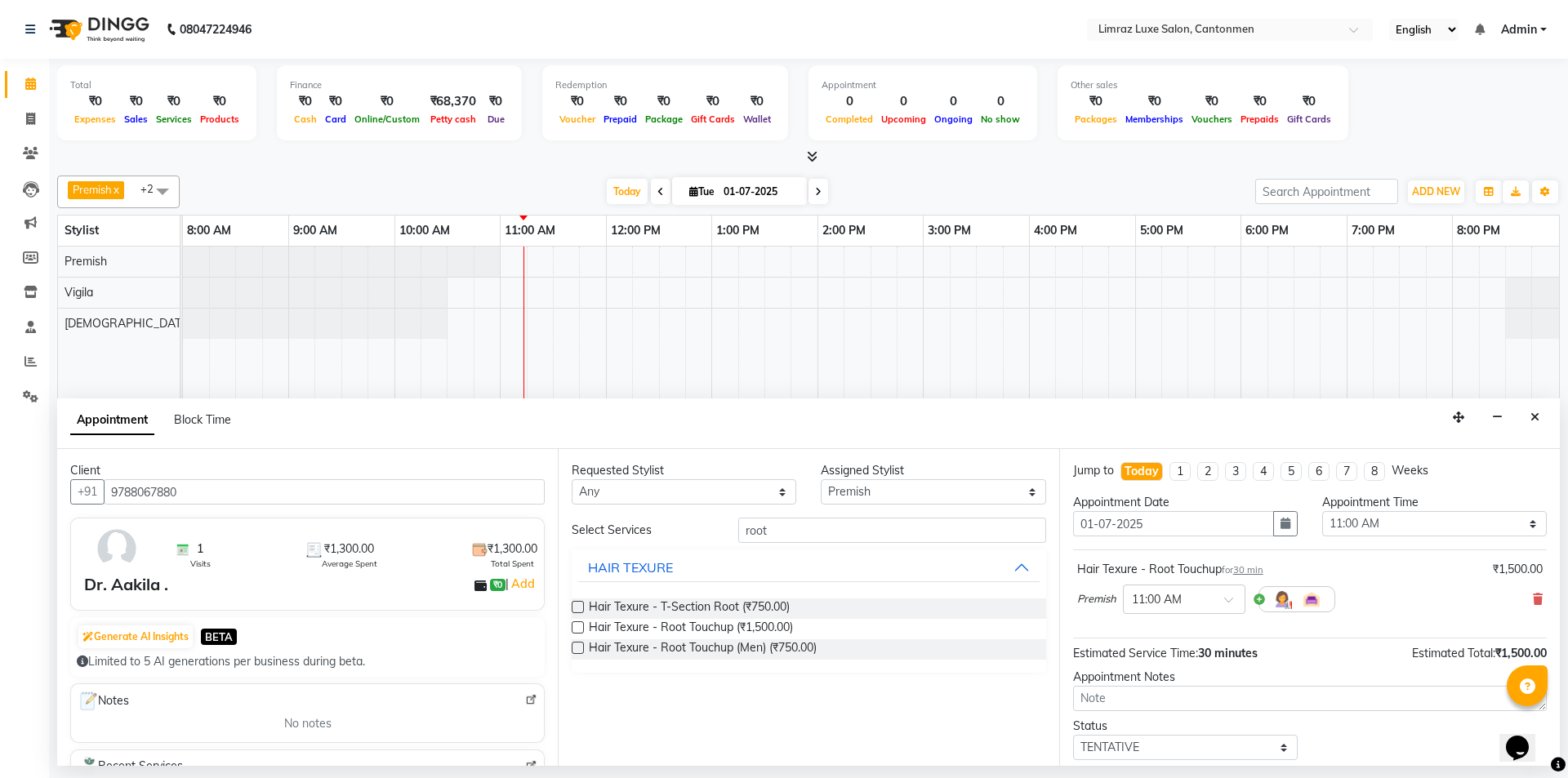 scroll, scrollTop: 97, scrollLeft: 0, axis: vertical 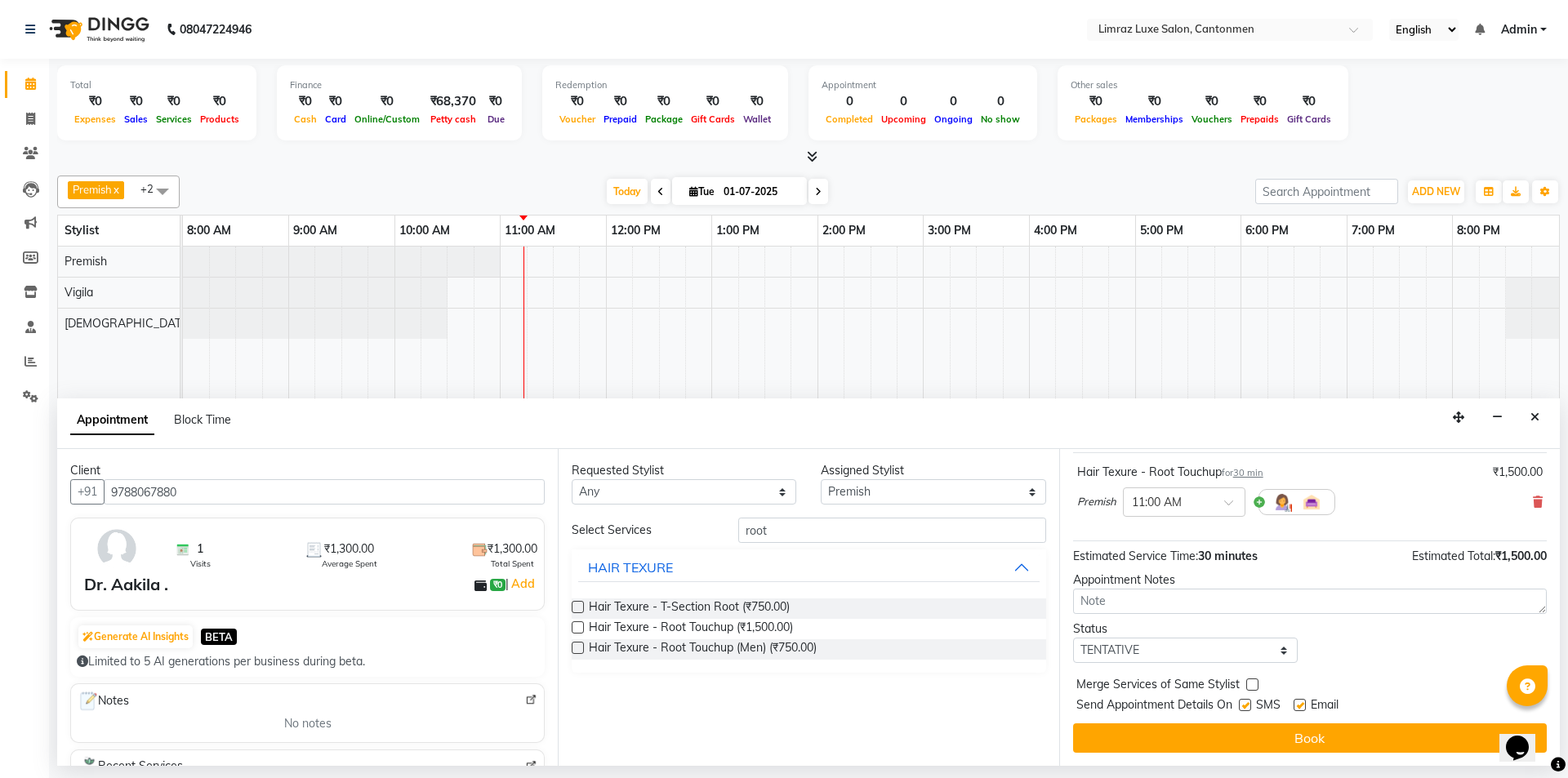 click at bounding box center (1299, 705) 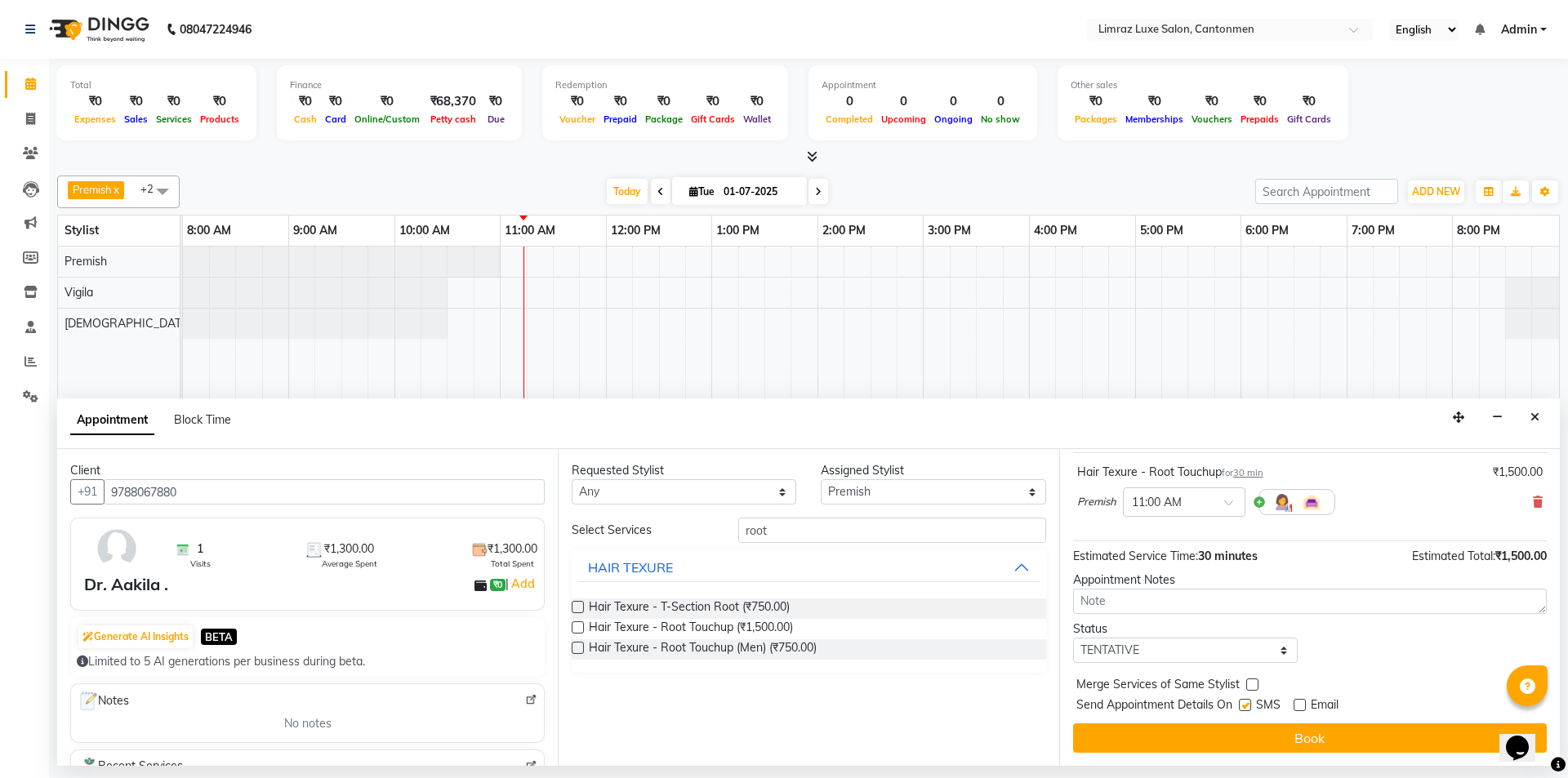 click at bounding box center [1245, 705] 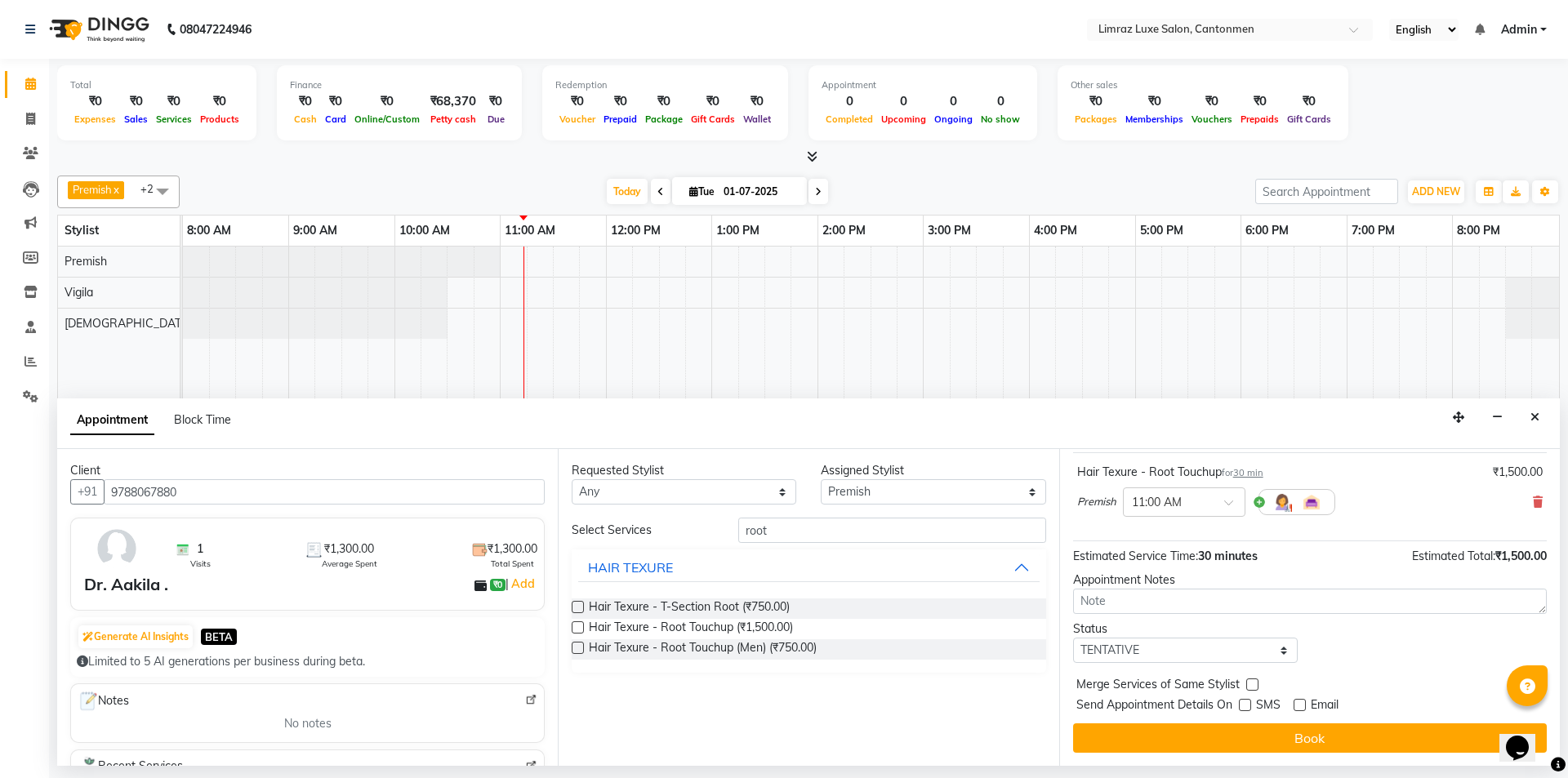 click on "Book" at bounding box center (1310, 738) 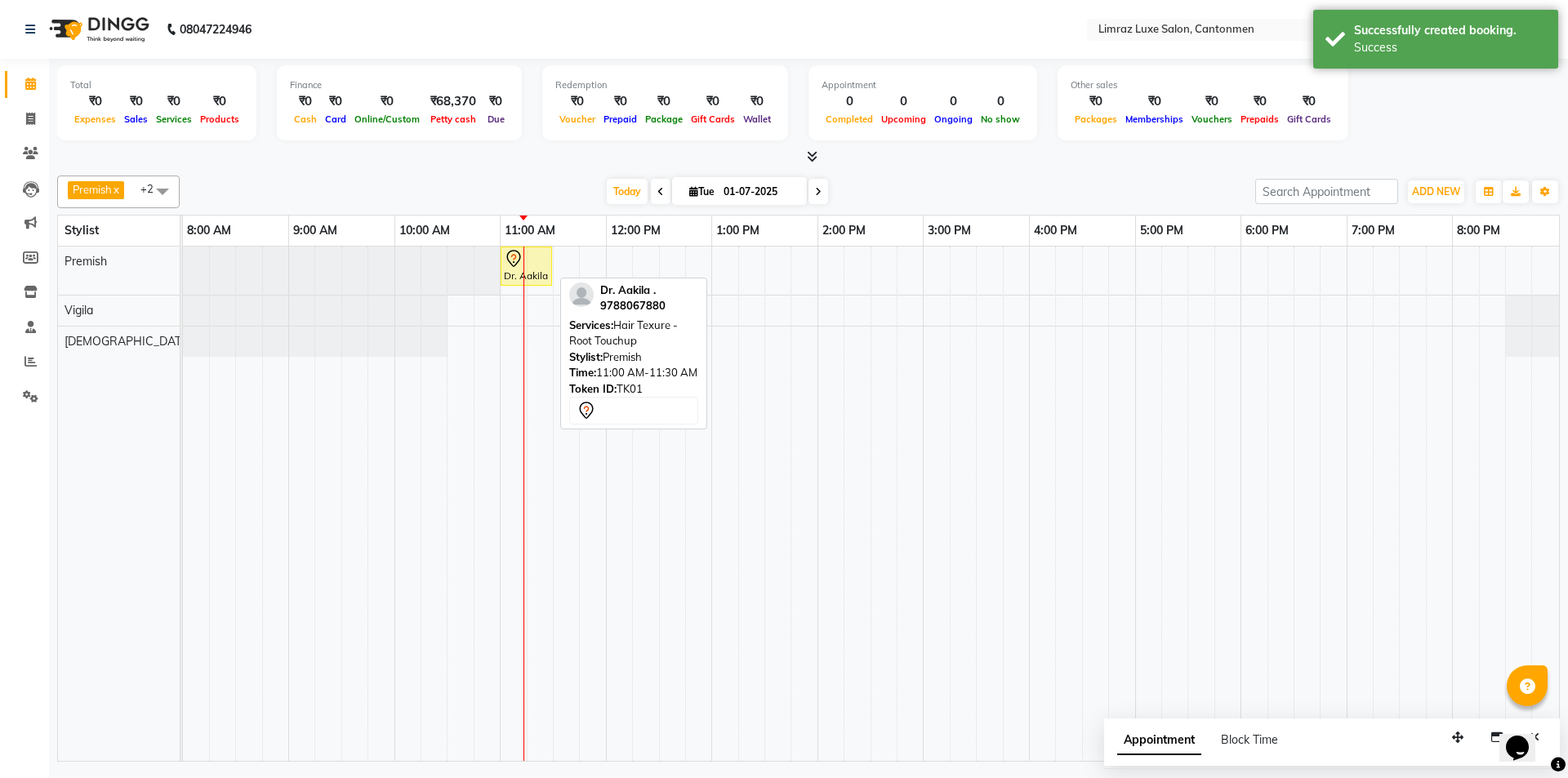 click at bounding box center [526, 259] 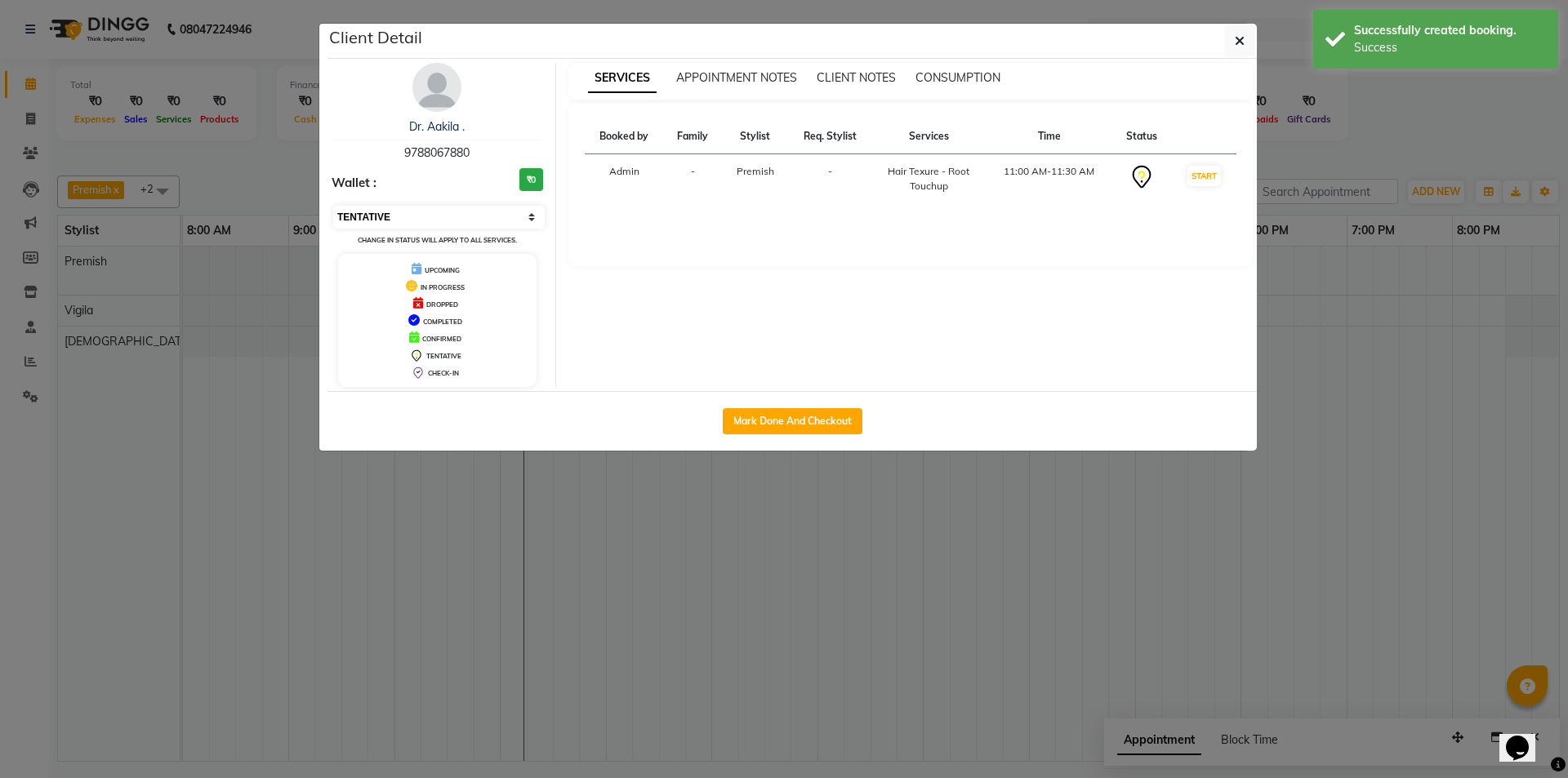 drag, startPoint x: 493, startPoint y: 209, endPoint x: 480, endPoint y: 228, distance: 23.02173 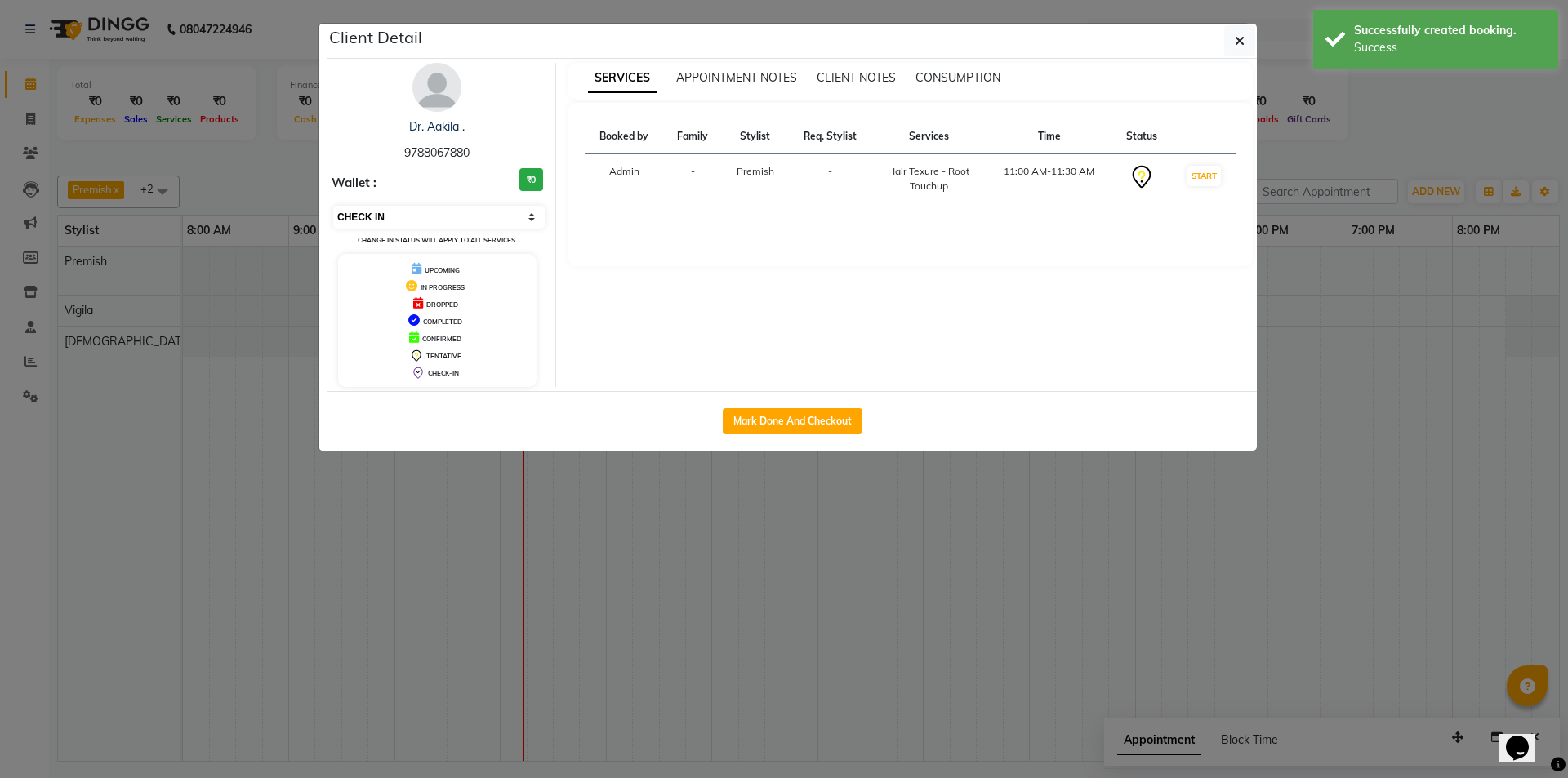 click on "Select IN SERVICE CONFIRMED TENTATIVE CHECK IN MARK DONE DROPPED UPCOMING" at bounding box center (439, 217) 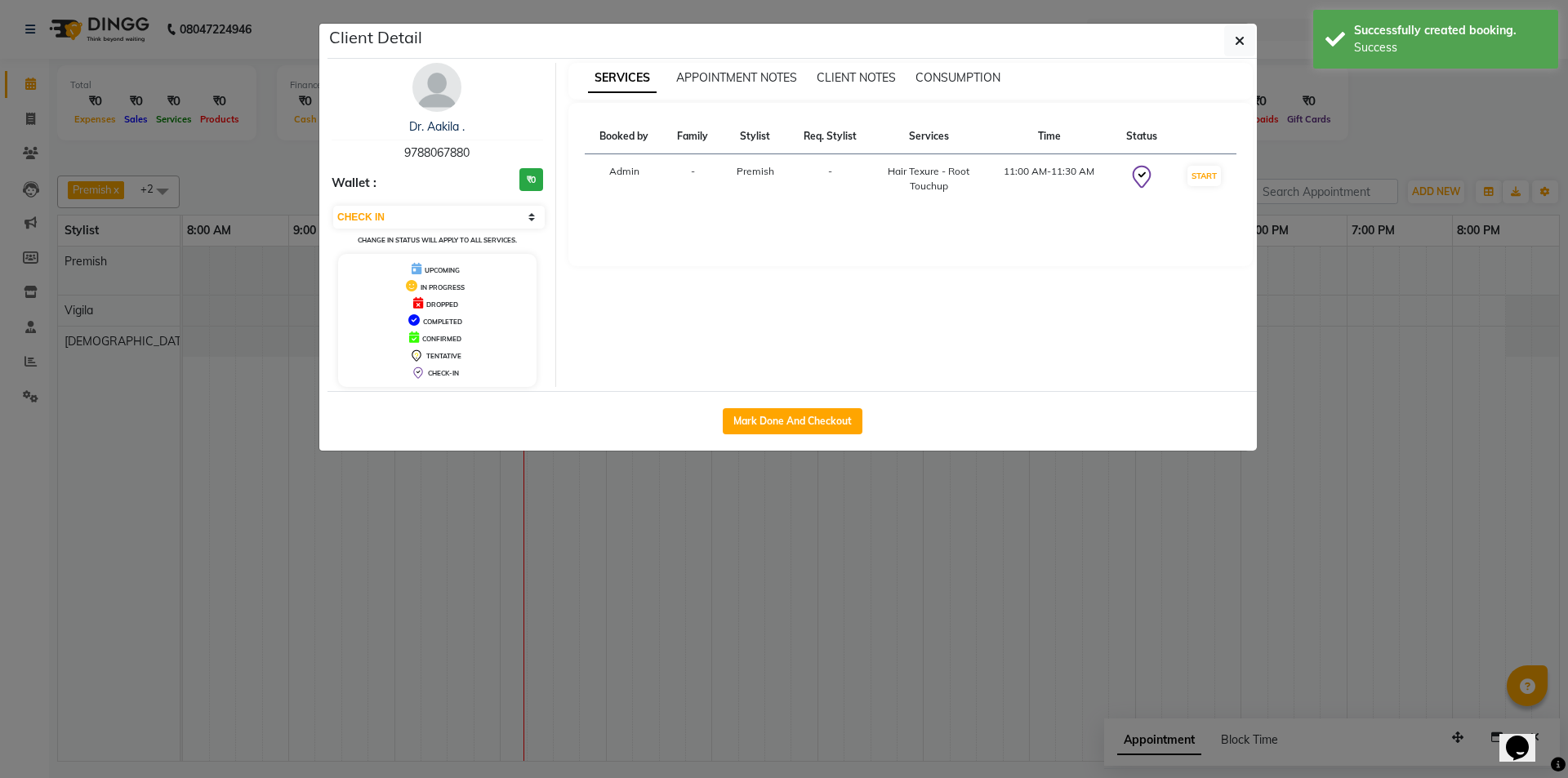 drag, startPoint x: 1240, startPoint y: 38, endPoint x: 1217, endPoint y: 57, distance: 29.832868 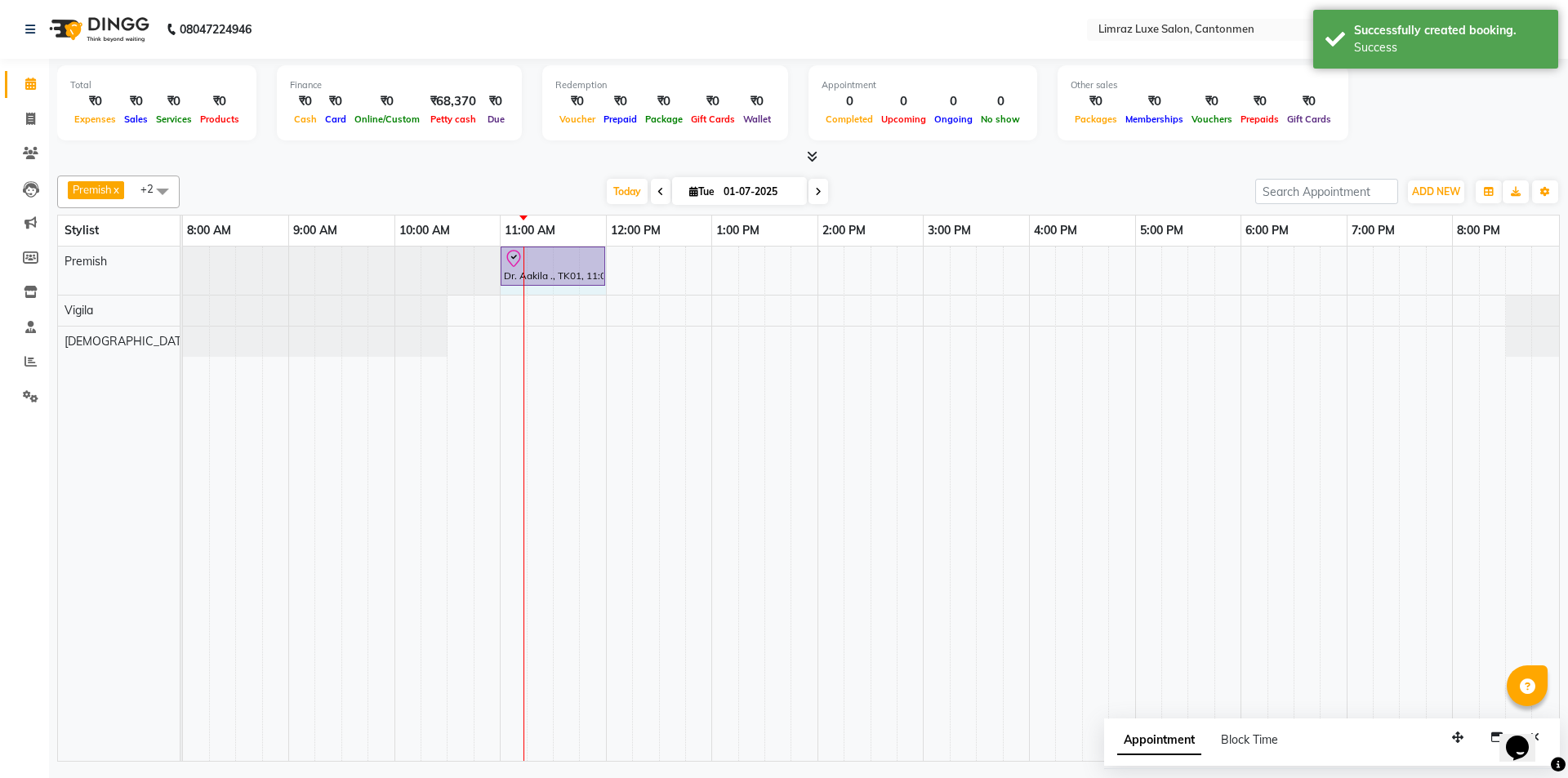 drag, startPoint x: 550, startPoint y: 264, endPoint x: 581, endPoint y: 268, distance: 31.256999 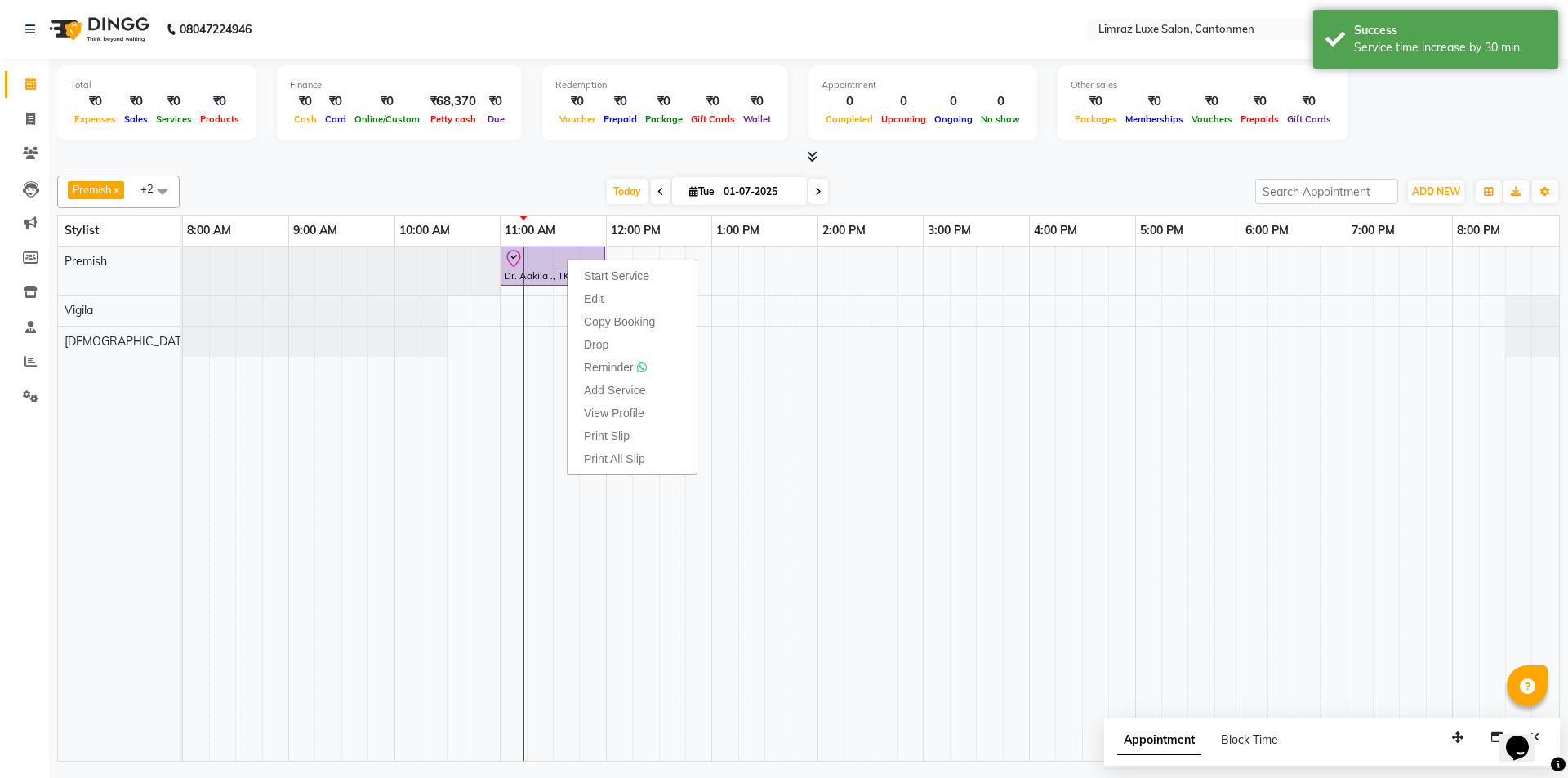 click on "Edit" at bounding box center (594, 299) 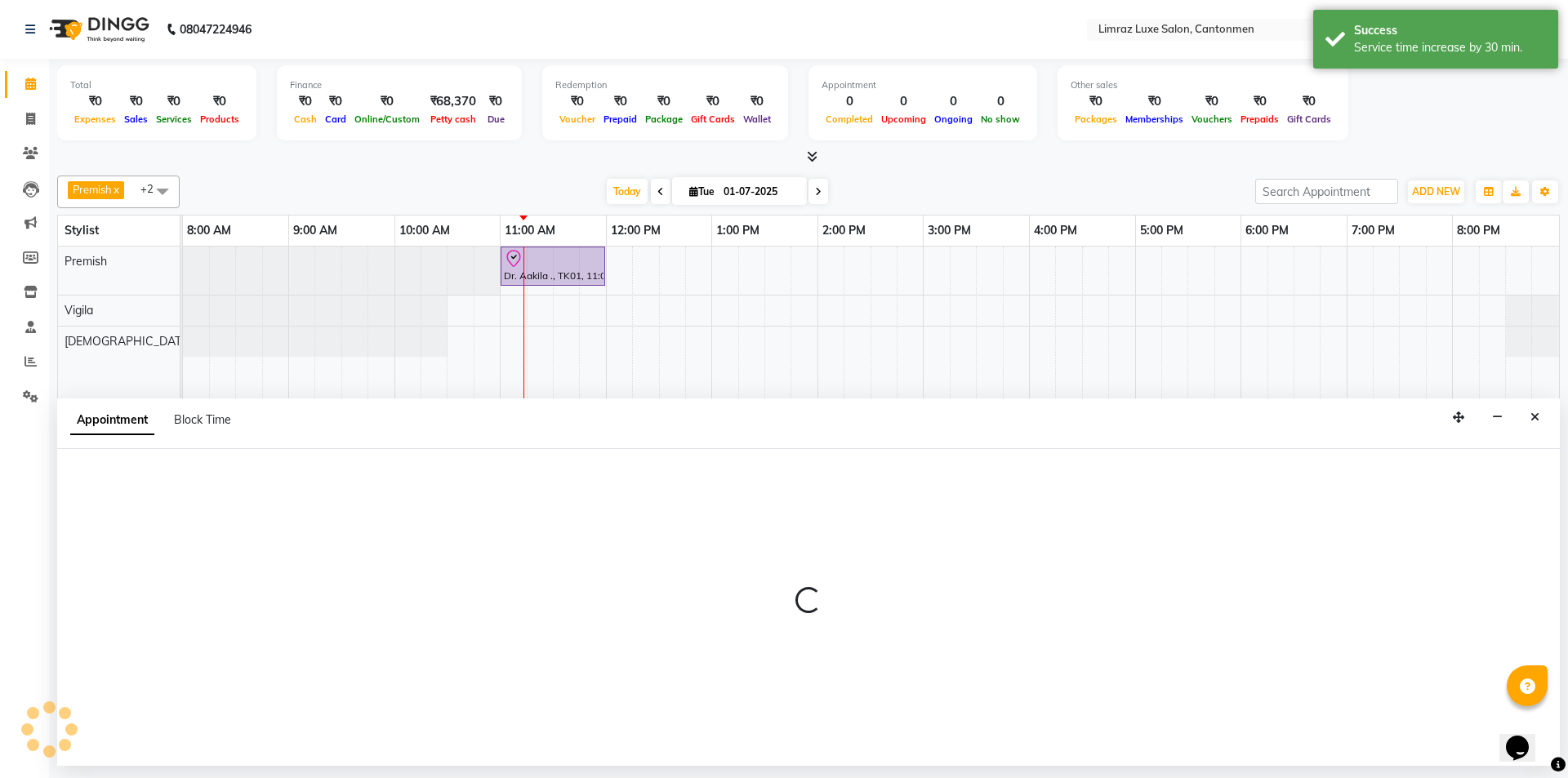 select on "tentative" 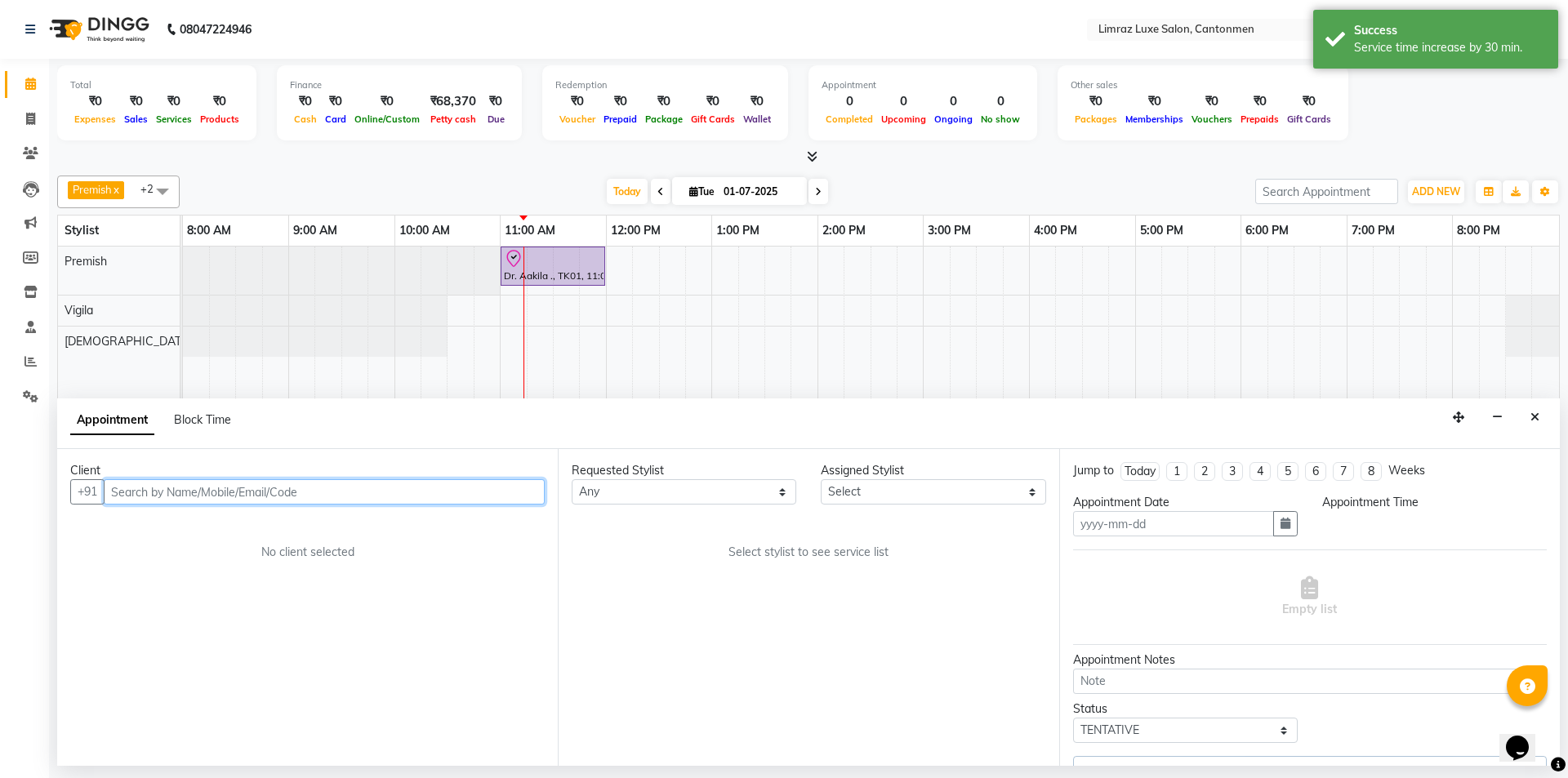 type on "01-07-2025" 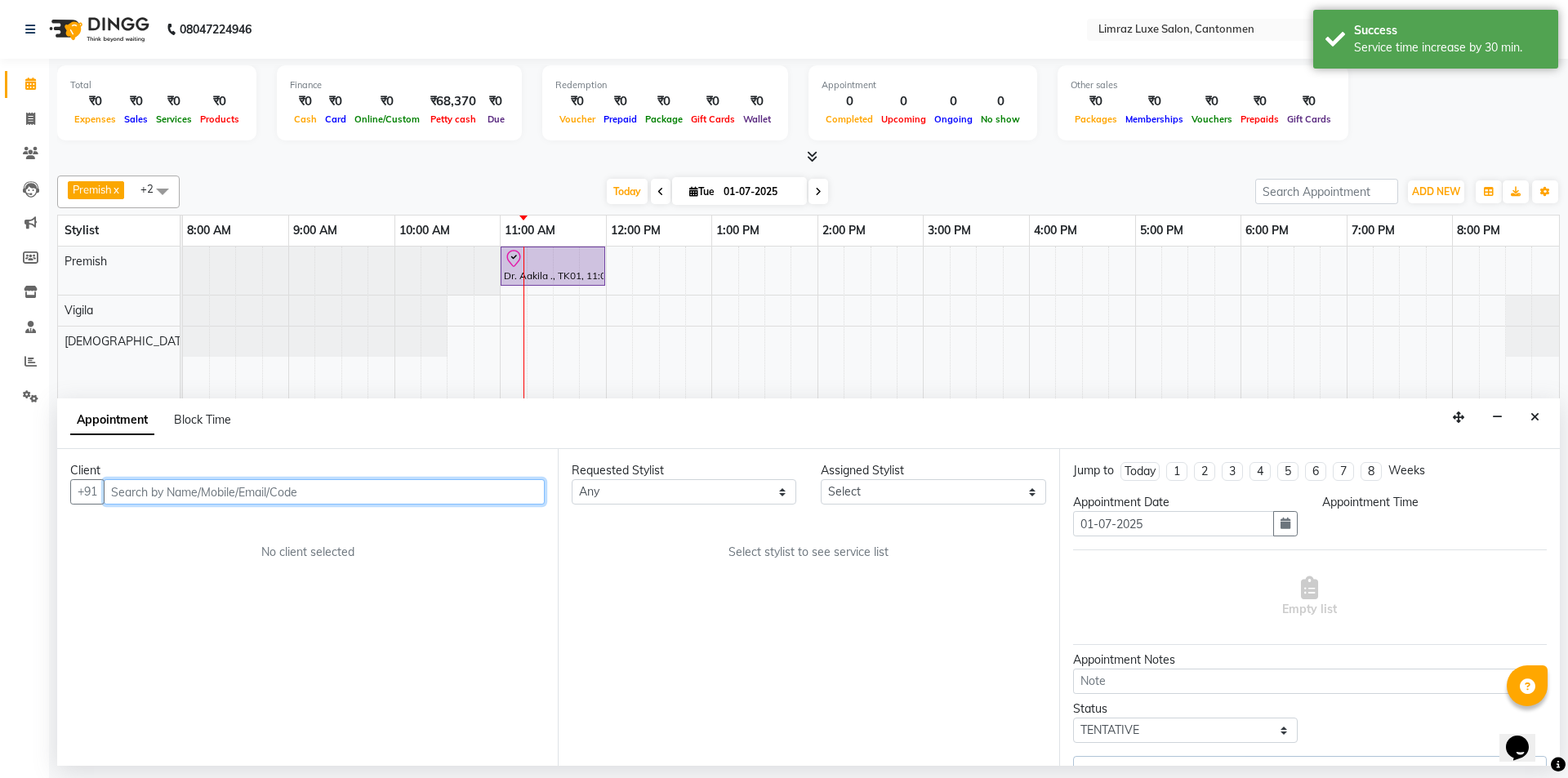 select on "check-in" 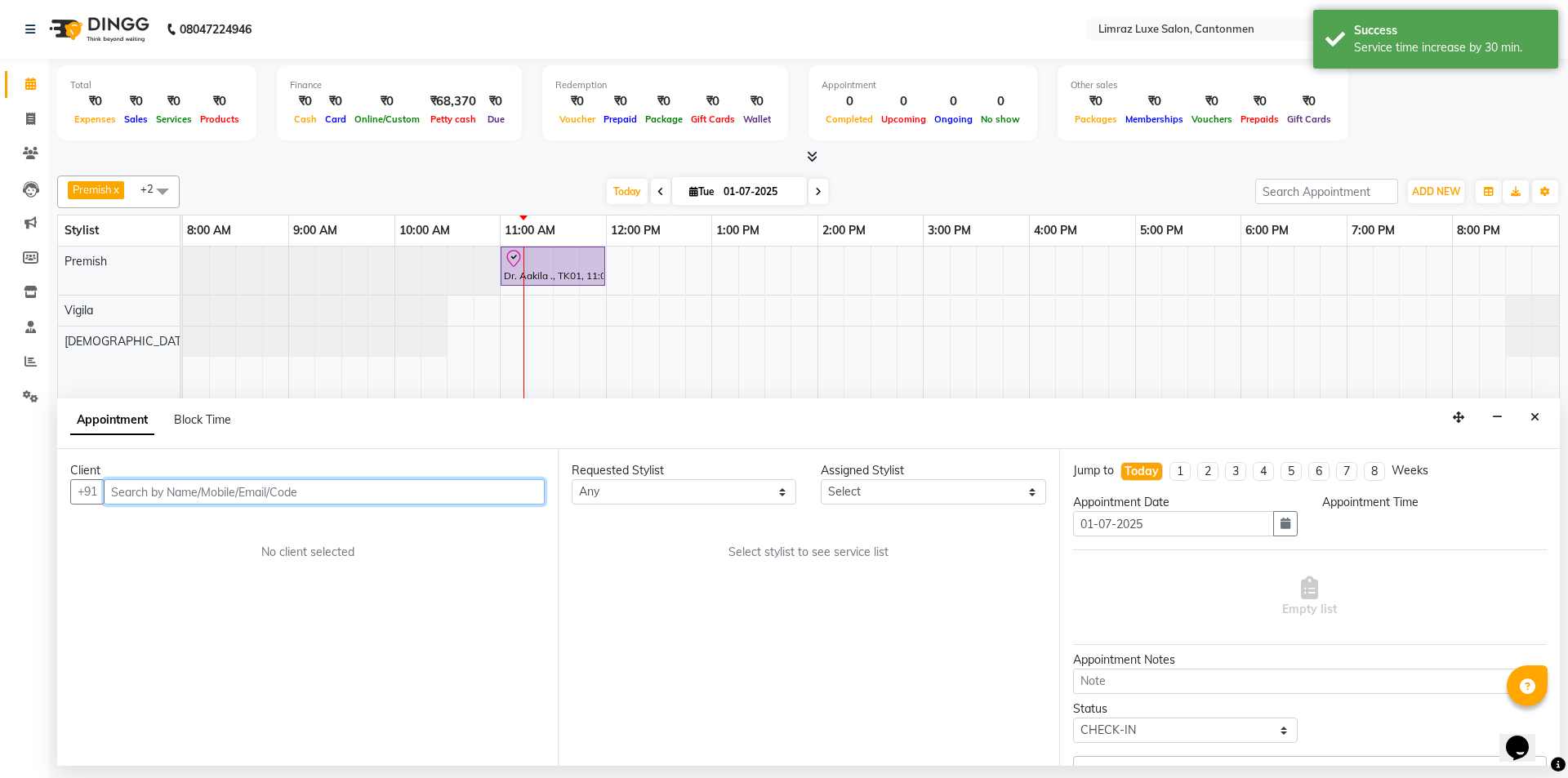 select on "76542" 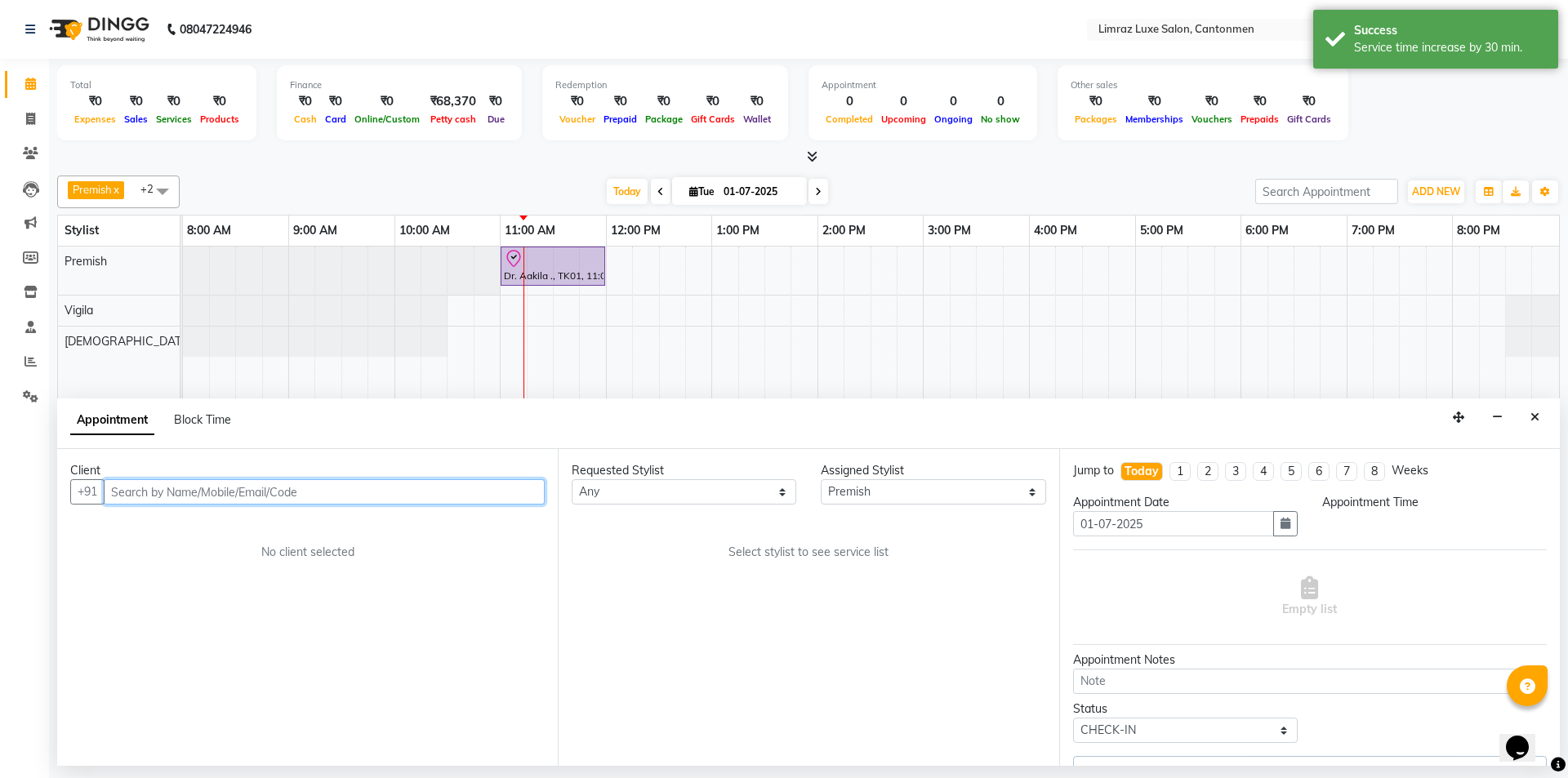 select on "660" 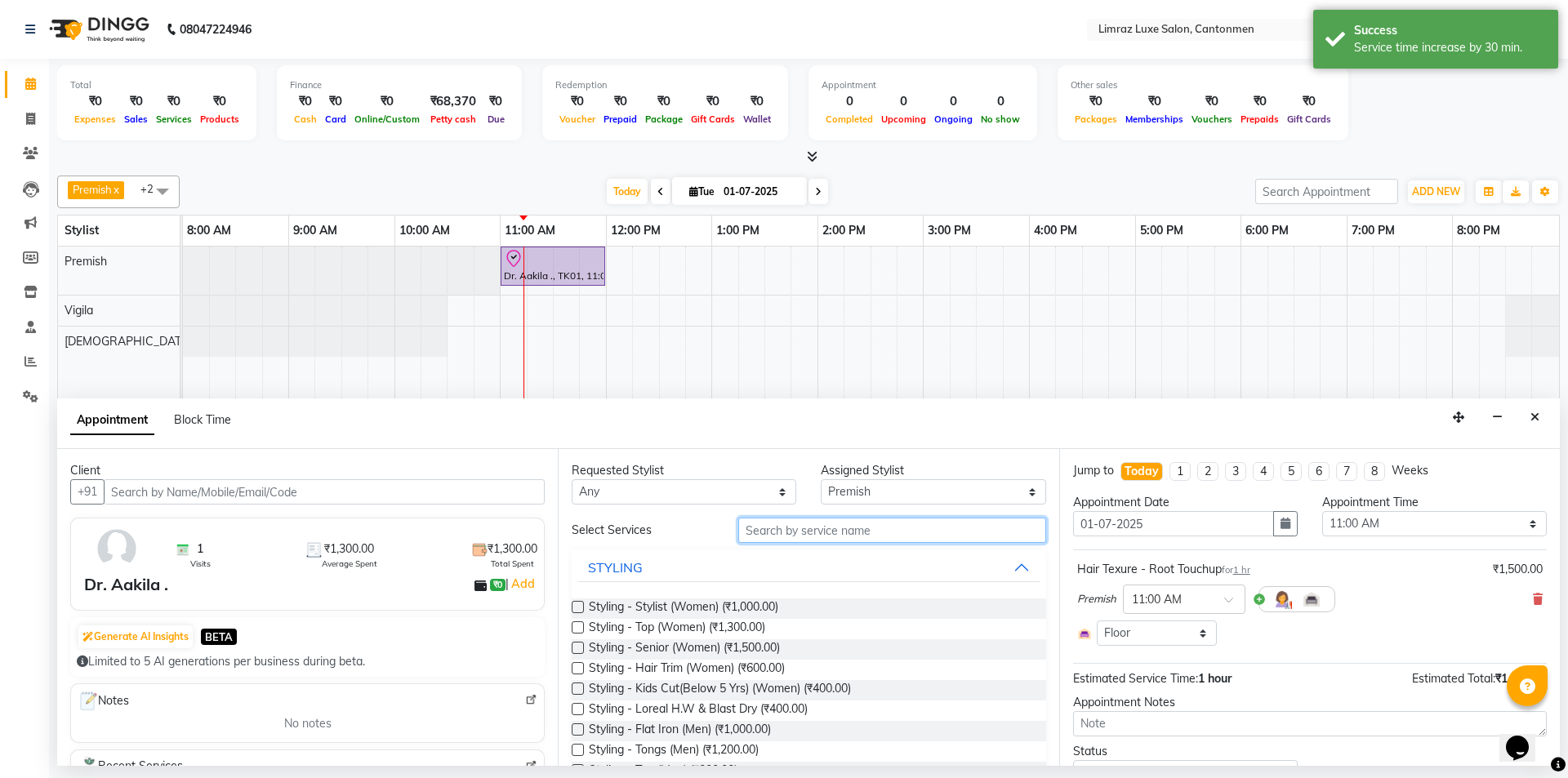 click at bounding box center (892, 530) 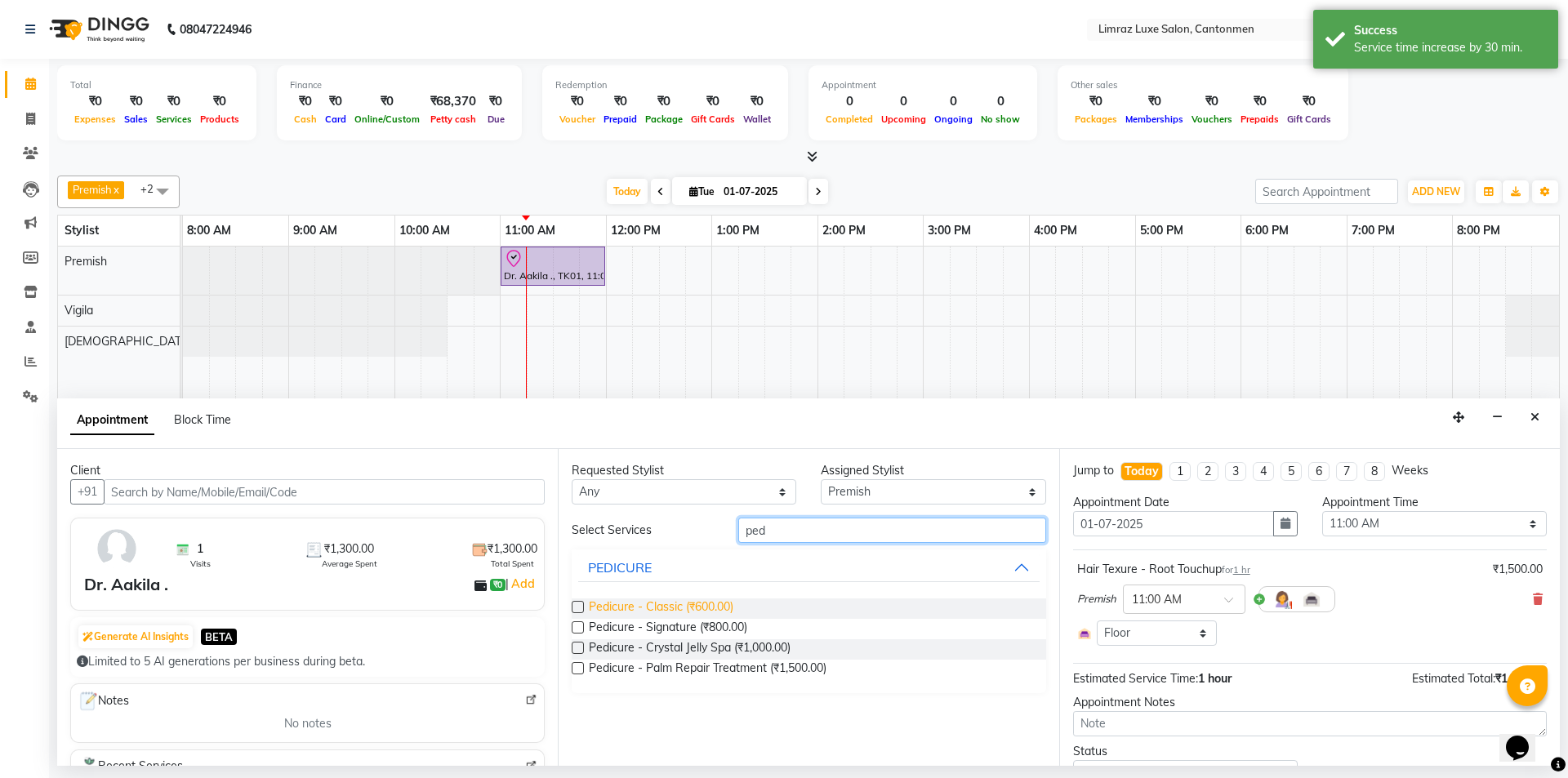 type on "ped" 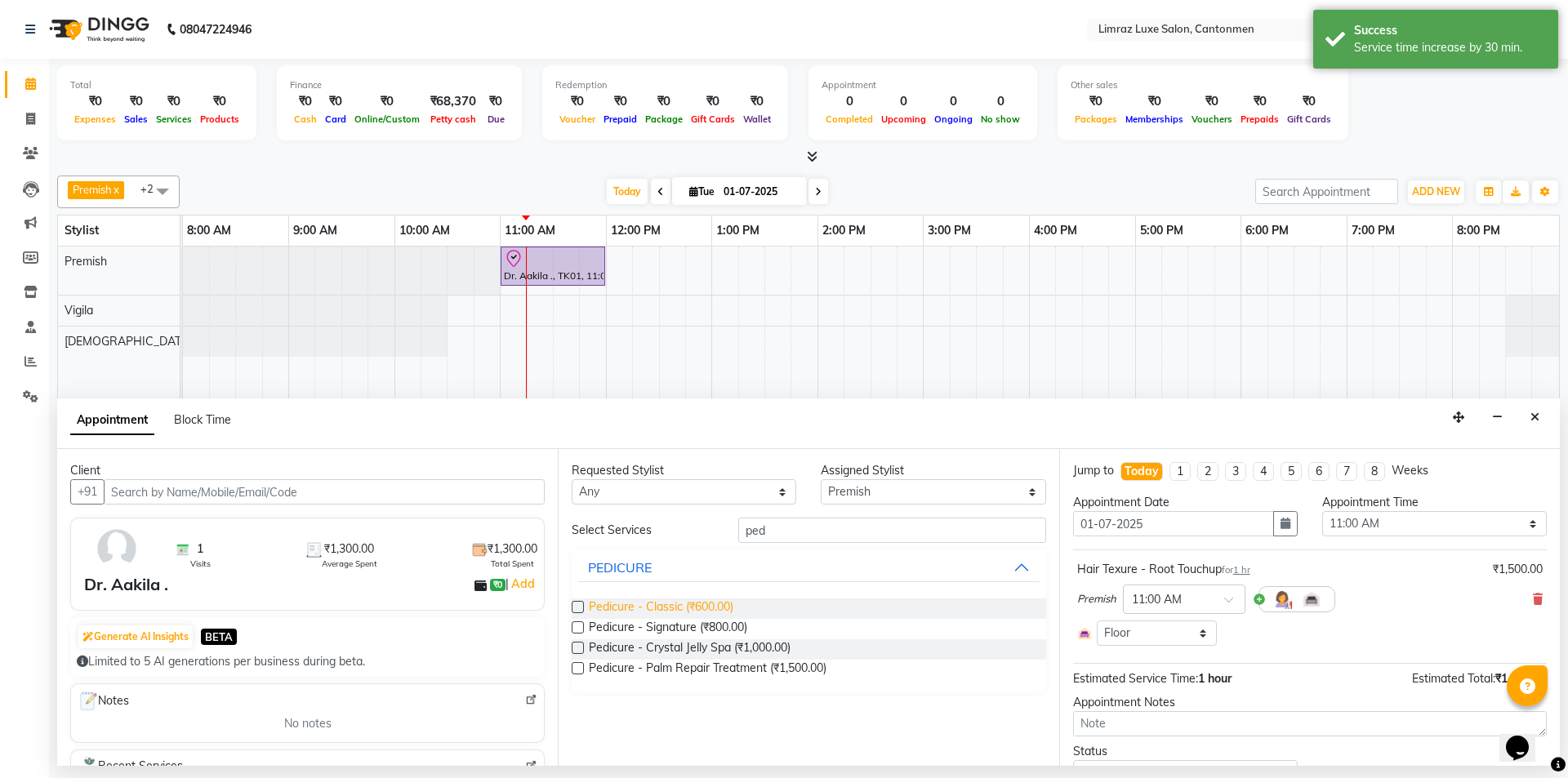 click on "Pedicure - Classic (₹600.00)" at bounding box center (661, 608) 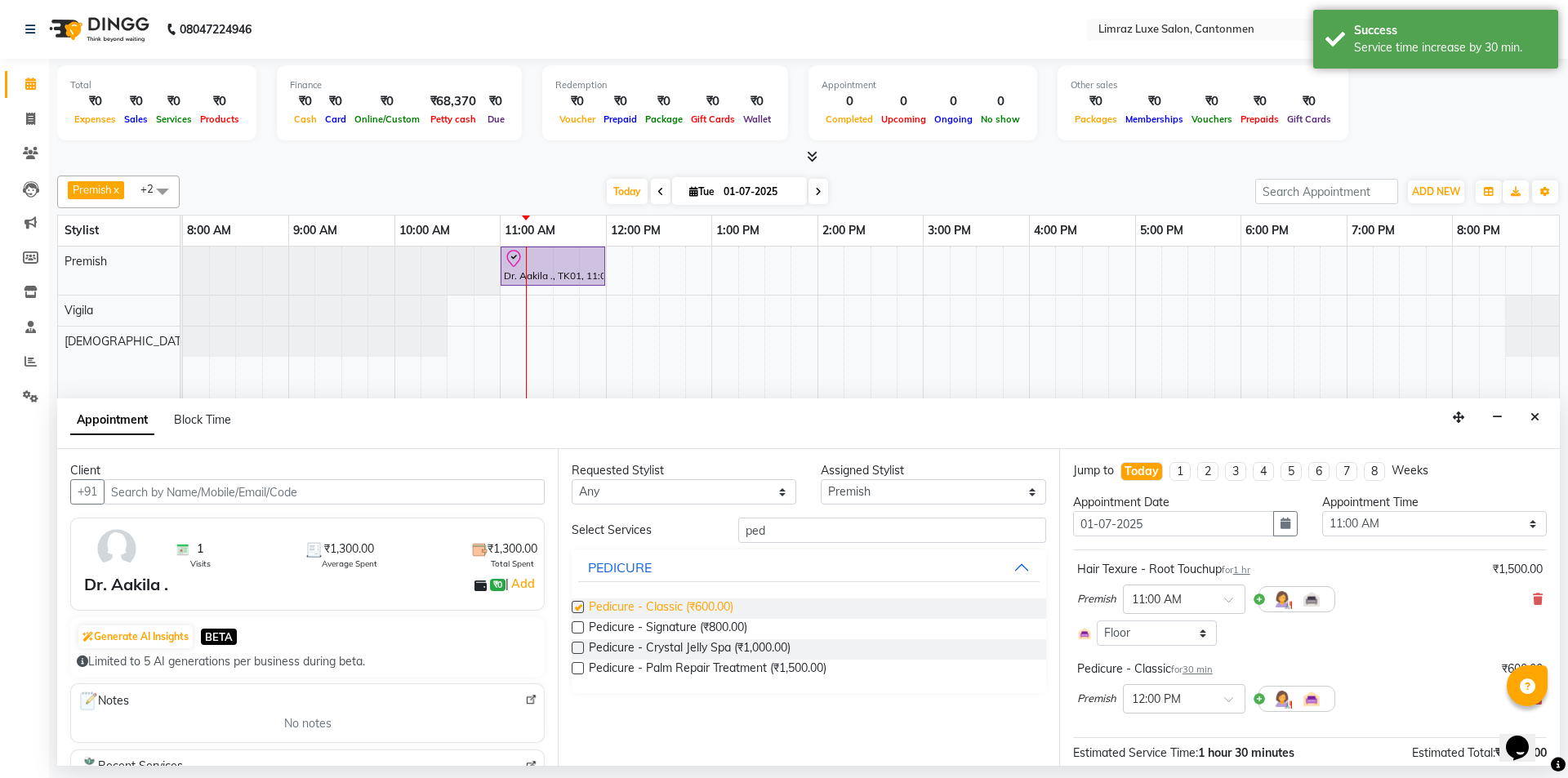 checkbox on "false" 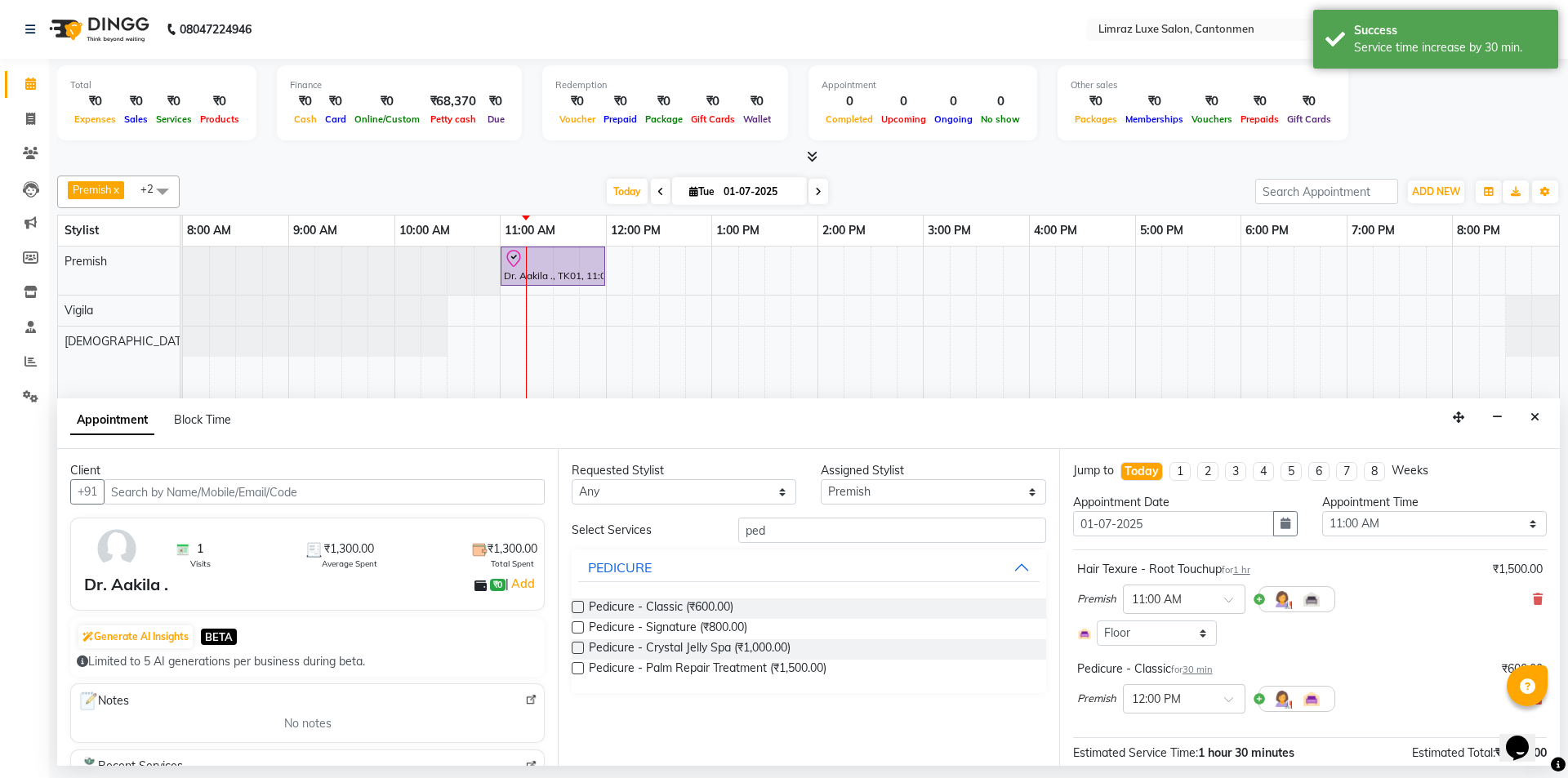 scroll, scrollTop: 149, scrollLeft: 0, axis: vertical 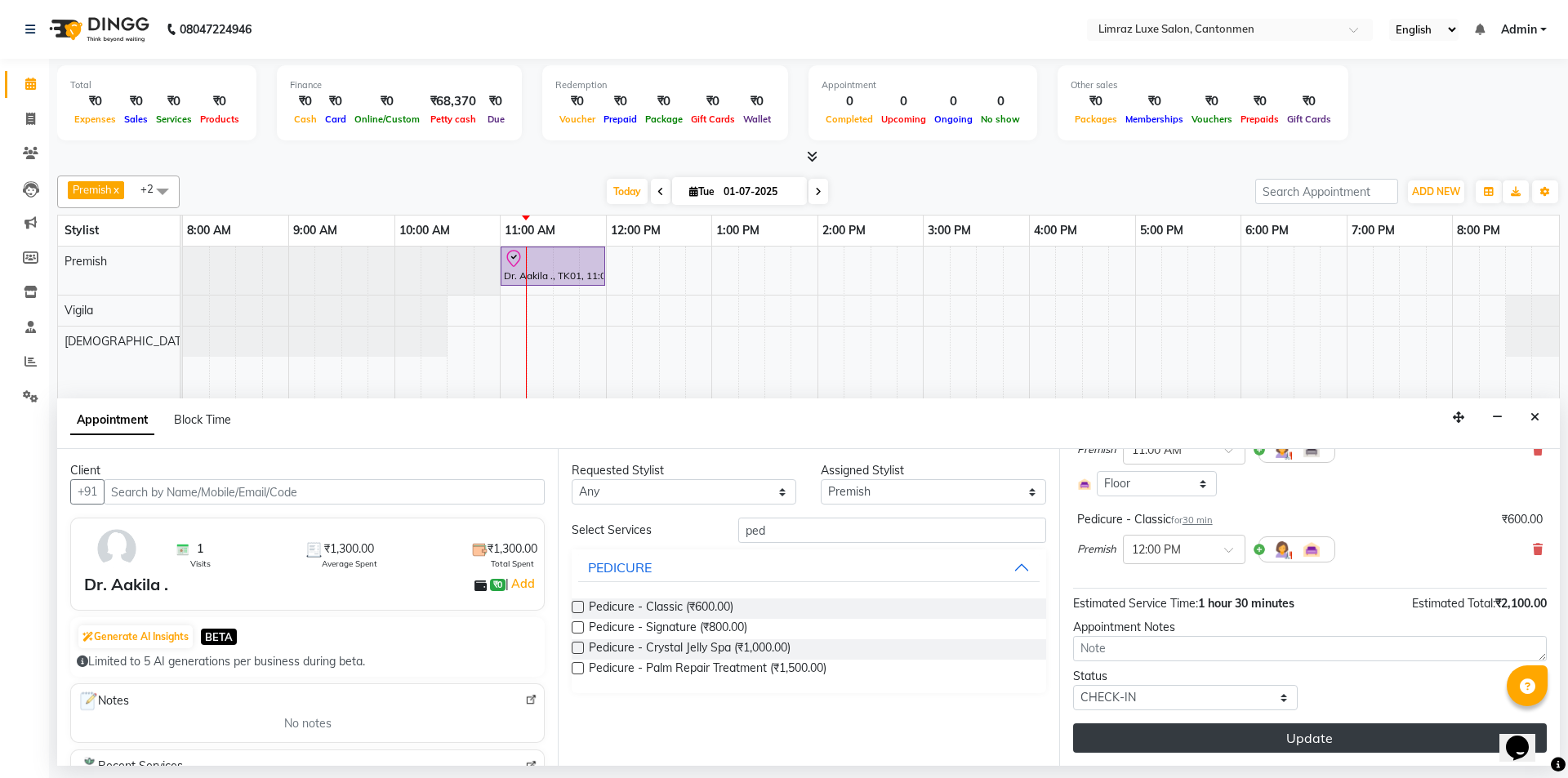 click on "Update" at bounding box center [1310, 738] 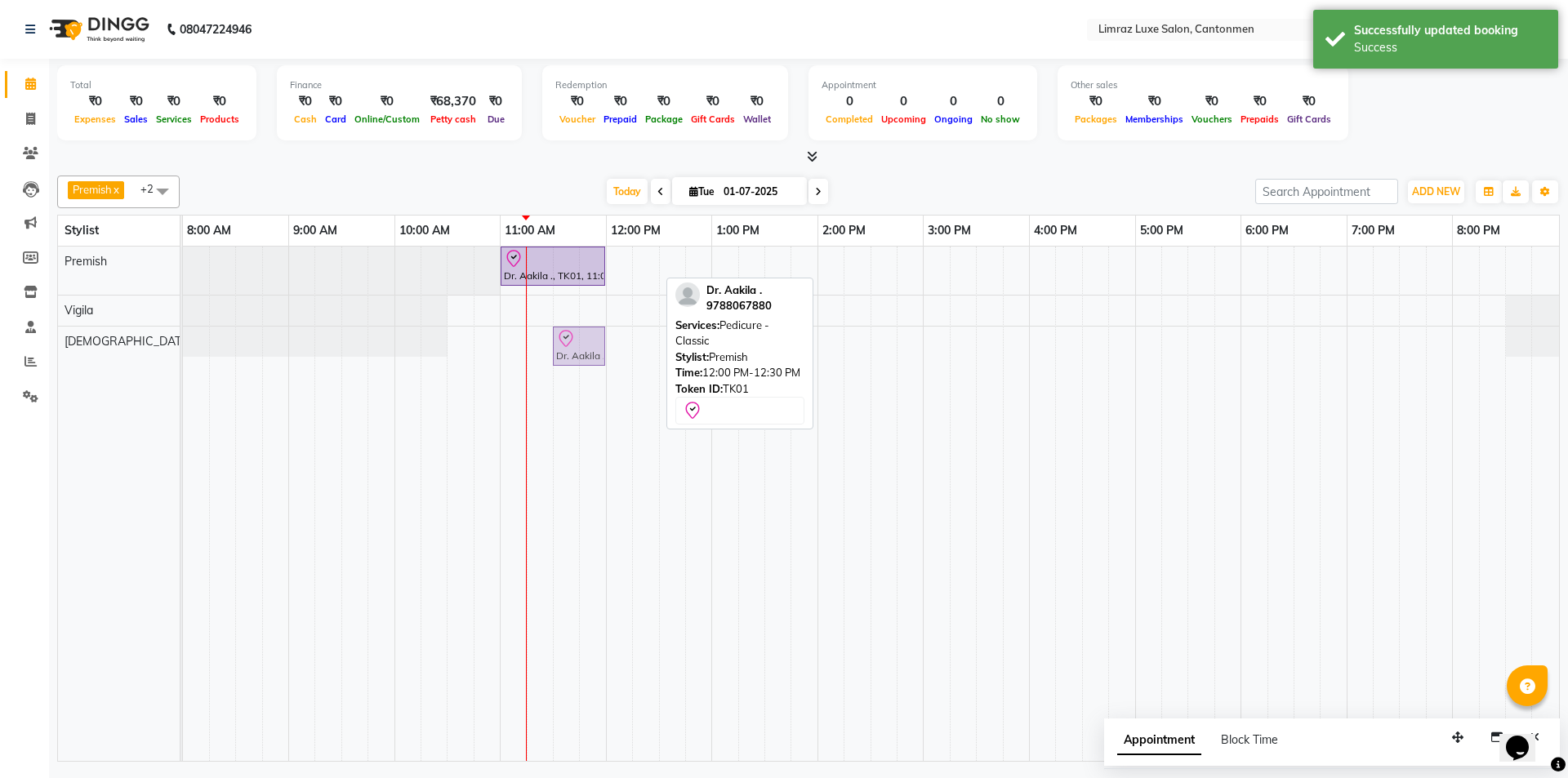 drag, startPoint x: 641, startPoint y: 260, endPoint x: 576, endPoint y: 329, distance: 94.79451 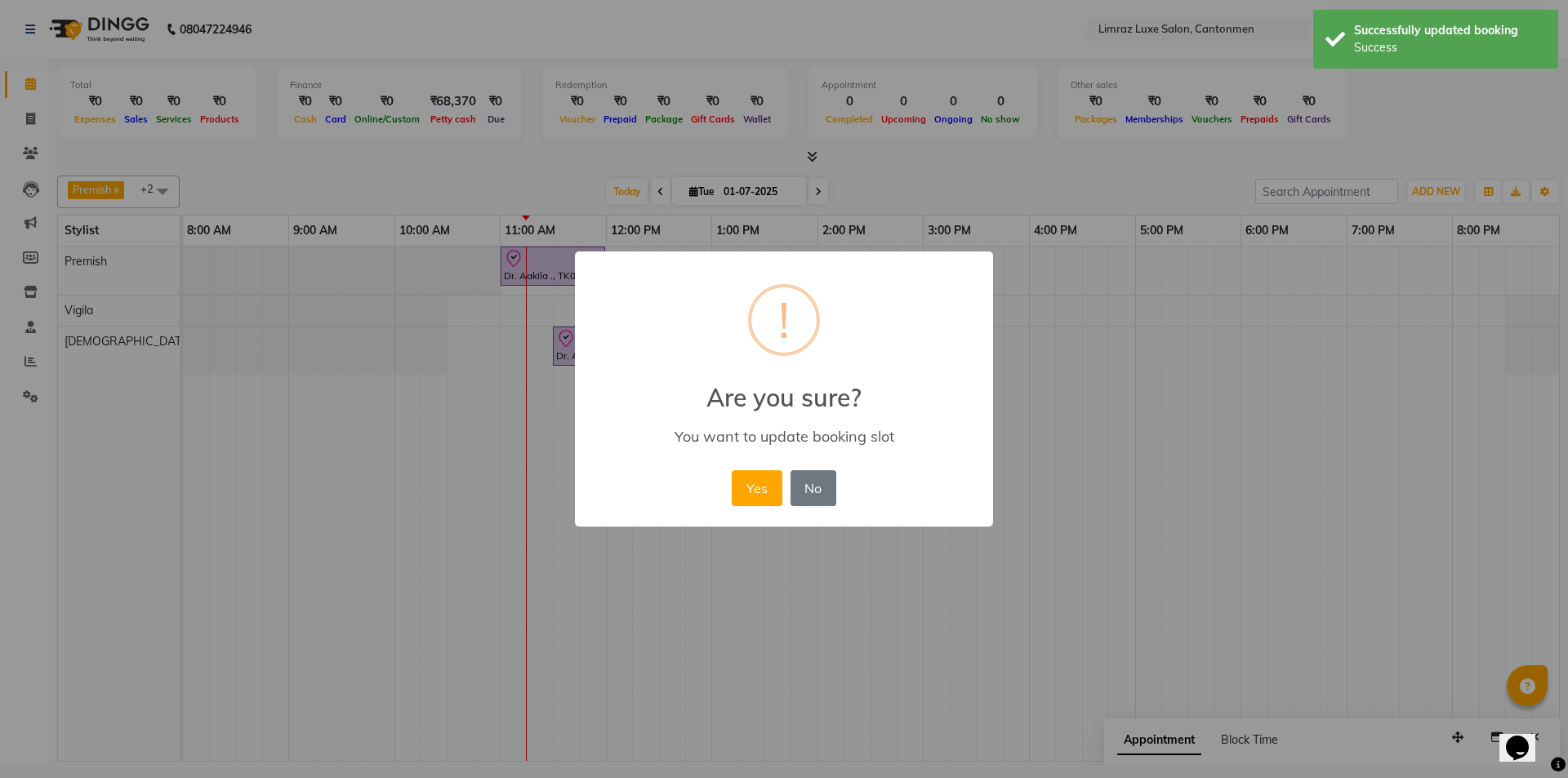 type 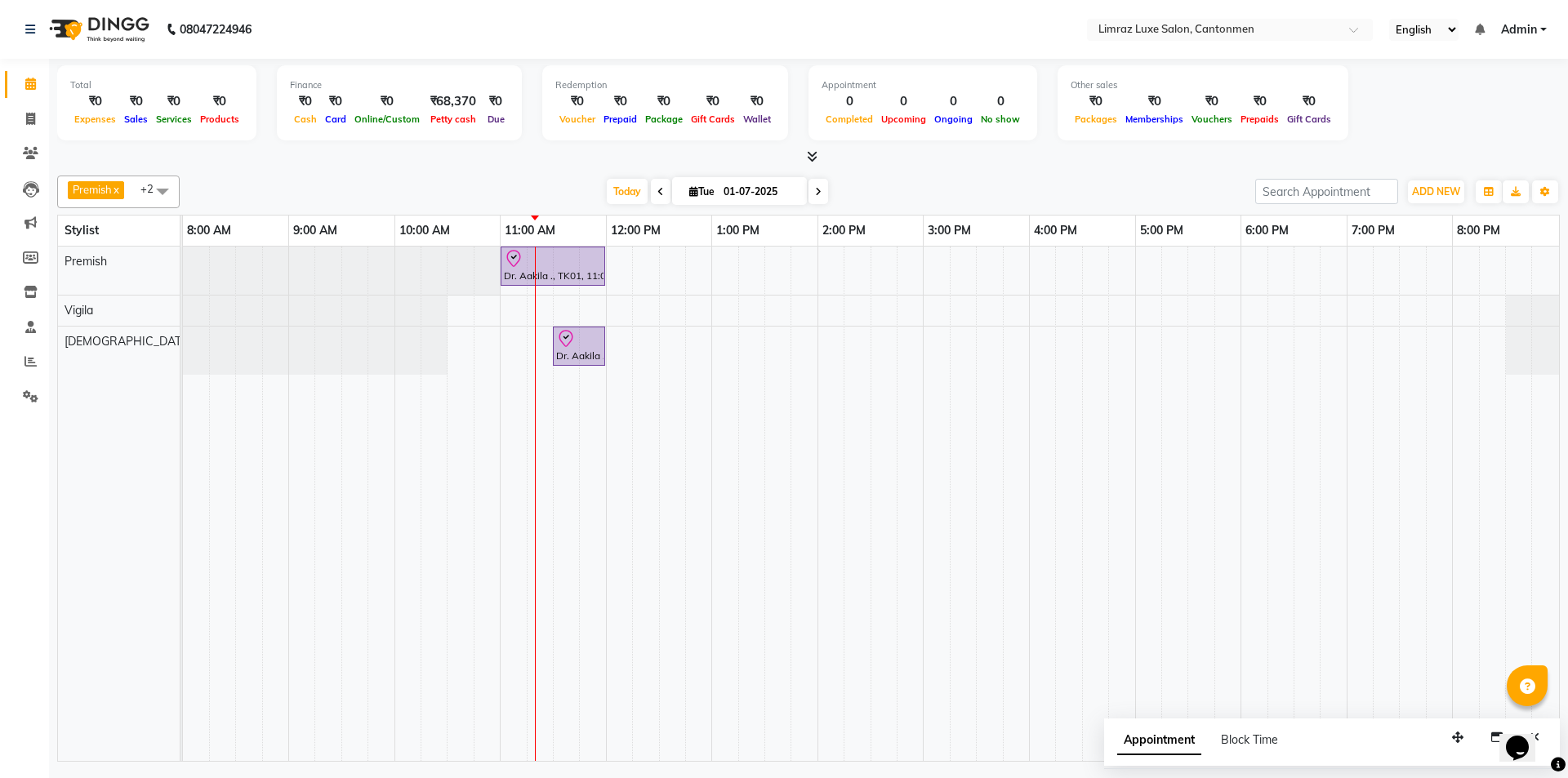 click on "Opens Chat This icon Opens the chat window." at bounding box center (1517, 748) 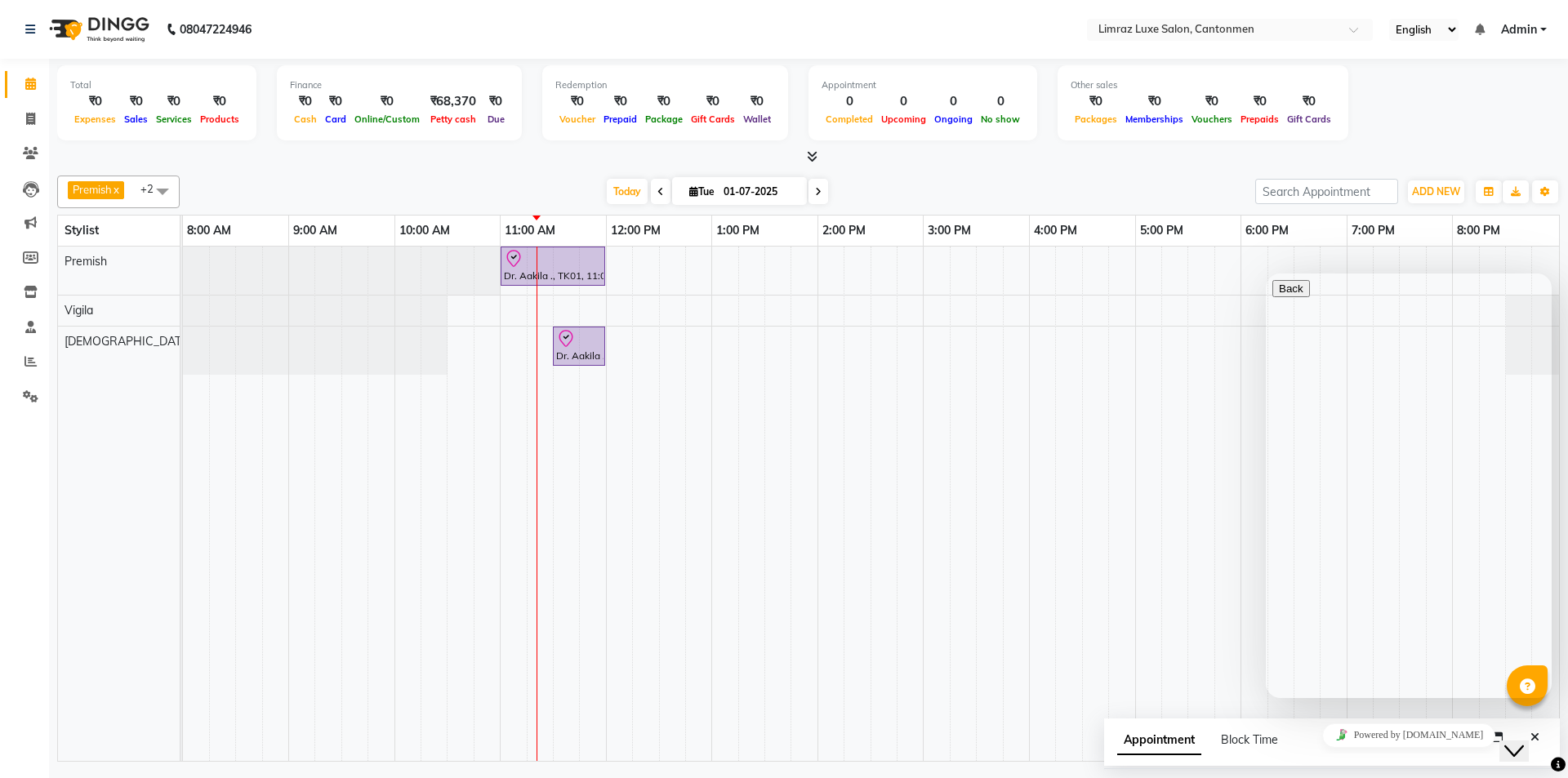 click on "Close Chat This icon closes the chat window." at bounding box center (1514, 751) 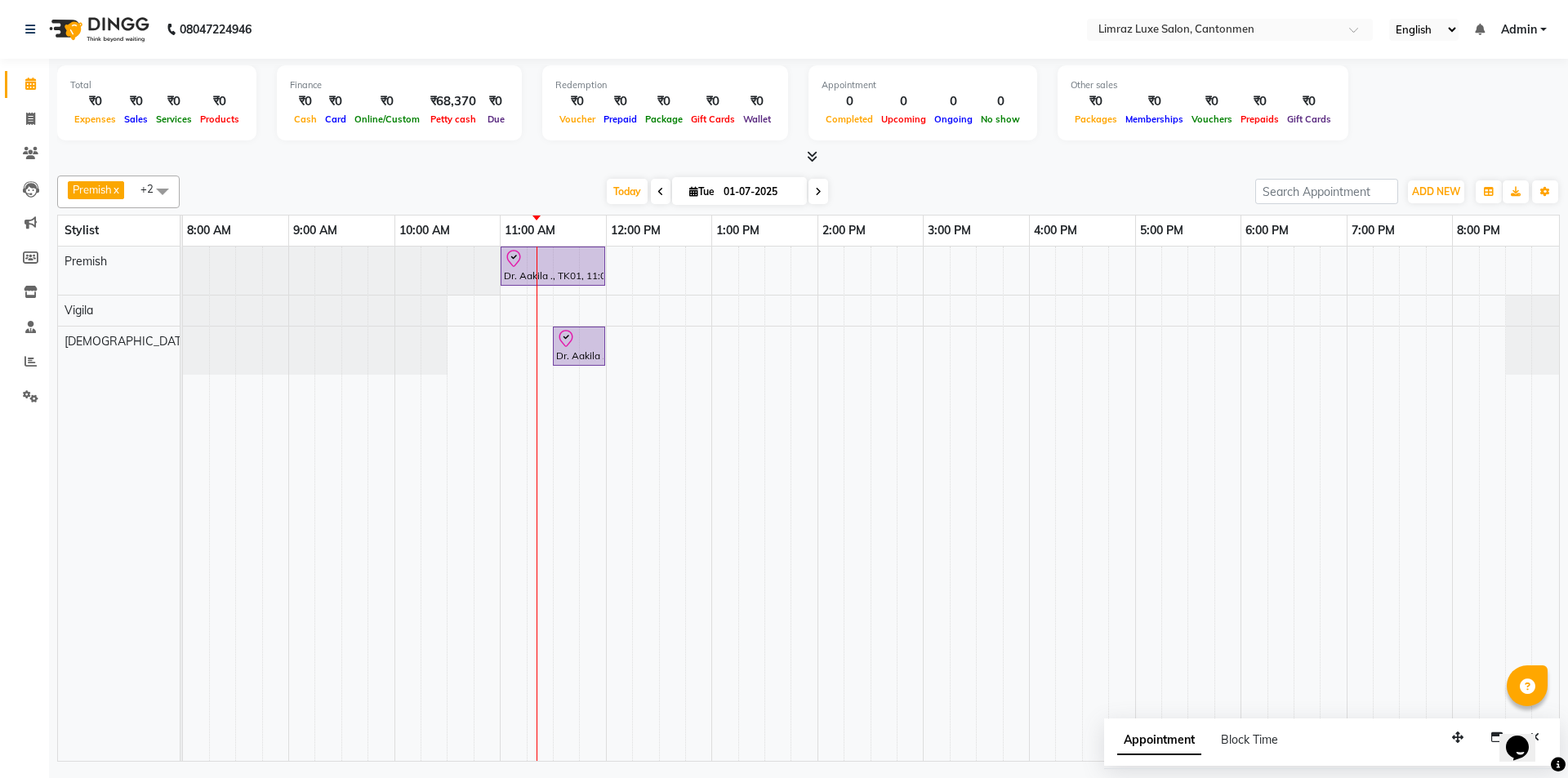 click on "Opens Chat This icon Opens the chat window." at bounding box center [1517, 748] 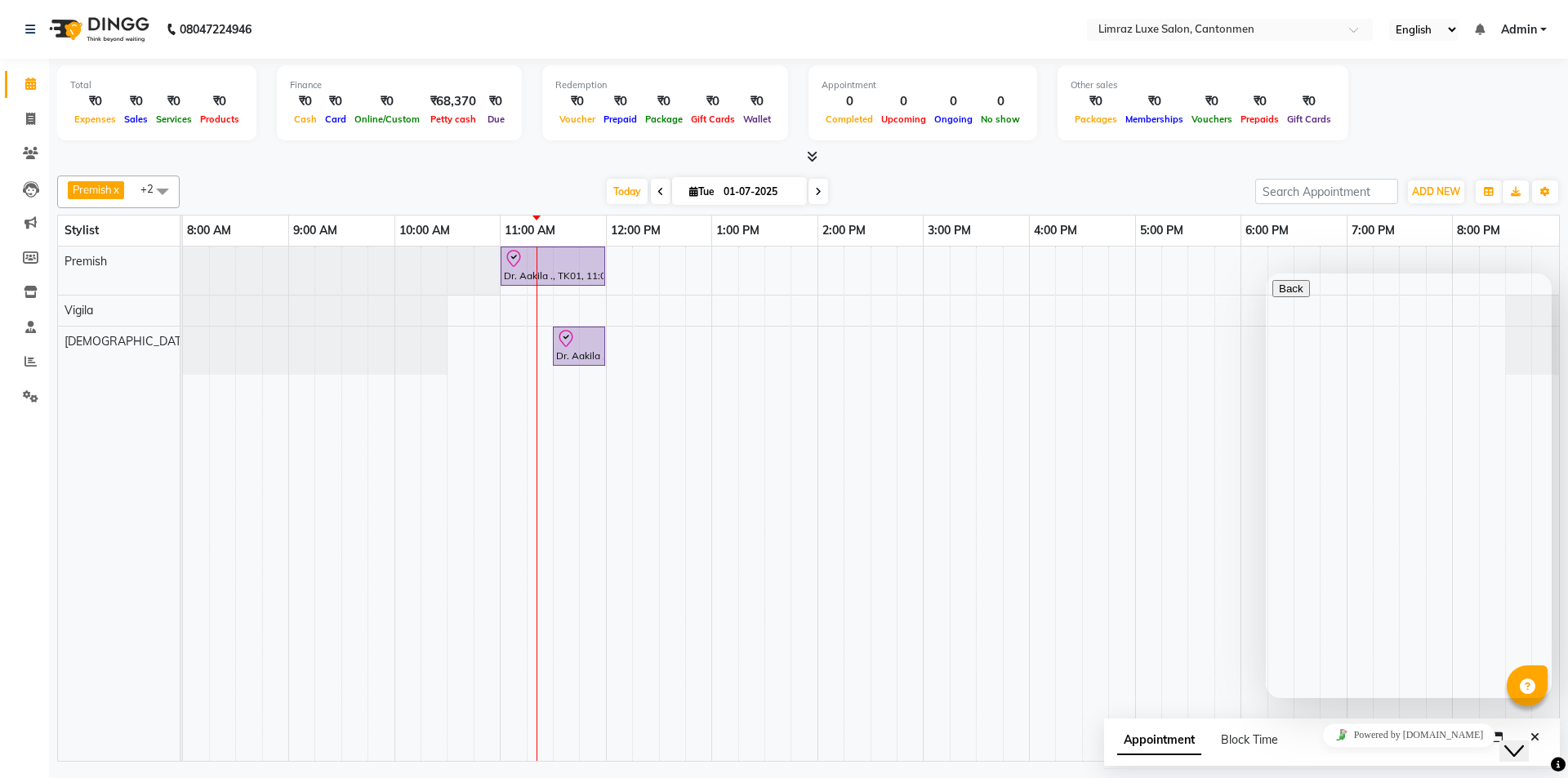click on "Close Chat This icon closes the chat window." at bounding box center (1514, 751) 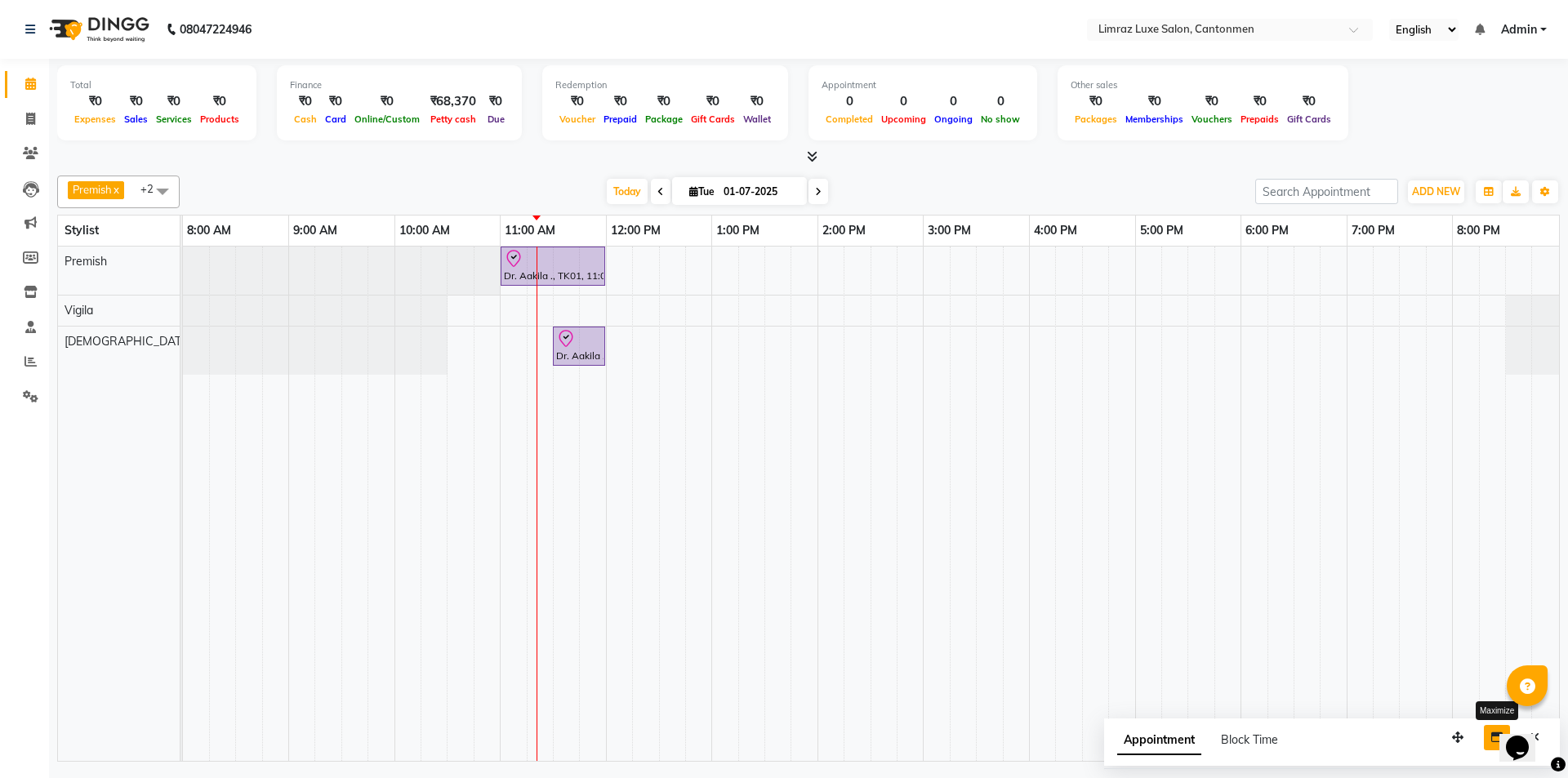 click at bounding box center (1497, 737) 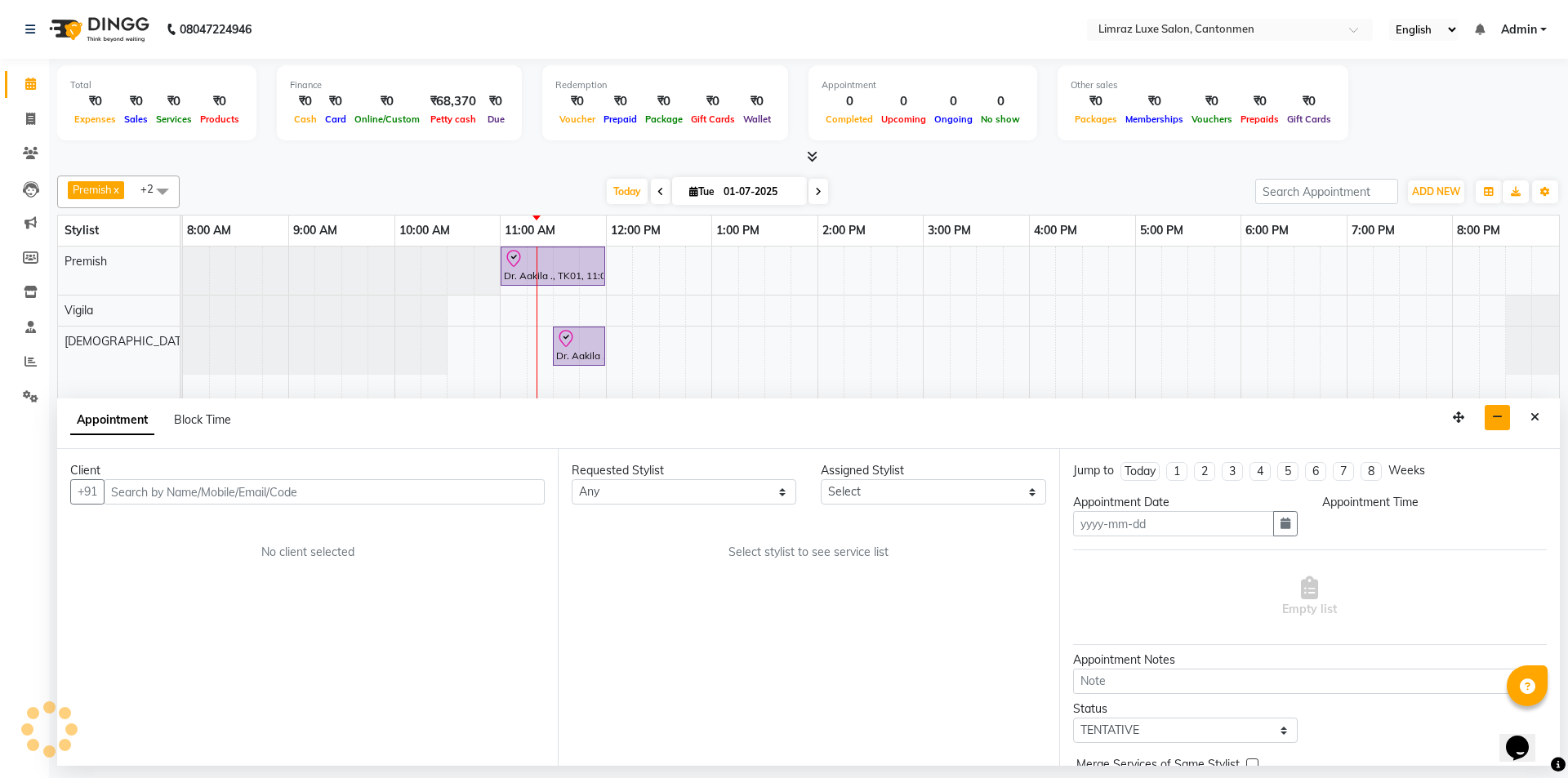 type on "01-07-2025" 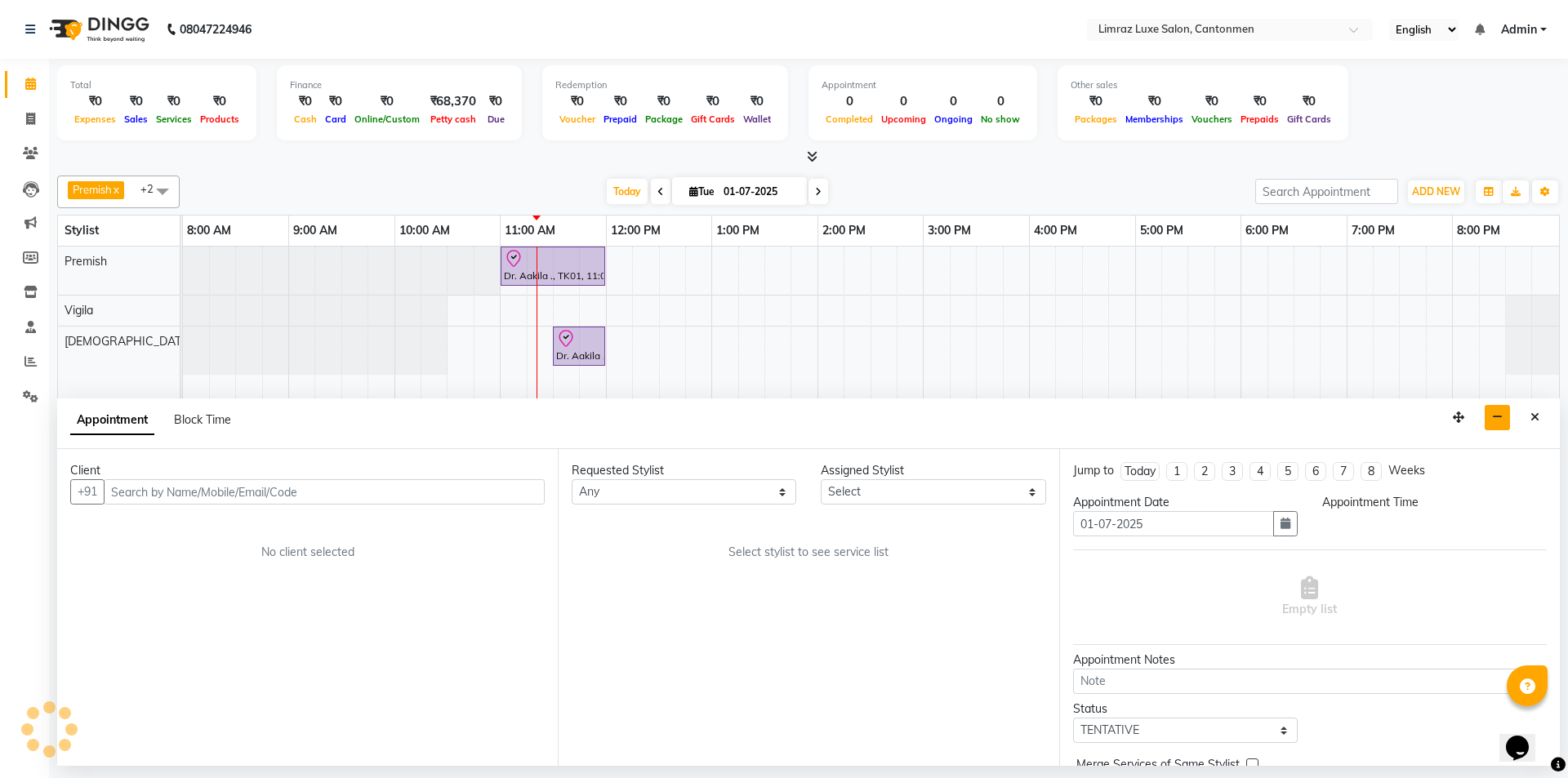 select 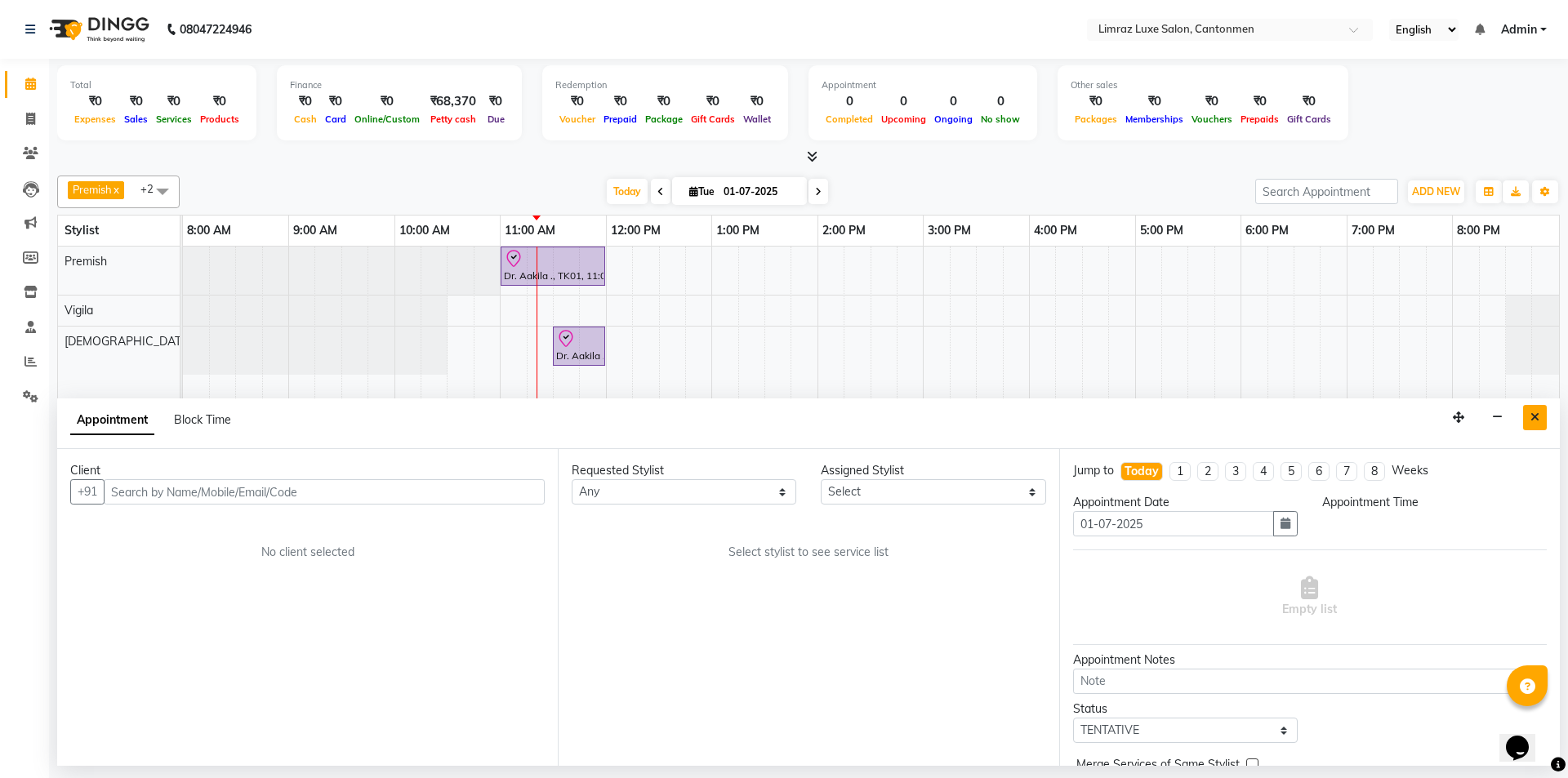 click at bounding box center [1535, 417] 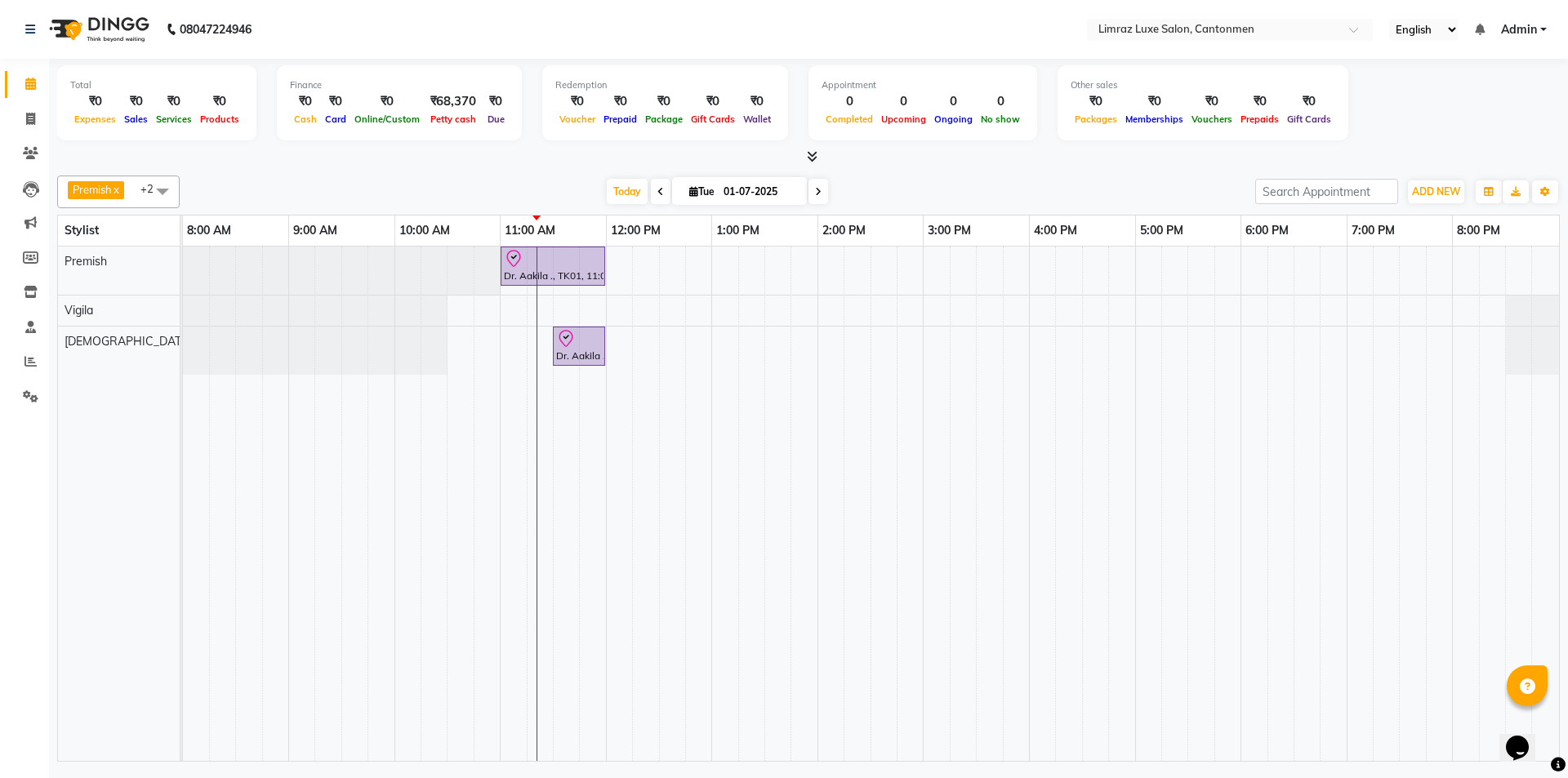 click at bounding box center (812, 156) 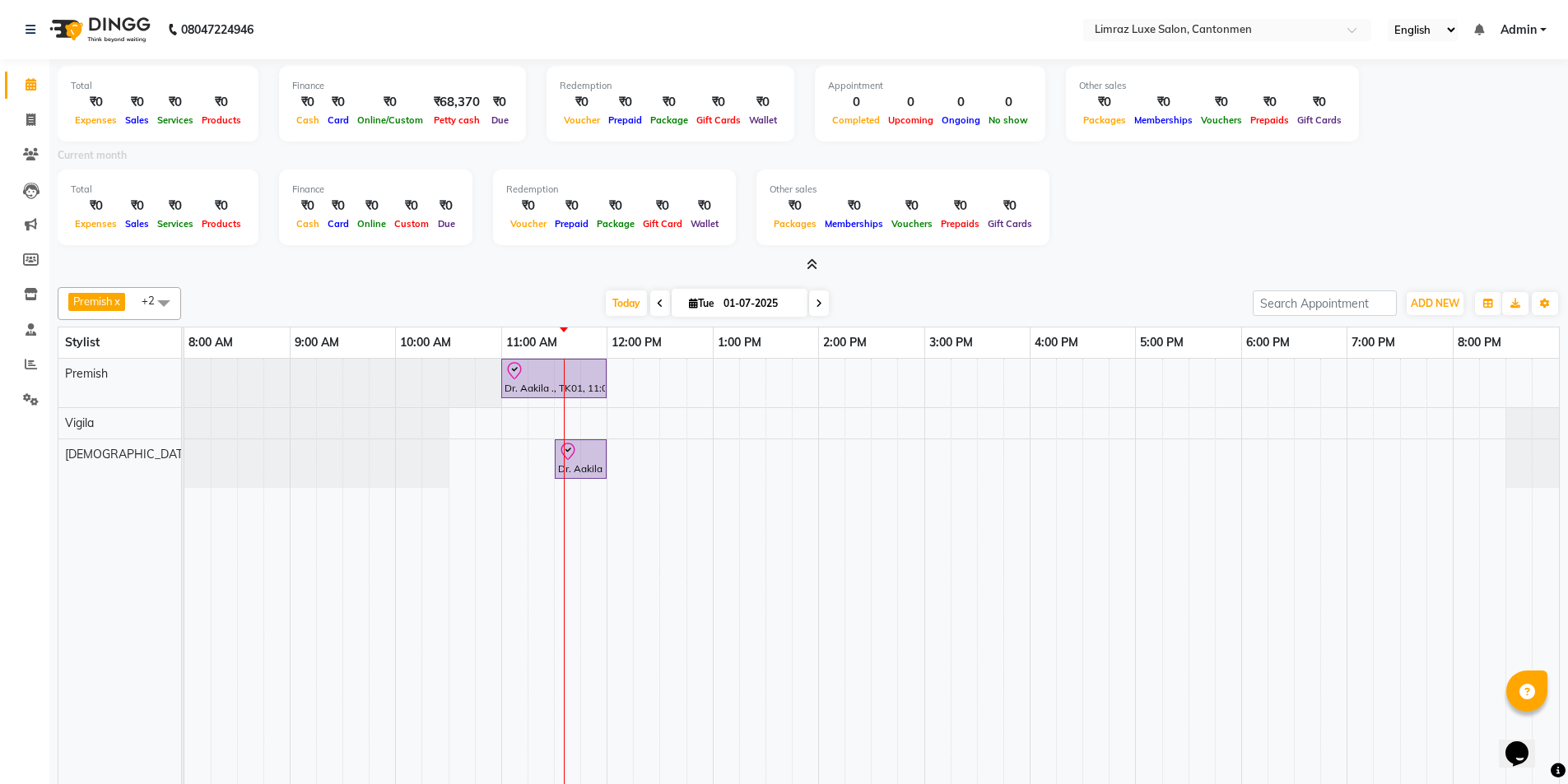click on "Premish  x Vigila  x Vijitha  x +2 Select All [PERSON_NAME] [PERSON_NAME] Premish Reshma Vigila [PERSON_NAME] [DATE]  [DATE] Toggle Dropdown Add Appointment Add Invoice Add Expense Add Attendance Add Client Add Transaction Toggle Dropdown Add Appointment Add Invoice Add Expense Add Attendance Add Client ADD NEW Toggle Dropdown Add Appointment Add Invoice Add Expense Add Attendance Add Client Add Transaction Premish  x Vigila  x Vijitha  x +2 Select All [PERSON_NAME] [PERSON_NAME] Premish [PERSON_NAME] Group By  Staff View   Room View  View as Vertical  Vertical - Week View  Horizontal  Horizontal - Week View  List  Toggle Dropdown Calendar Settings Manage Tags   Arrange Stylists   Reset Stylists  Full Screen Appointment Form Zoom 100%" at bounding box center (808, 304) 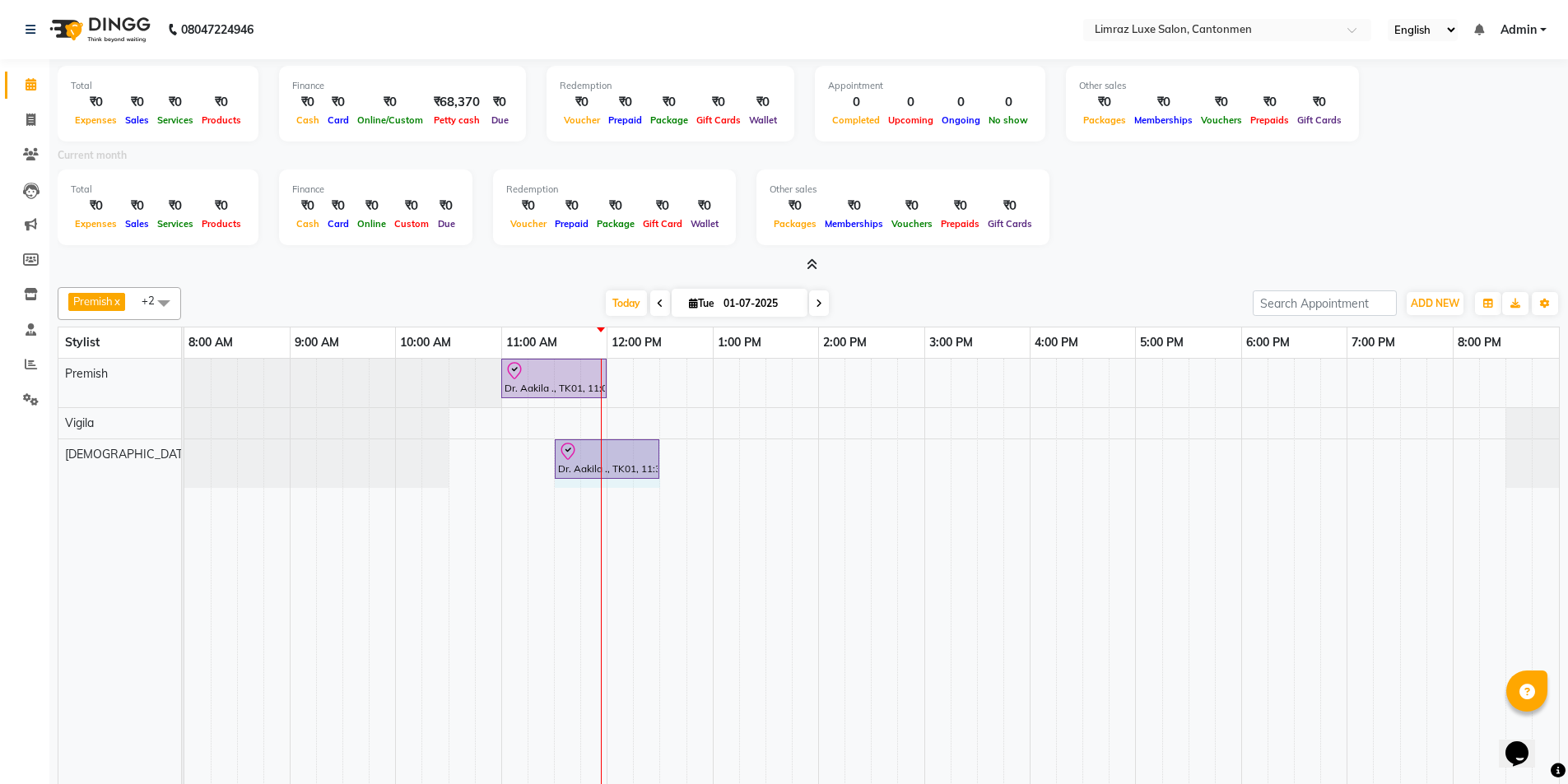 drag, startPoint x: 606, startPoint y: 453, endPoint x: 622, endPoint y: 460, distance: 17.464249 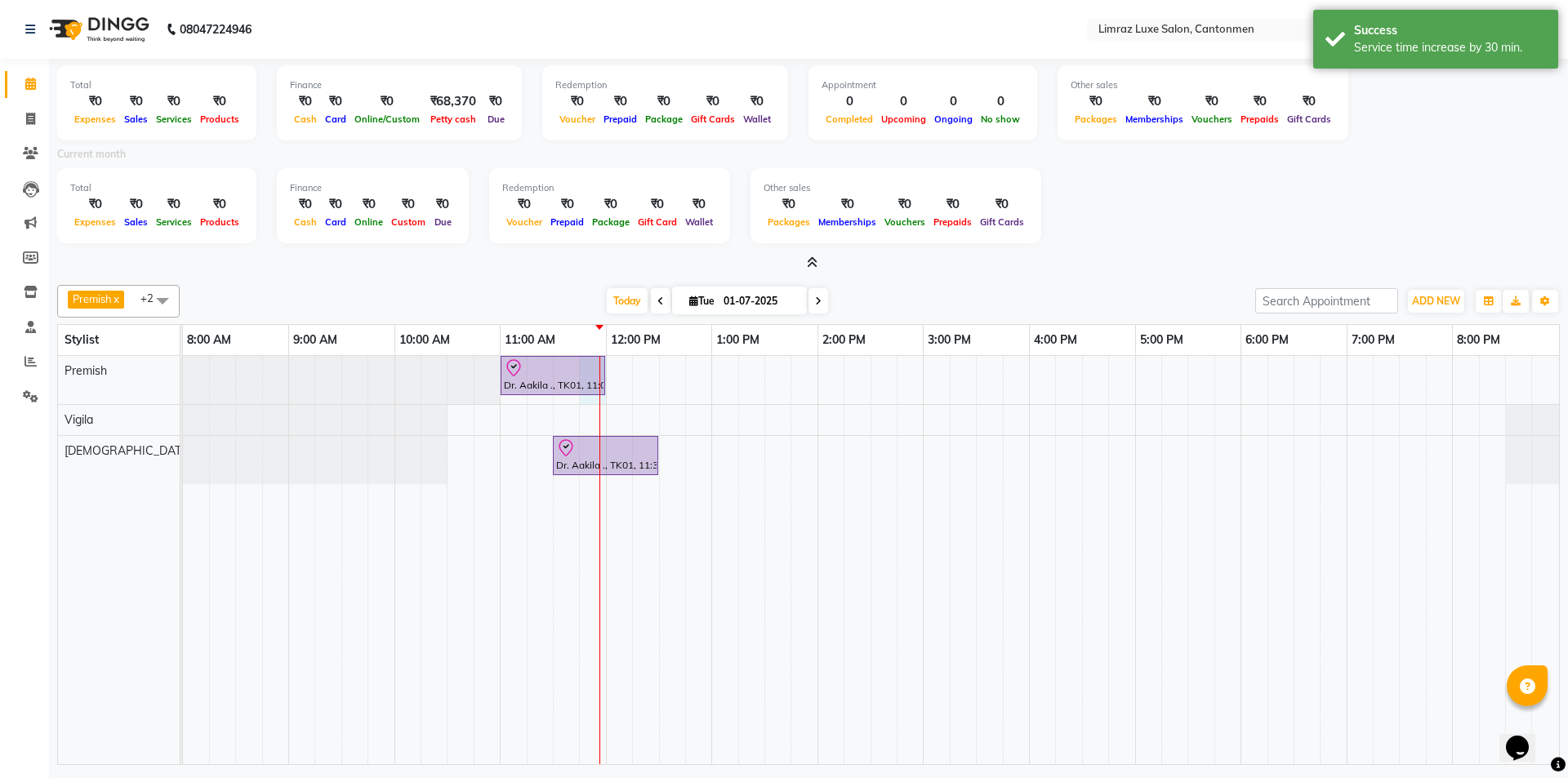 click at bounding box center (599, 560) 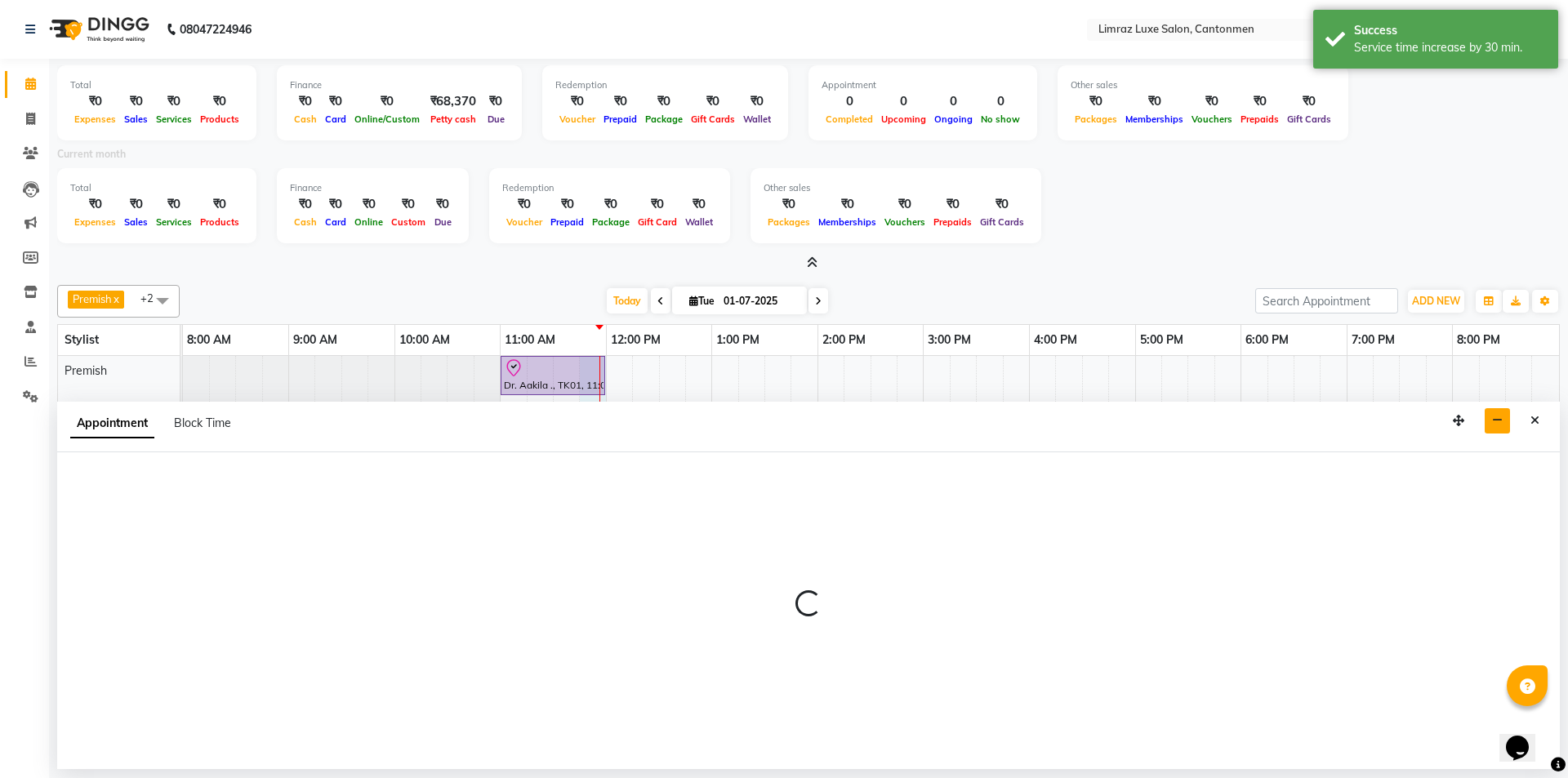 select on "76542" 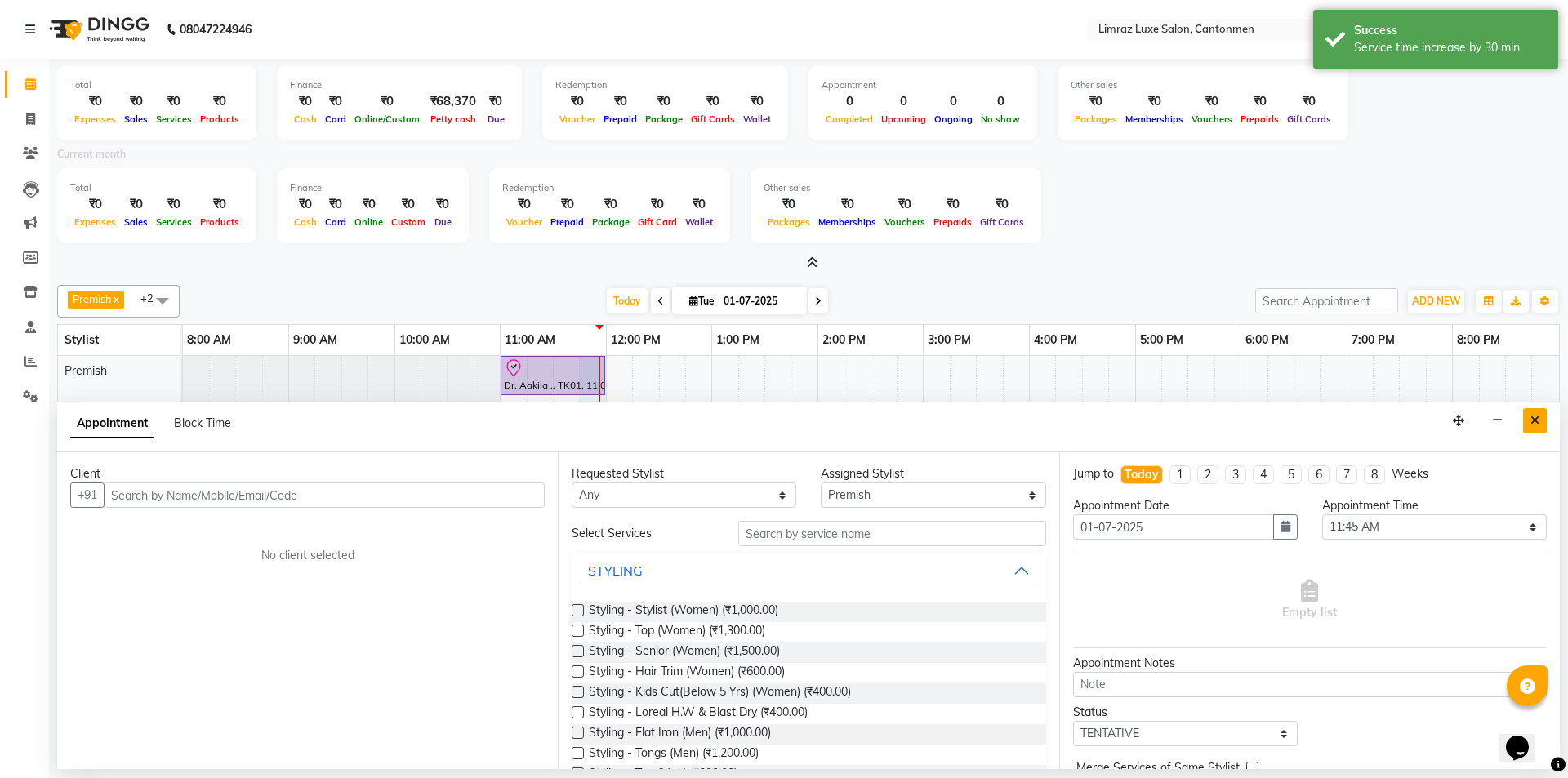 click at bounding box center (1535, 420) 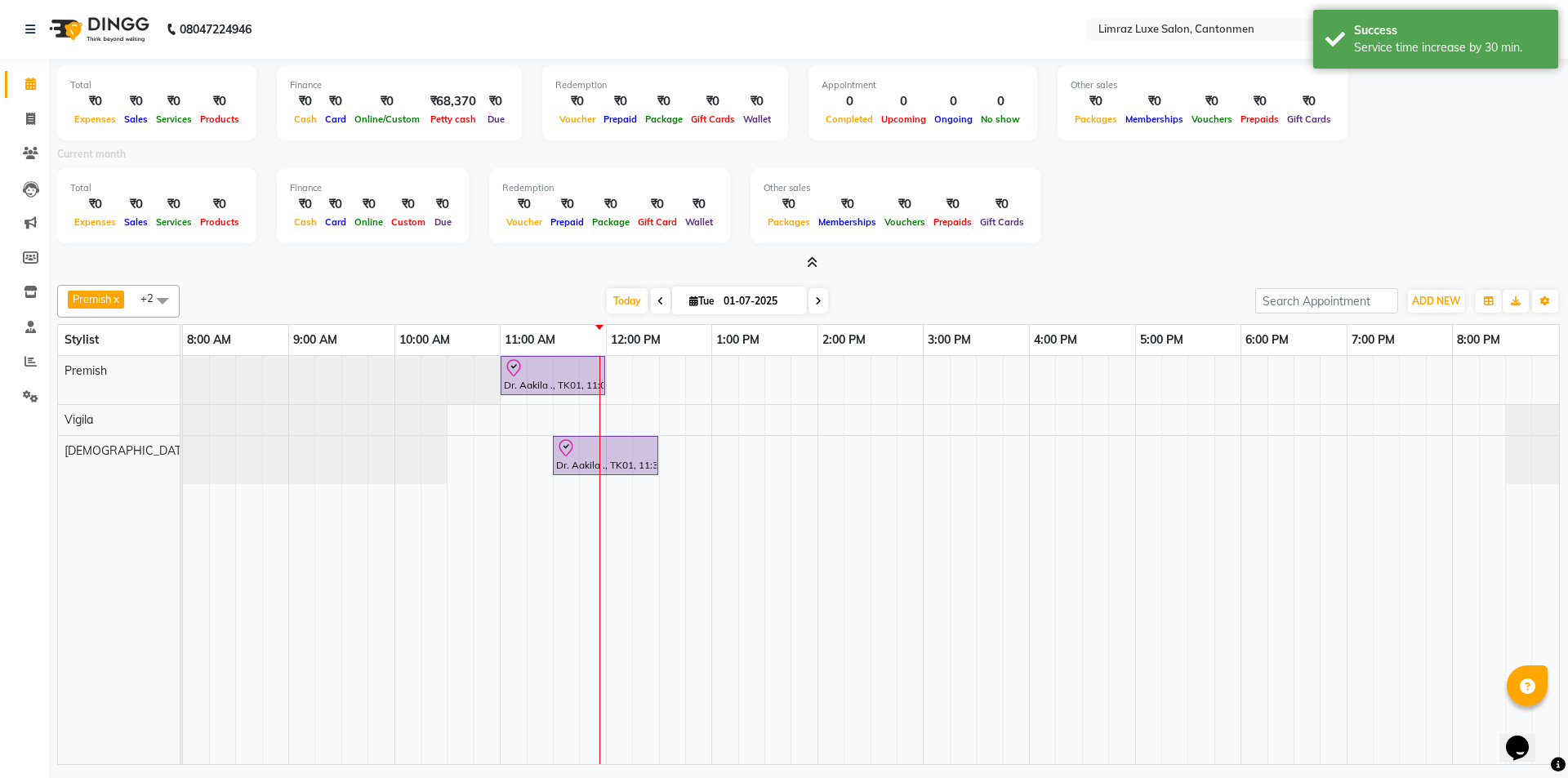 click at bounding box center (812, 262) 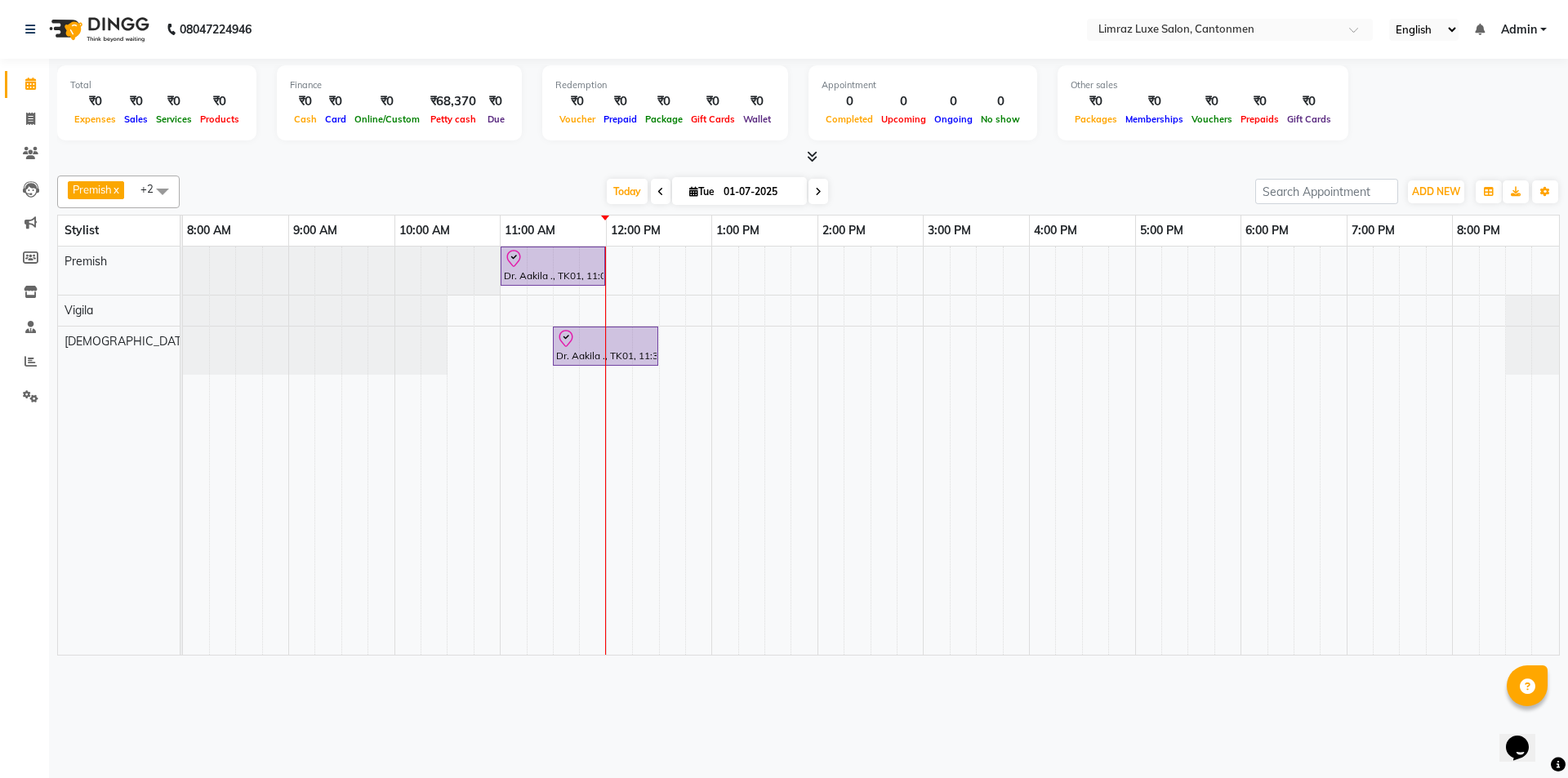 click on "[DATE]  [DATE]" at bounding box center (717, 192) 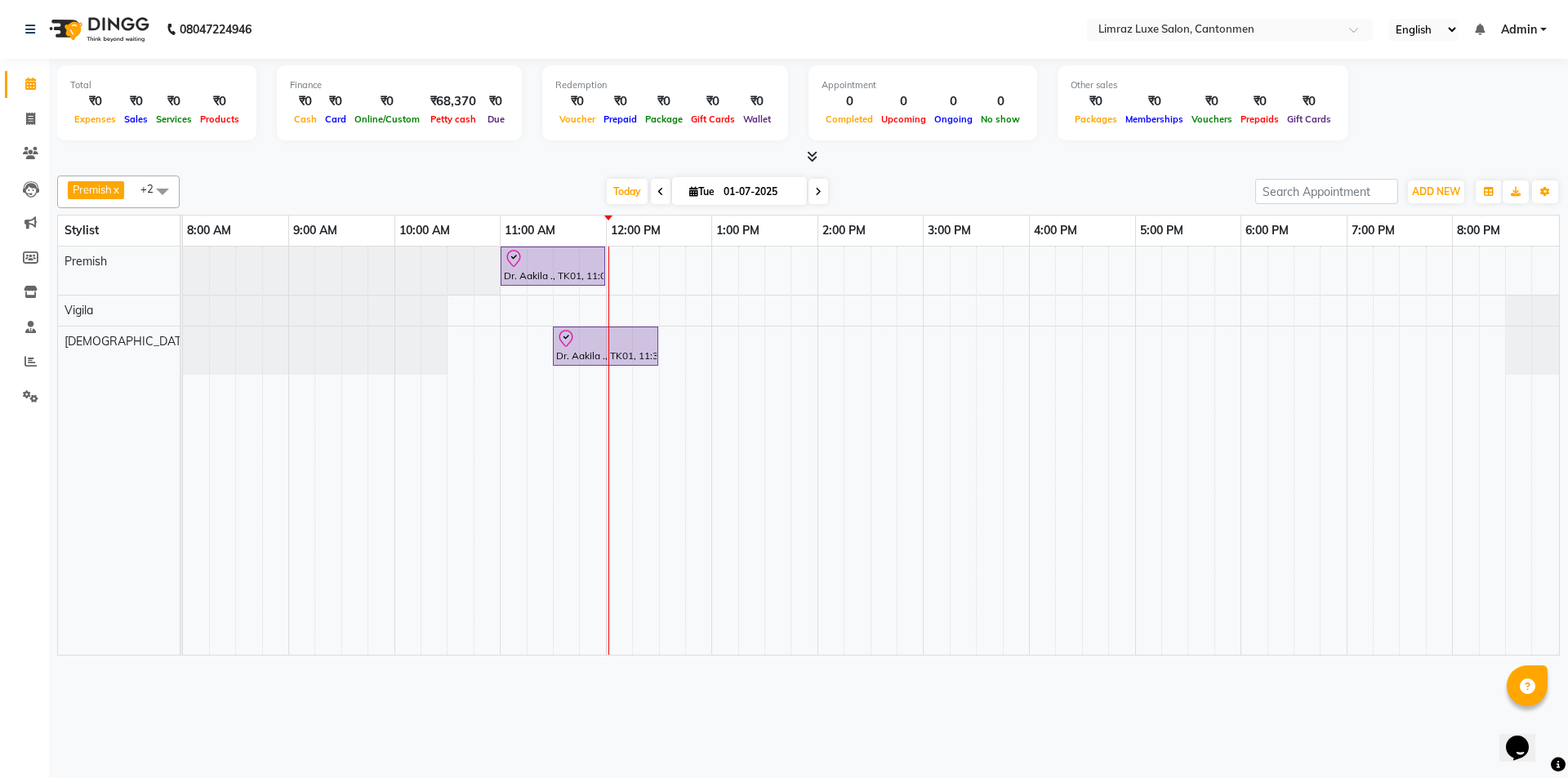 click on "08047224946 Select Location × Limraz Luxe Salon, Cantonmen English ENGLISH Español العربية मराठी हिंदी ગુજરાતી தமிழ் 中文 Notifications nothing to show Admin Manage Profile Change Password Sign out  Version:3.14.0" 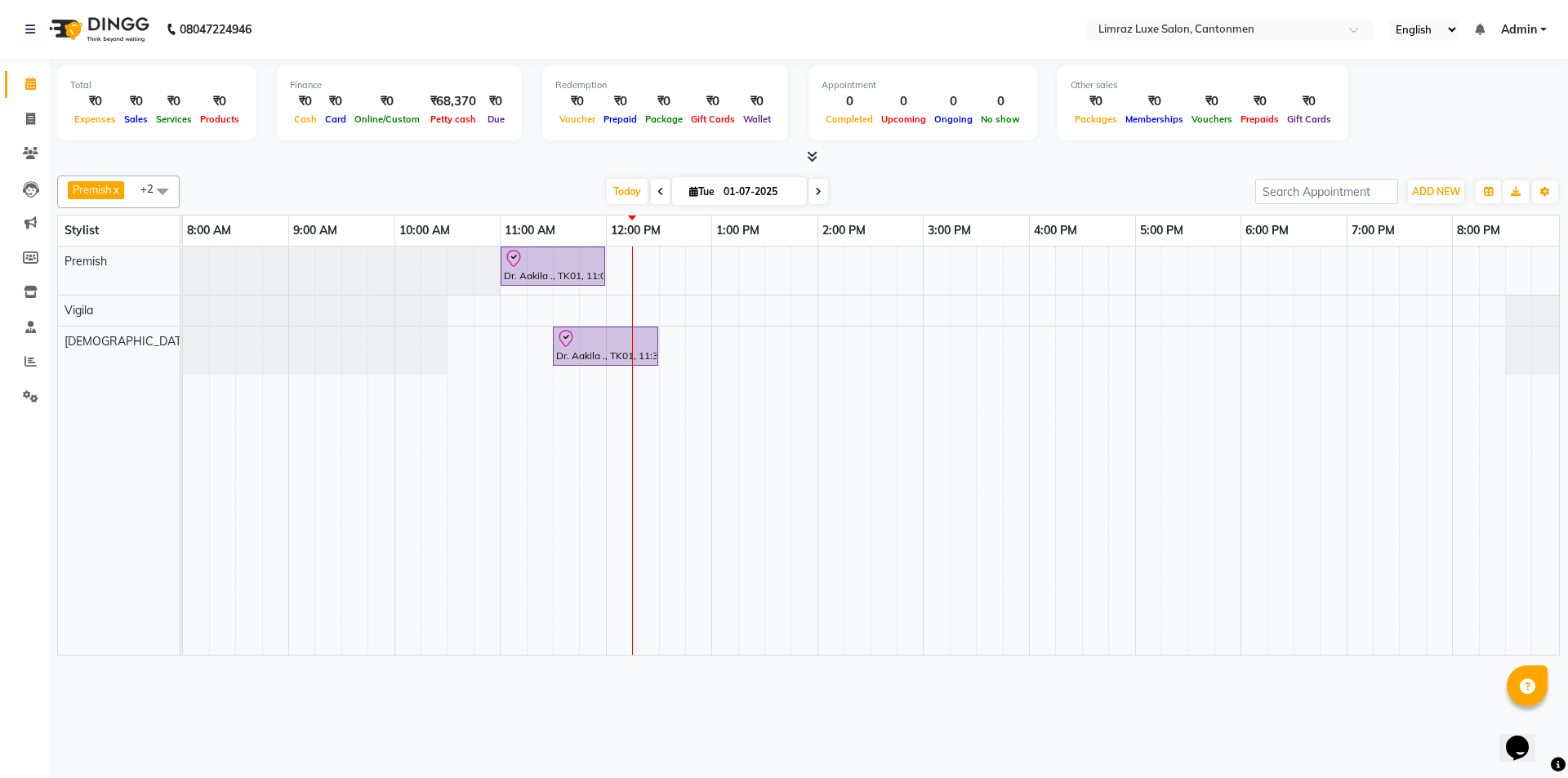 click on "Reports" 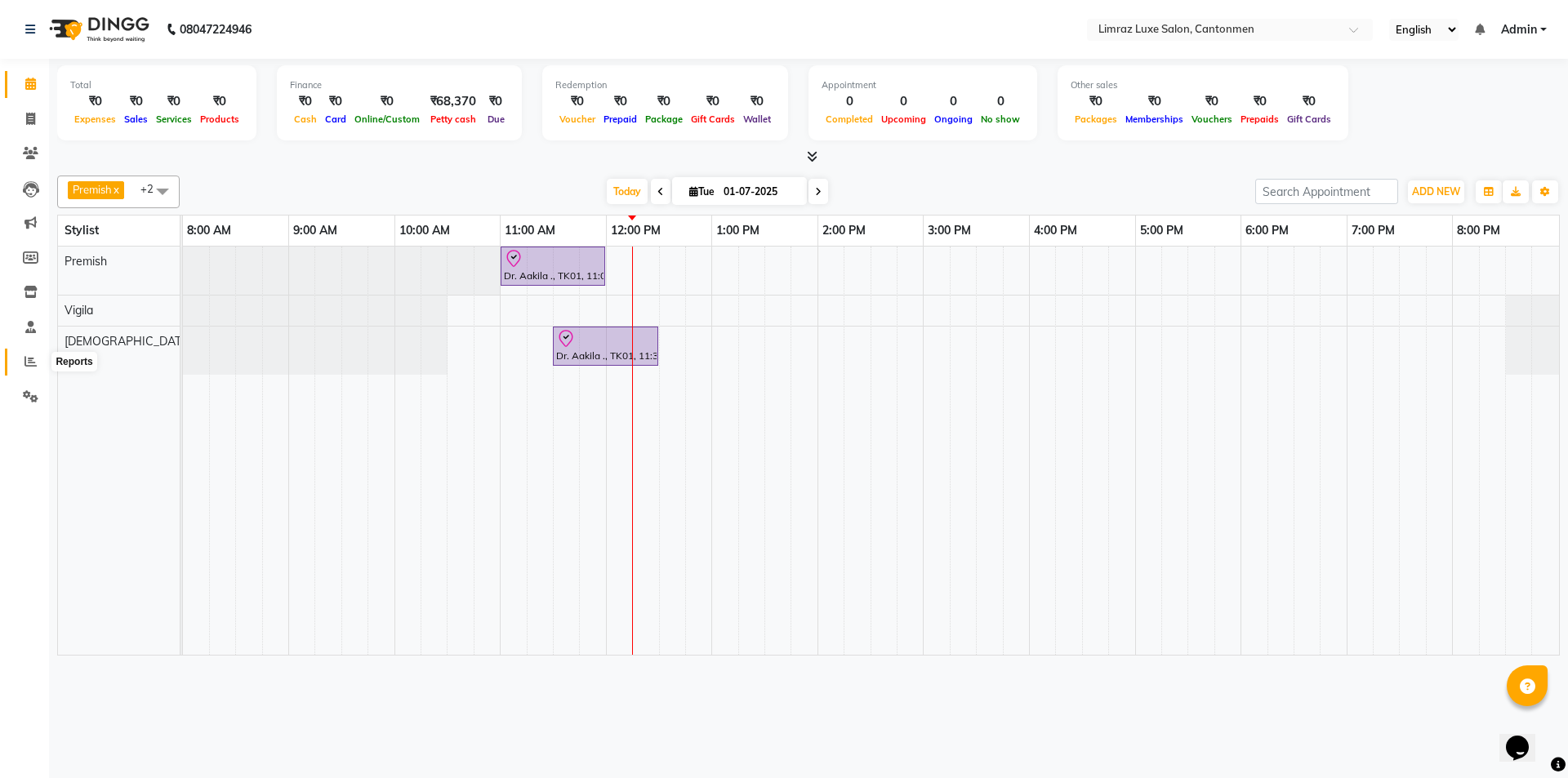 click 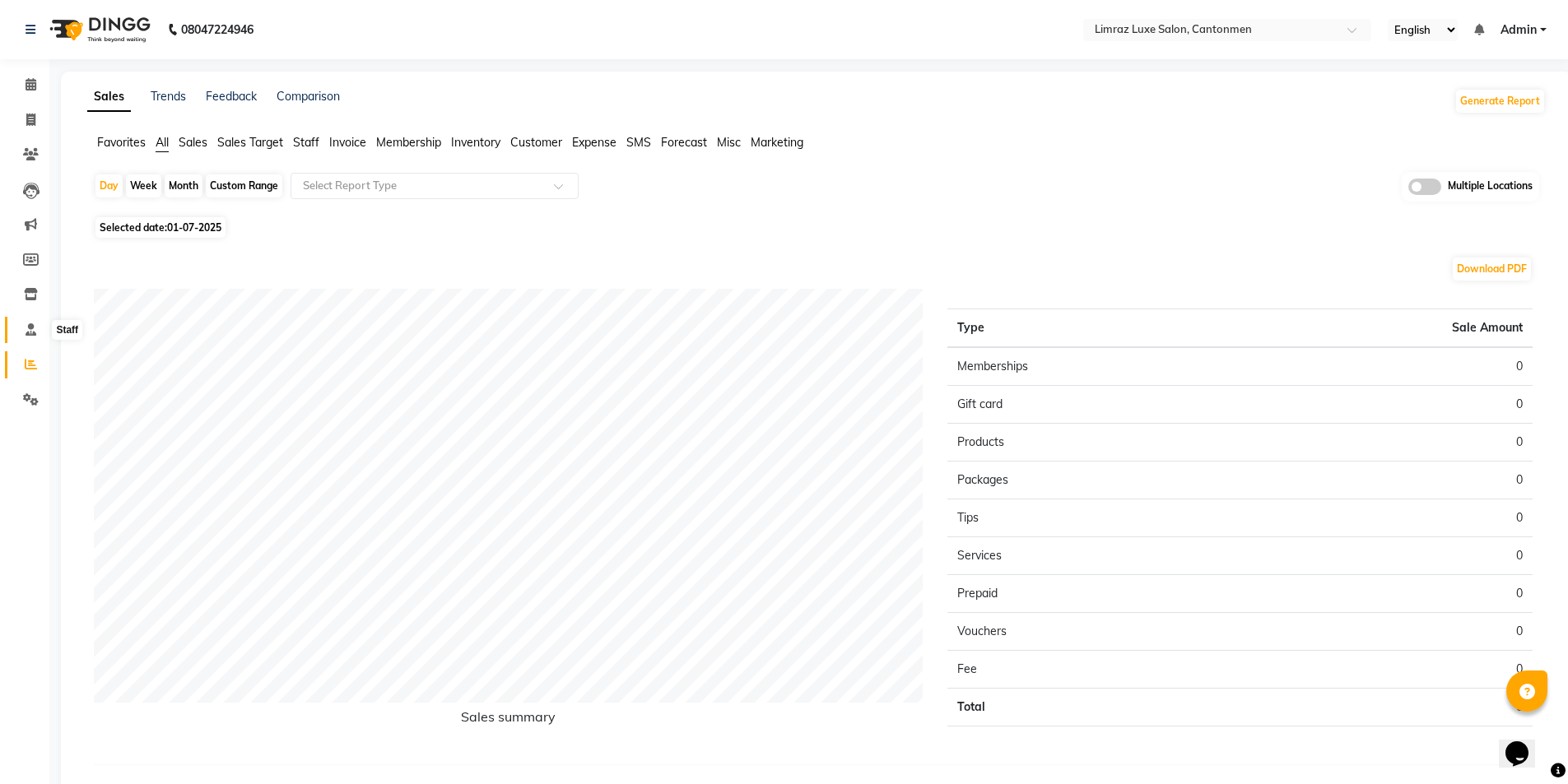 click 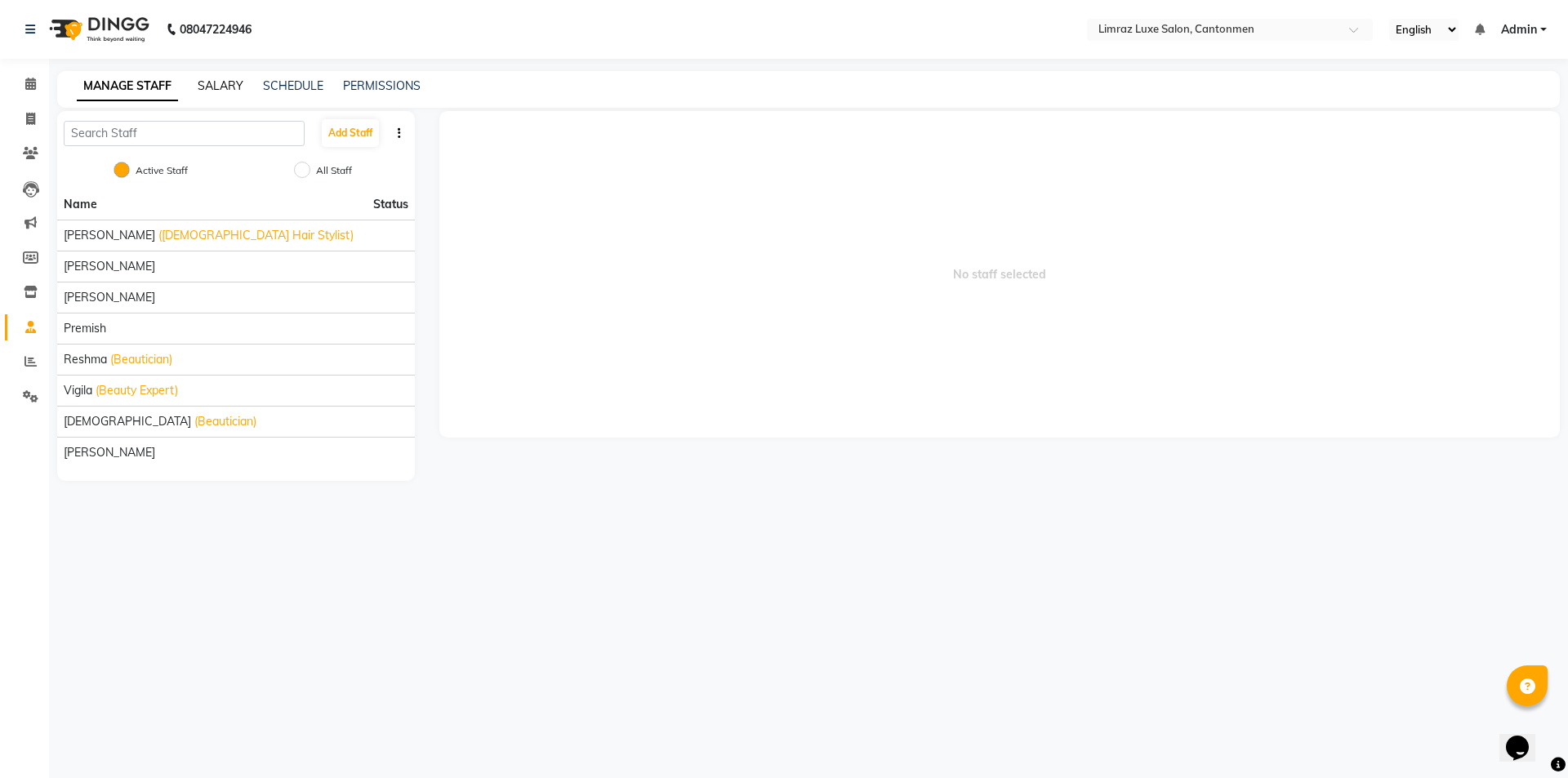 click on "SALARY" 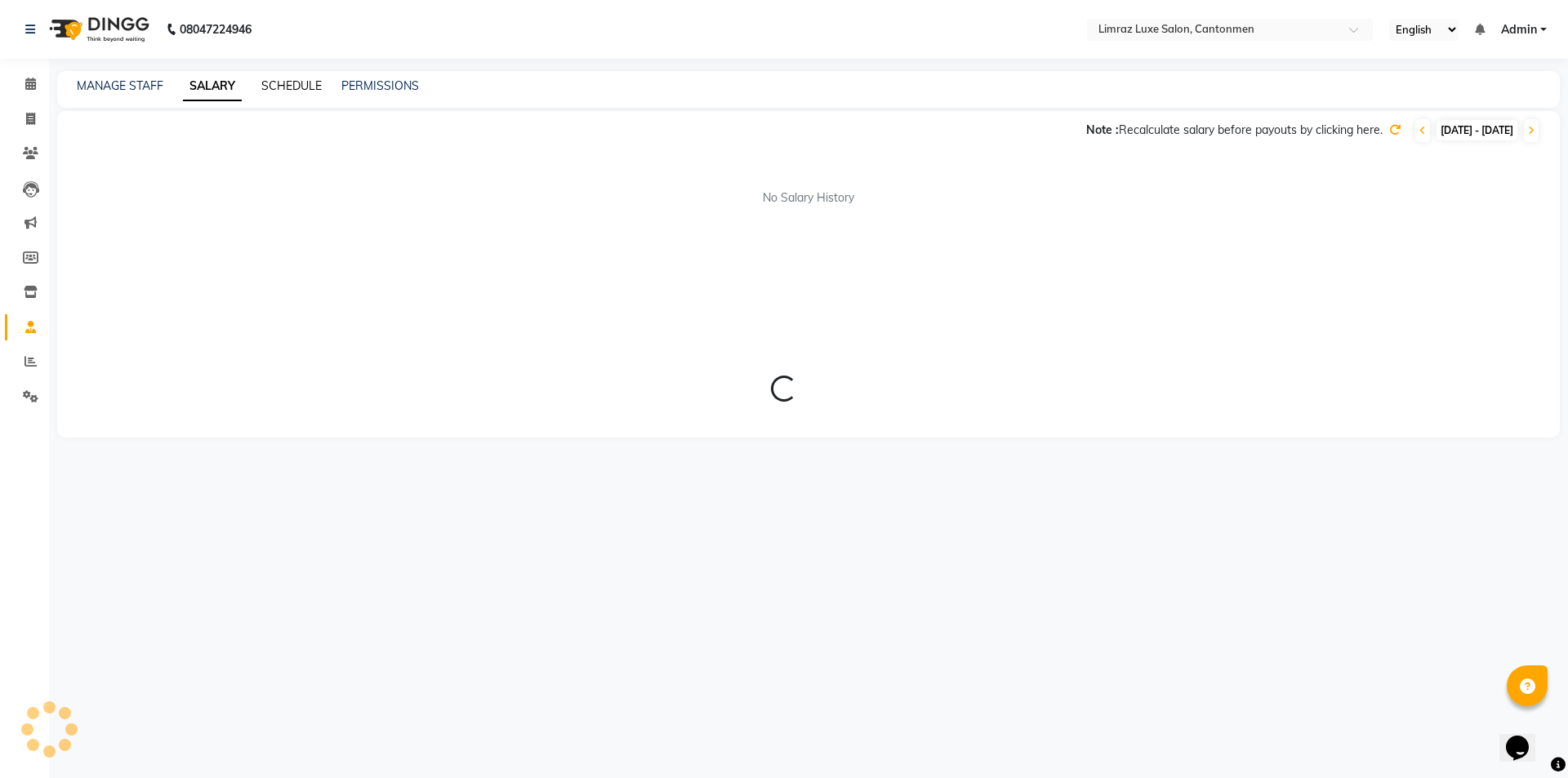 click on "SCHEDULE" 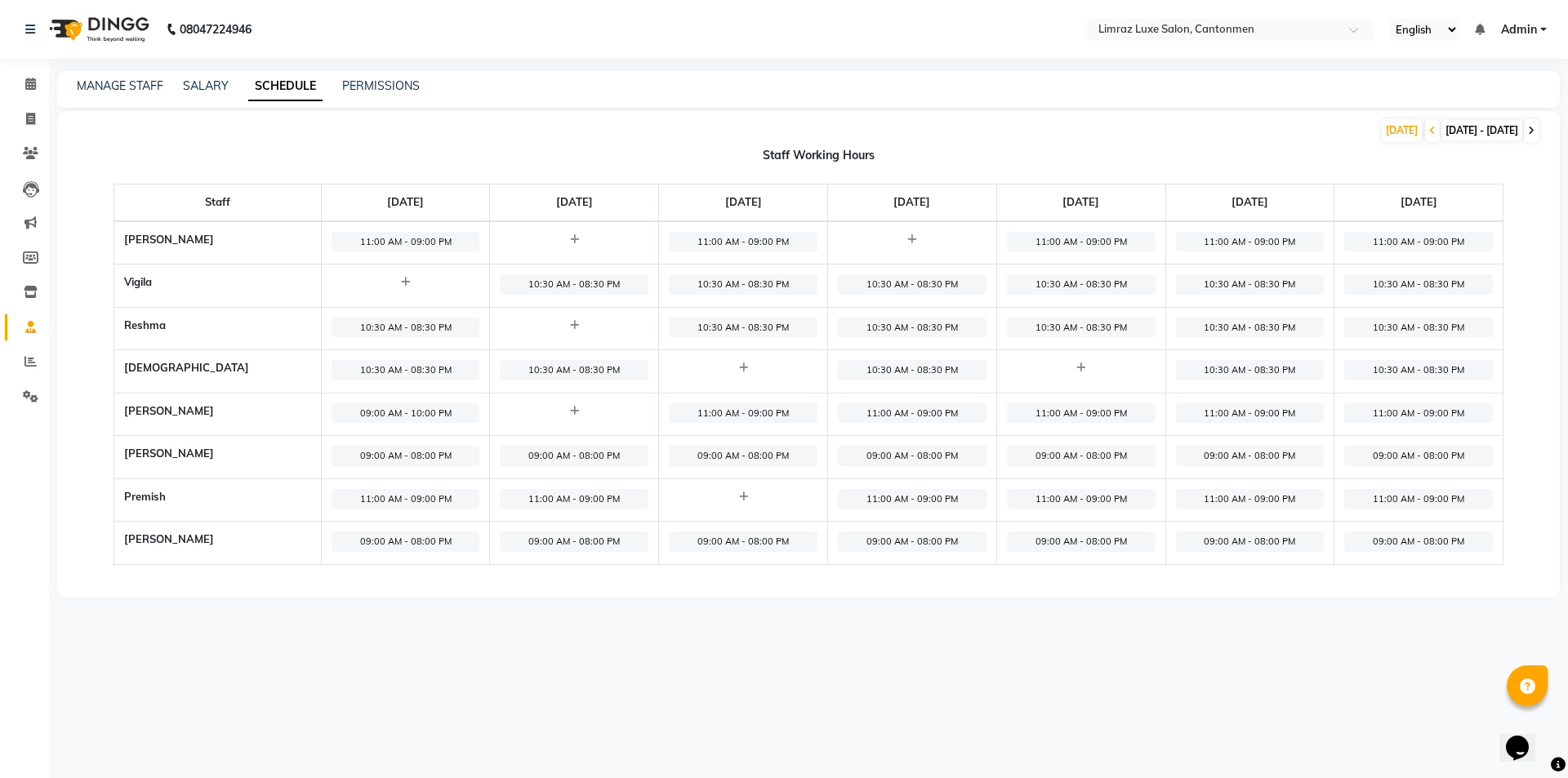 click 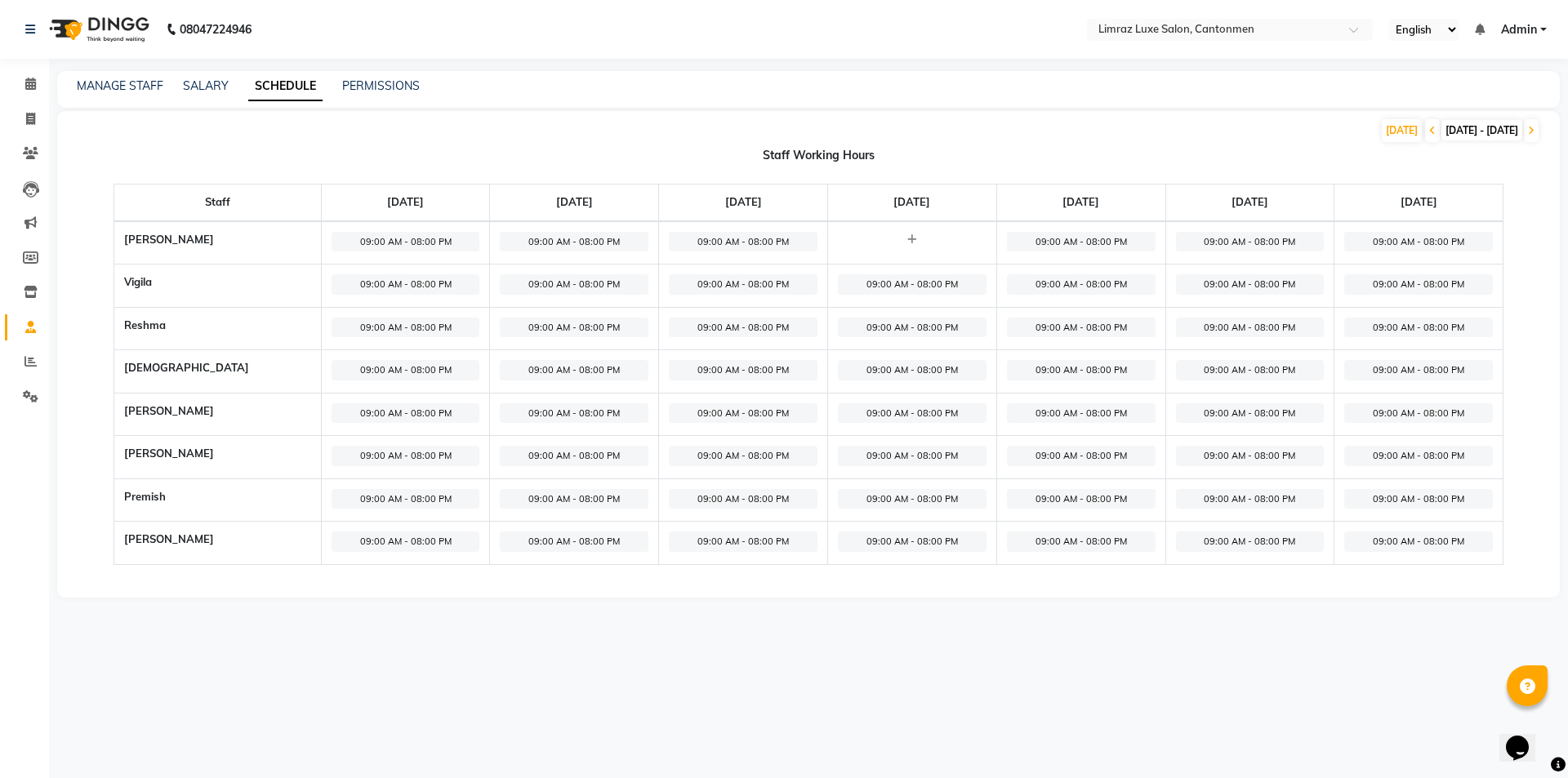 click on "09:00 AM - 08:00 PM" 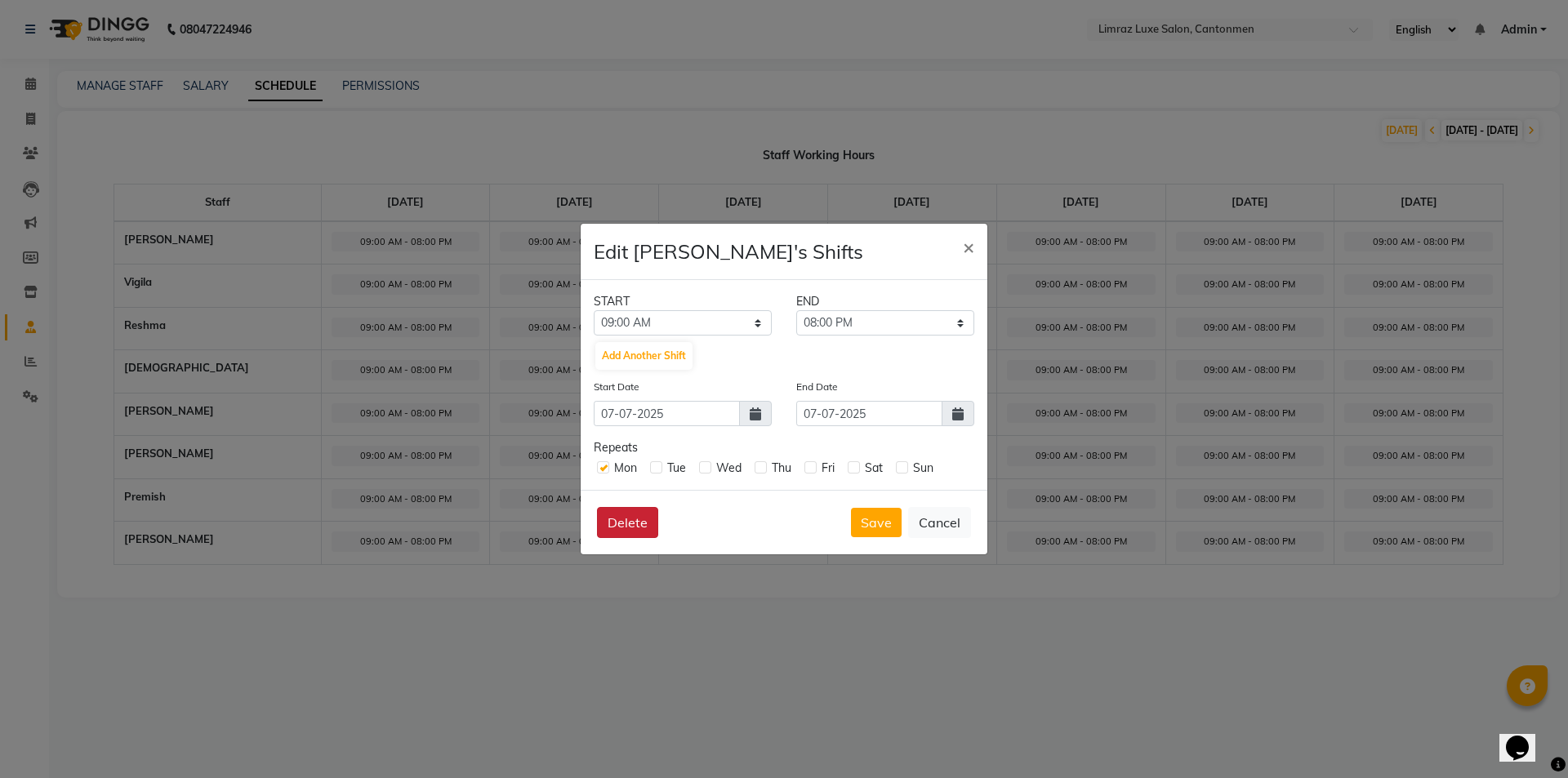 click on "Delete" 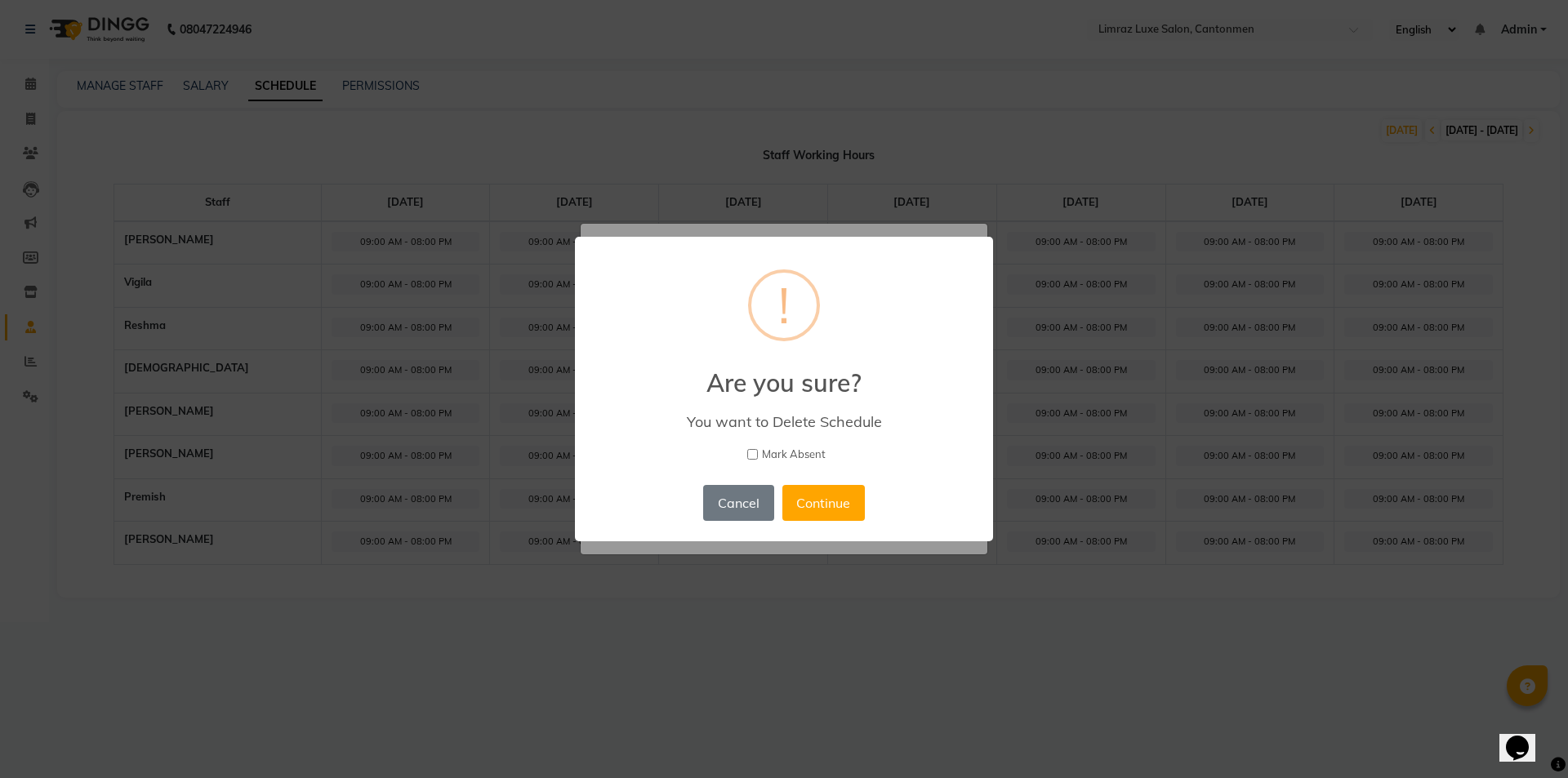 drag, startPoint x: 803, startPoint y: 500, endPoint x: 613, endPoint y: 389, distance: 220.04772 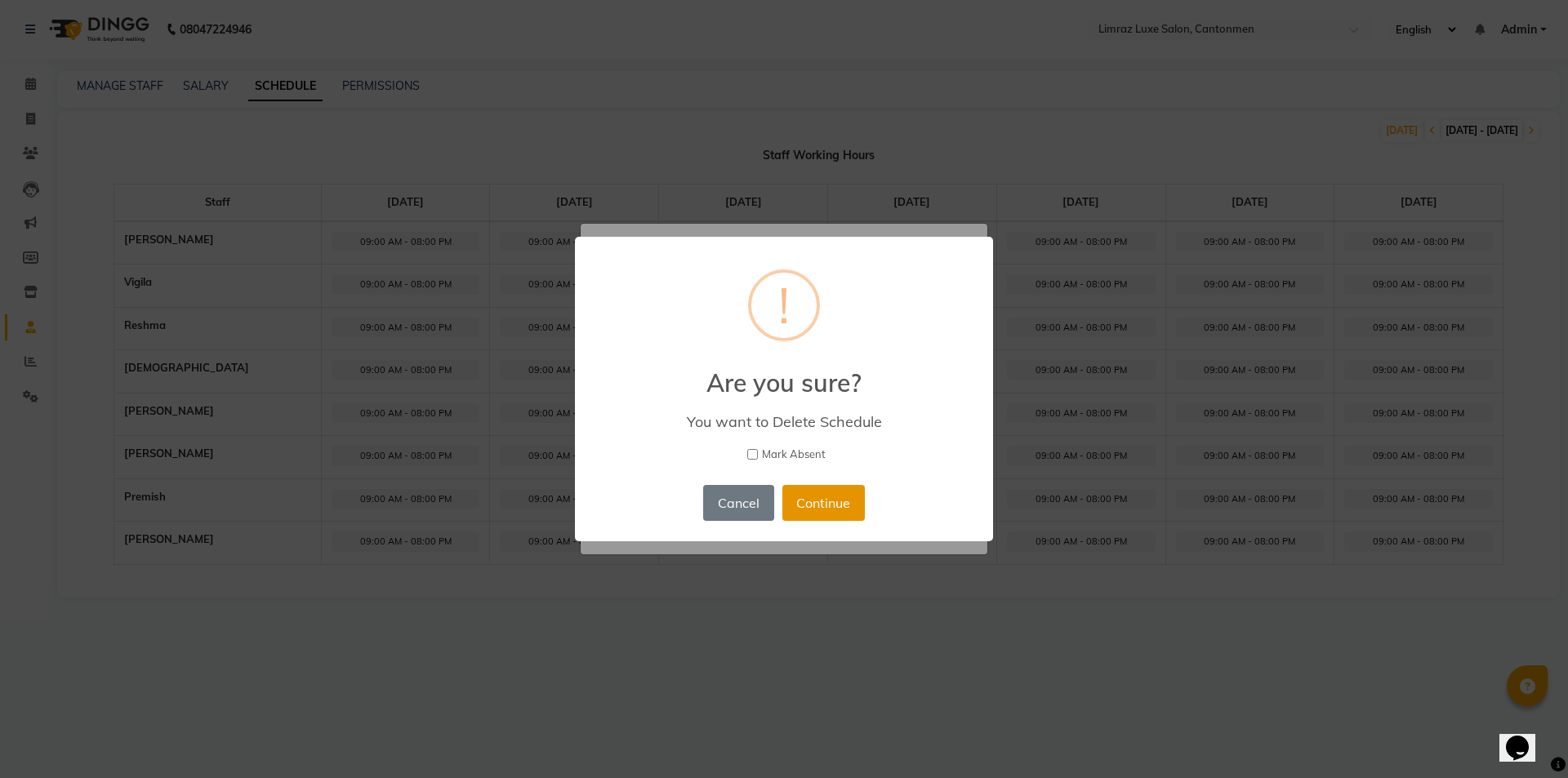 click on "Continue" at bounding box center (823, 503) 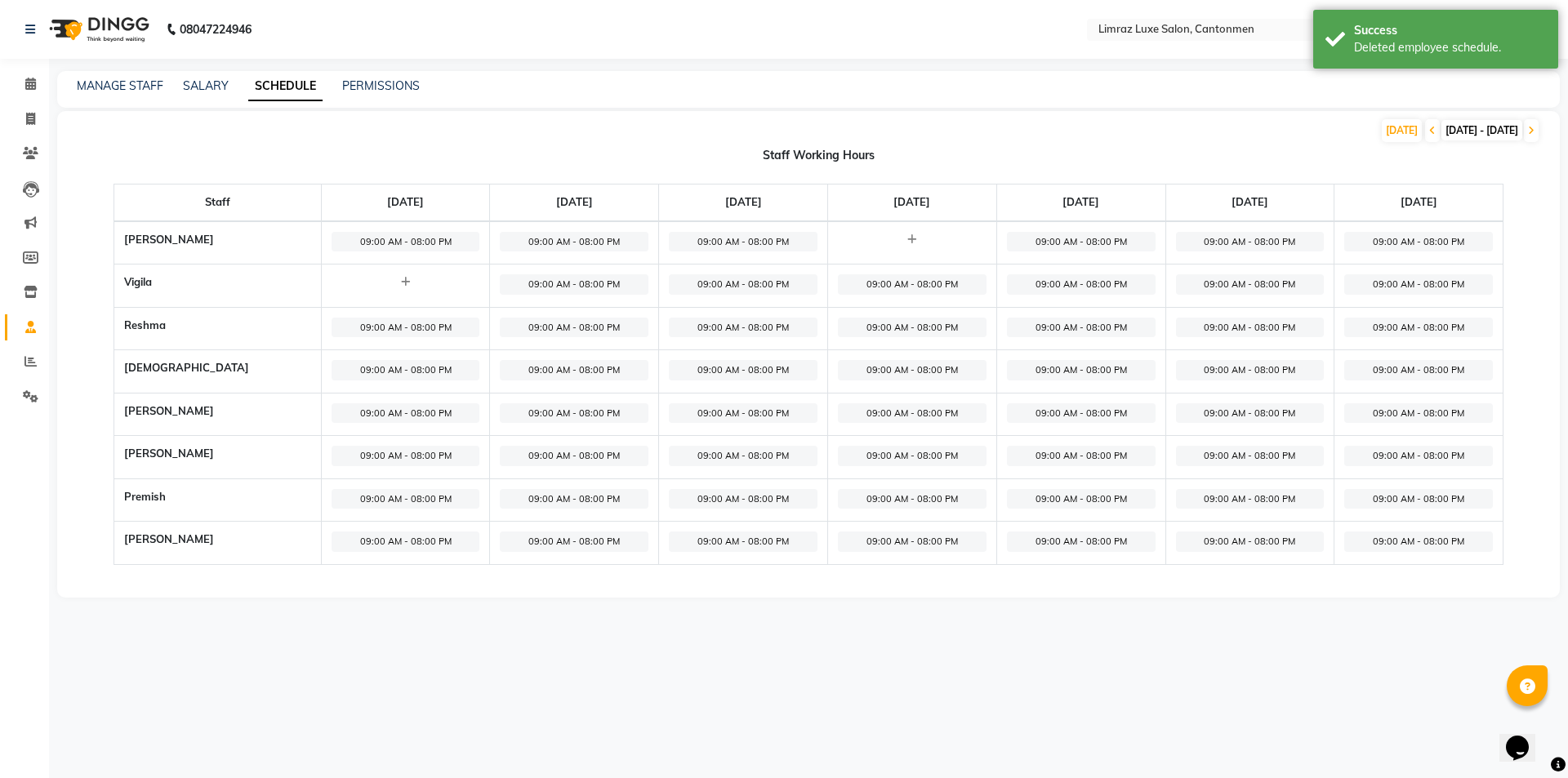 click on "09:00 AM - 08:00 PM" 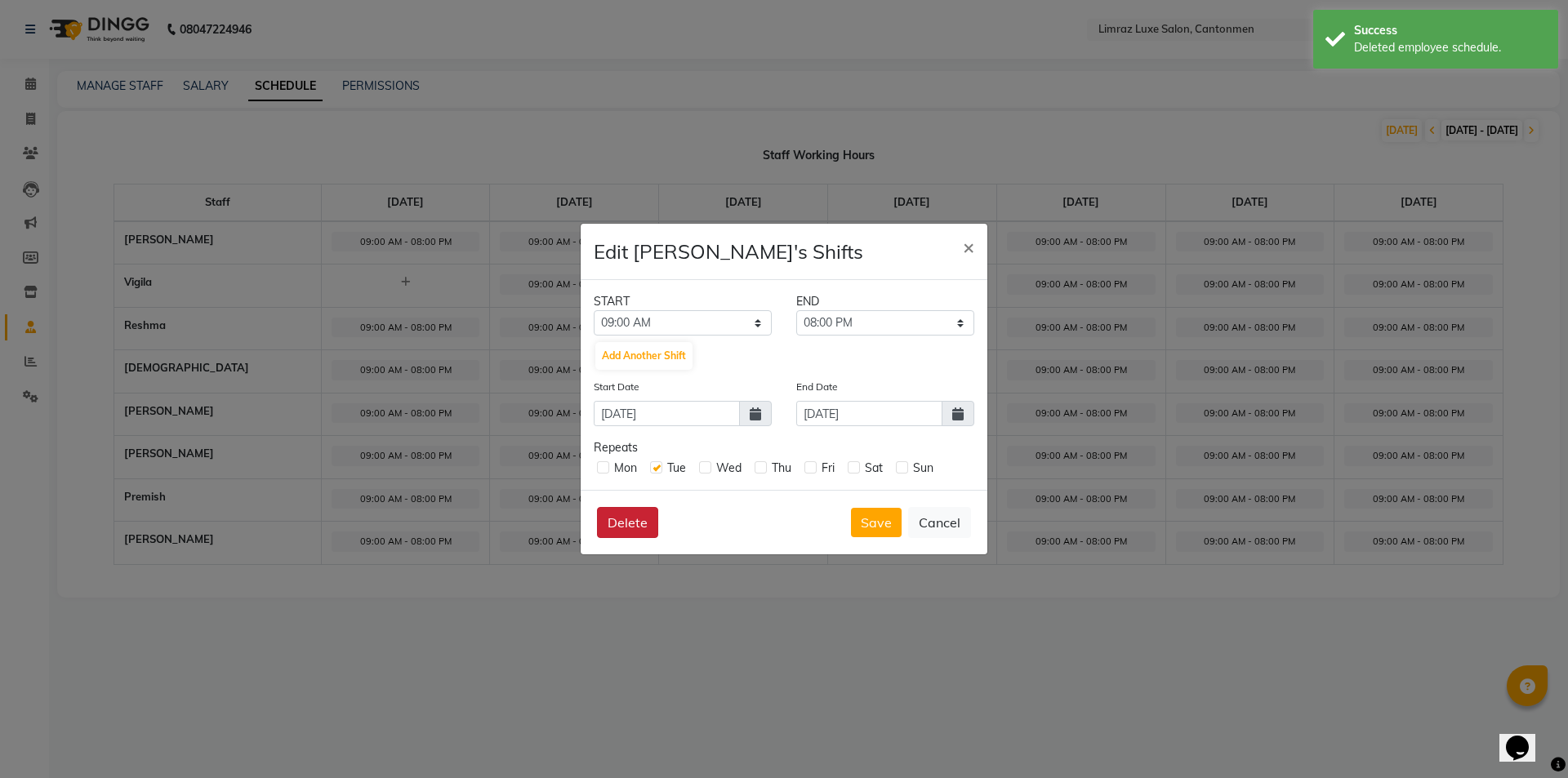 click on "Delete" 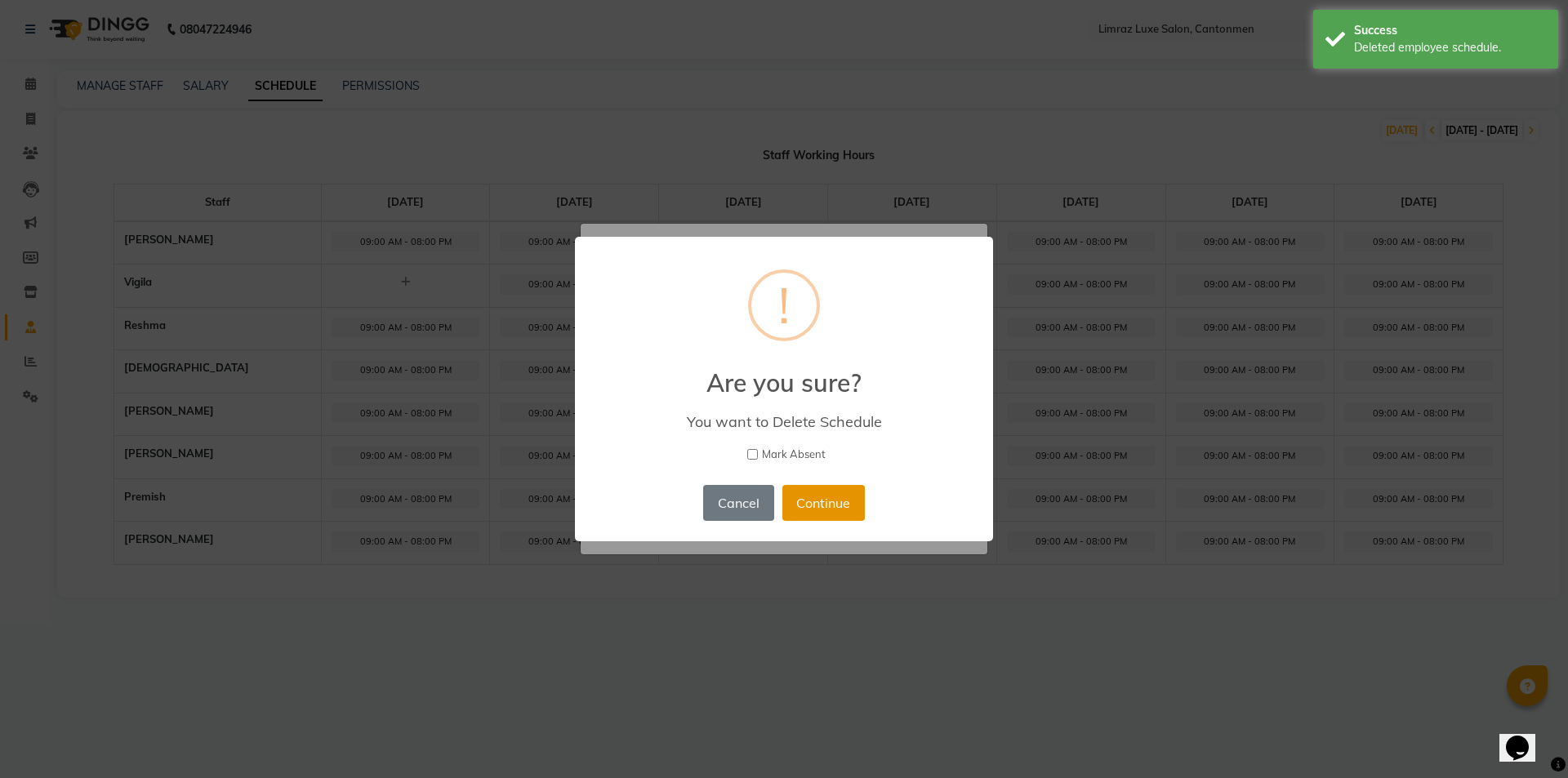 click on "Continue" at bounding box center [823, 503] 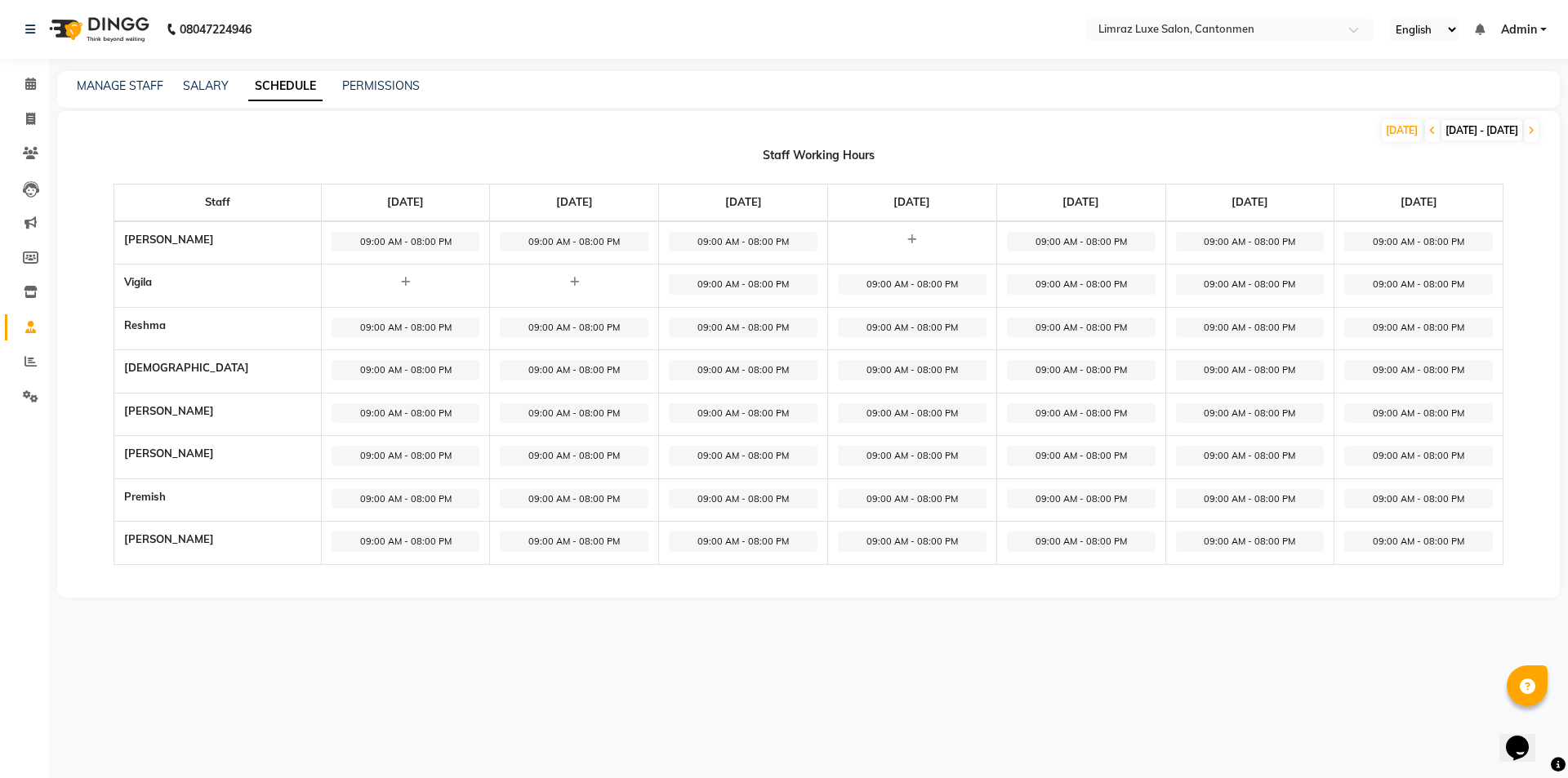 drag, startPoint x: 911, startPoint y: 198, endPoint x: 812, endPoint y: 201, distance: 99.04544 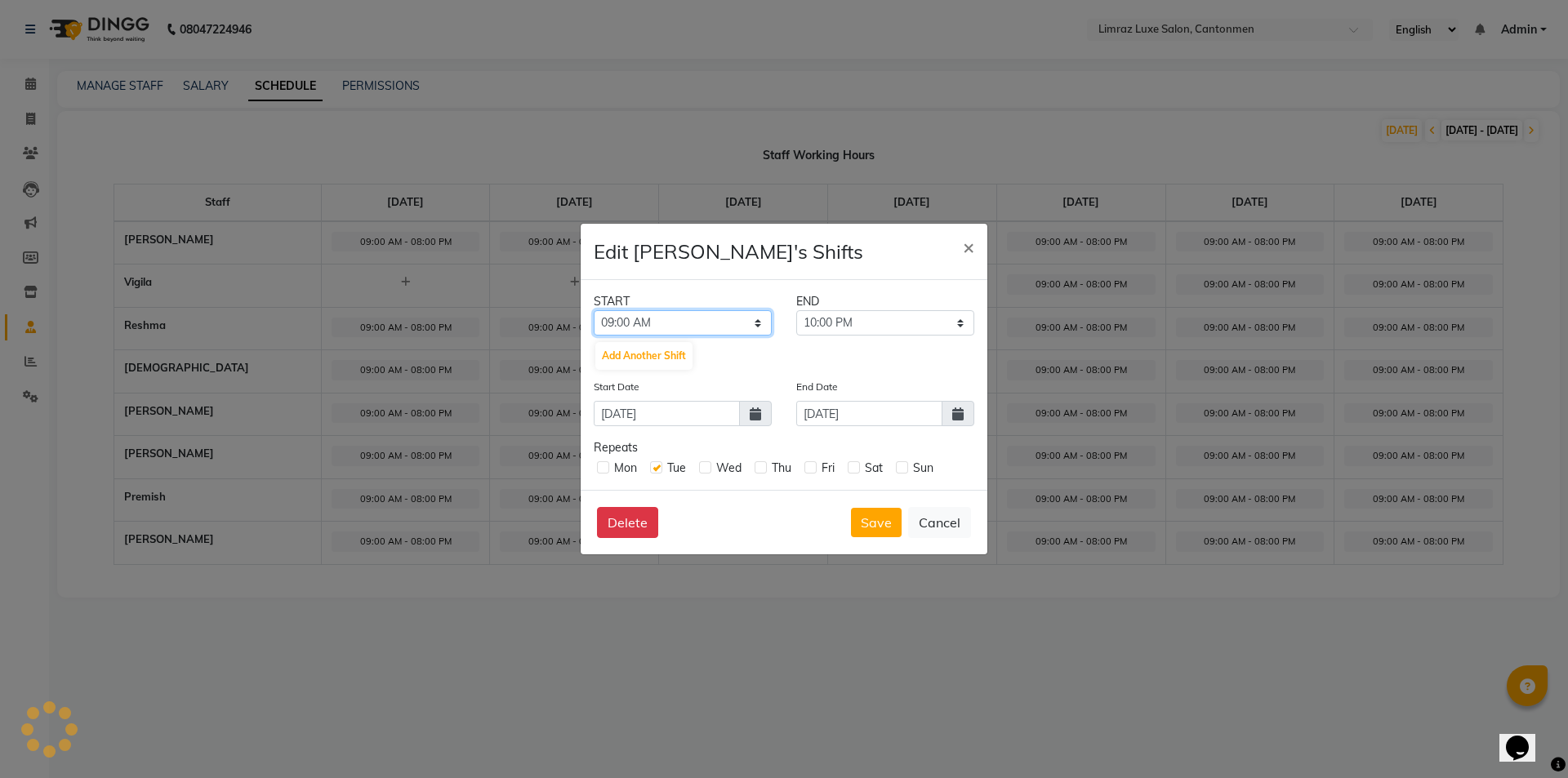 click on "12:00 AM 12:15 AM 12:30 AM 12:45 AM 01:00 AM 01:15 AM 01:30 AM 01:45 AM 02:00 AM 02:15 AM 02:30 AM 02:45 AM 03:00 AM 03:15 AM 03:30 AM 03:45 AM 04:00 AM 04:15 AM 04:30 AM 04:45 AM 05:00 AM 05:15 AM 05:30 AM 05:45 AM 06:00 AM 06:15 AM 06:30 AM 06:45 AM 07:00 AM 07:15 AM 07:30 AM 07:45 AM 08:00 AM 08:15 AM 08:30 AM 08:45 AM 09:00 AM 09:15 AM 09:30 AM 09:45 AM 10:00 AM 10:15 AM 10:30 AM 10:45 AM 11:00 AM 11:15 AM 11:30 AM 11:45 AM 12:00 PM 12:15 PM 12:30 PM 12:45 PM 01:00 PM 01:15 PM 01:30 PM 01:45 PM 02:00 PM 02:15 PM 02:30 PM 02:45 PM 03:00 PM 03:15 PM 03:30 PM 03:45 PM 04:00 PM 04:15 PM 04:30 PM 04:45 PM 05:00 PM 05:15 PM 05:30 PM 05:45 PM 06:00 PM 06:15 PM 06:30 PM 06:45 PM 07:00 PM 07:15 PM 07:30 PM 07:45 PM 08:00 PM 08:15 PM 08:30 PM 08:45 PM 09:00 PM 09:15 PM 09:30 PM 09:45 PM 10:00 PM 10:15 PM 10:30 PM 10:45 PM 11:00 PM 11:15 PM 11:30 PM 11:45 PM" 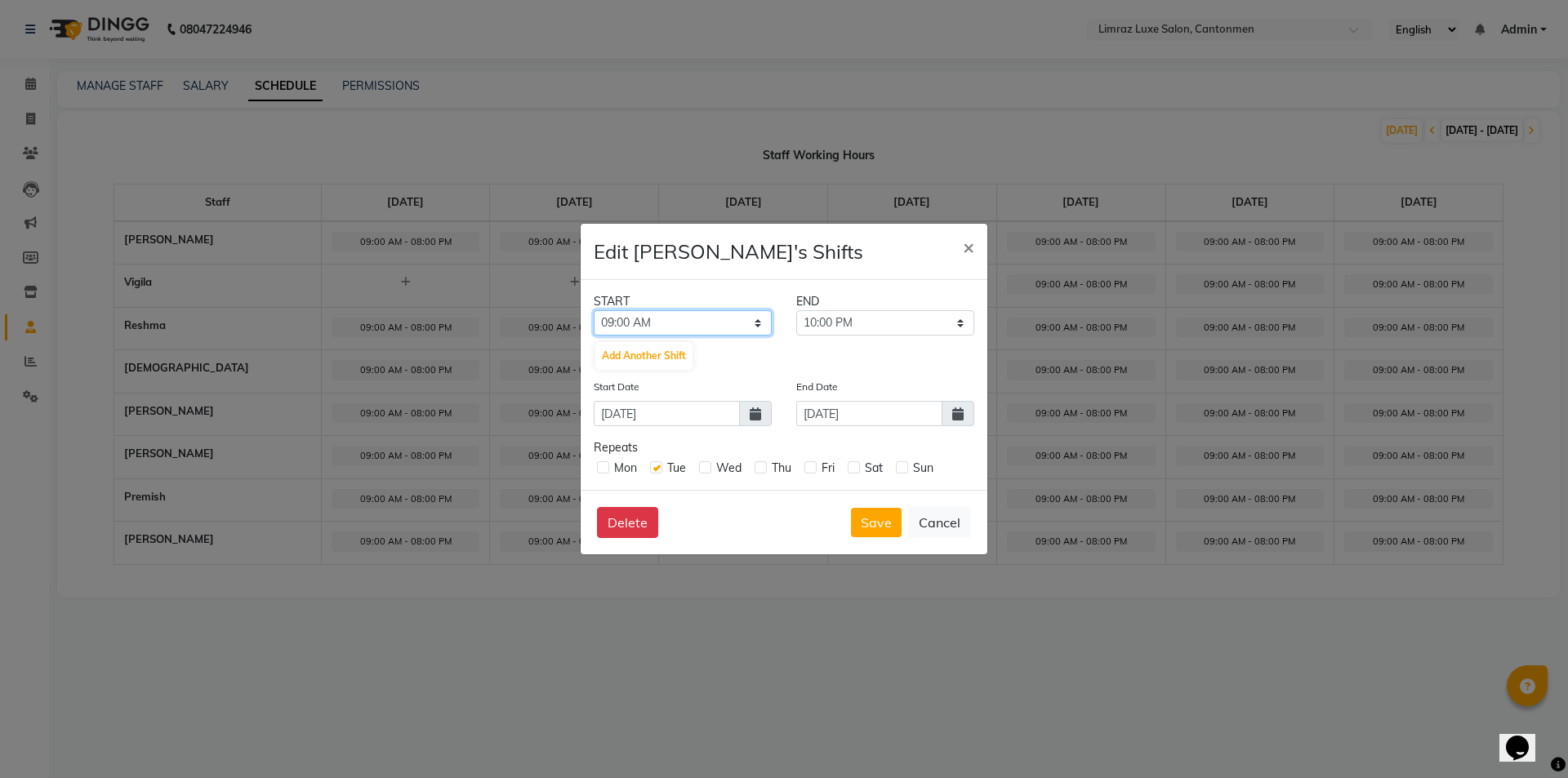 select on "11:00 AM" 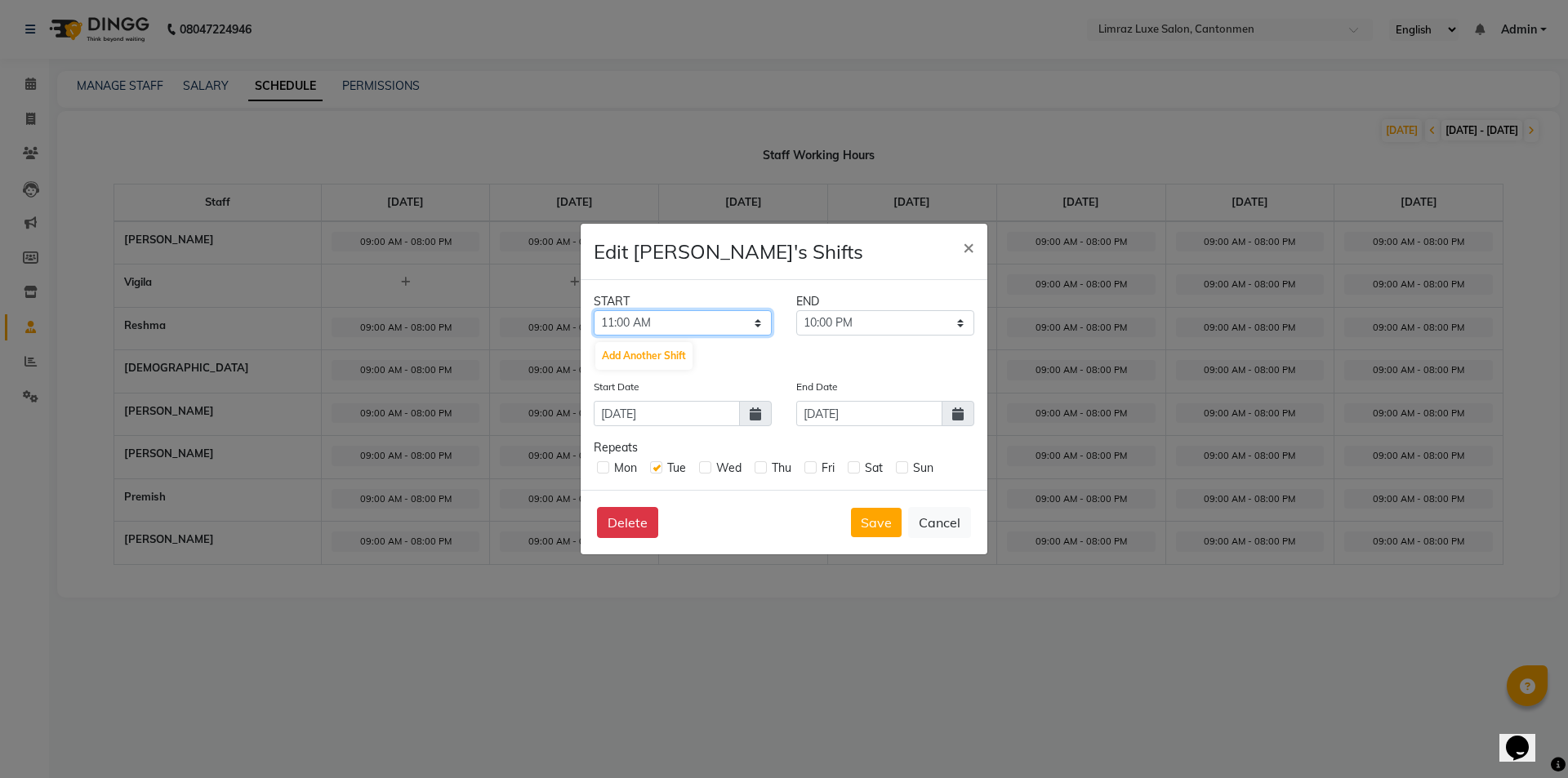 click on "12:00 AM 12:15 AM 12:30 AM 12:45 AM 01:00 AM 01:15 AM 01:30 AM 01:45 AM 02:00 AM 02:15 AM 02:30 AM 02:45 AM 03:00 AM 03:15 AM 03:30 AM 03:45 AM 04:00 AM 04:15 AM 04:30 AM 04:45 AM 05:00 AM 05:15 AM 05:30 AM 05:45 AM 06:00 AM 06:15 AM 06:30 AM 06:45 AM 07:00 AM 07:15 AM 07:30 AM 07:45 AM 08:00 AM 08:15 AM 08:30 AM 08:45 AM 09:00 AM 09:15 AM 09:30 AM 09:45 AM 10:00 AM 10:15 AM 10:30 AM 10:45 AM 11:00 AM 11:15 AM 11:30 AM 11:45 AM 12:00 PM 12:15 PM 12:30 PM 12:45 PM 01:00 PM 01:15 PM 01:30 PM 01:45 PM 02:00 PM 02:15 PM 02:30 PM 02:45 PM 03:00 PM 03:15 PM 03:30 PM 03:45 PM 04:00 PM 04:15 PM 04:30 PM 04:45 PM 05:00 PM 05:15 PM 05:30 PM 05:45 PM 06:00 PM 06:15 PM 06:30 PM 06:45 PM 07:00 PM 07:15 PM 07:30 PM 07:45 PM 08:00 PM 08:15 PM 08:30 PM 08:45 PM 09:00 PM 09:15 PM 09:30 PM 09:45 PM 10:00 PM 10:15 PM 10:30 PM 10:45 PM 11:00 PM 11:15 PM 11:30 PM 11:45 PM" 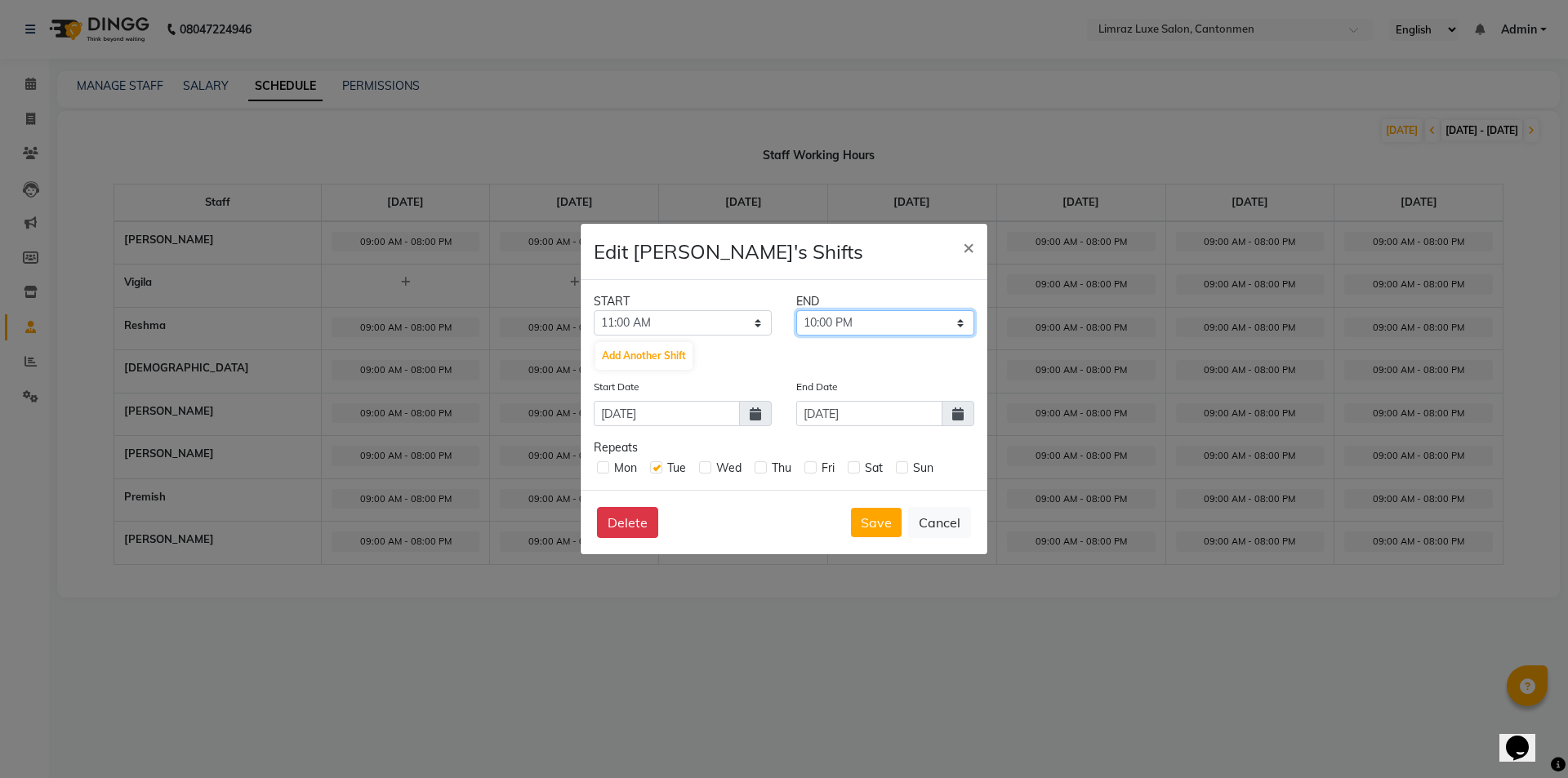 click on "11:15 AM 11:30 AM 11:45 AM 12:00 PM 12:15 PM 12:30 PM 12:45 PM 01:00 PM 01:15 PM 01:30 PM 01:45 PM 02:00 PM 02:15 PM 02:30 PM 02:45 PM 03:00 PM 03:15 PM 03:30 PM 03:45 PM 04:00 PM 04:15 PM 04:30 PM 04:45 PM 05:00 PM 05:15 PM 05:30 PM 05:45 PM 06:00 PM 06:15 PM 06:30 PM 06:45 PM 07:00 PM 07:15 PM 07:30 PM 07:45 PM 08:00 PM 08:15 PM 08:30 PM 08:45 PM 09:00 PM 09:15 PM 09:30 PM 09:45 PM 10:00 PM 10:15 PM 10:30 PM 10:45 PM 11:00 PM 11:15 PM 11:30 PM 11:45 PM" 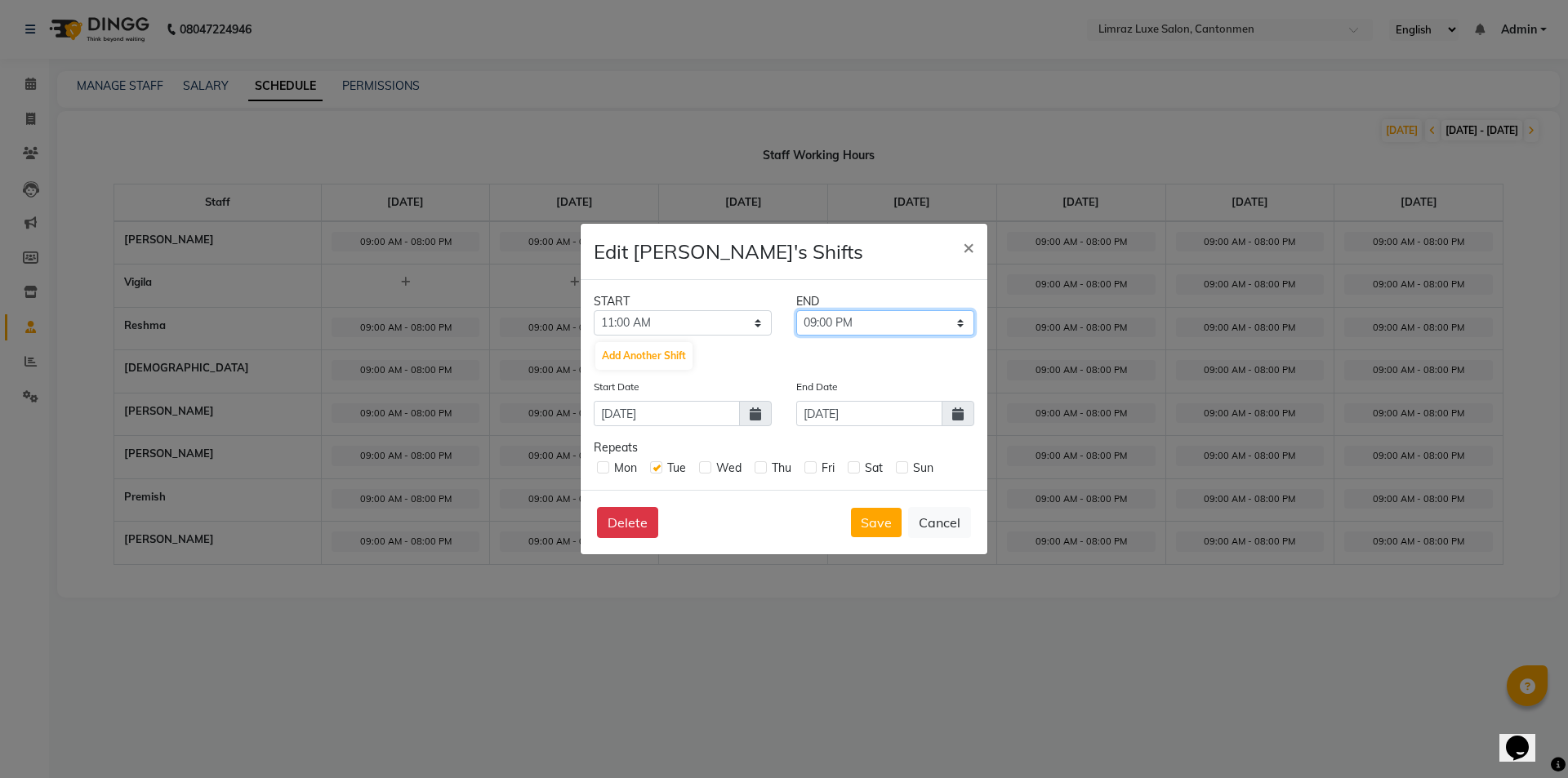 click on "11:15 AM 11:30 AM 11:45 AM 12:00 PM 12:15 PM 12:30 PM 12:45 PM 01:00 PM 01:15 PM 01:30 PM 01:45 PM 02:00 PM 02:15 PM 02:30 PM 02:45 PM 03:00 PM 03:15 PM 03:30 PM 03:45 PM 04:00 PM 04:15 PM 04:30 PM 04:45 PM 05:00 PM 05:15 PM 05:30 PM 05:45 PM 06:00 PM 06:15 PM 06:30 PM 06:45 PM 07:00 PM 07:15 PM 07:30 PM 07:45 PM 08:00 PM 08:15 PM 08:30 PM 08:45 PM 09:00 PM 09:15 PM 09:30 PM 09:45 PM 10:00 PM 10:15 PM 10:30 PM 10:45 PM 11:00 PM 11:15 PM 11:30 PM 11:45 PM" 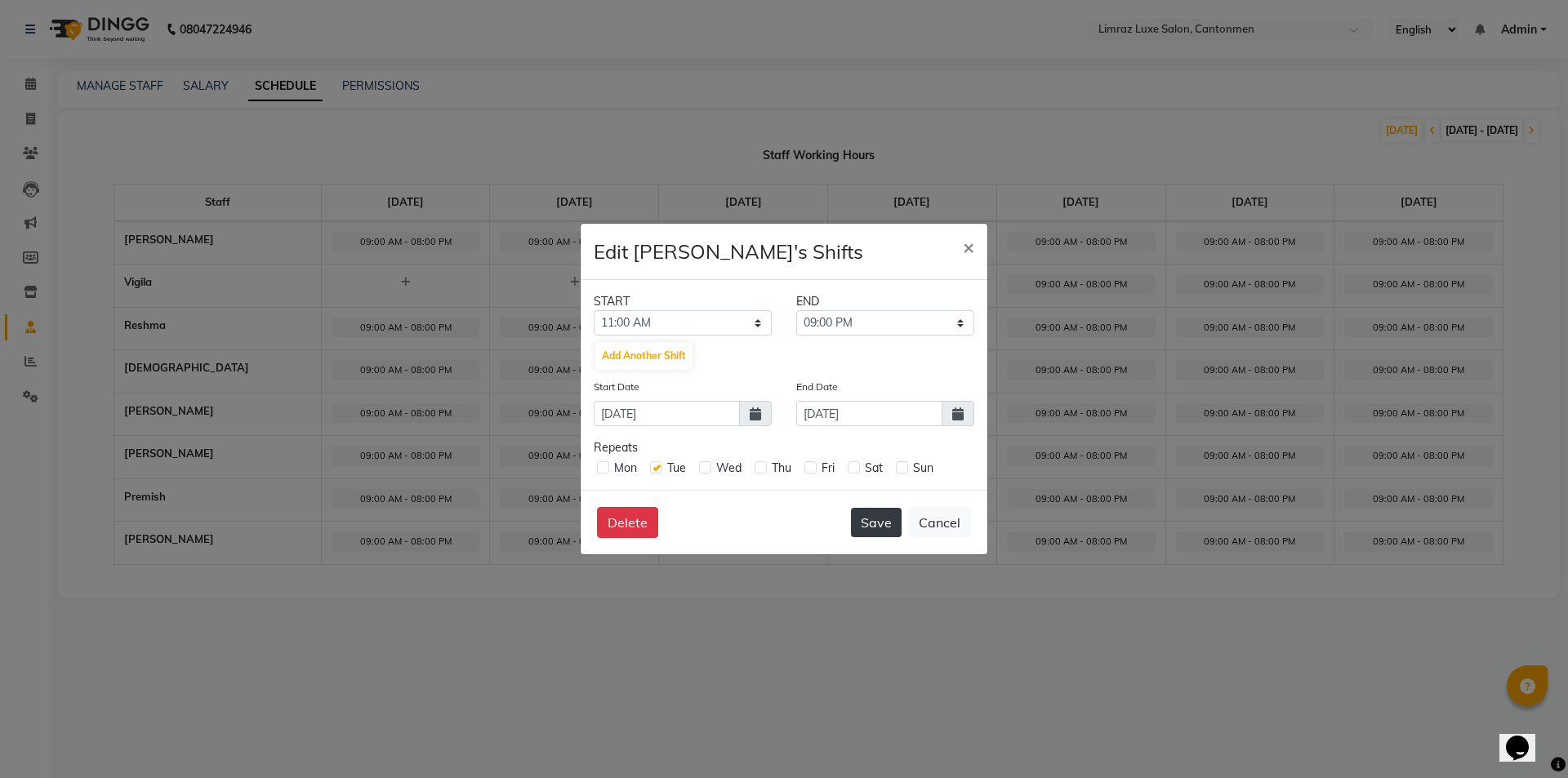 click on "Save" 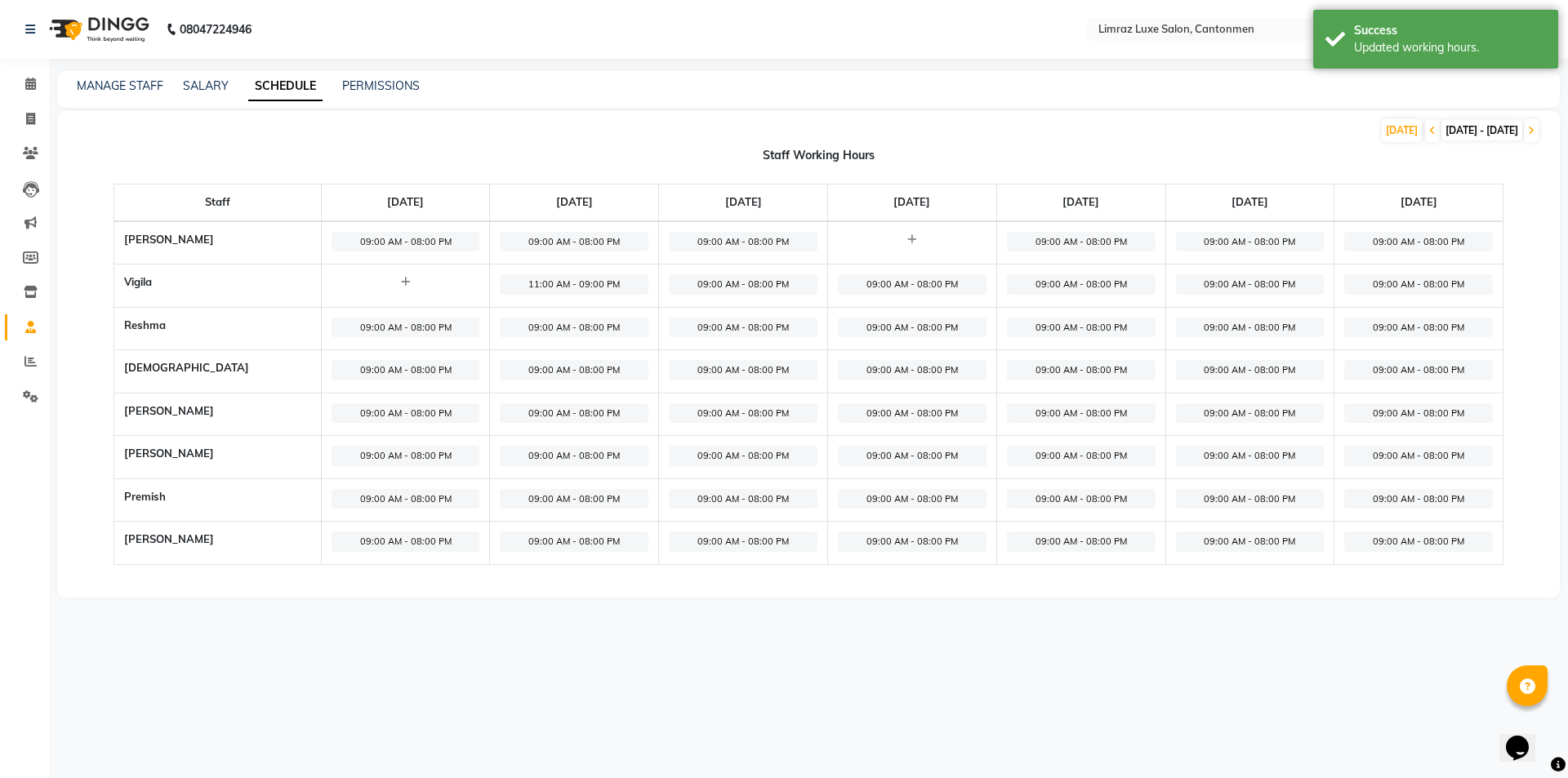 click 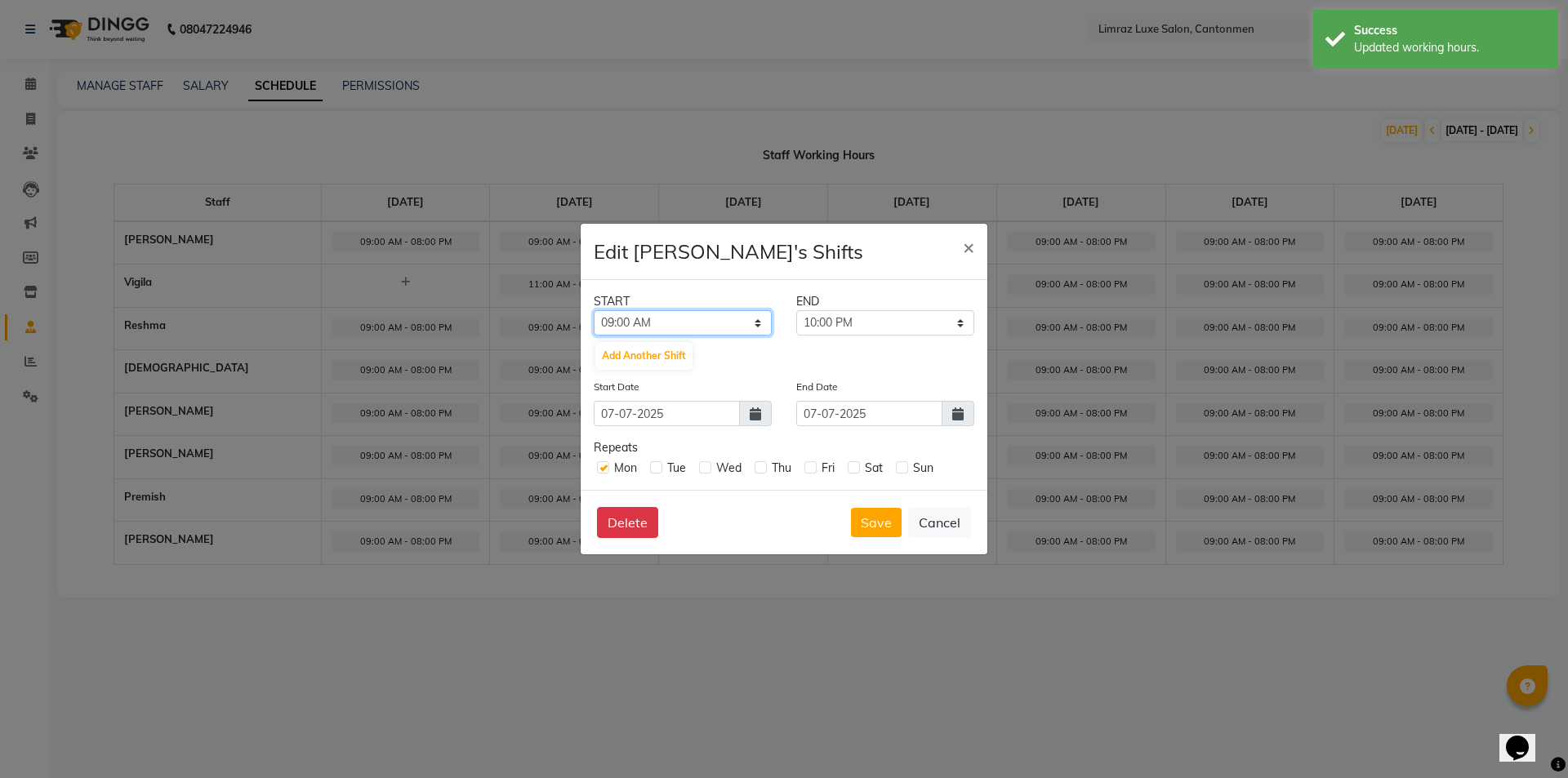 click on "12:00 AM 12:15 AM 12:30 AM 12:45 AM 01:00 AM 01:15 AM 01:30 AM 01:45 AM 02:00 AM 02:15 AM 02:30 AM 02:45 AM 03:00 AM 03:15 AM 03:30 AM 03:45 AM 04:00 AM 04:15 AM 04:30 AM 04:45 AM 05:00 AM 05:15 AM 05:30 AM 05:45 AM 06:00 AM 06:15 AM 06:30 AM 06:45 AM 07:00 AM 07:15 AM 07:30 AM 07:45 AM 08:00 AM 08:15 AM 08:30 AM 08:45 AM 09:00 AM 09:15 AM 09:30 AM 09:45 AM 10:00 AM 10:15 AM 10:30 AM 10:45 AM 11:00 AM 11:15 AM 11:30 AM 11:45 AM 12:00 PM 12:15 PM 12:30 PM 12:45 PM 01:00 PM 01:15 PM 01:30 PM 01:45 PM 02:00 PM 02:15 PM 02:30 PM 02:45 PM 03:00 PM 03:15 PM 03:30 PM 03:45 PM 04:00 PM 04:15 PM 04:30 PM 04:45 PM 05:00 PM 05:15 PM 05:30 PM 05:45 PM 06:00 PM 06:15 PM 06:30 PM 06:45 PM 07:00 PM 07:15 PM 07:30 PM 07:45 PM 08:00 PM 08:15 PM 08:30 PM 08:45 PM 09:00 PM 09:15 PM 09:30 PM 09:45 PM 10:00 PM 10:15 PM 10:30 PM 10:45 PM 11:00 PM 11:15 PM 11:30 PM 11:45 PM" 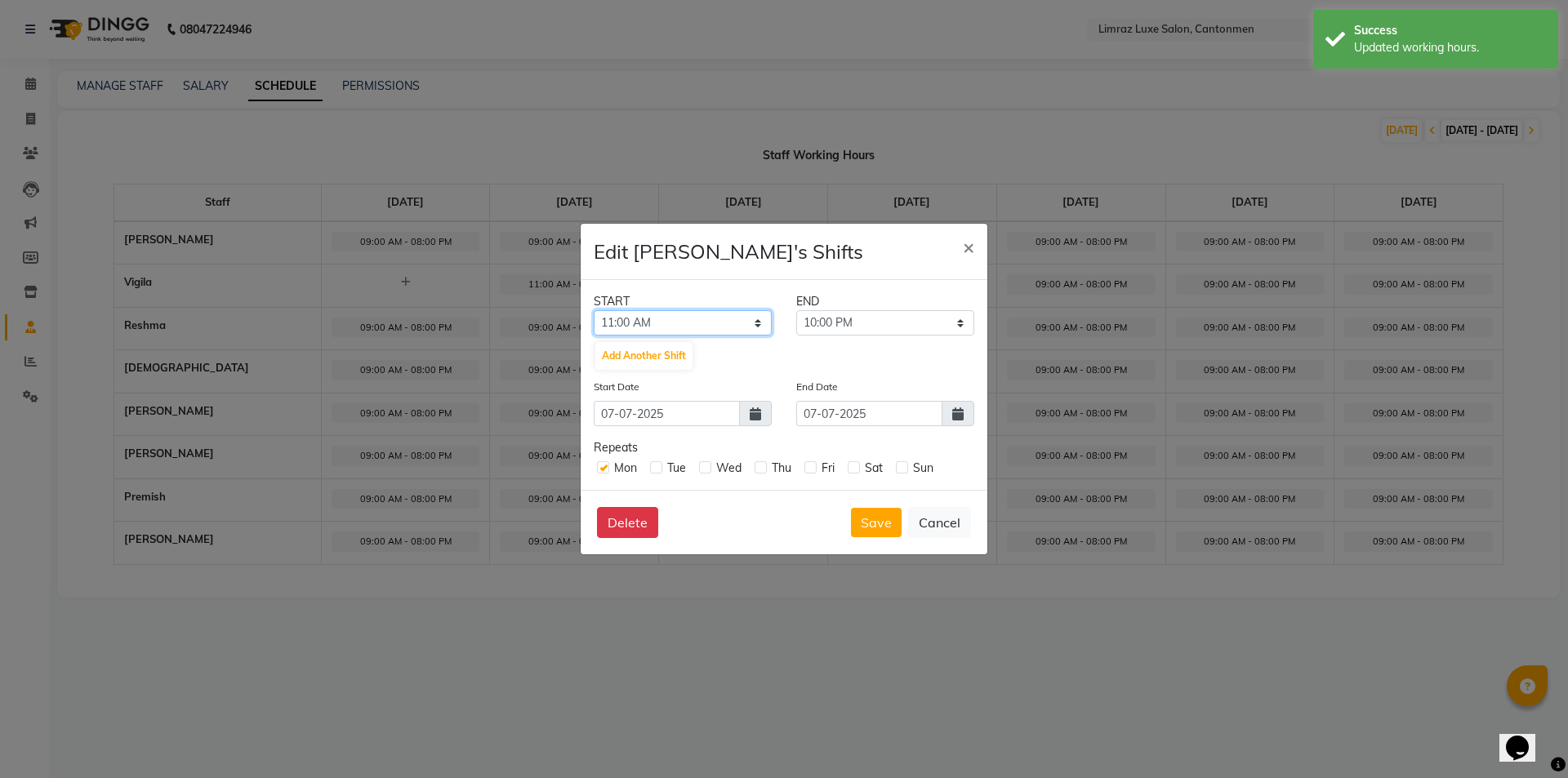 click on "12:00 AM 12:15 AM 12:30 AM 12:45 AM 01:00 AM 01:15 AM 01:30 AM 01:45 AM 02:00 AM 02:15 AM 02:30 AM 02:45 AM 03:00 AM 03:15 AM 03:30 AM 03:45 AM 04:00 AM 04:15 AM 04:30 AM 04:45 AM 05:00 AM 05:15 AM 05:30 AM 05:45 AM 06:00 AM 06:15 AM 06:30 AM 06:45 AM 07:00 AM 07:15 AM 07:30 AM 07:45 AM 08:00 AM 08:15 AM 08:30 AM 08:45 AM 09:00 AM 09:15 AM 09:30 AM 09:45 AM 10:00 AM 10:15 AM 10:30 AM 10:45 AM 11:00 AM 11:15 AM 11:30 AM 11:45 AM 12:00 PM 12:15 PM 12:30 PM 12:45 PM 01:00 PM 01:15 PM 01:30 PM 01:45 PM 02:00 PM 02:15 PM 02:30 PM 02:45 PM 03:00 PM 03:15 PM 03:30 PM 03:45 PM 04:00 PM 04:15 PM 04:30 PM 04:45 PM 05:00 PM 05:15 PM 05:30 PM 05:45 PM 06:00 PM 06:15 PM 06:30 PM 06:45 PM 07:00 PM 07:15 PM 07:30 PM 07:45 PM 08:00 PM 08:15 PM 08:30 PM 08:45 PM 09:00 PM 09:15 PM 09:30 PM 09:45 PM 10:00 PM 10:15 PM 10:30 PM 10:45 PM 11:00 PM 11:15 PM 11:30 PM 11:45 PM" 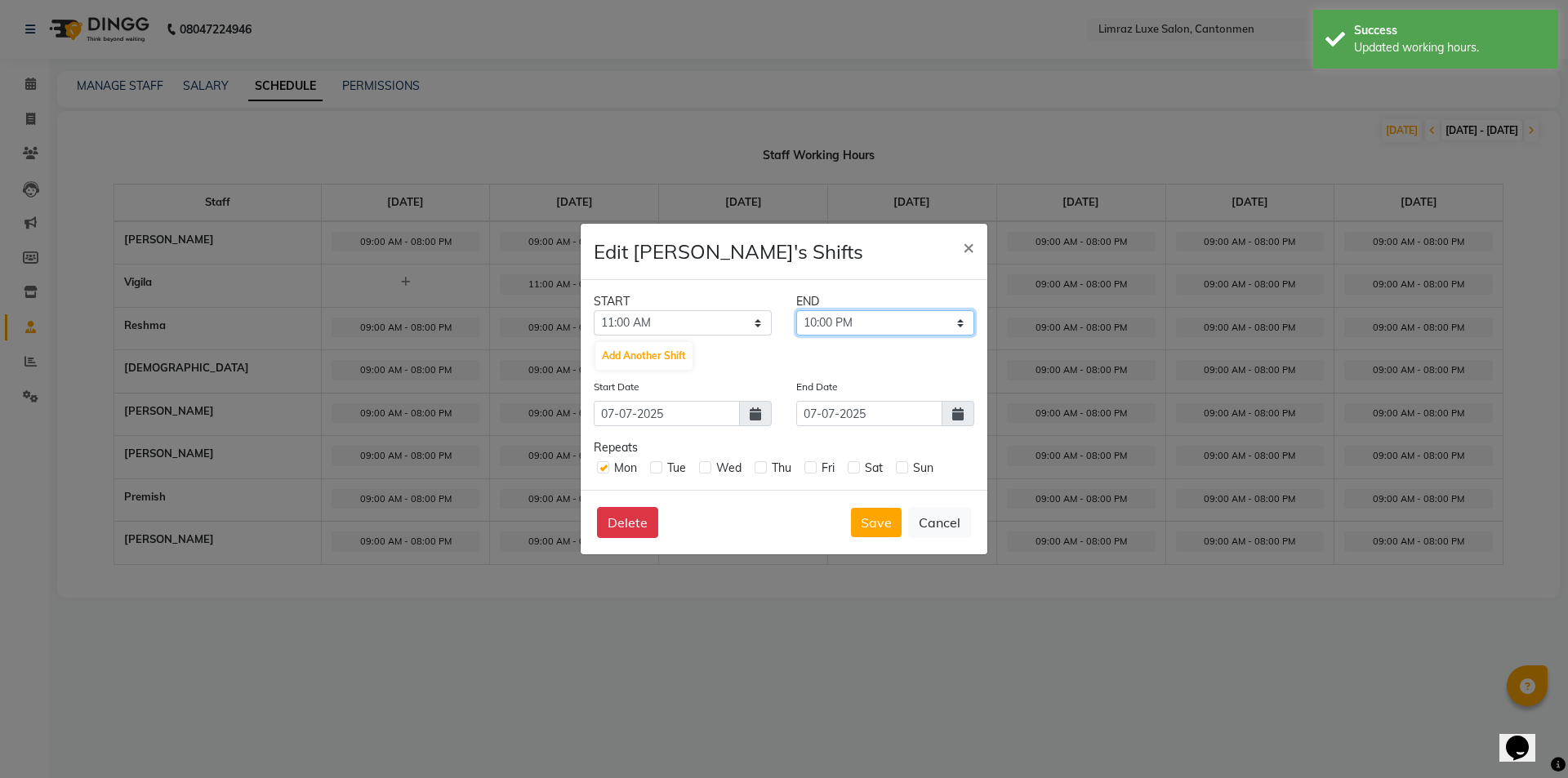 click on "11:15 AM 11:30 AM 11:45 AM 12:00 PM 12:15 PM 12:30 PM 12:45 PM 01:00 PM 01:15 PM 01:30 PM 01:45 PM 02:00 PM 02:15 PM 02:30 PM 02:45 PM 03:00 PM 03:15 PM 03:30 PM 03:45 PM 04:00 PM 04:15 PM 04:30 PM 04:45 PM 05:00 PM 05:15 PM 05:30 PM 05:45 PM 06:00 PM 06:15 PM 06:30 PM 06:45 PM 07:00 PM 07:15 PM 07:30 PM 07:45 PM 08:00 PM 08:15 PM 08:30 PM 08:45 PM 09:00 PM 09:15 PM 09:30 PM 09:45 PM 10:00 PM 10:15 PM 10:30 PM 10:45 PM 11:00 PM 11:15 PM 11:30 PM 11:45 PM" 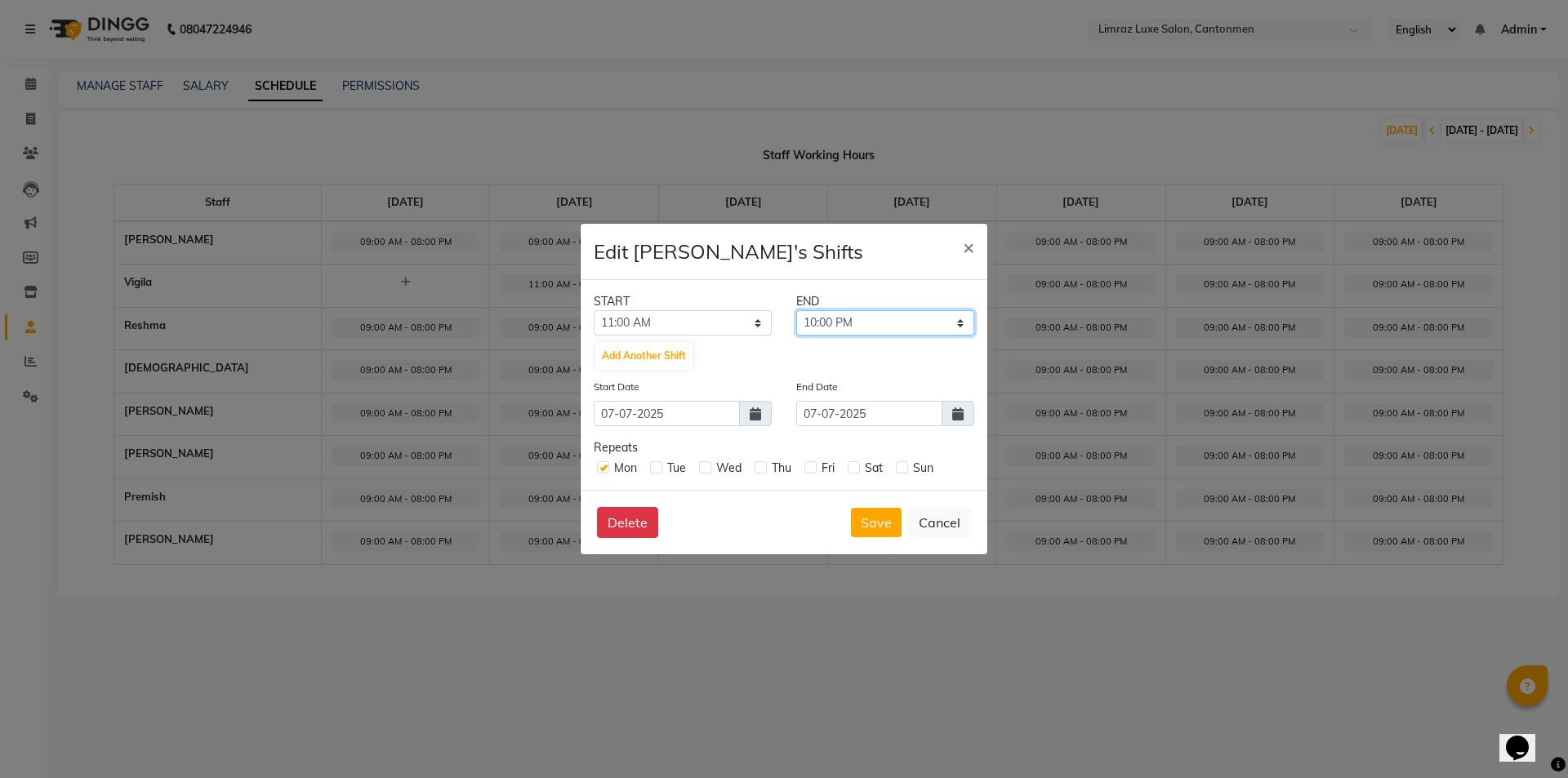 select on "09:00 PM" 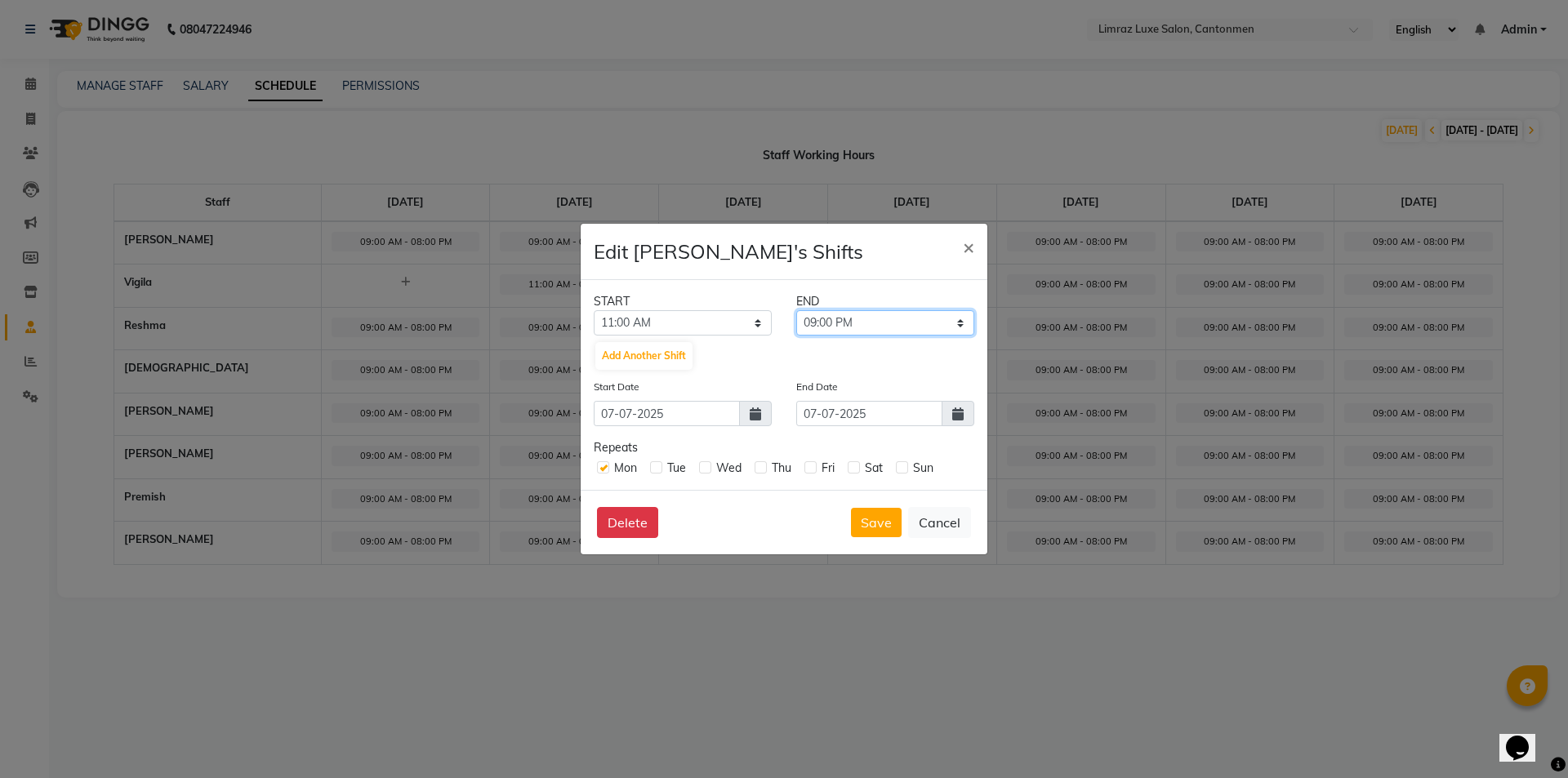 click on "11:15 AM 11:30 AM 11:45 AM 12:00 PM 12:15 PM 12:30 PM 12:45 PM 01:00 PM 01:15 PM 01:30 PM 01:45 PM 02:00 PM 02:15 PM 02:30 PM 02:45 PM 03:00 PM 03:15 PM 03:30 PM 03:45 PM 04:00 PM 04:15 PM 04:30 PM 04:45 PM 05:00 PM 05:15 PM 05:30 PM 05:45 PM 06:00 PM 06:15 PM 06:30 PM 06:45 PM 07:00 PM 07:15 PM 07:30 PM 07:45 PM 08:00 PM 08:15 PM 08:30 PM 08:45 PM 09:00 PM 09:15 PM 09:30 PM 09:45 PM 10:00 PM 10:15 PM 10:30 PM 10:45 PM 11:00 PM 11:15 PM 11:30 PM 11:45 PM" 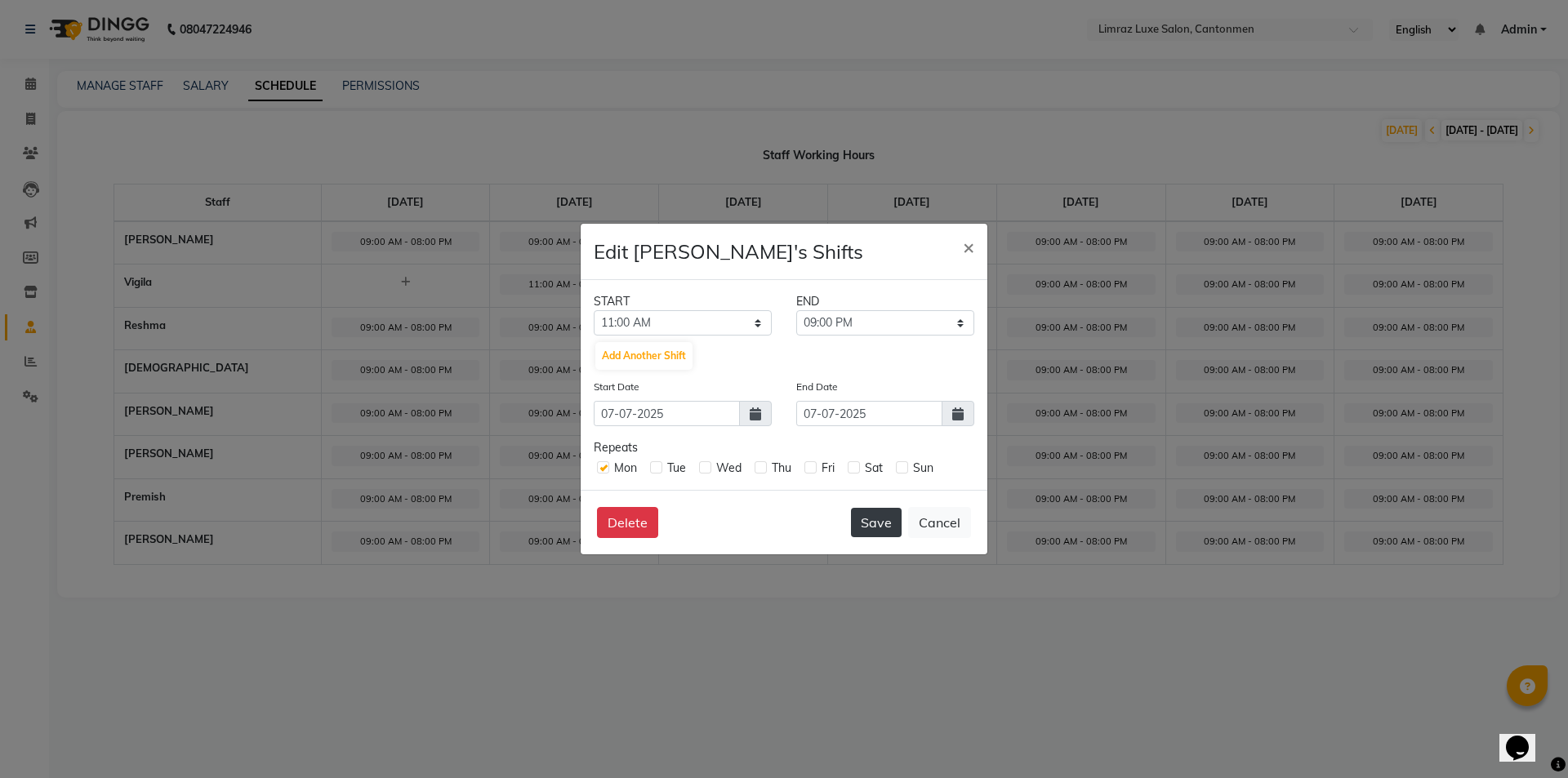 click on "Save" 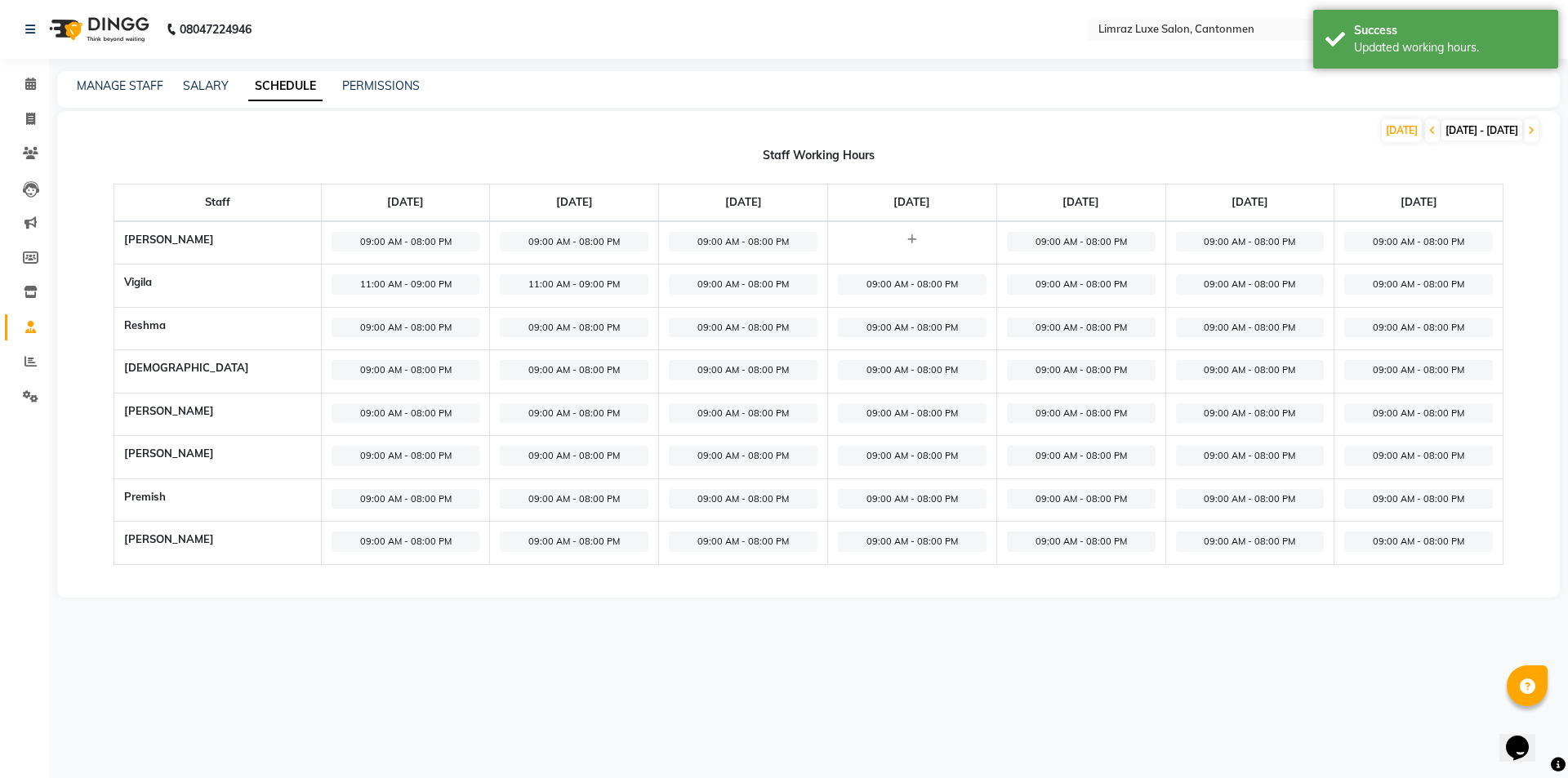 click on "09:00 AM - 08:00 PM" 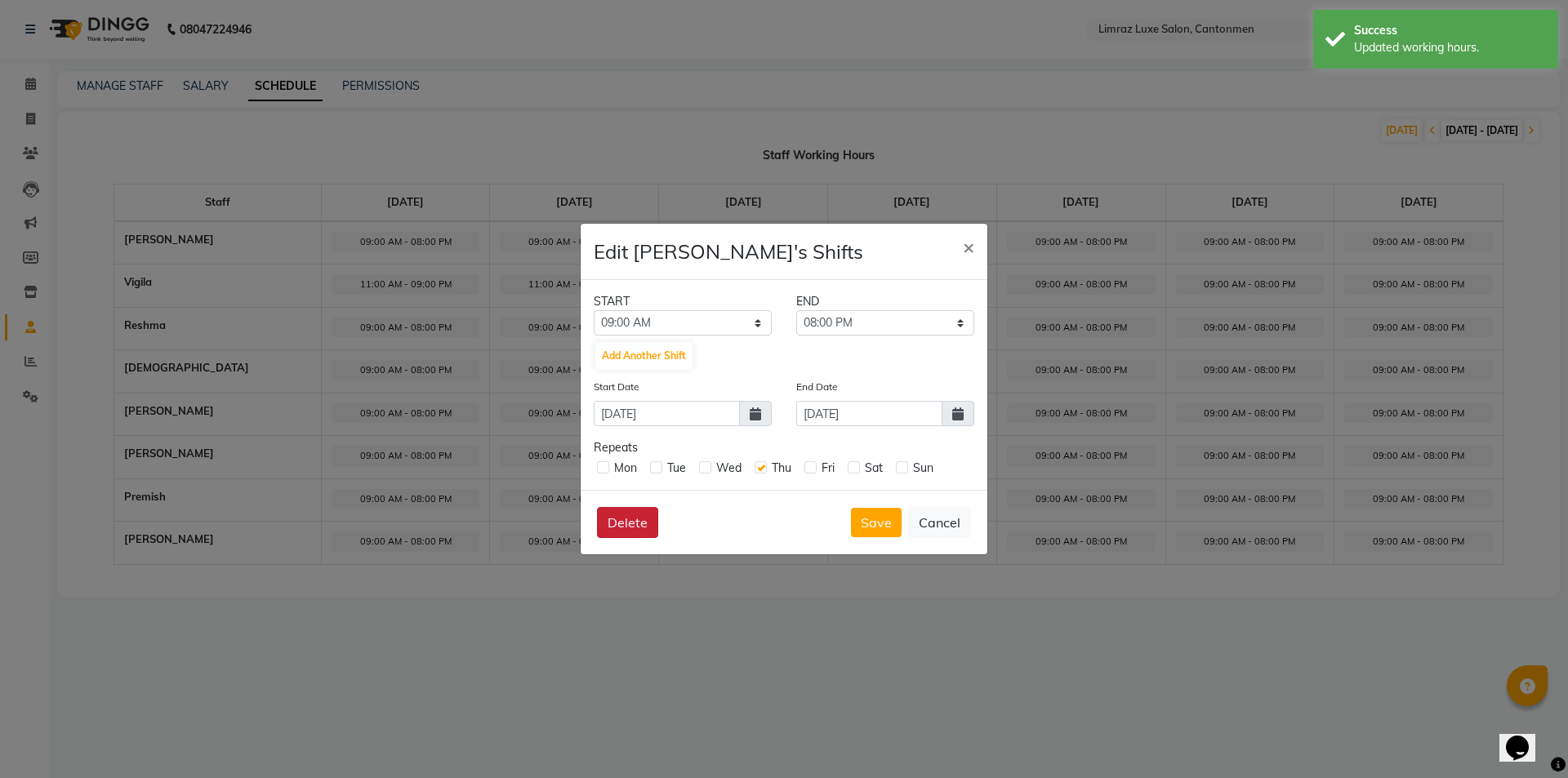 click on "Delete" 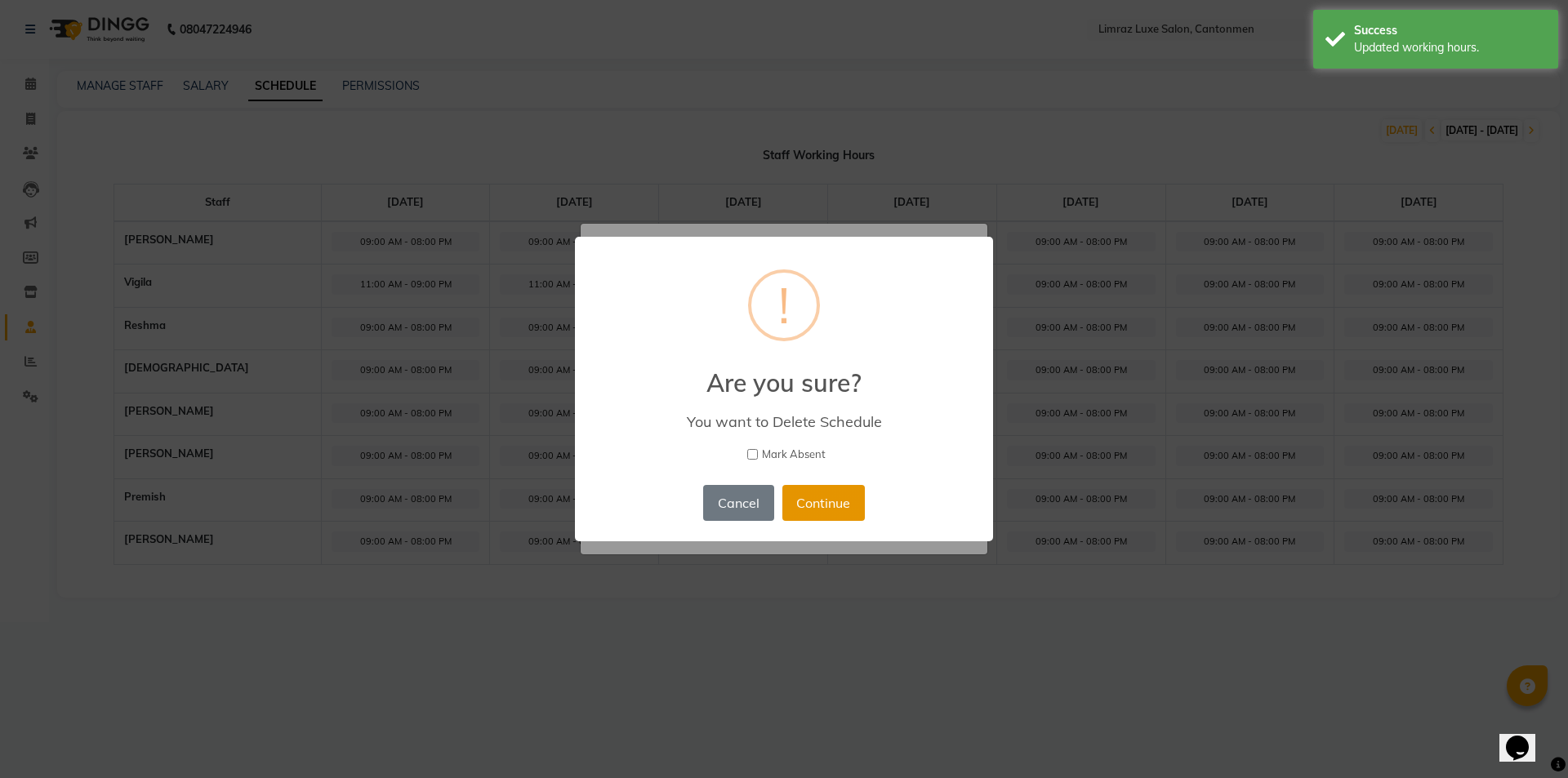 click on "Continue" at bounding box center [823, 503] 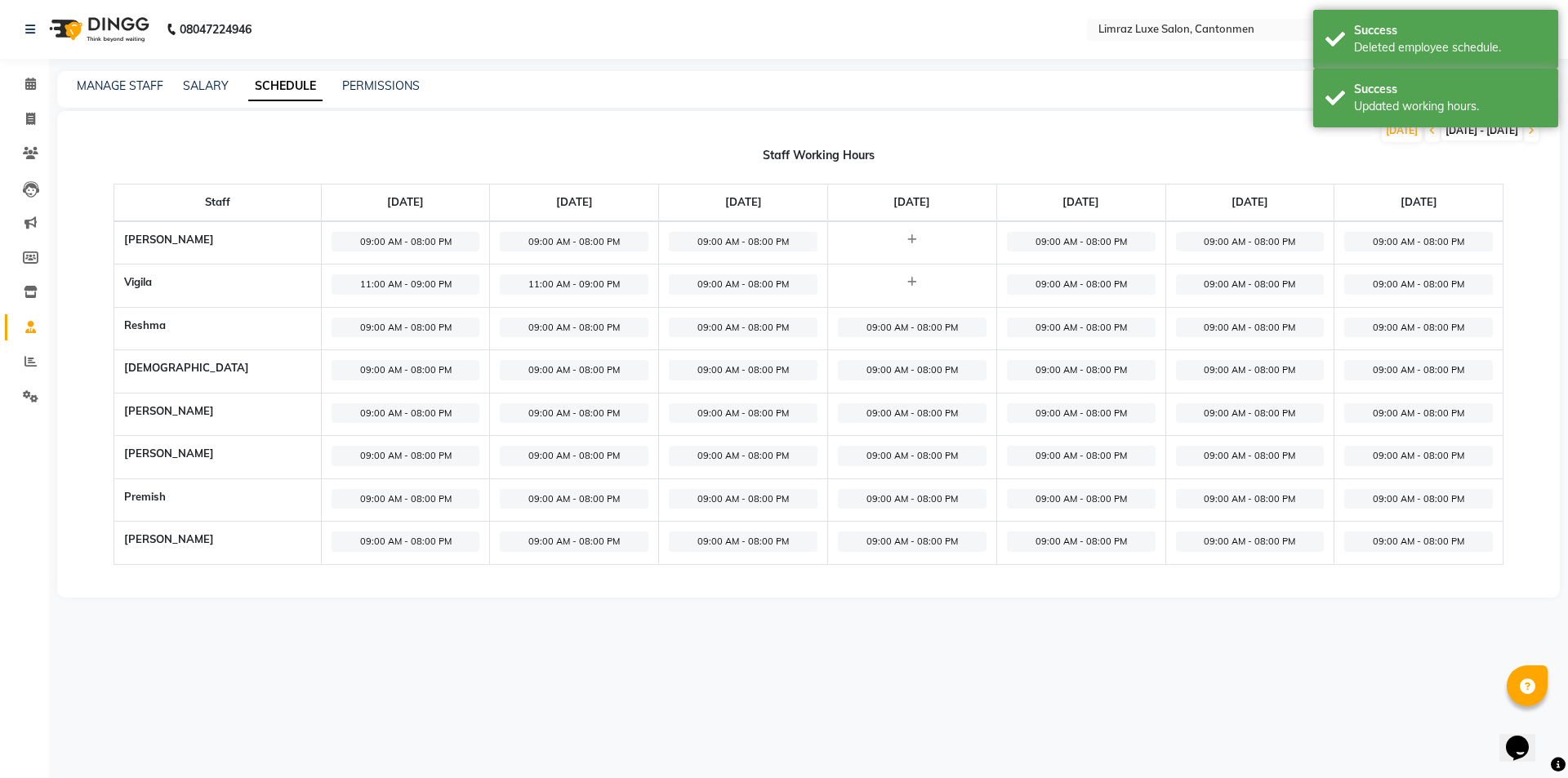 click on "09:00 AM - 08:00 PM" 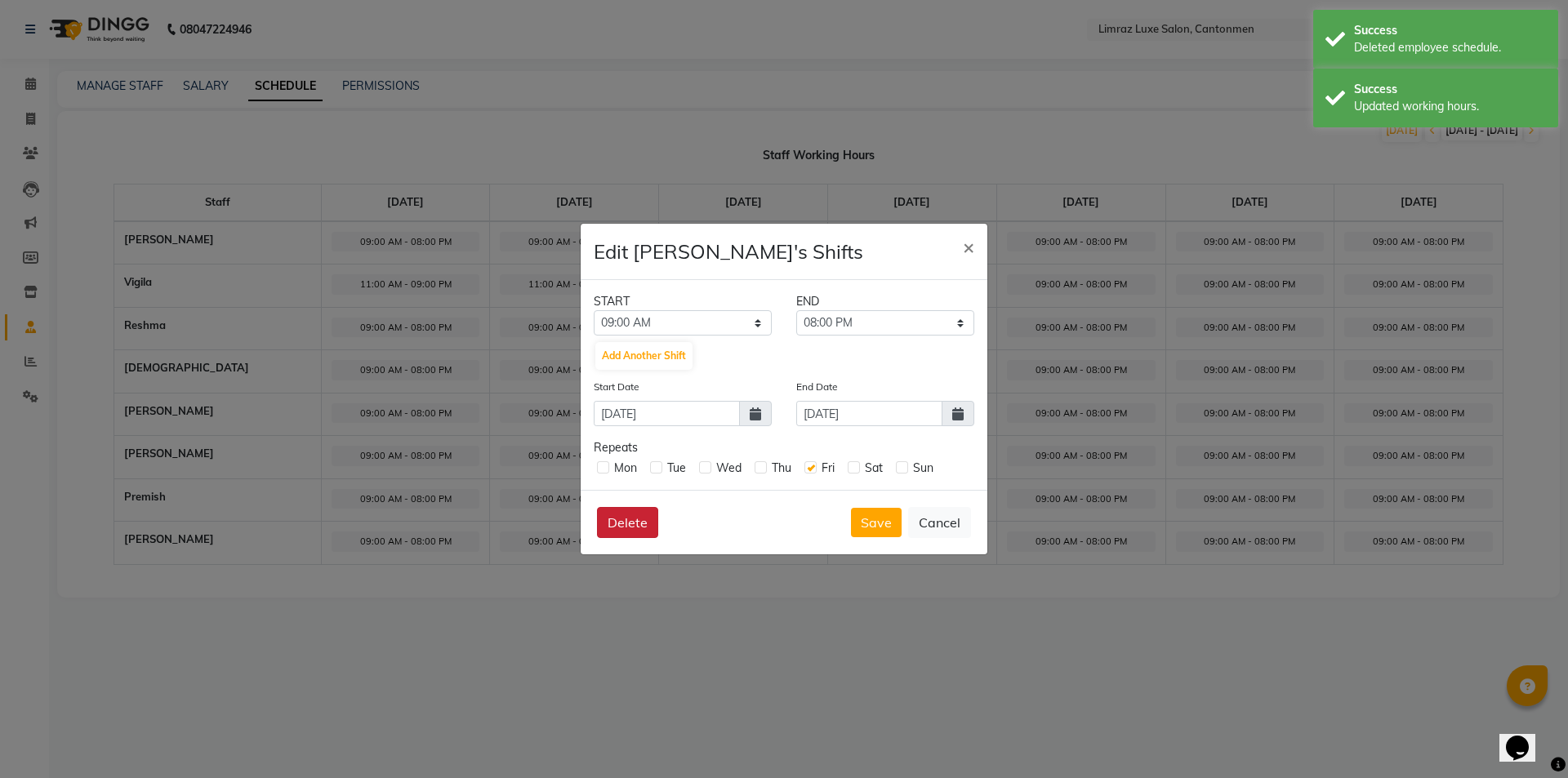 click on "Delete" 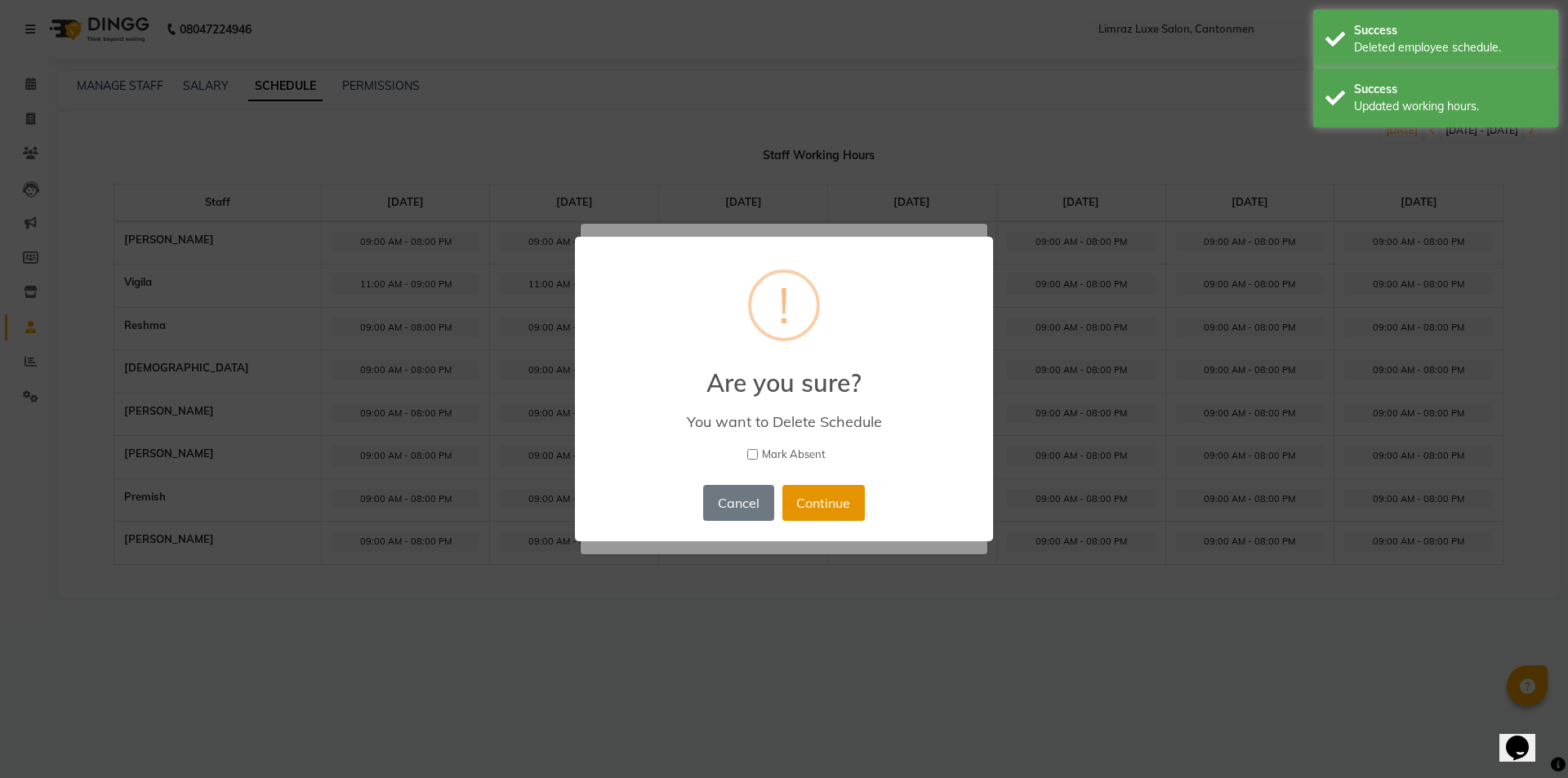 click on "Continue" at bounding box center [823, 503] 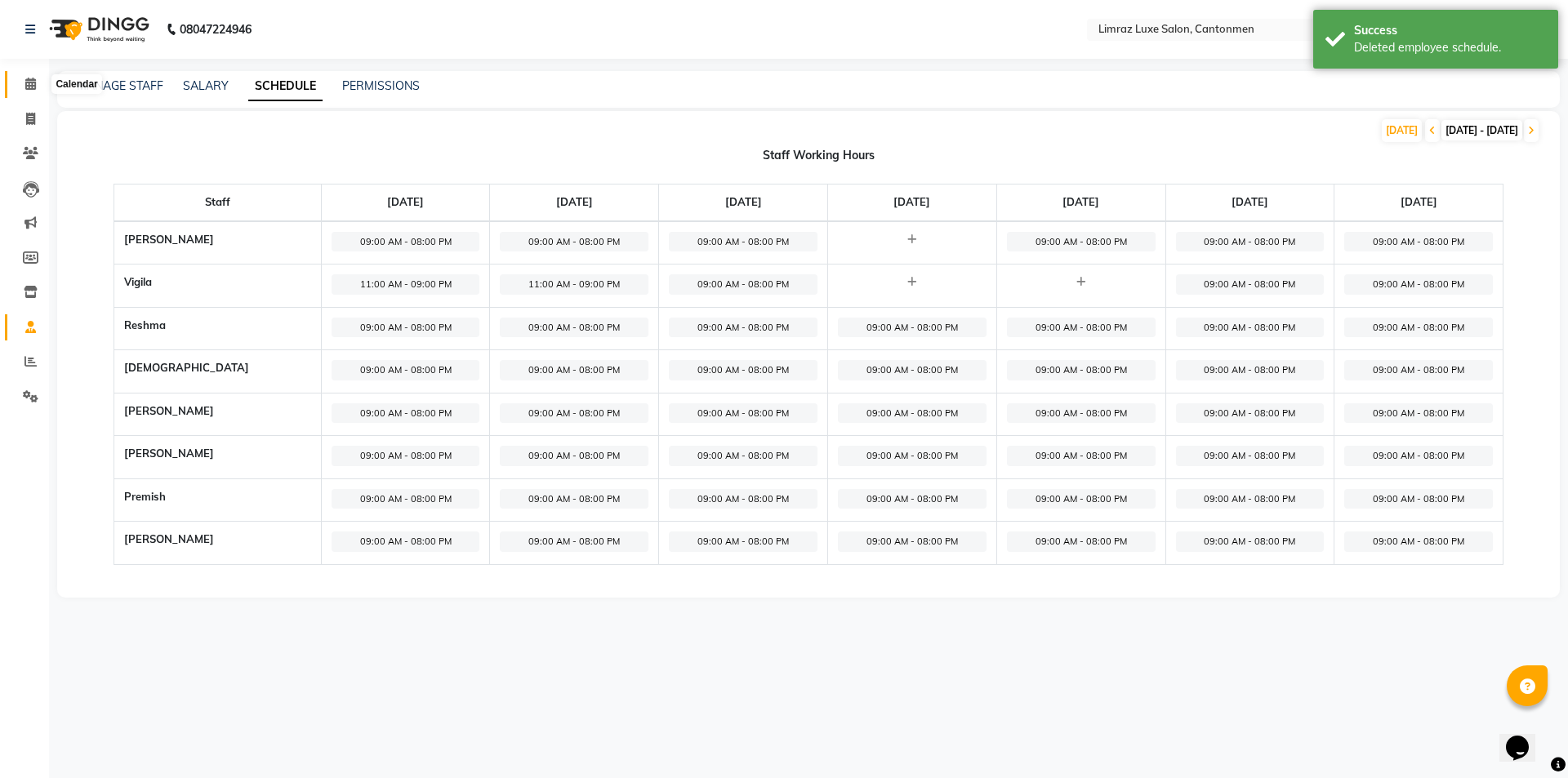 click 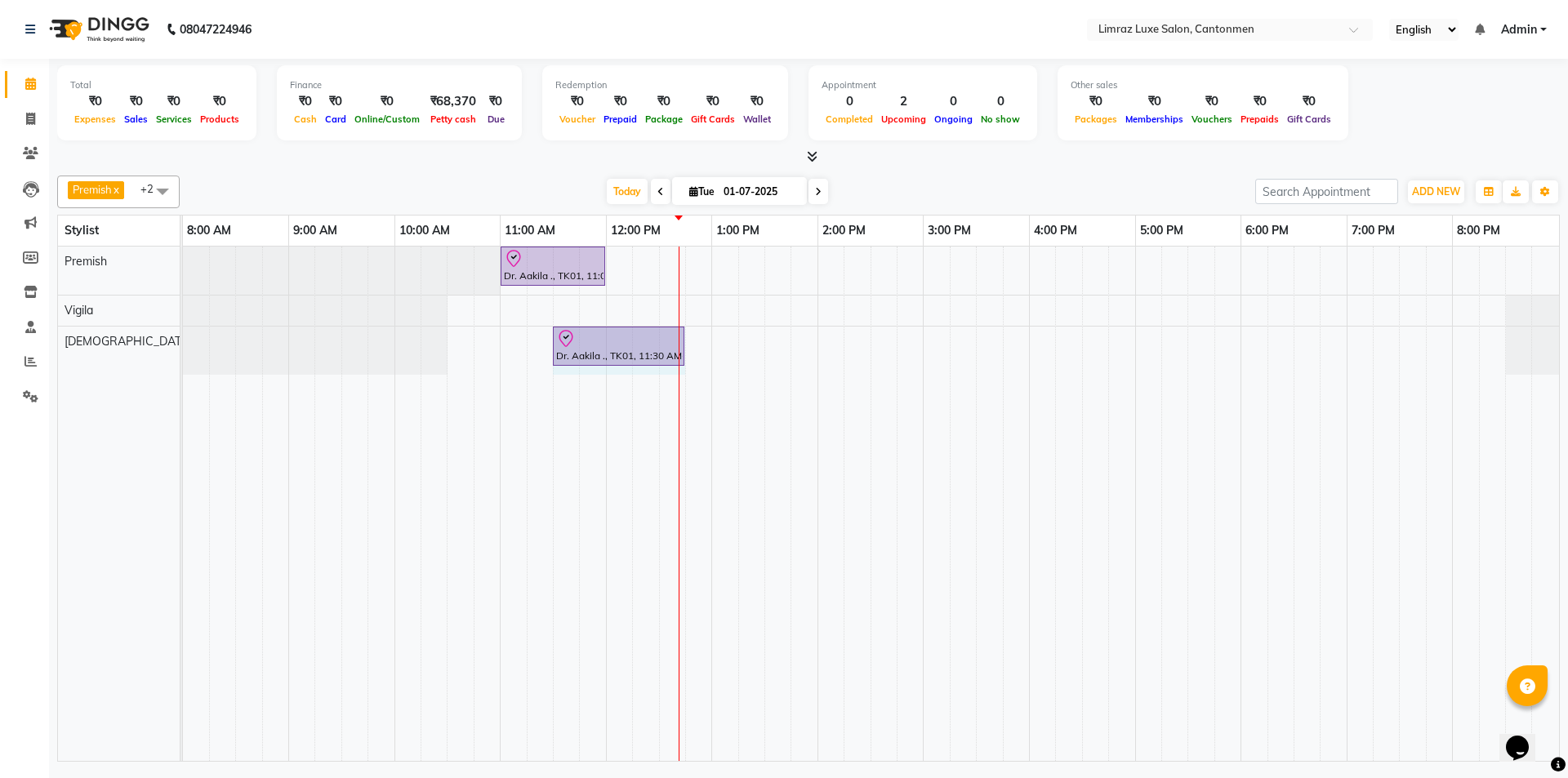 drag, startPoint x: 657, startPoint y: 347, endPoint x: 675, endPoint y: 347, distance: 18 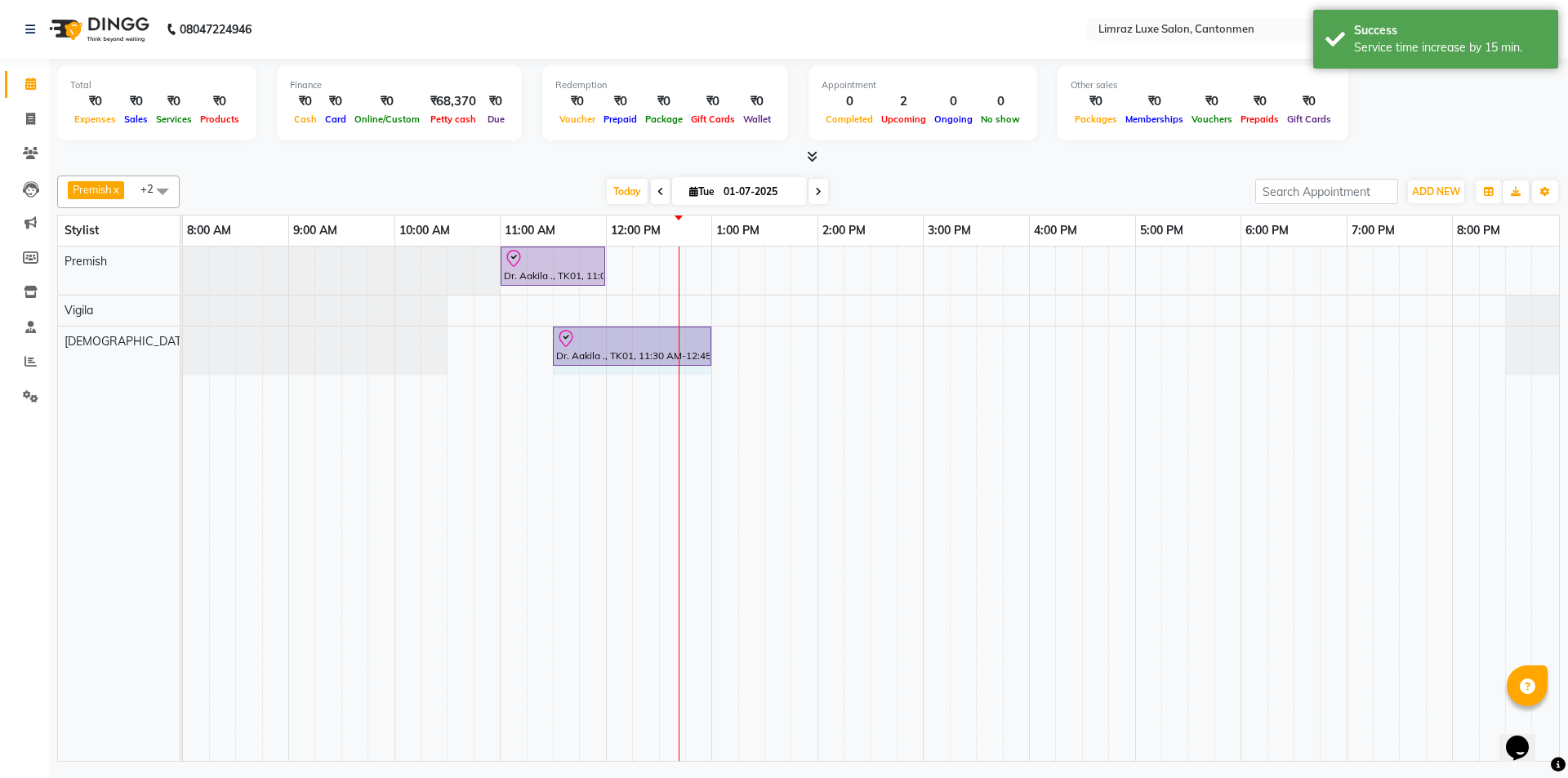 drag, startPoint x: 684, startPoint y: 344, endPoint x: 698, endPoint y: 346, distance: 14.142136 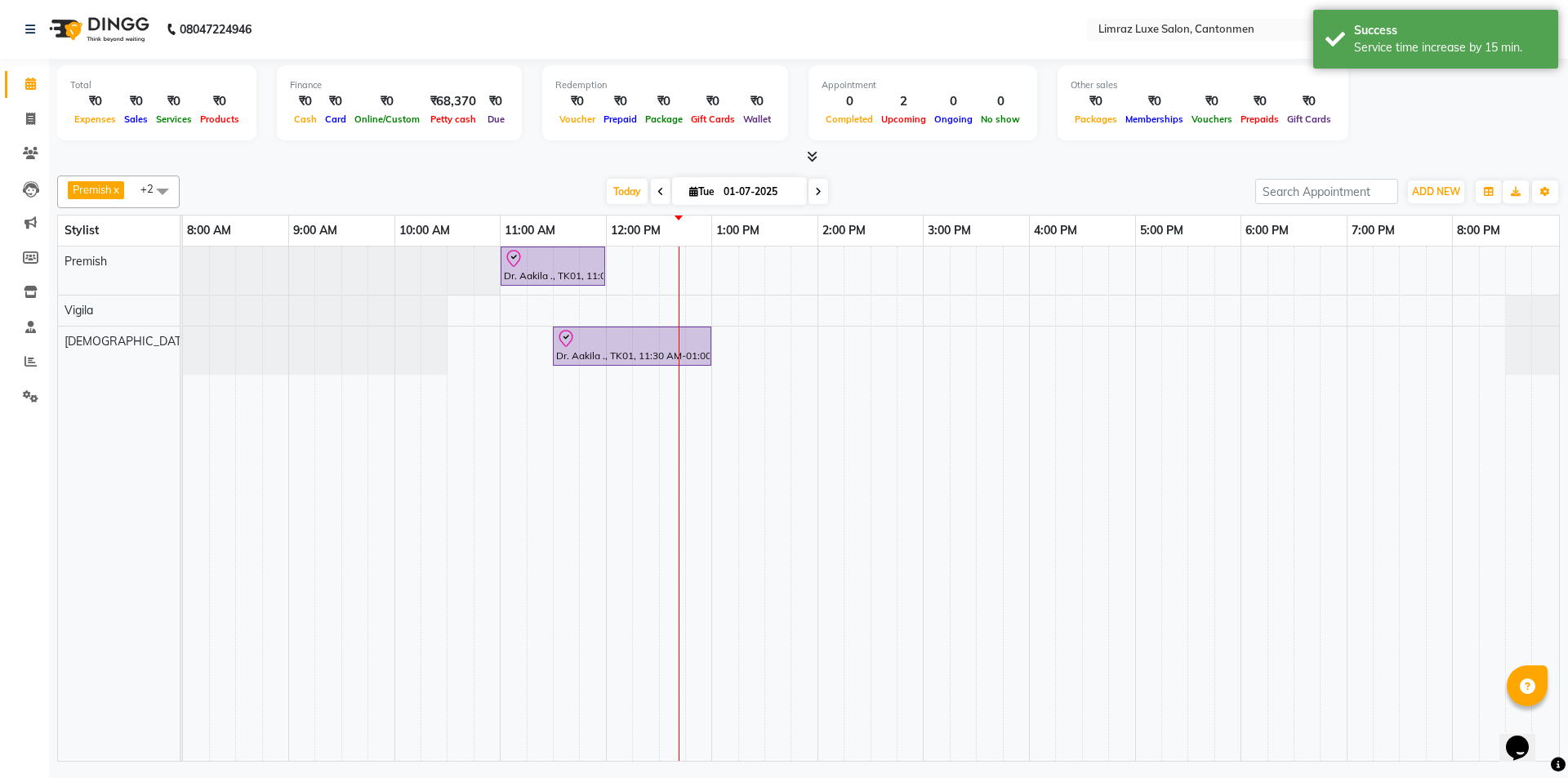 drag, startPoint x: 898, startPoint y: 189, endPoint x: 744, endPoint y: 24, distance: 225.70113 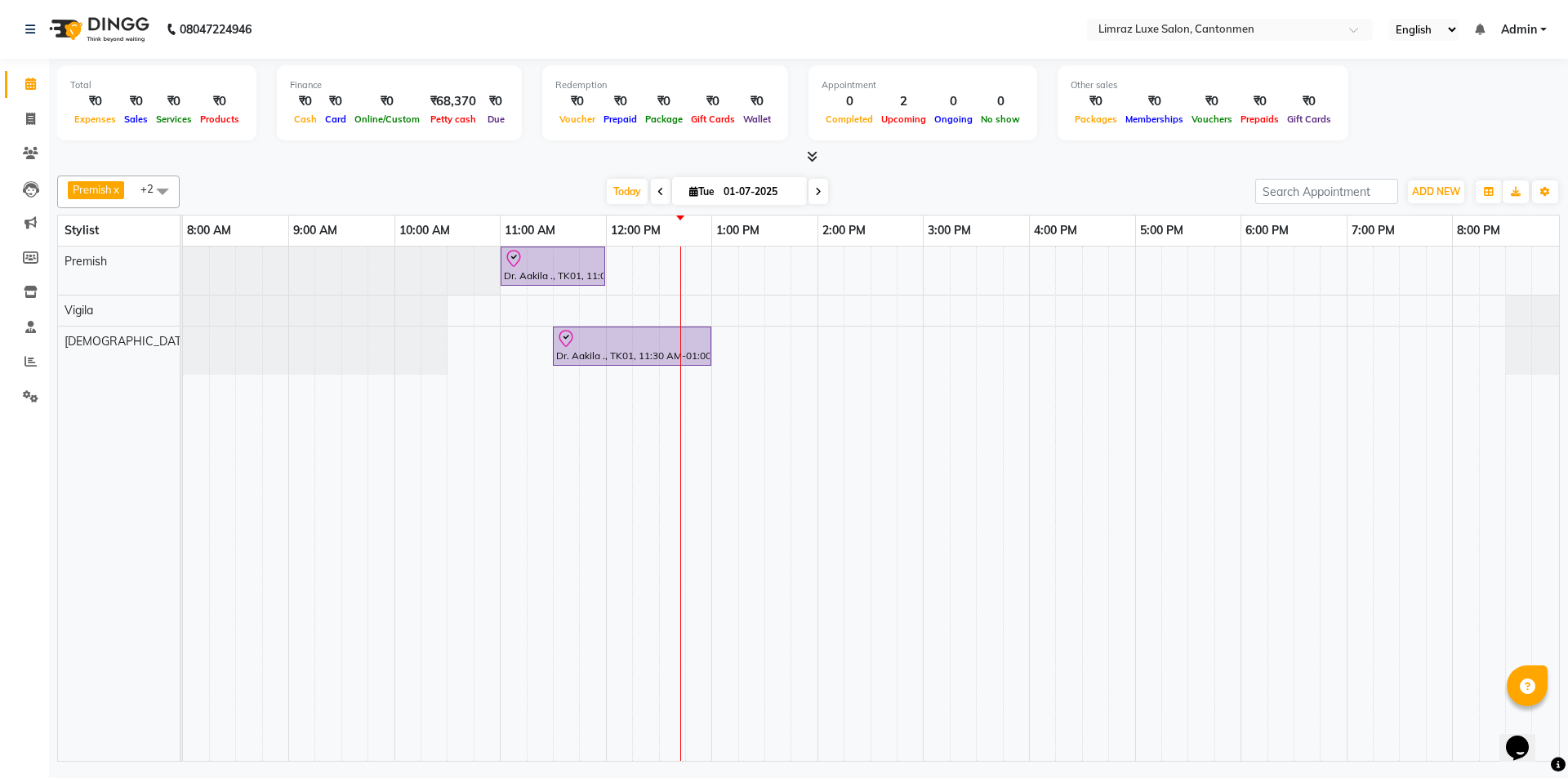click on "08047224946 Select Location × Limraz Luxe Salon, Cantonmen English ENGLISH Español العربية मराठी हिंदी ગુજરાતી தமிழ் 中文 Notifications nothing to show Admin Manage Profile Change Password Sign out  Version:3.14.0" 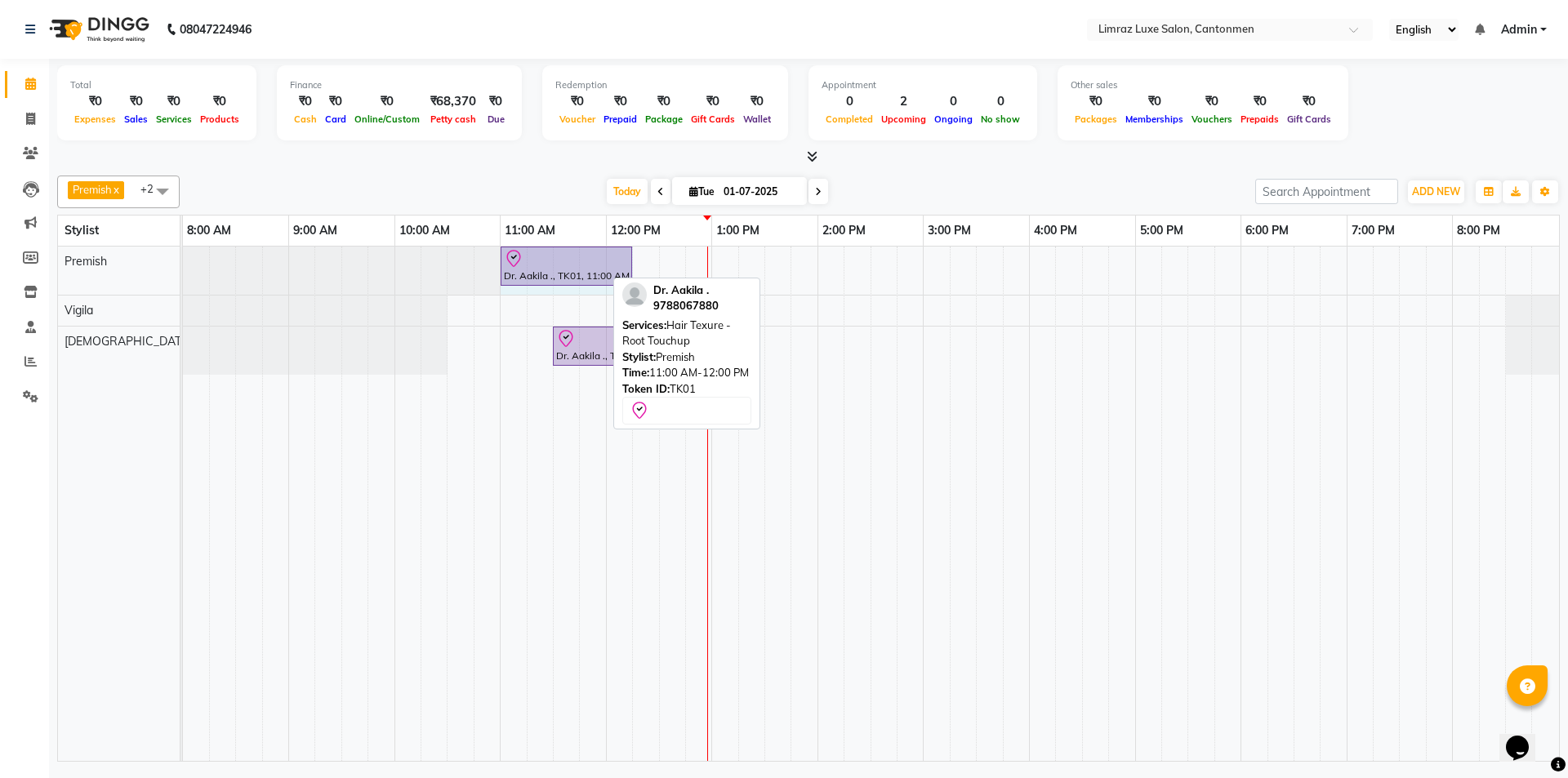 drag, startPoint x: 603, startPoint y: 267, endPoint x: 617, endPoint y: 267, distance: 14 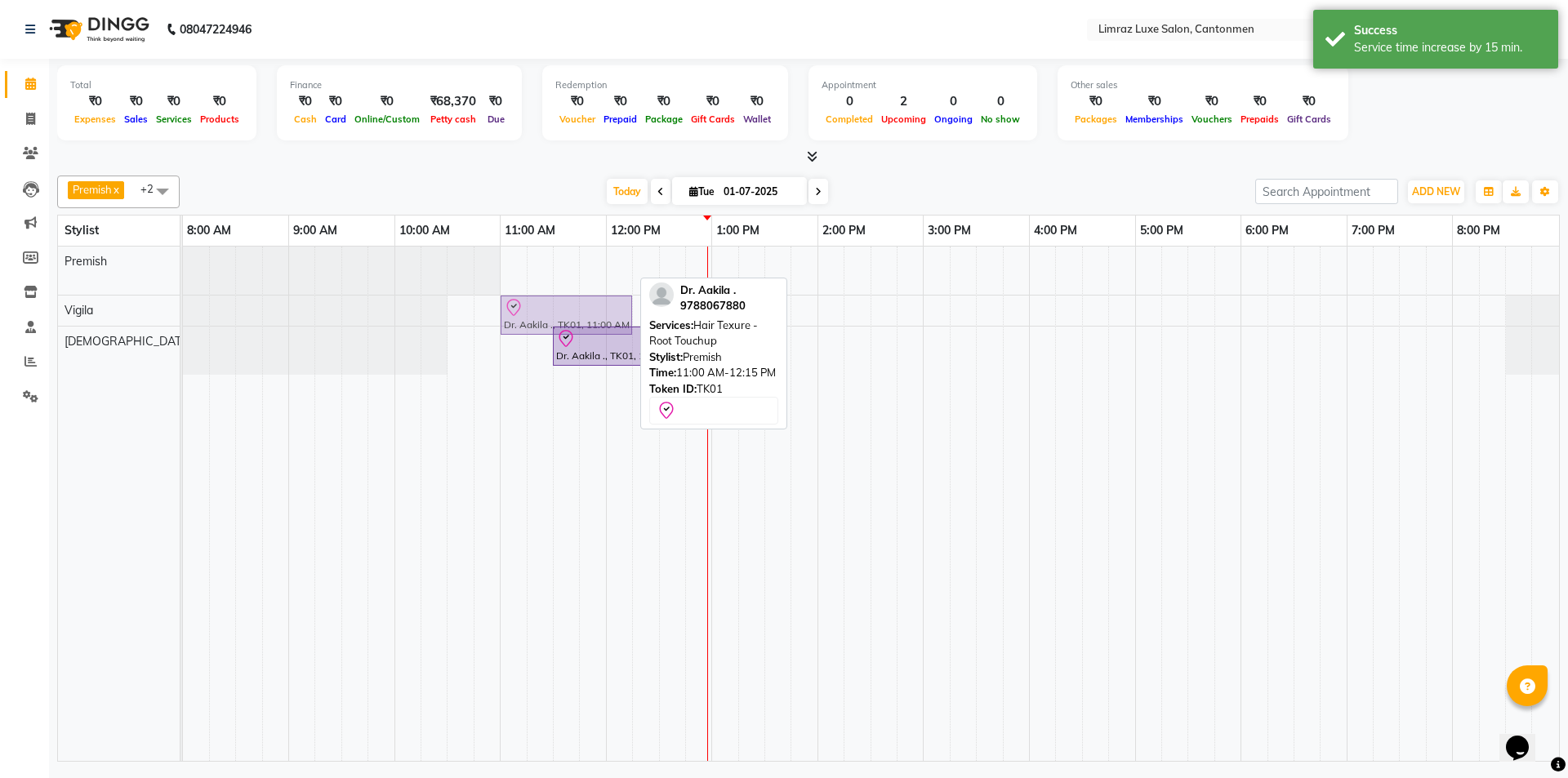 drag, startPoint x: 538, startPoint y: 255, endPoint x: 546, endPoint y: 300, distance: 45.7056 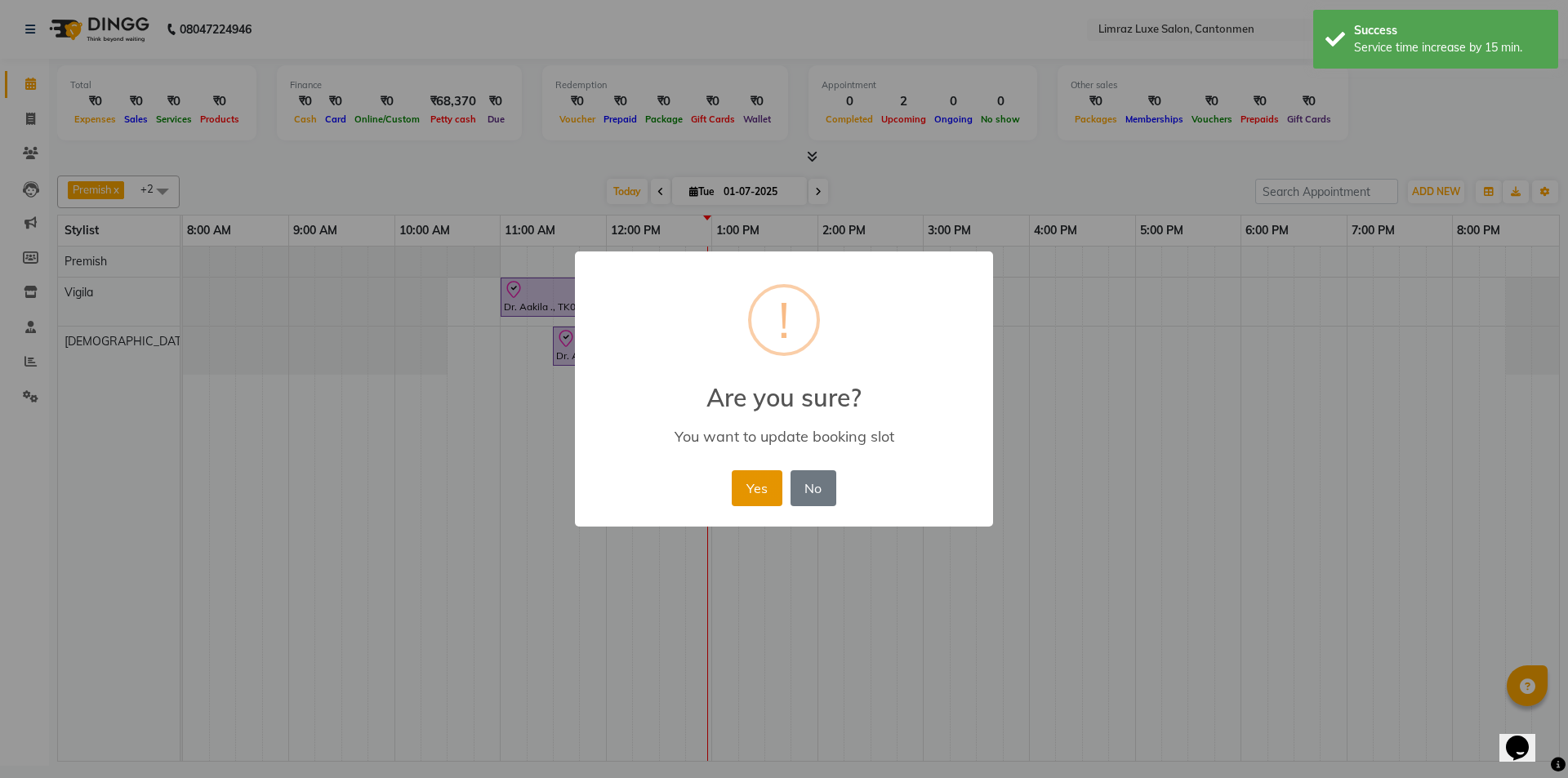 click on "Yes" at bounding box center [756, 488] 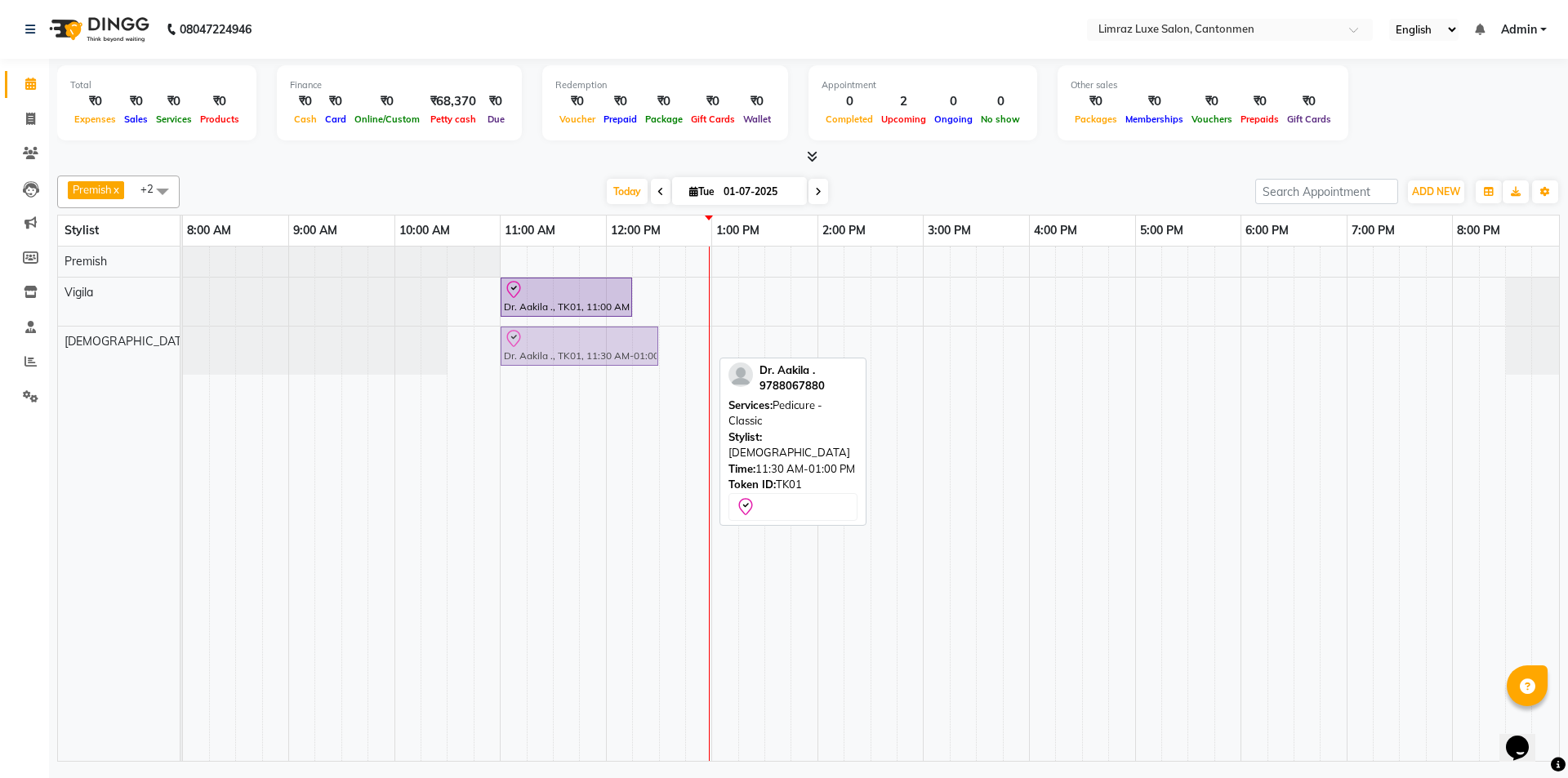 click on "Dr. Aakila ., TK01, 11:30 AM-01:00 PM, Pedicure - Classic
Dr. Aakila ., TK01, 11:30 AM-01:00 PM, Pedicure - Classic" at bounding box center (183, 350) 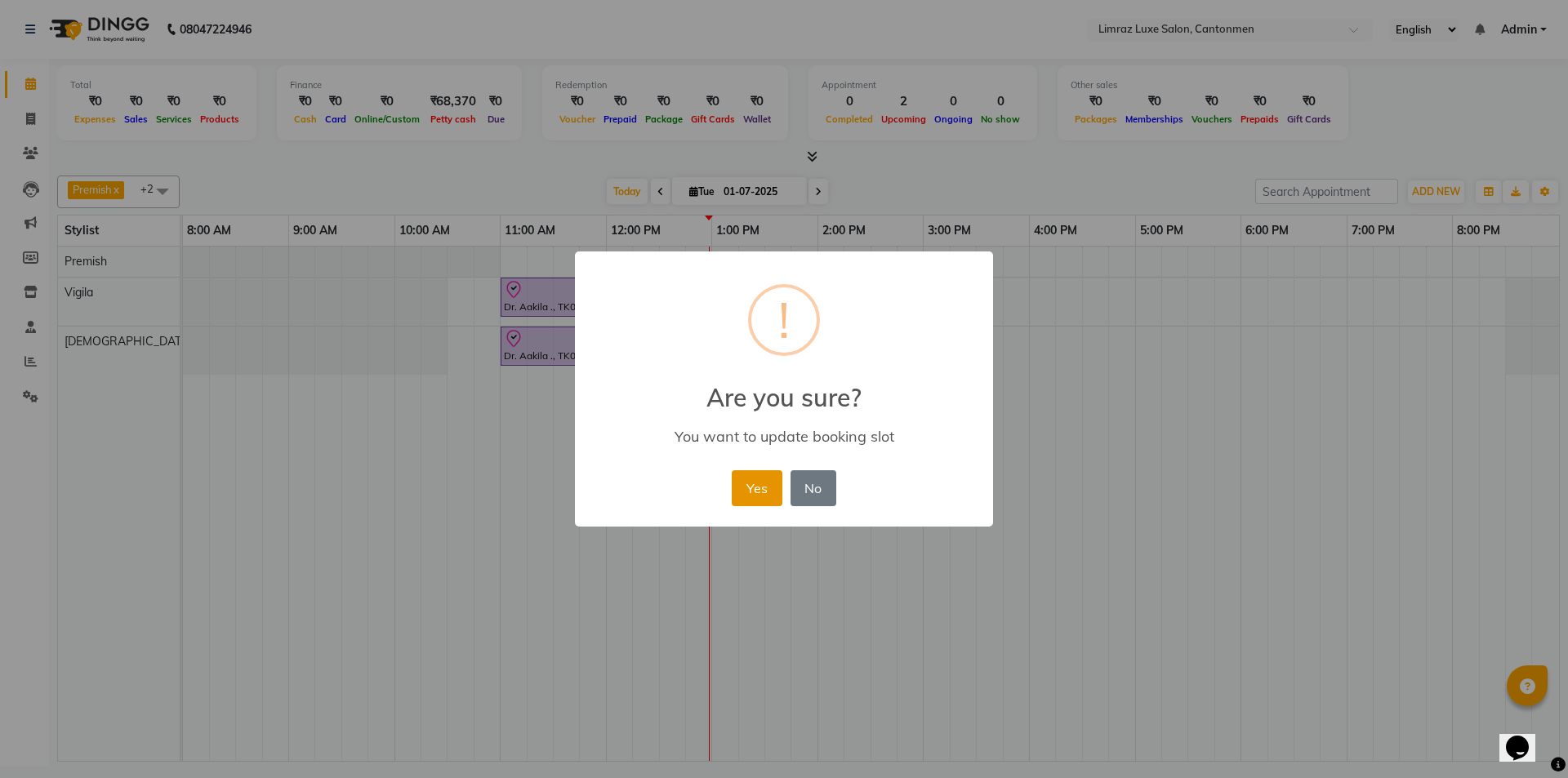 click on "Yes" at bounding box center [756, 488] 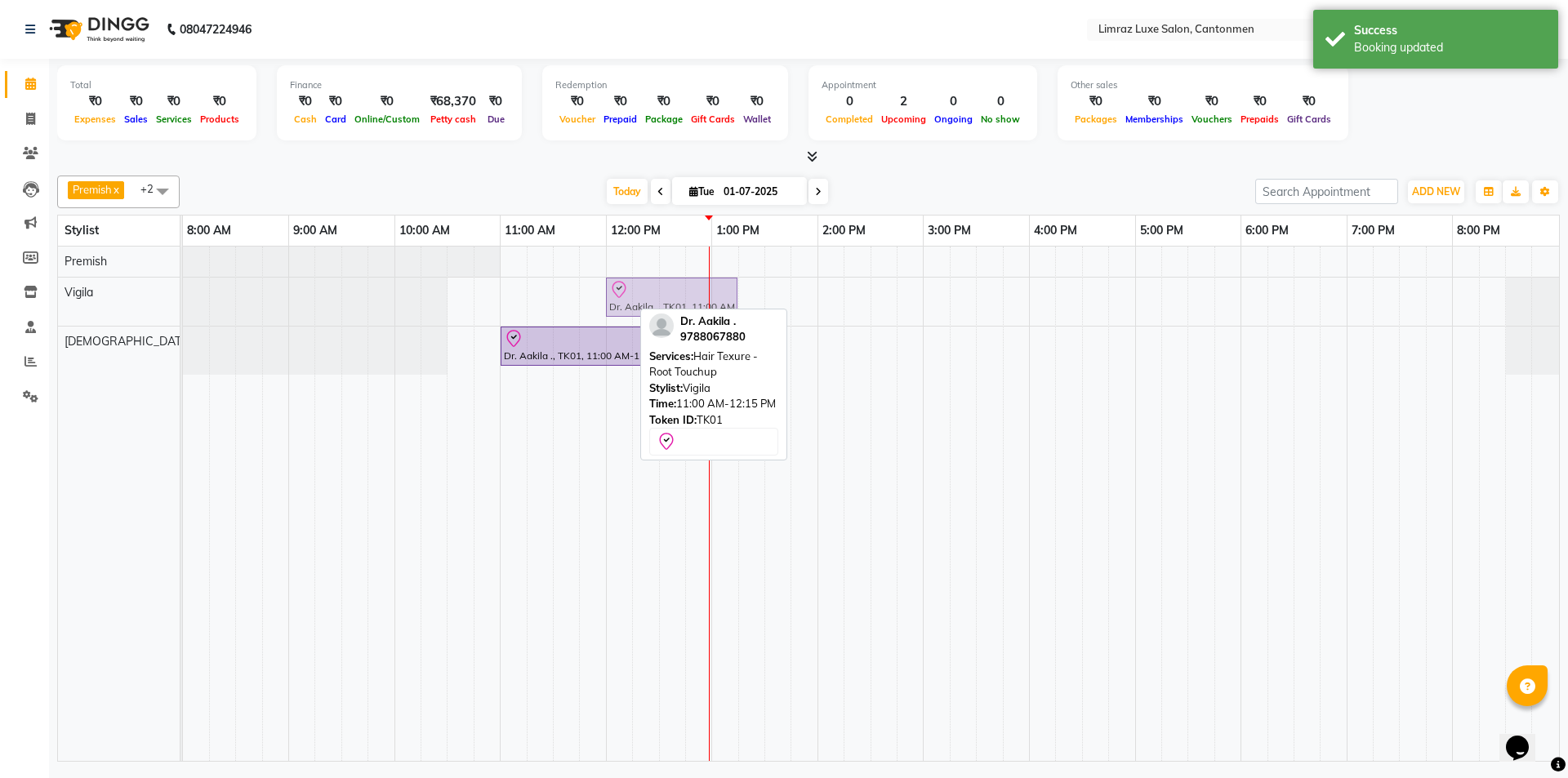drag, startPoint x: 538, startPoint y: 281, endPoint x: 636, endPoint y: 304, distance: 100.6628 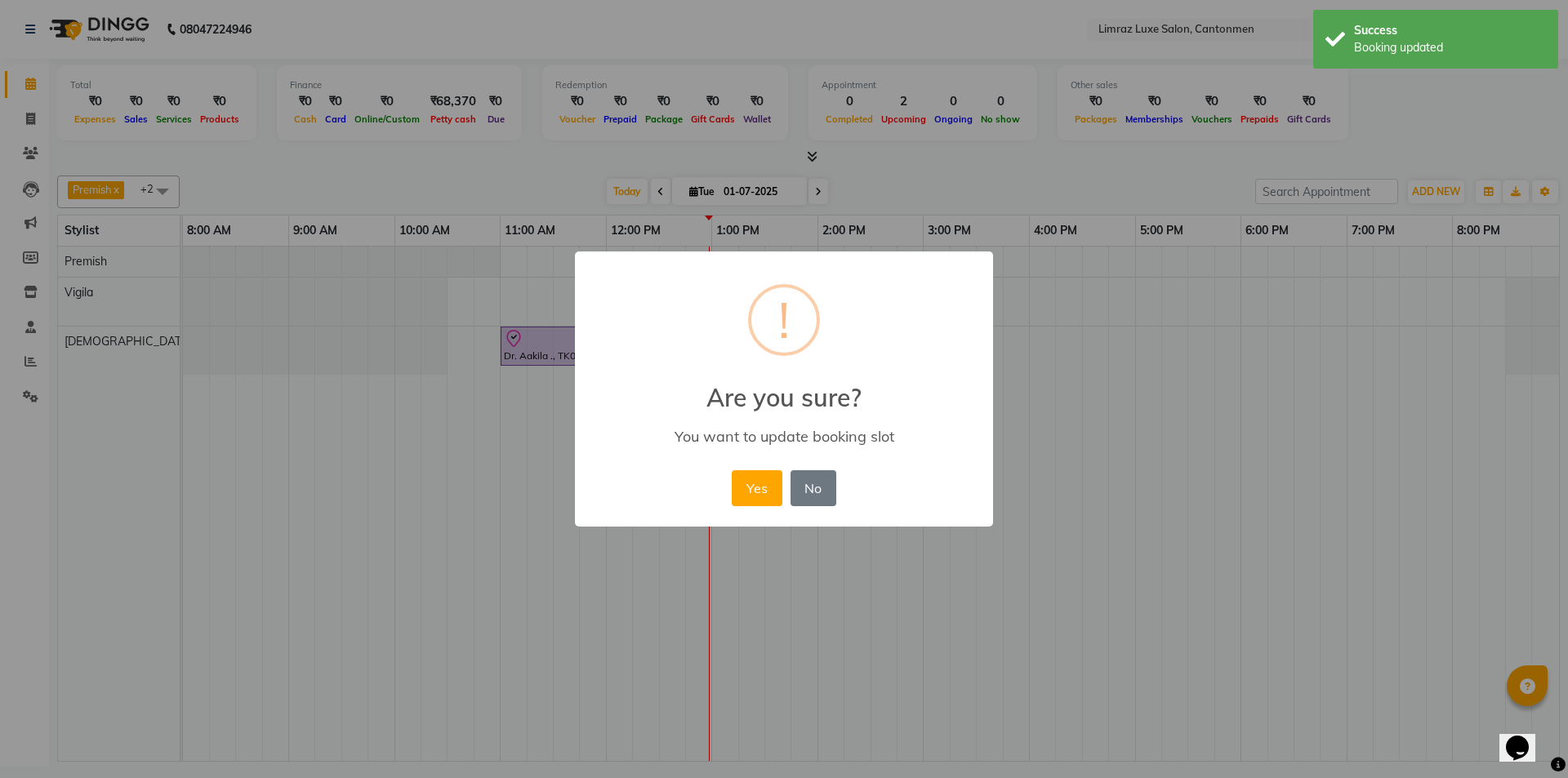 drag, startPoint x: 751, startPoint y: 491, endPoint x: 752, endPoint y: 454, distance: 37.013511 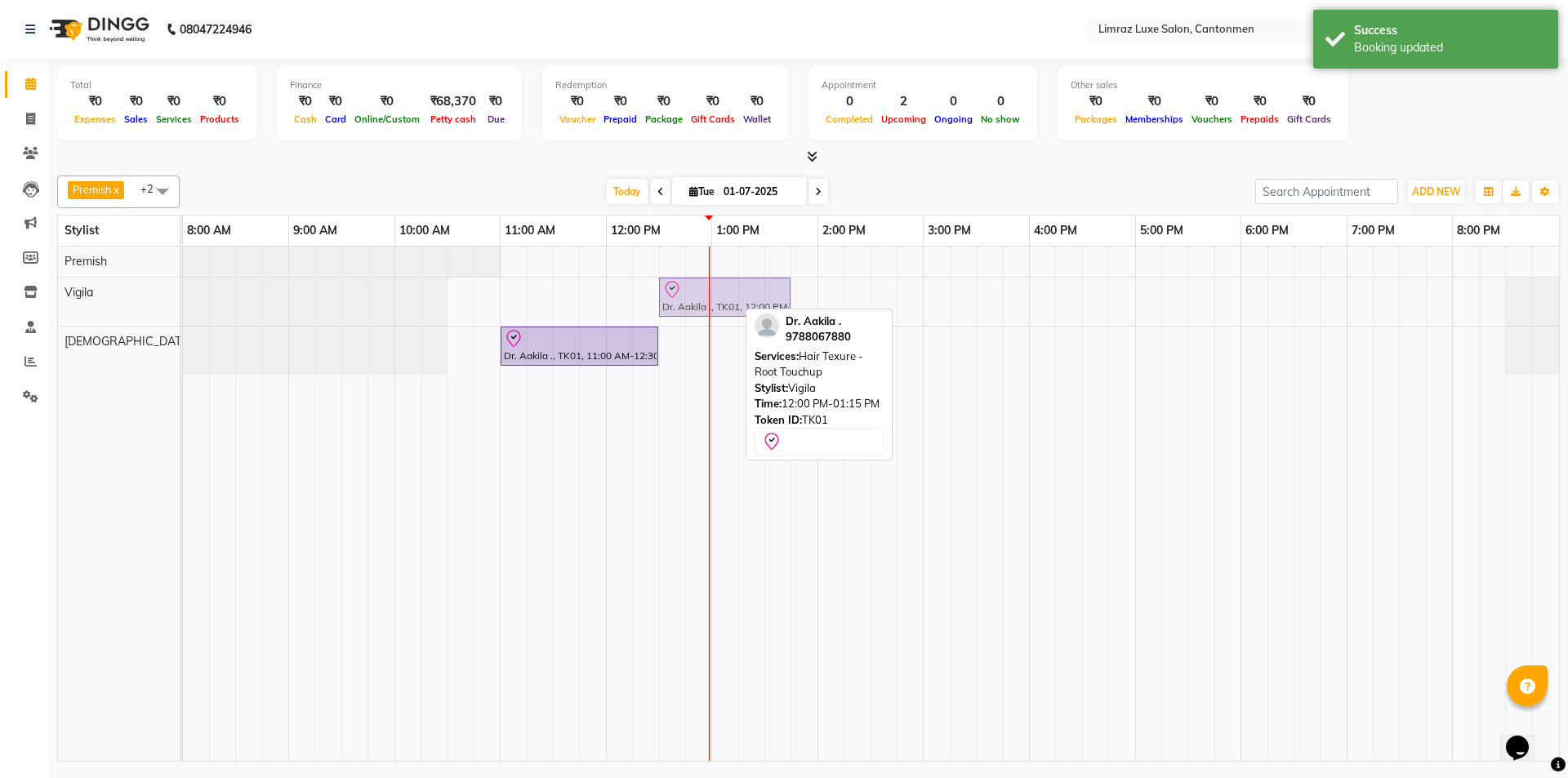 drag, startPoint x: 659, startPoint y: 300, endPoint x: 715, endPoint y: 298, distance: 56.0357 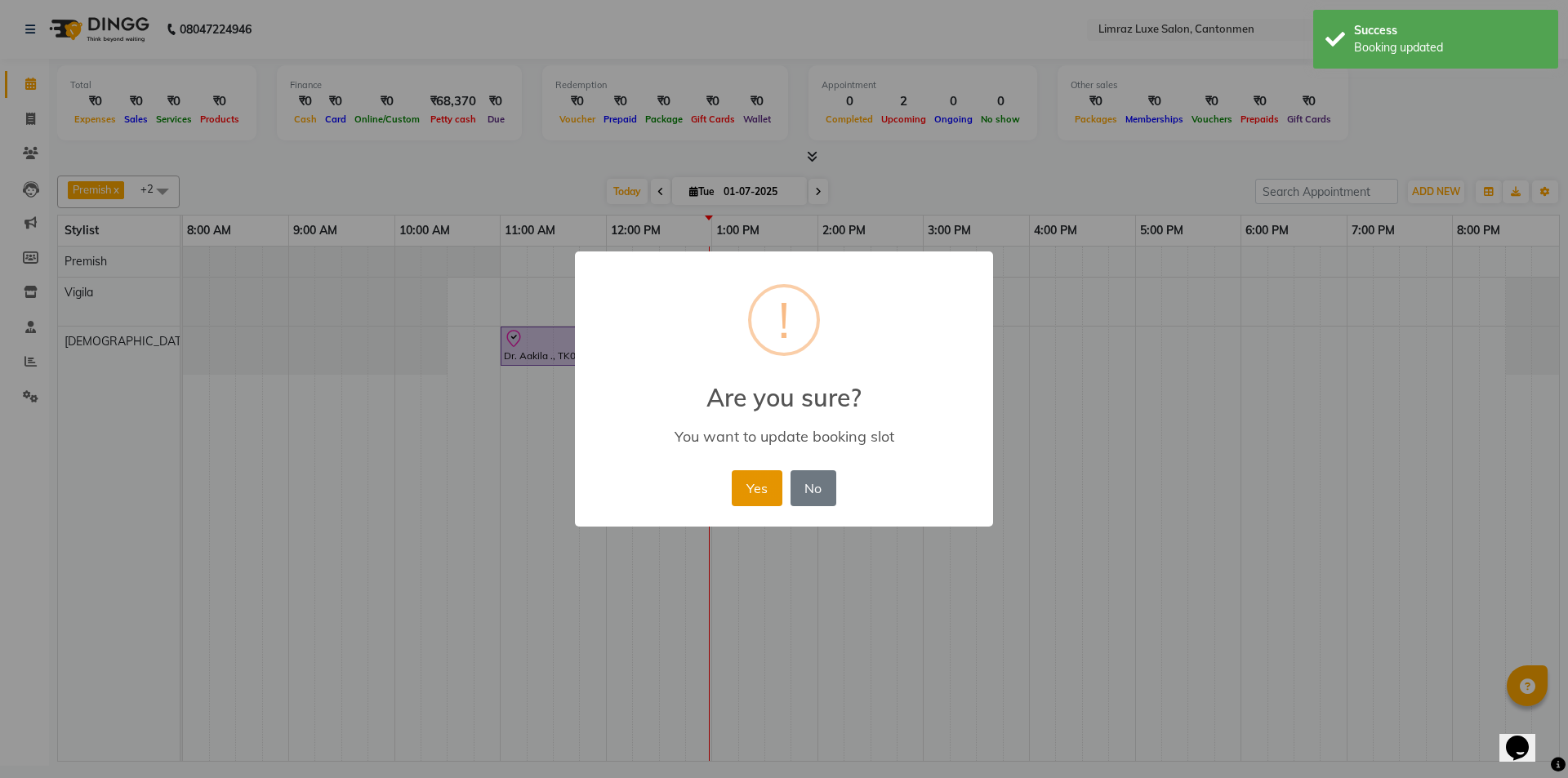click on "Yes" at bounding box center (756, 488) 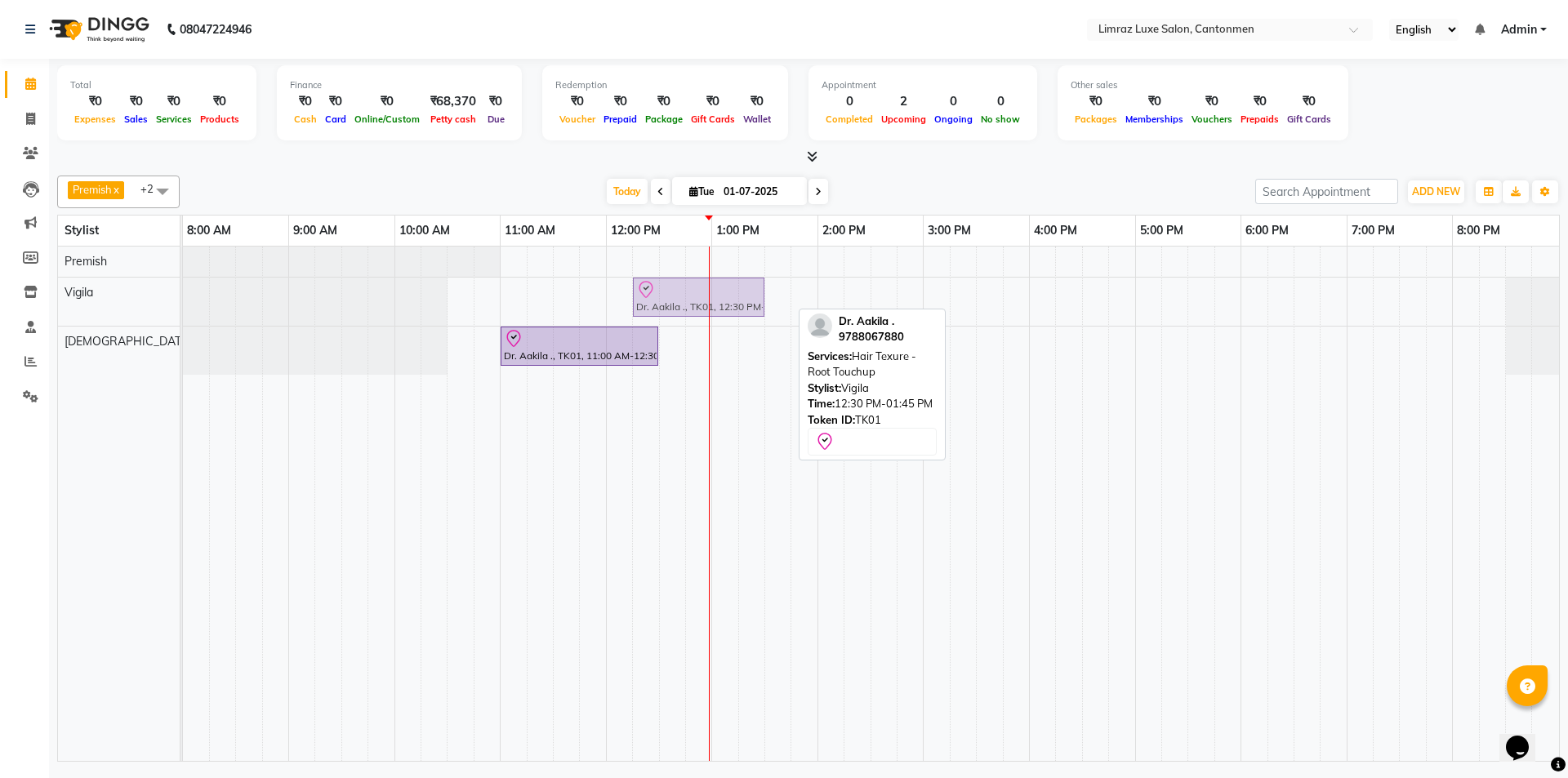 drag, startPoint x: 715, startPoint y: 292, endPoint x: 694, endPoint y: 297, distance: 21.587033 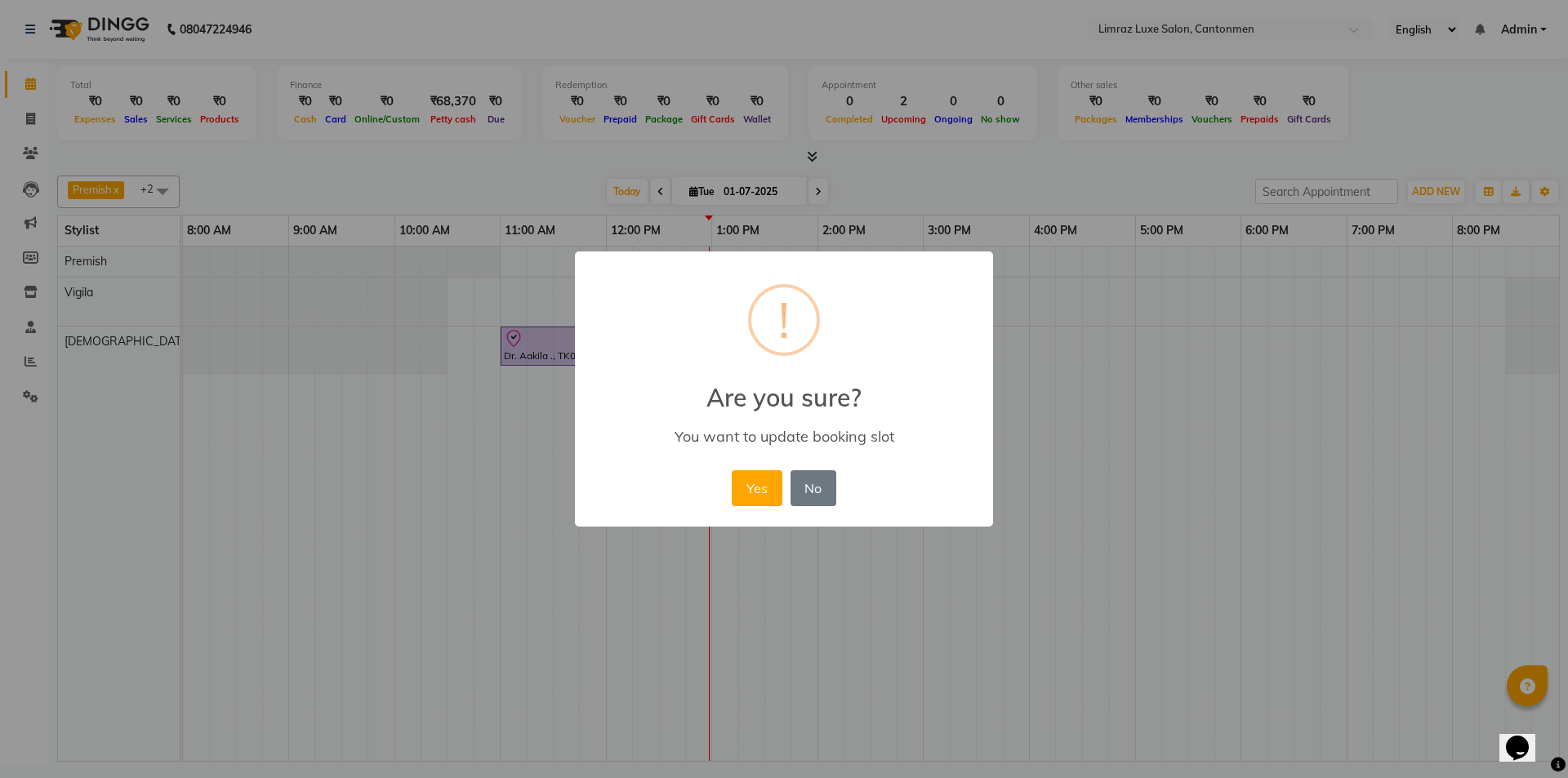 type 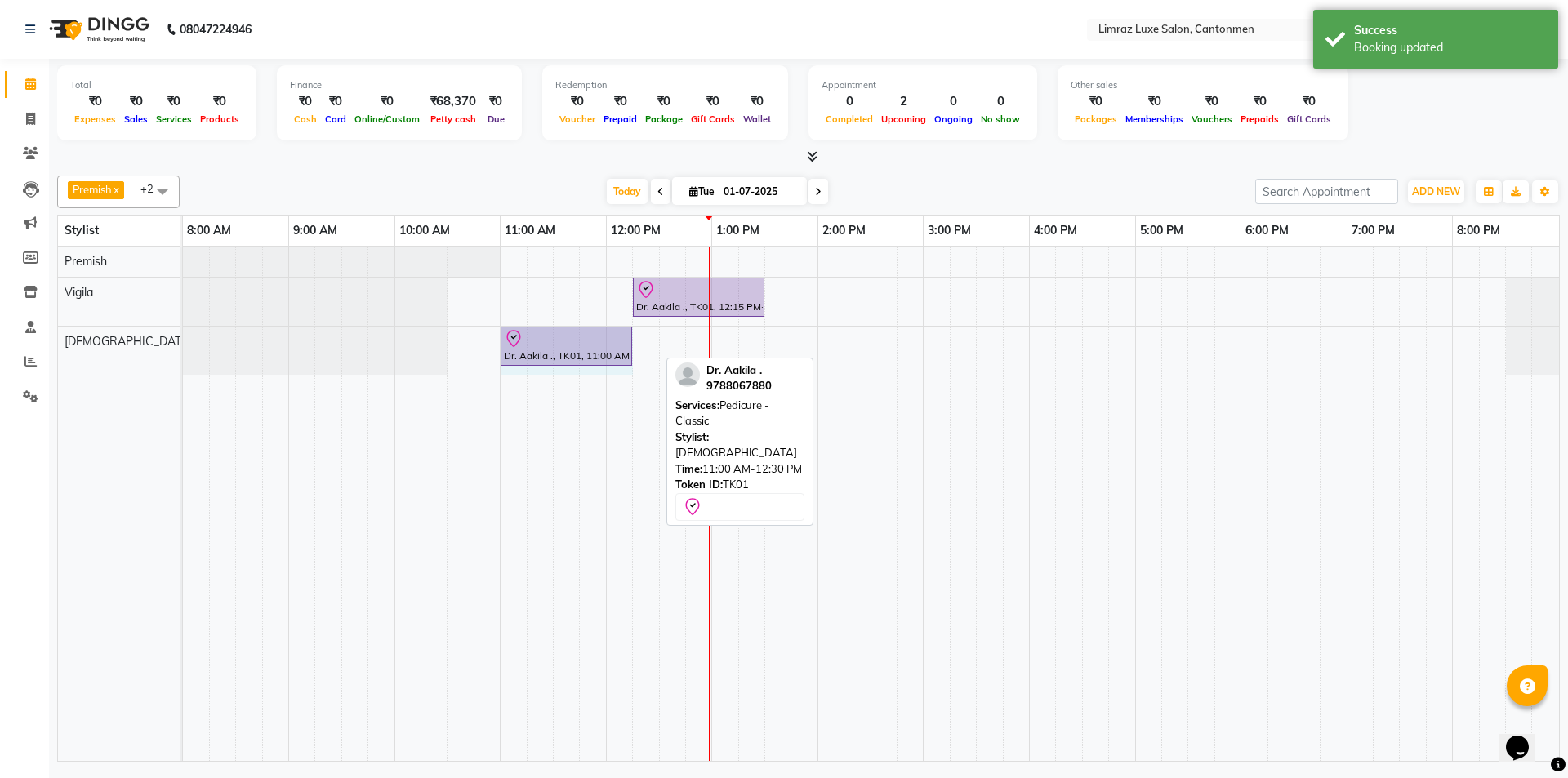 drag, startPoint x: 657, startPoint y: 345, endPoint x: 614, endPoint y: 345, distance: 43 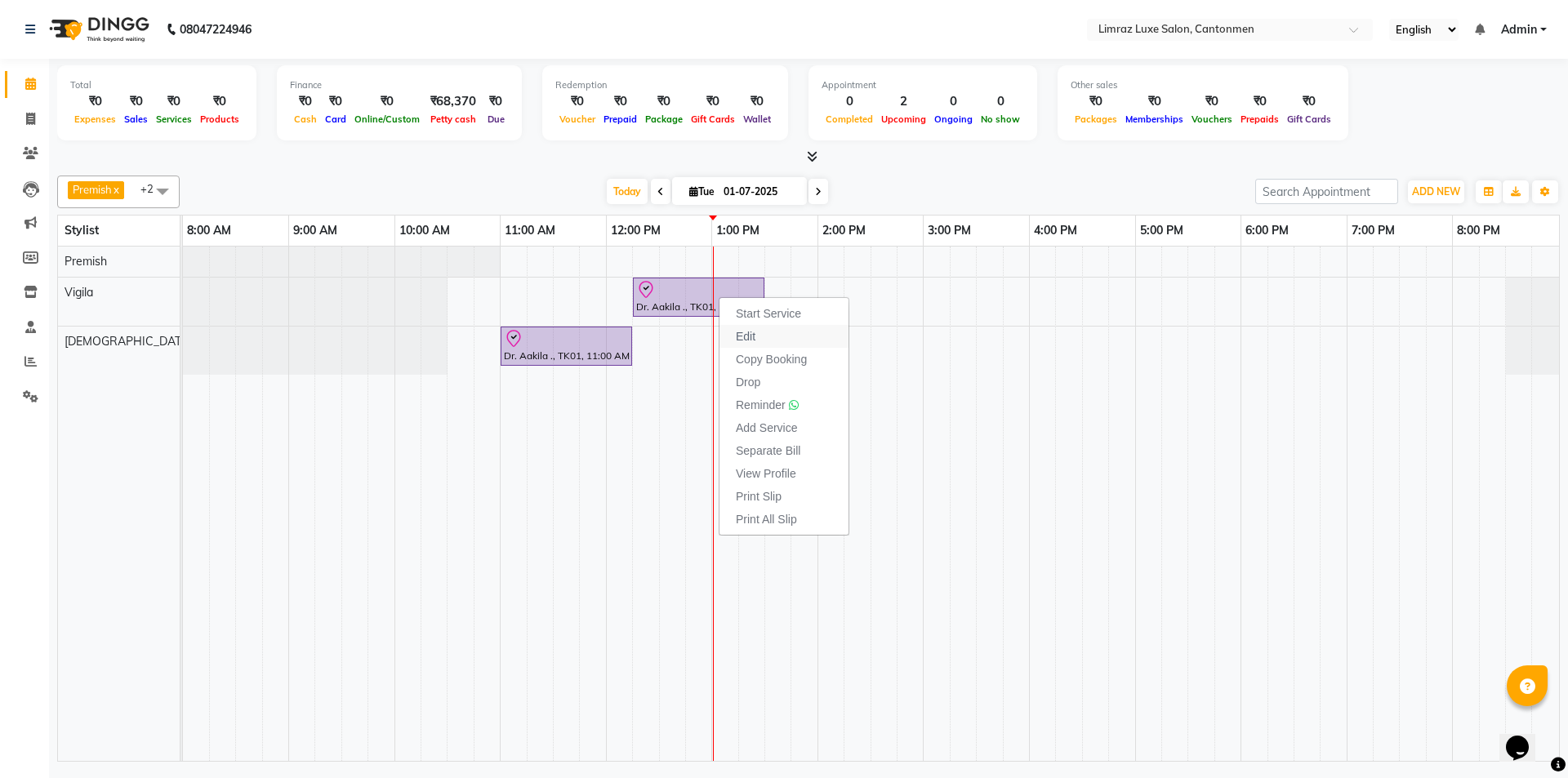 click on "Edit" at bounding box center [784, 336] 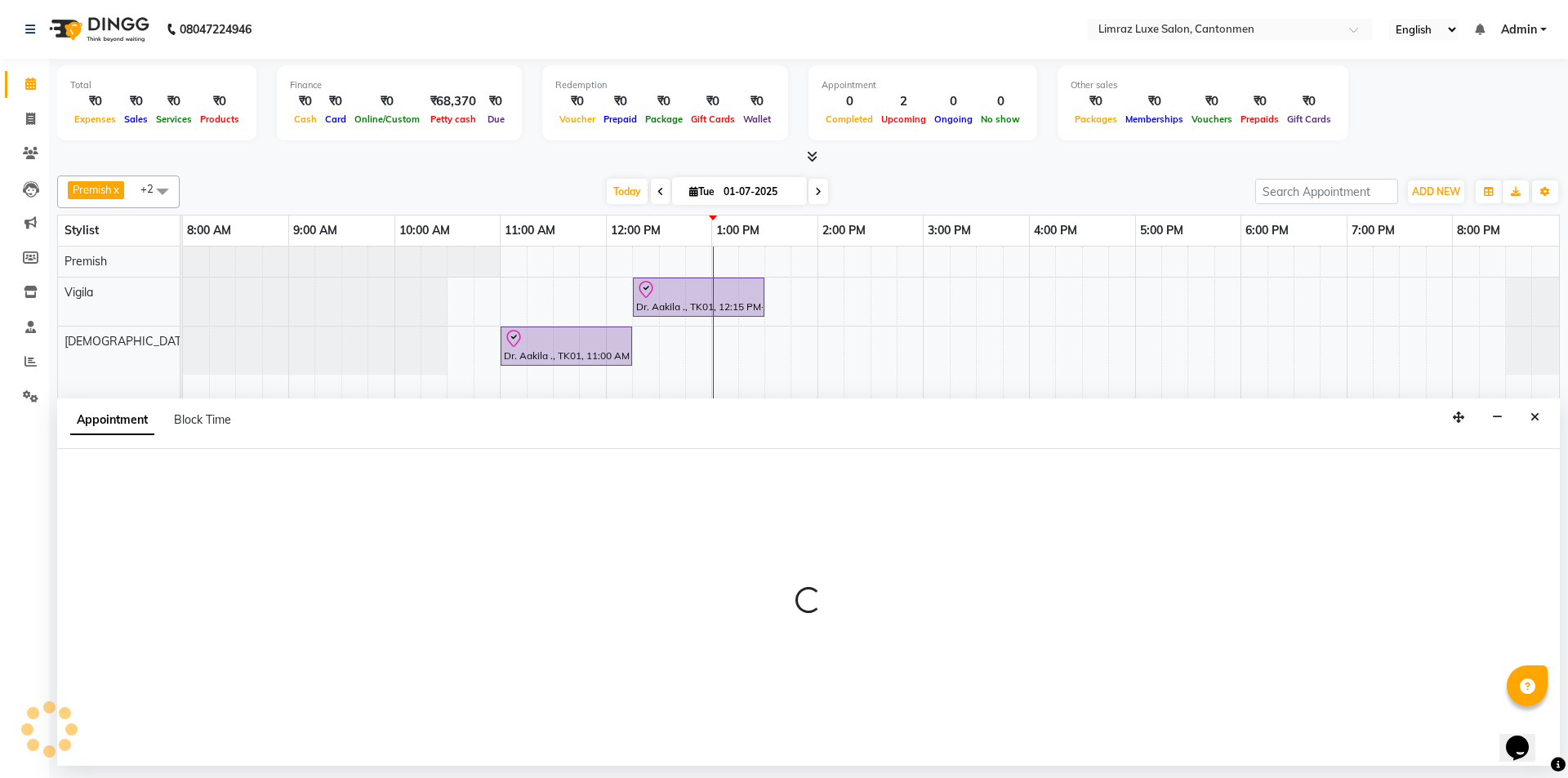 select on "tentative" 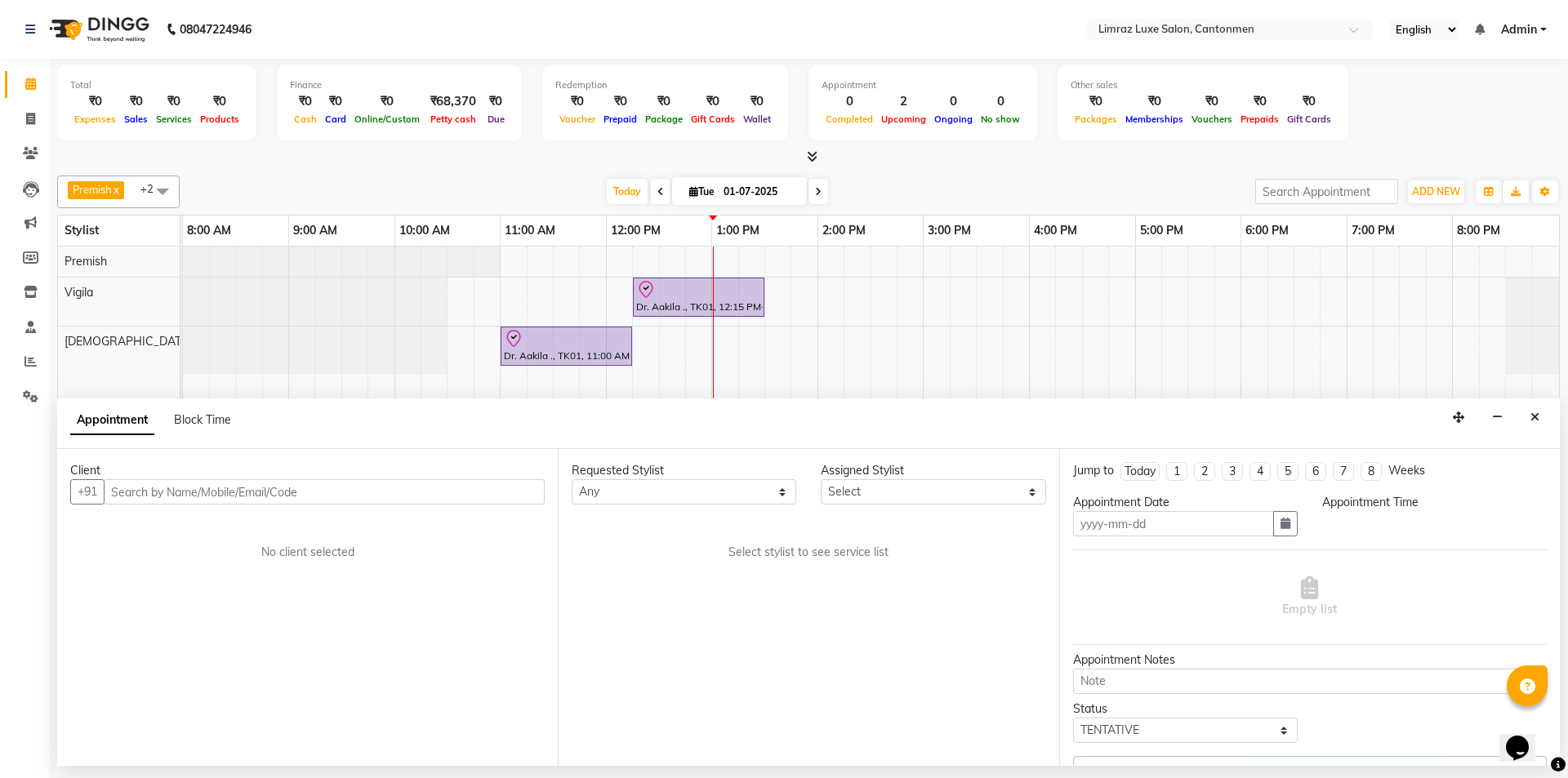 type on "01-07-2025" 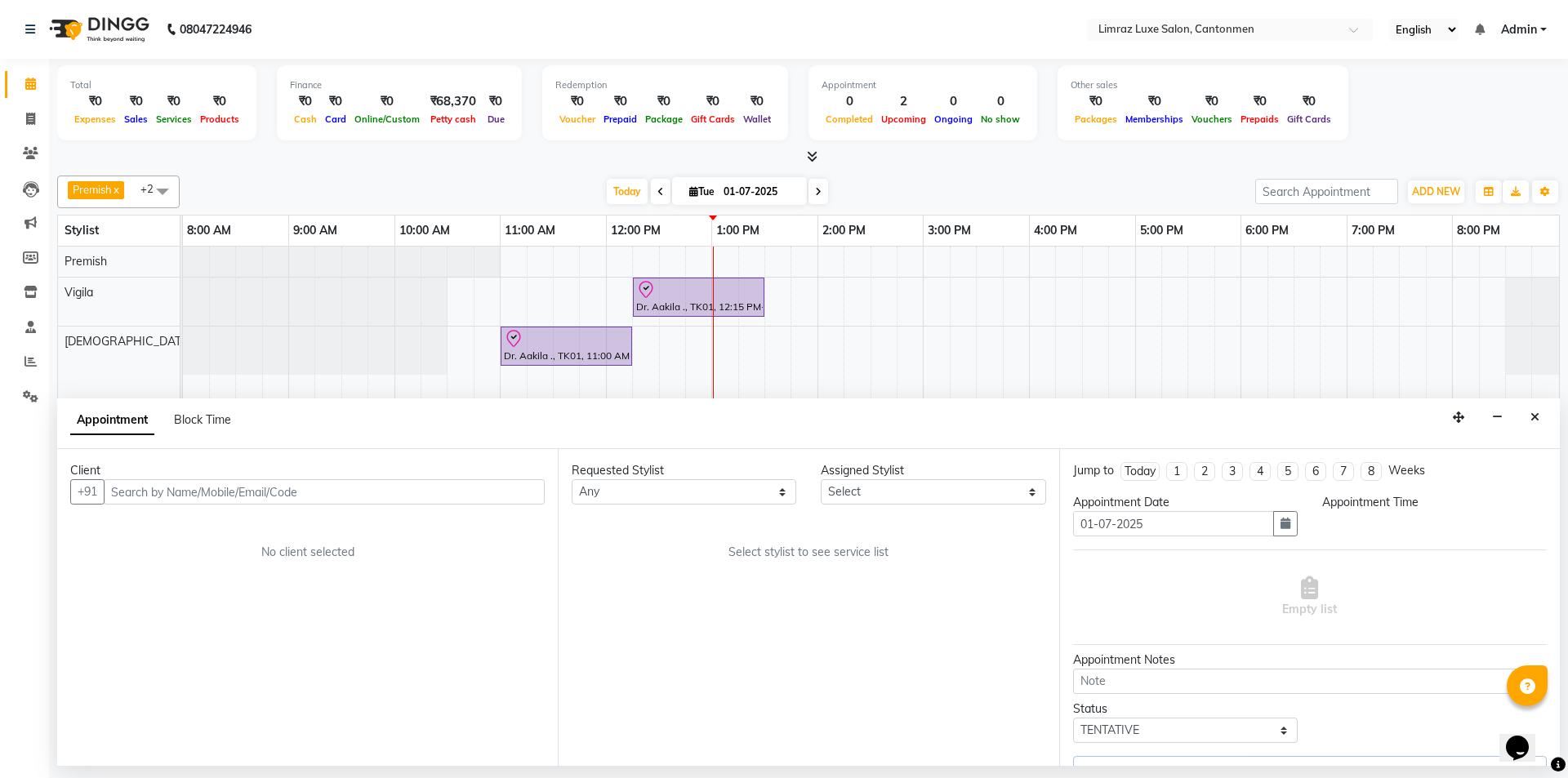 select on "check-in" 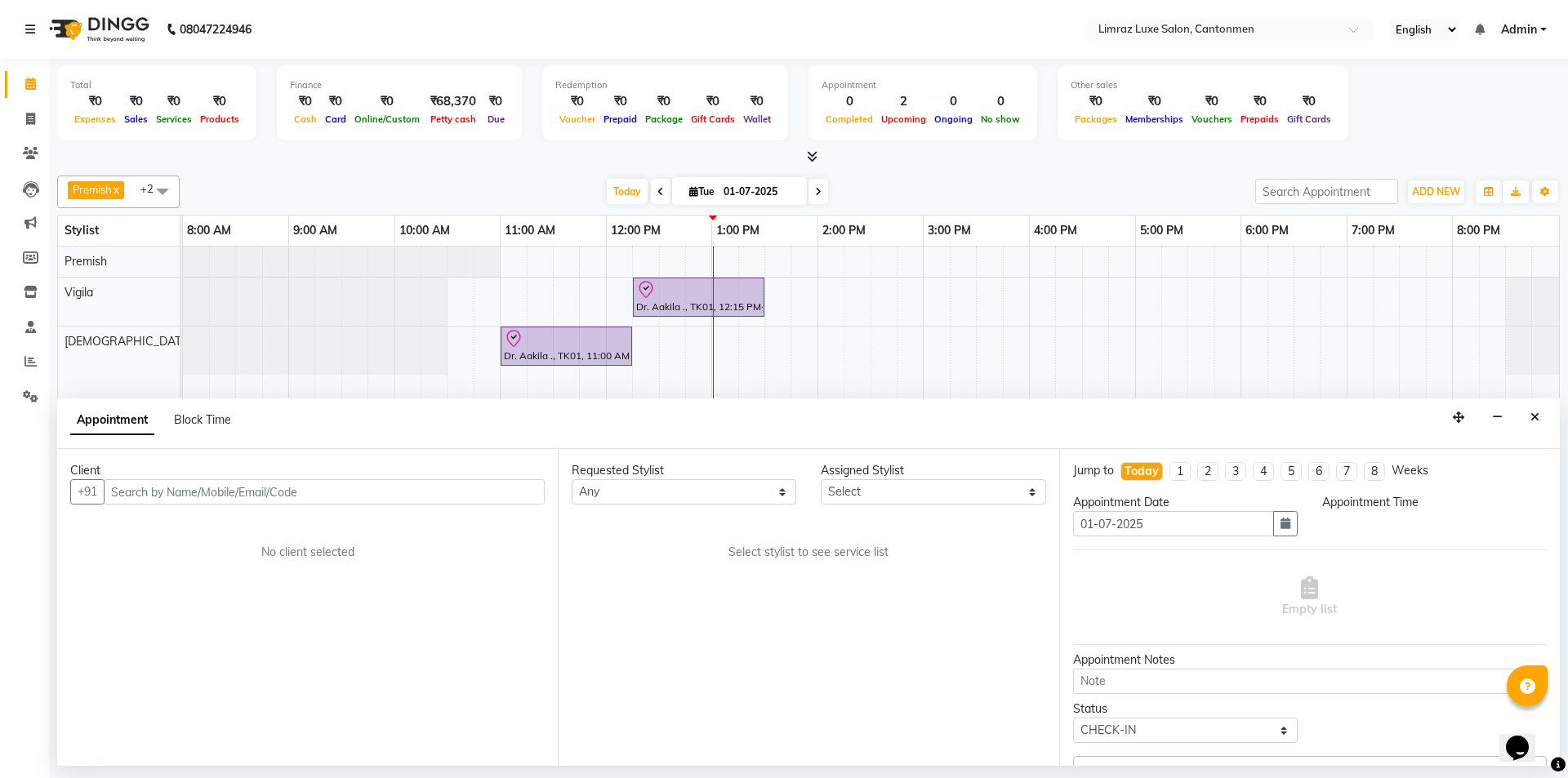 select on "63046" 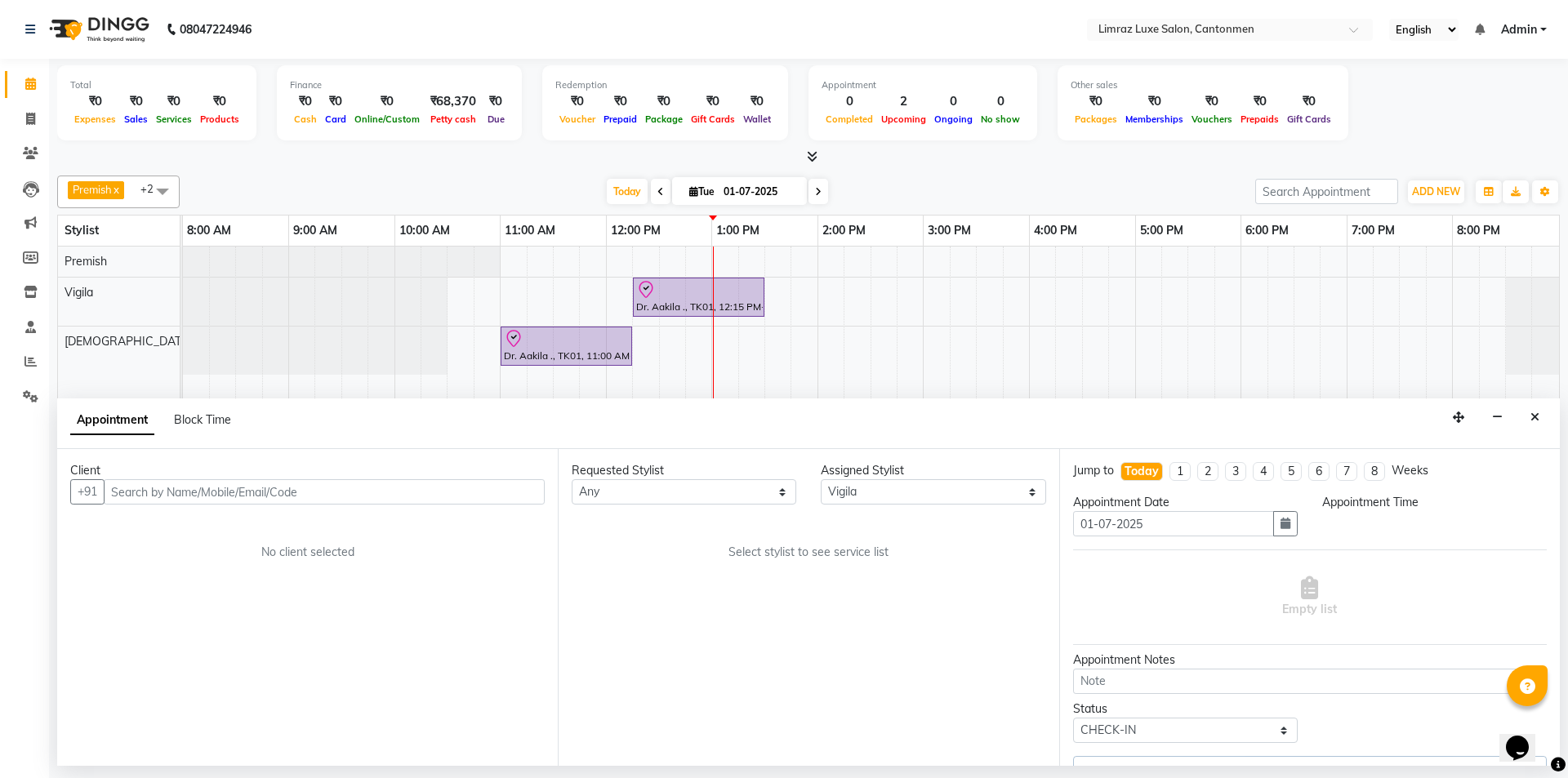 select on "660" 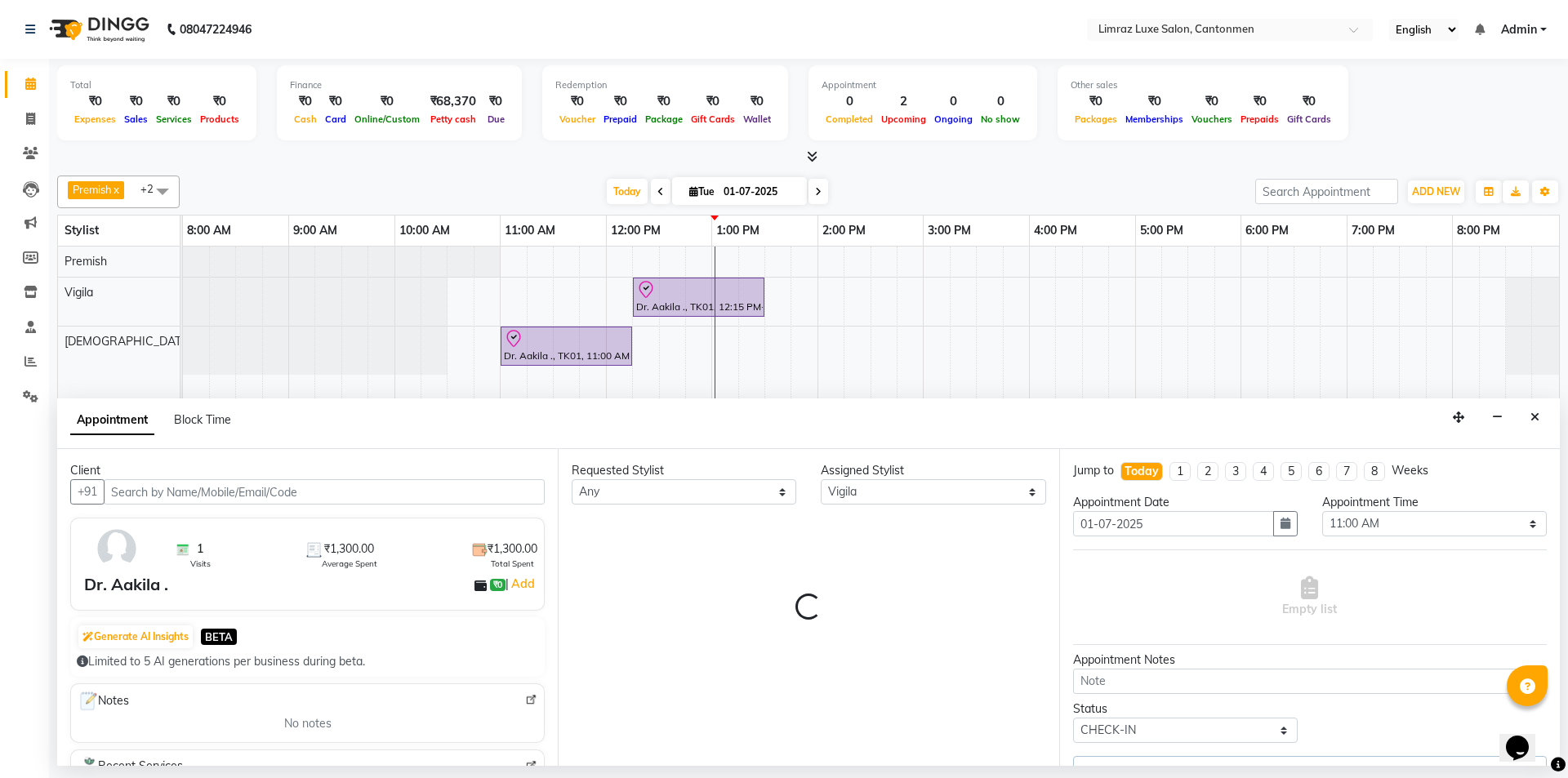 select on "3643" 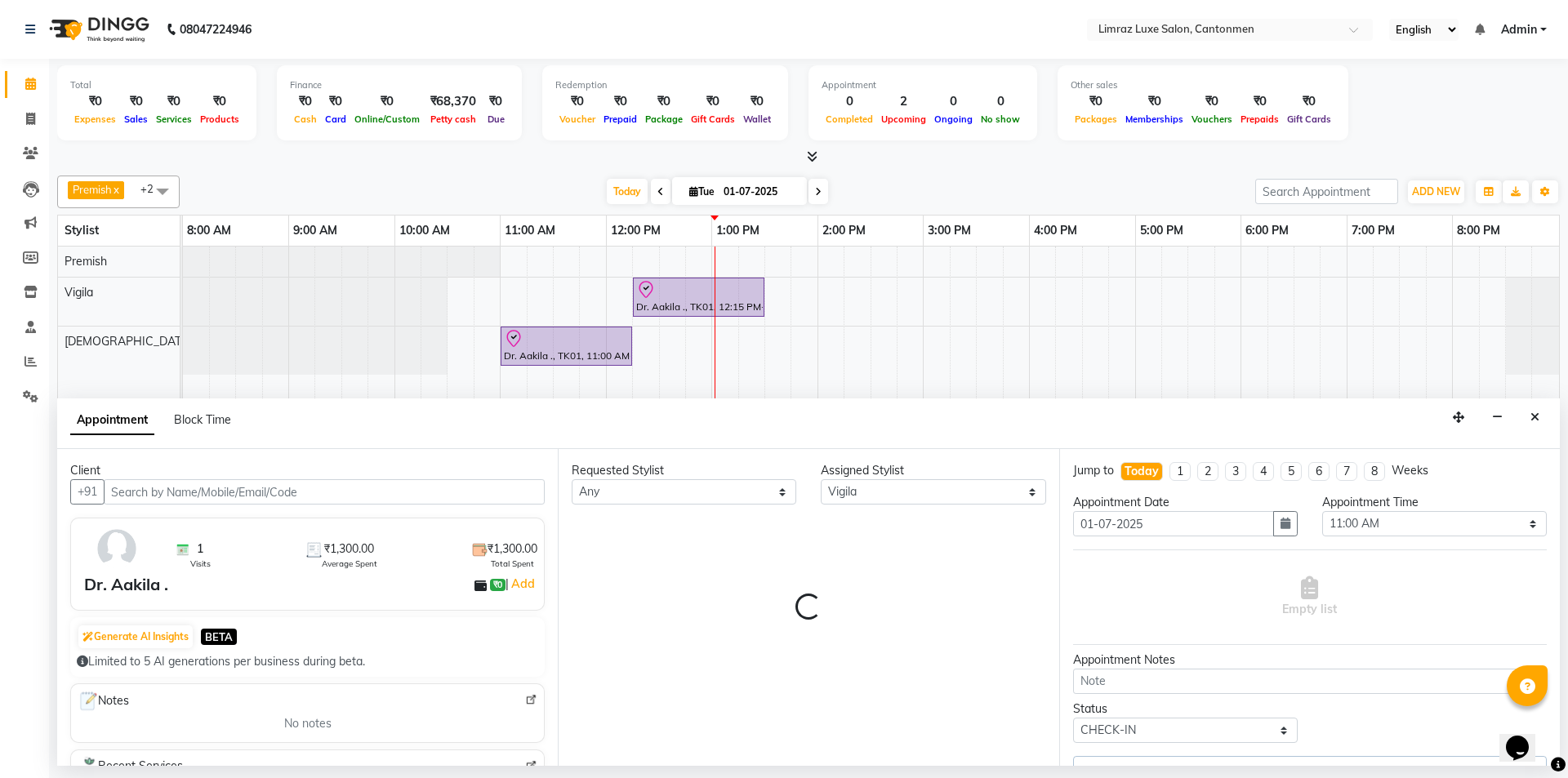 select on "3643" 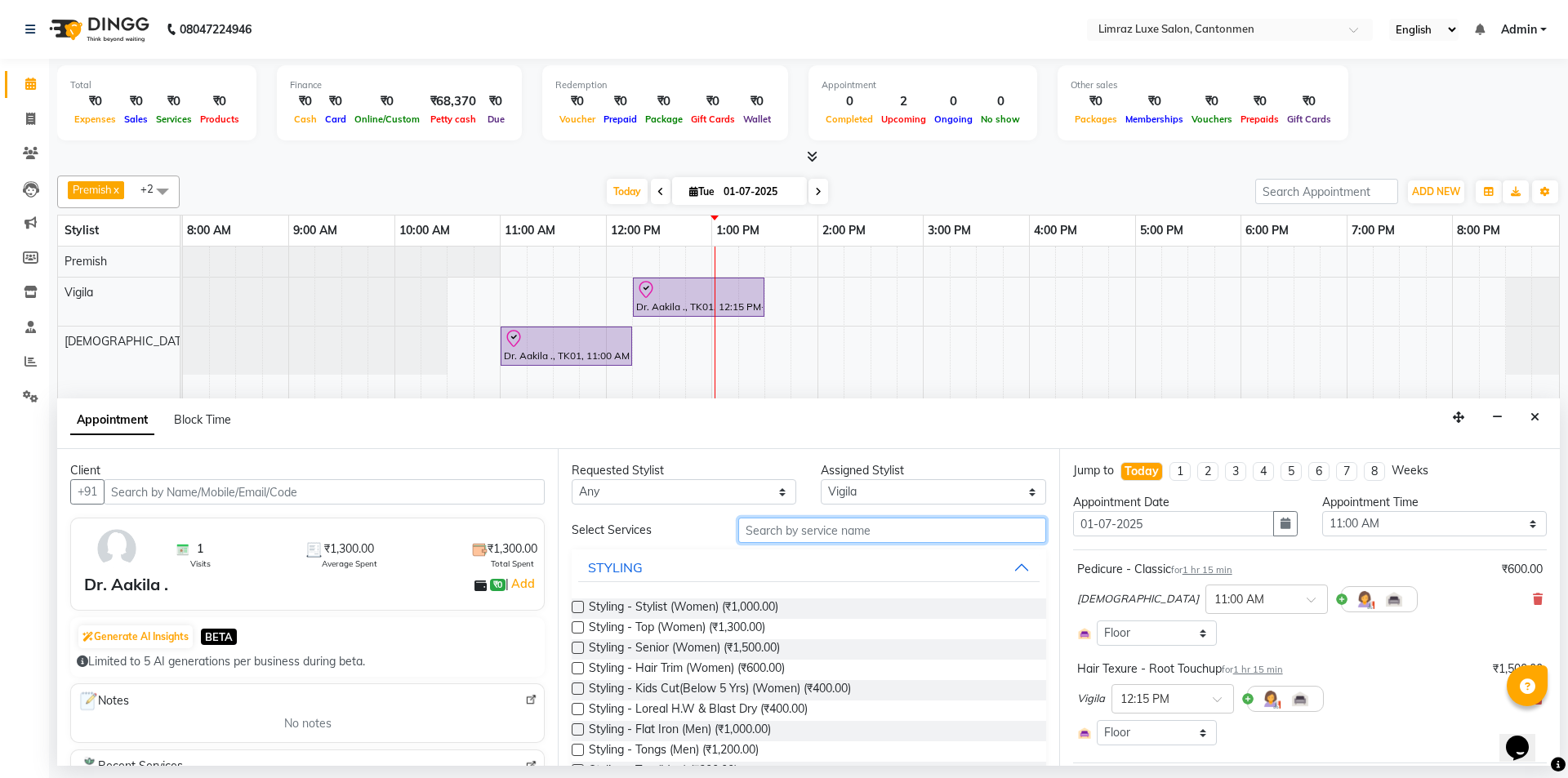 click at bounding box center [892, 530] 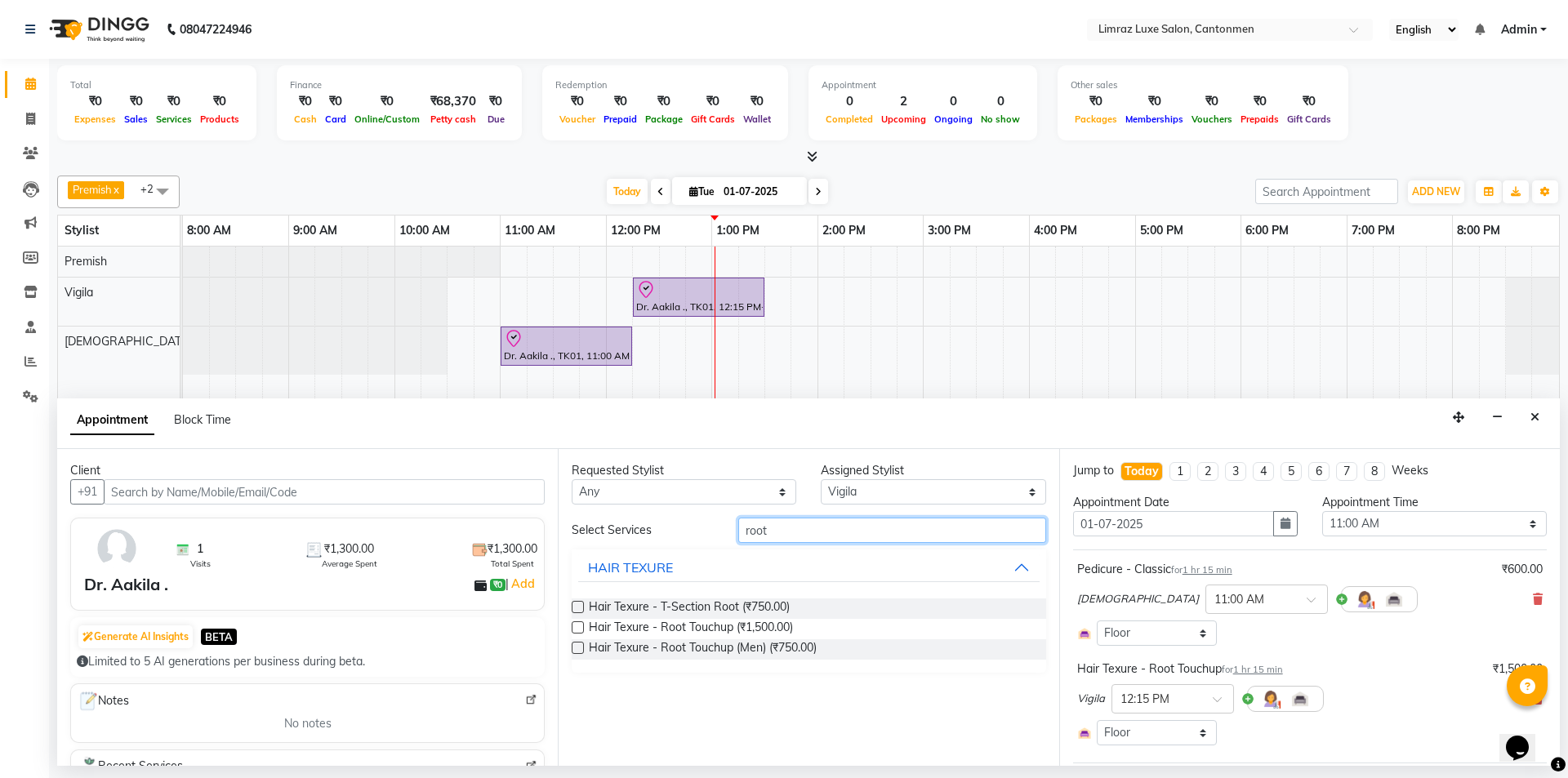 type on "root" 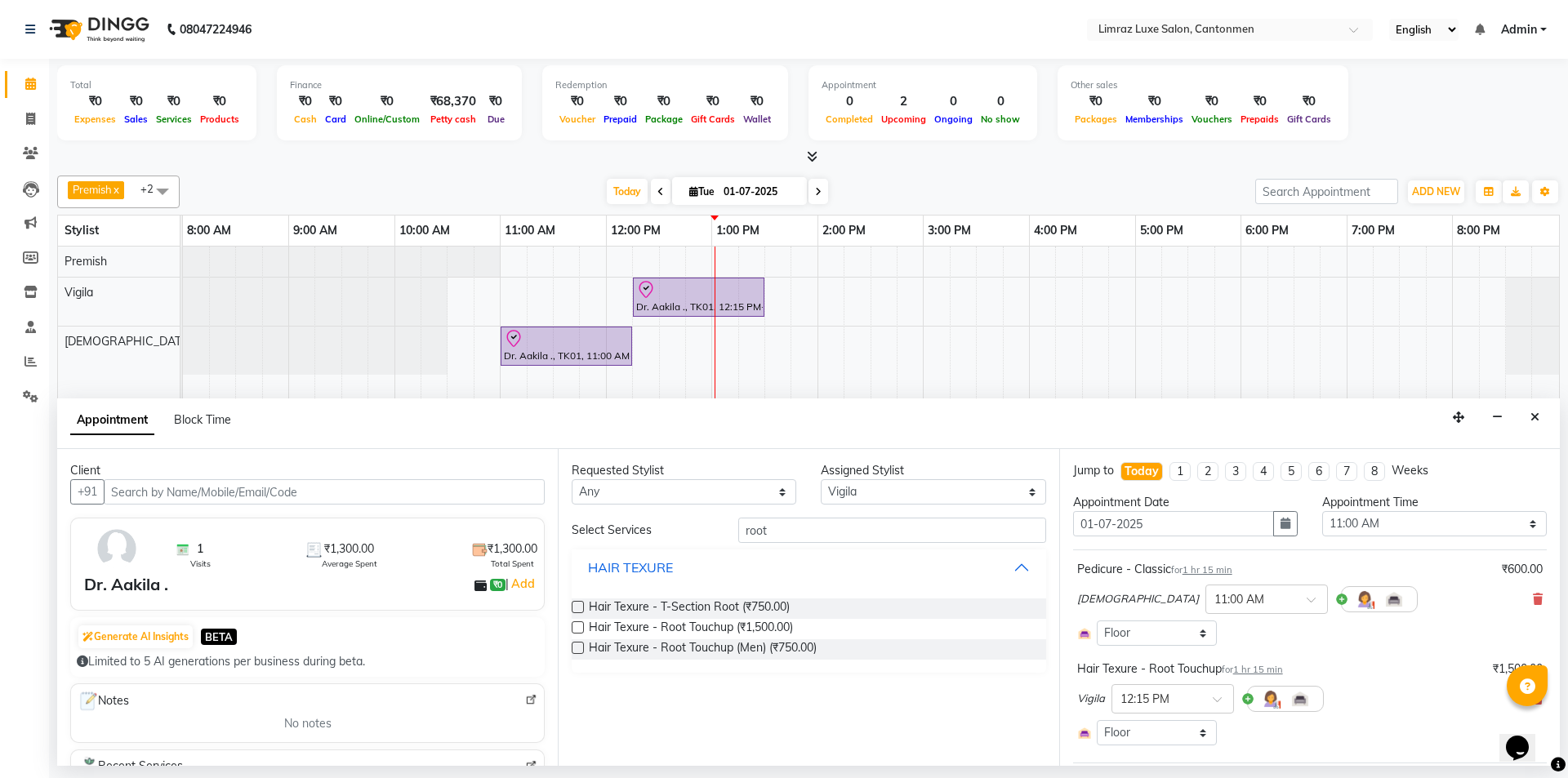 click on "HAIR TEXURE" at bounding box center (808, 567) 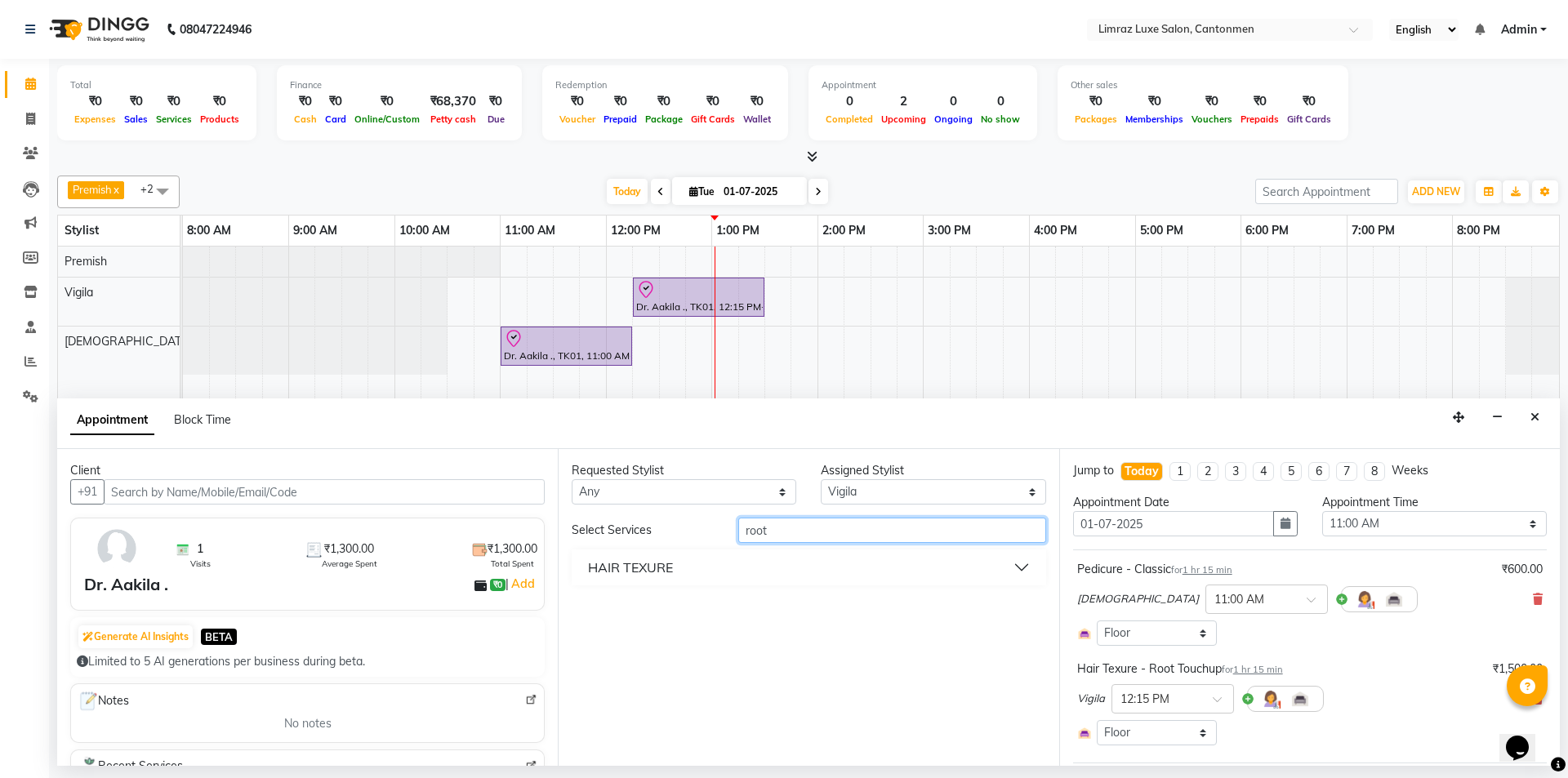 drag, startPoint x: 762, startPoint y: 536, endPoint x: 706, endPoint y: 533, distance: 56.0803 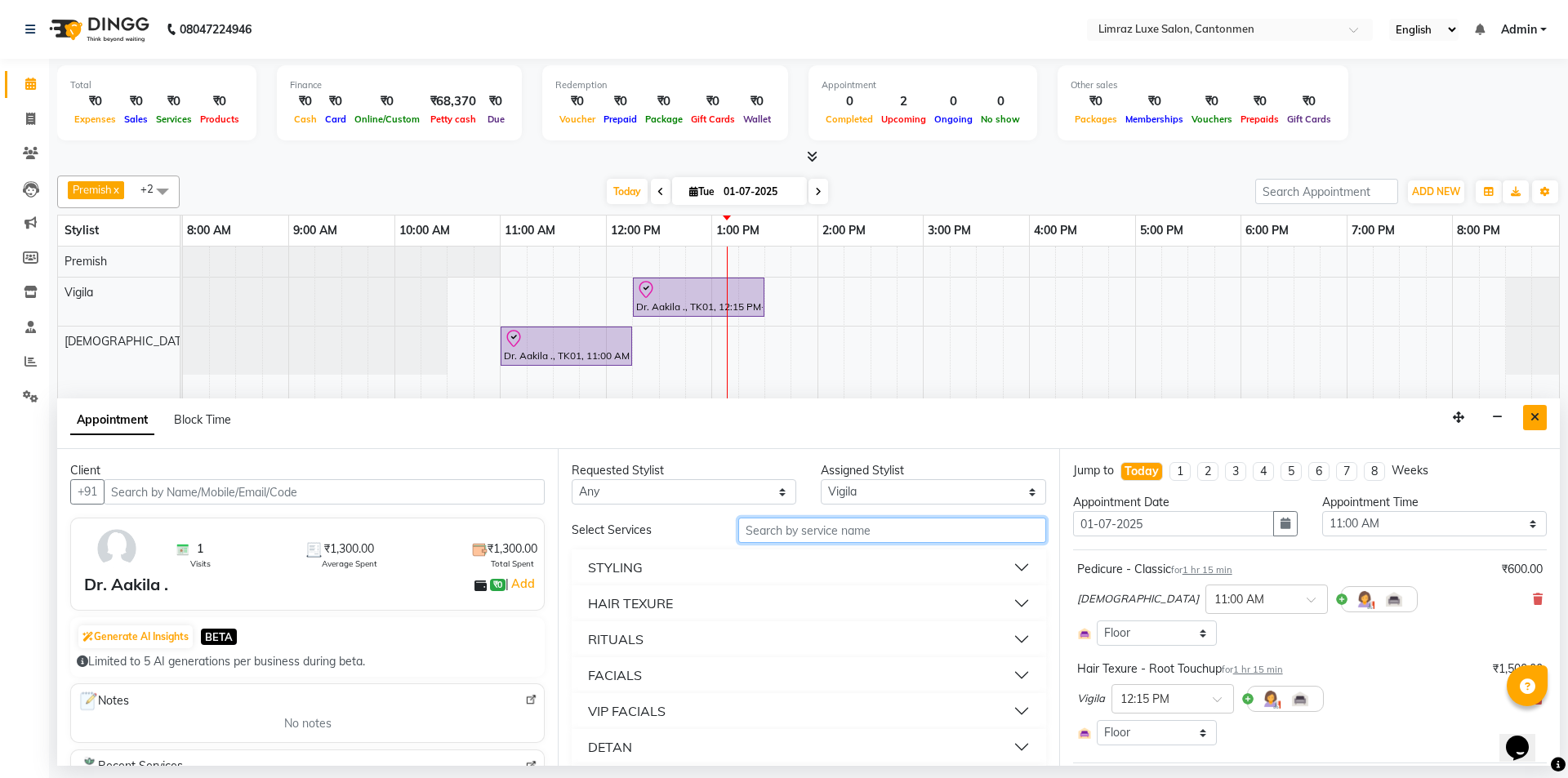 type 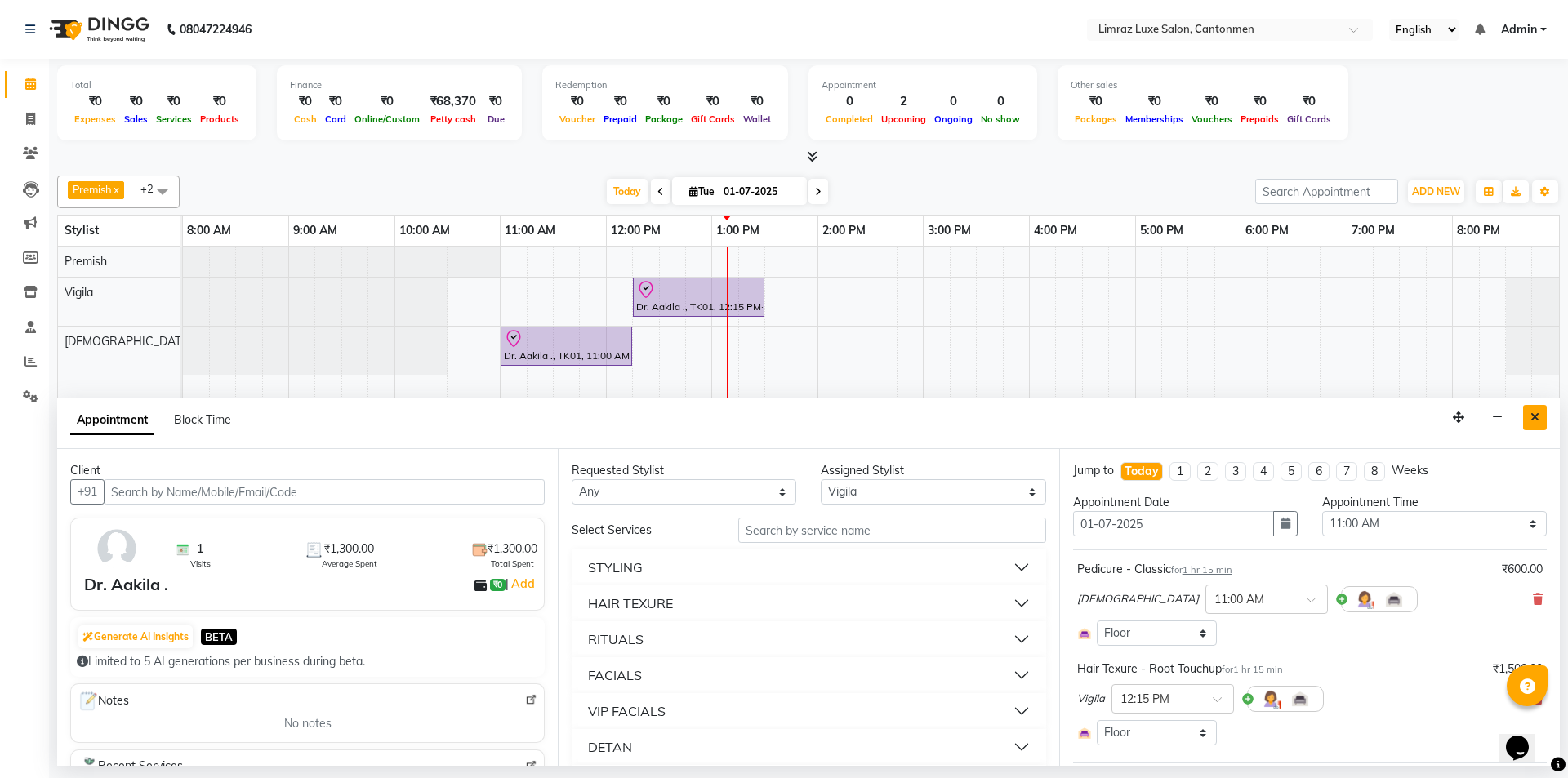 click at bounding box center [1535, 417] 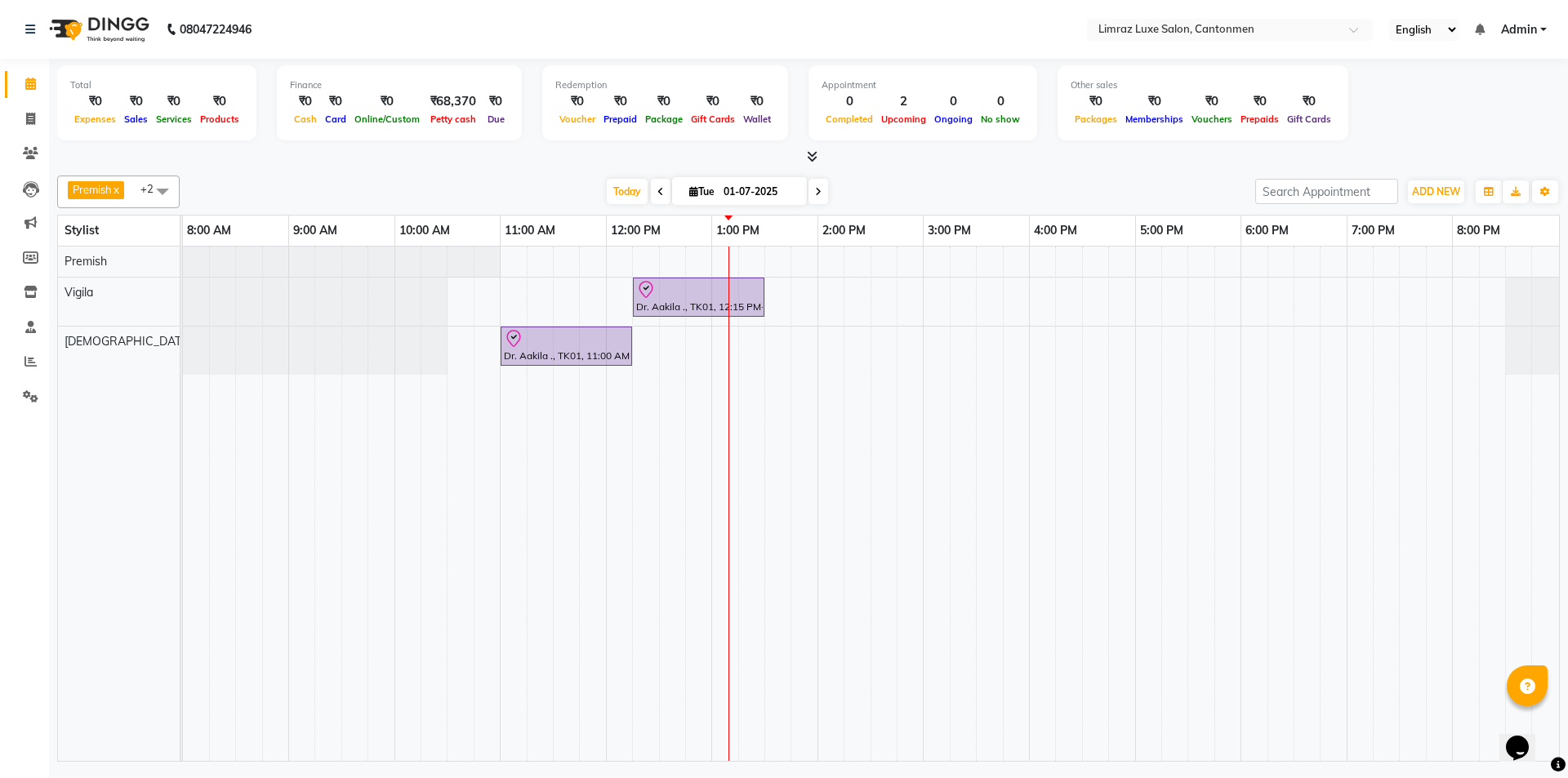 click on "[DATE]  [DATE]" at bounding box center [717, 192] 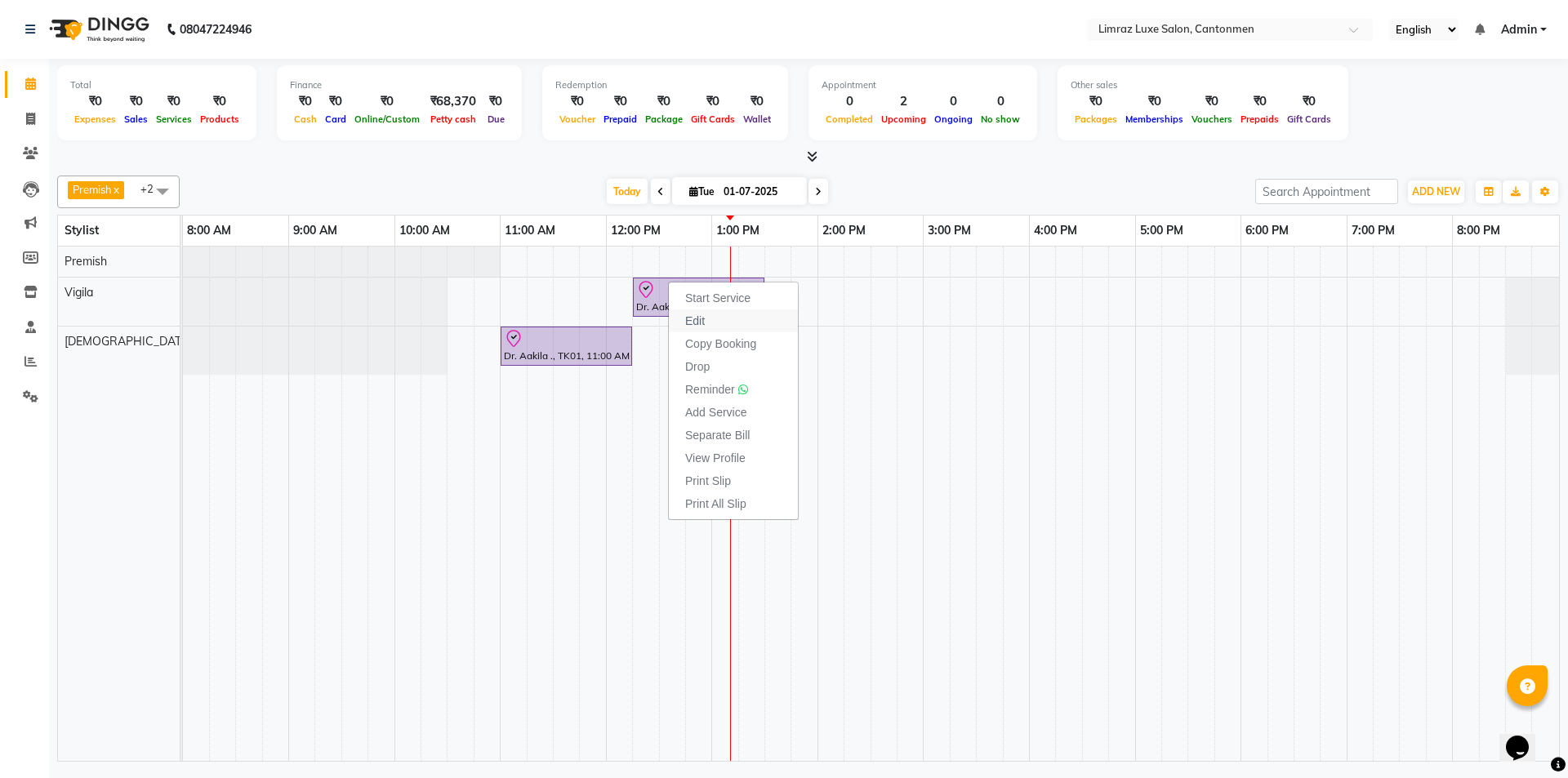 click on "Edit" at bounding box center [733, 321] 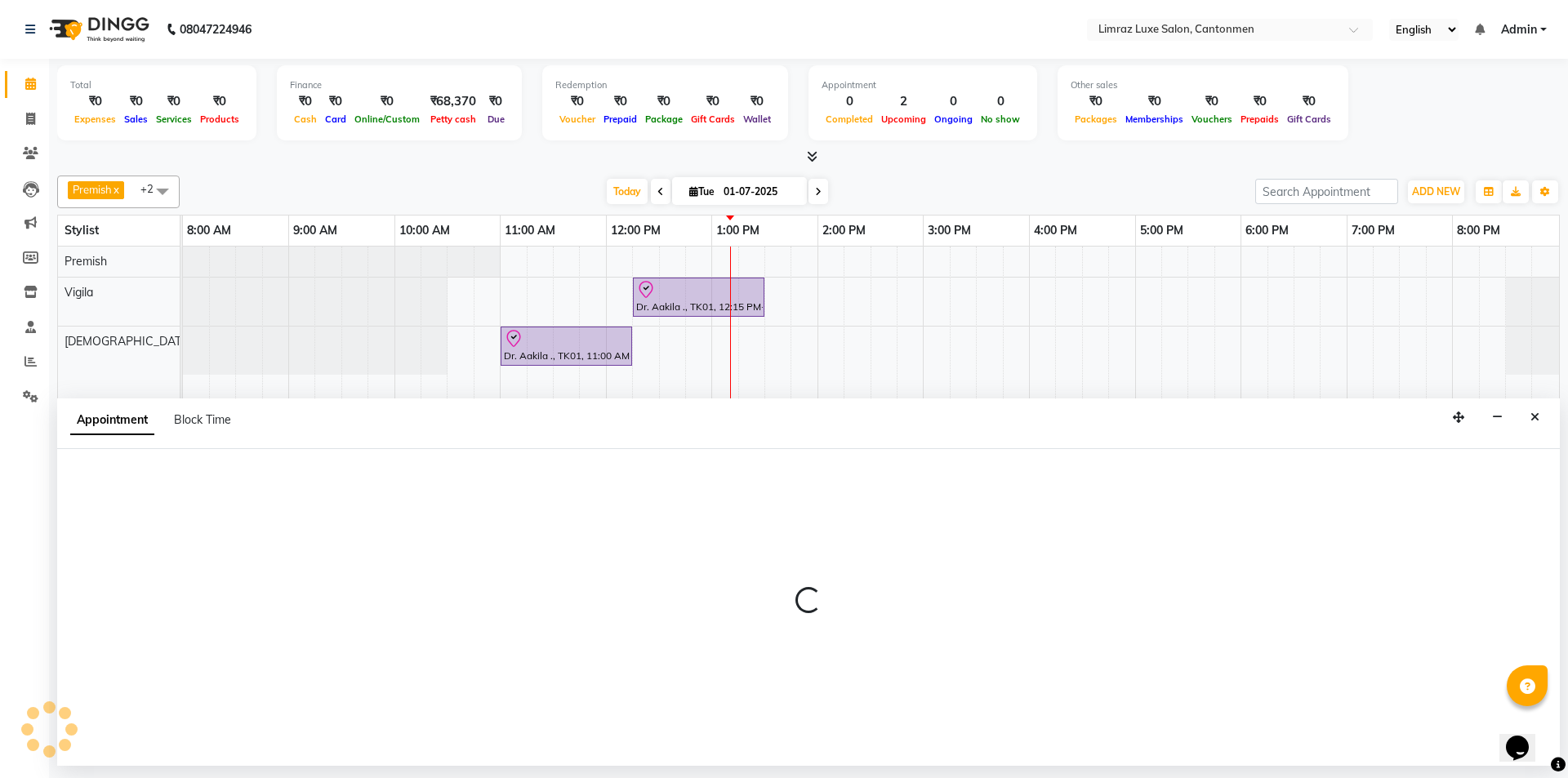 select on "check-in" 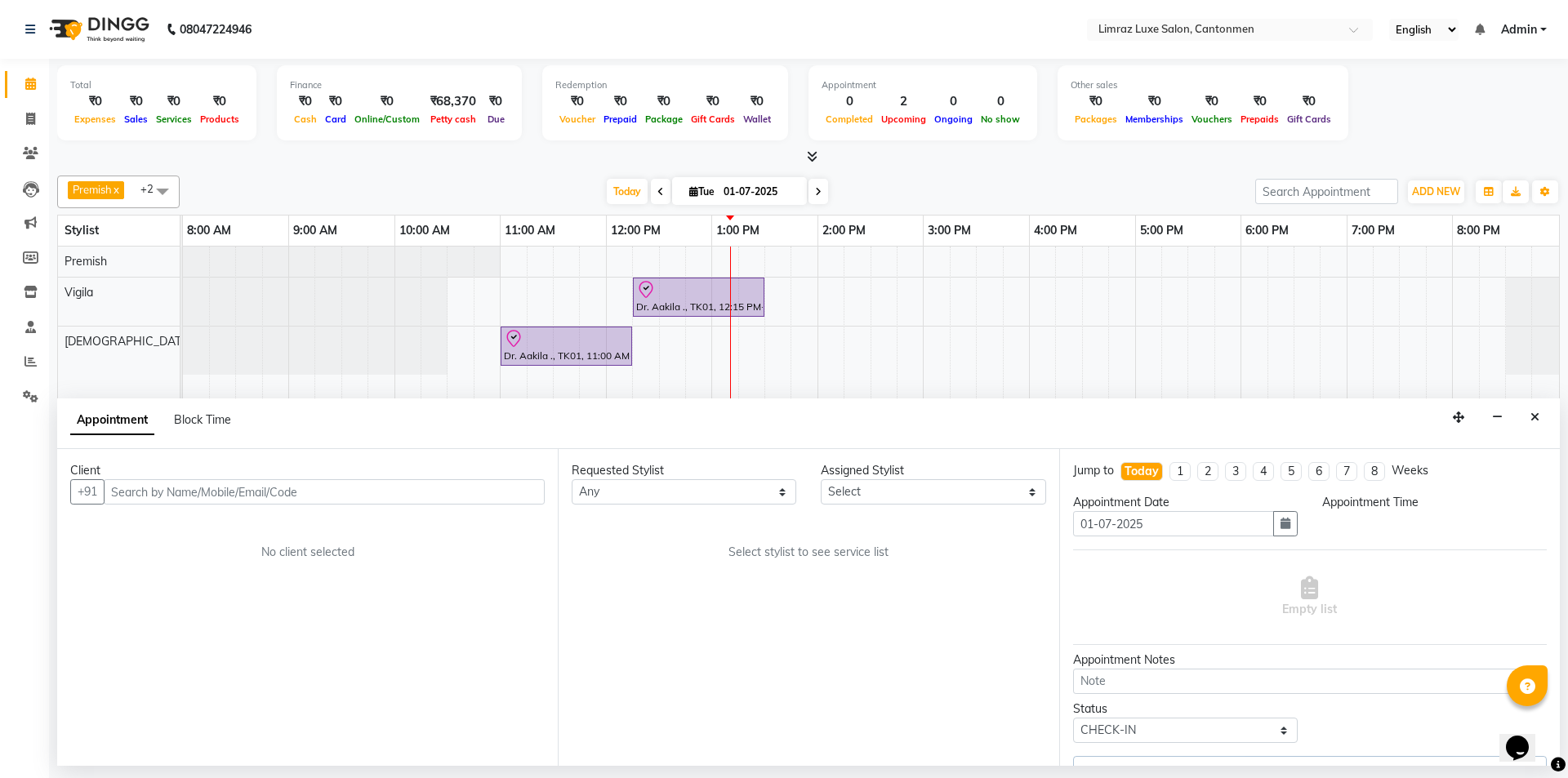 select on "63046" 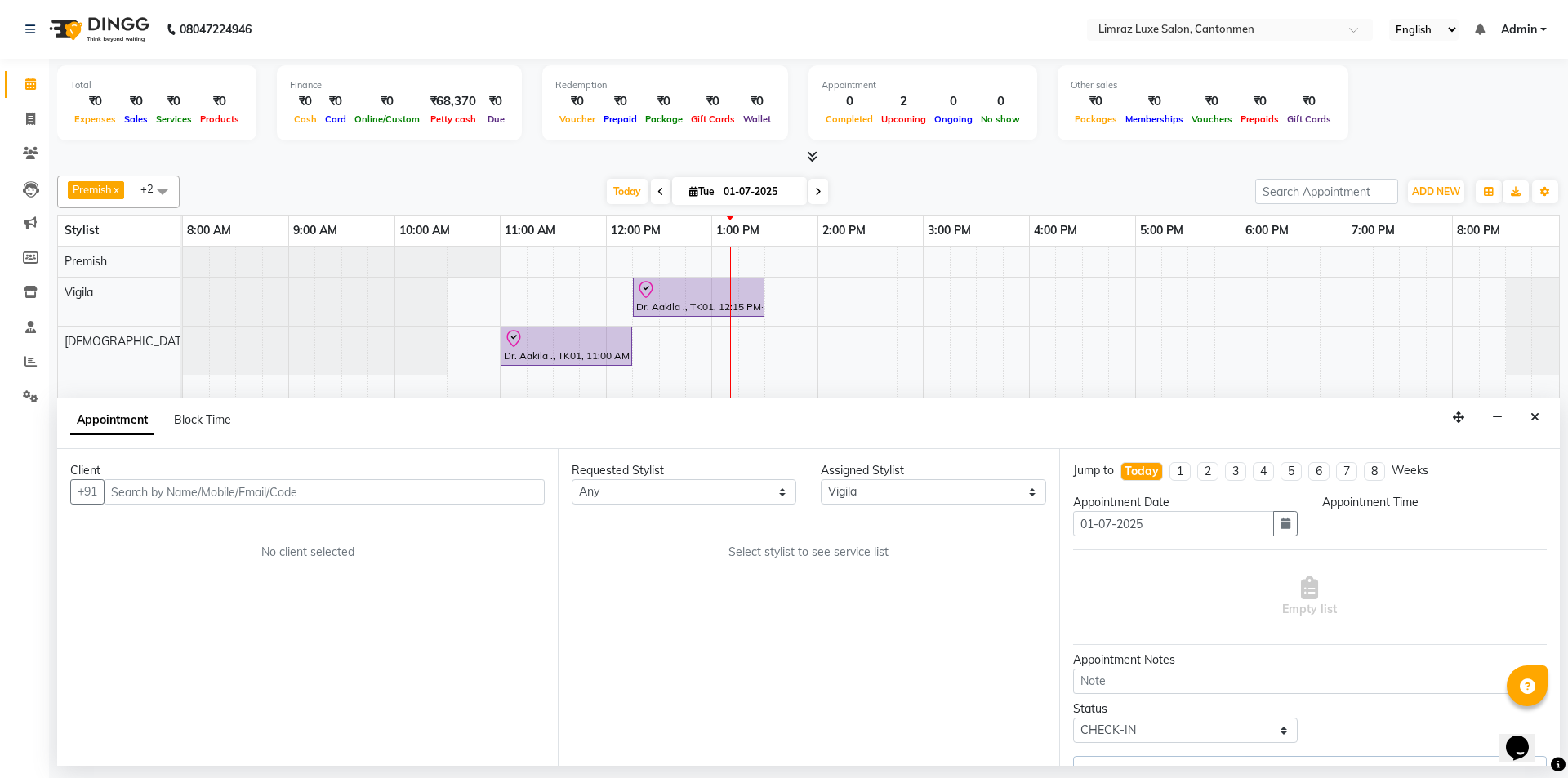 select on "660" 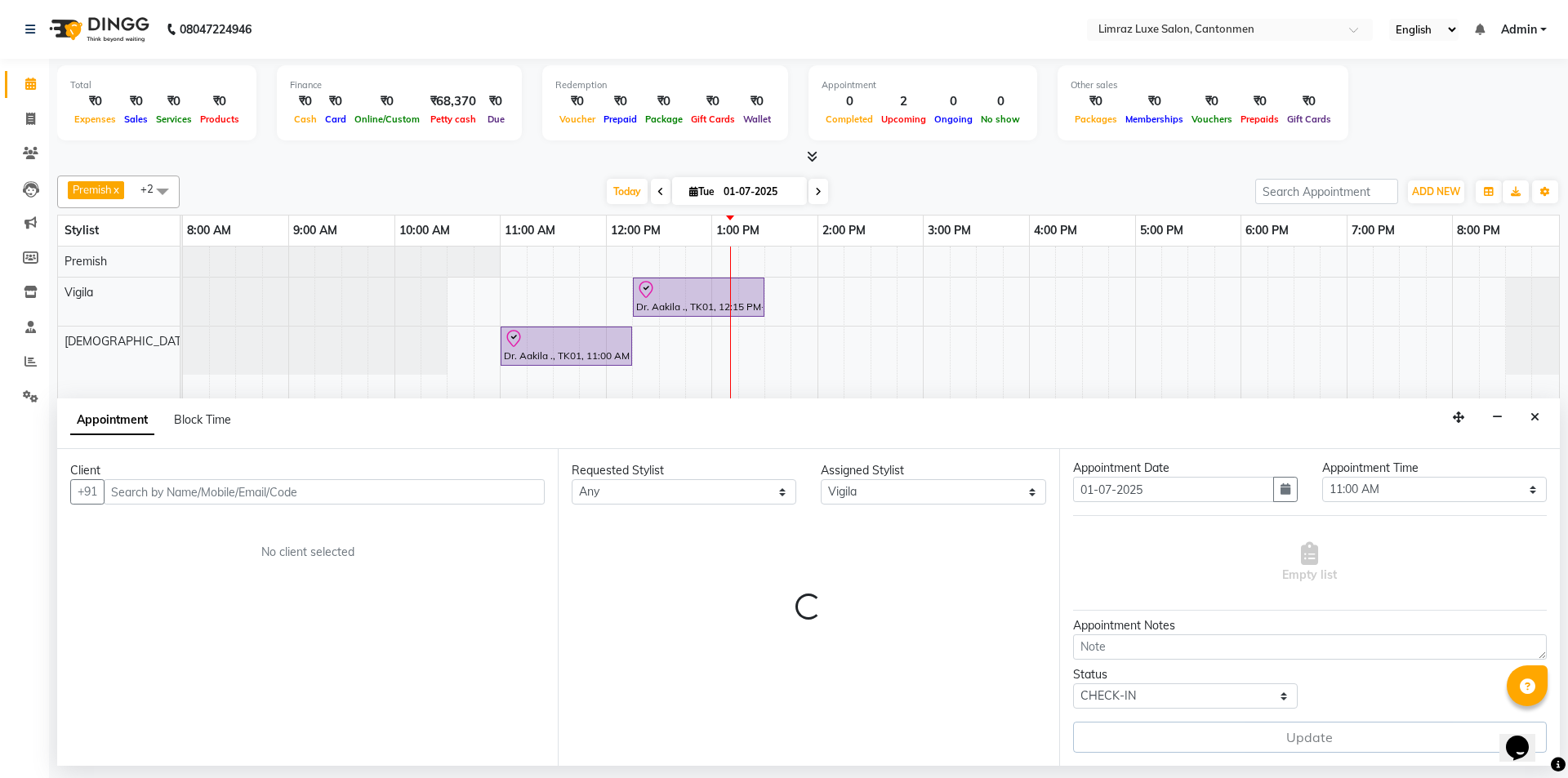 select on "3643" 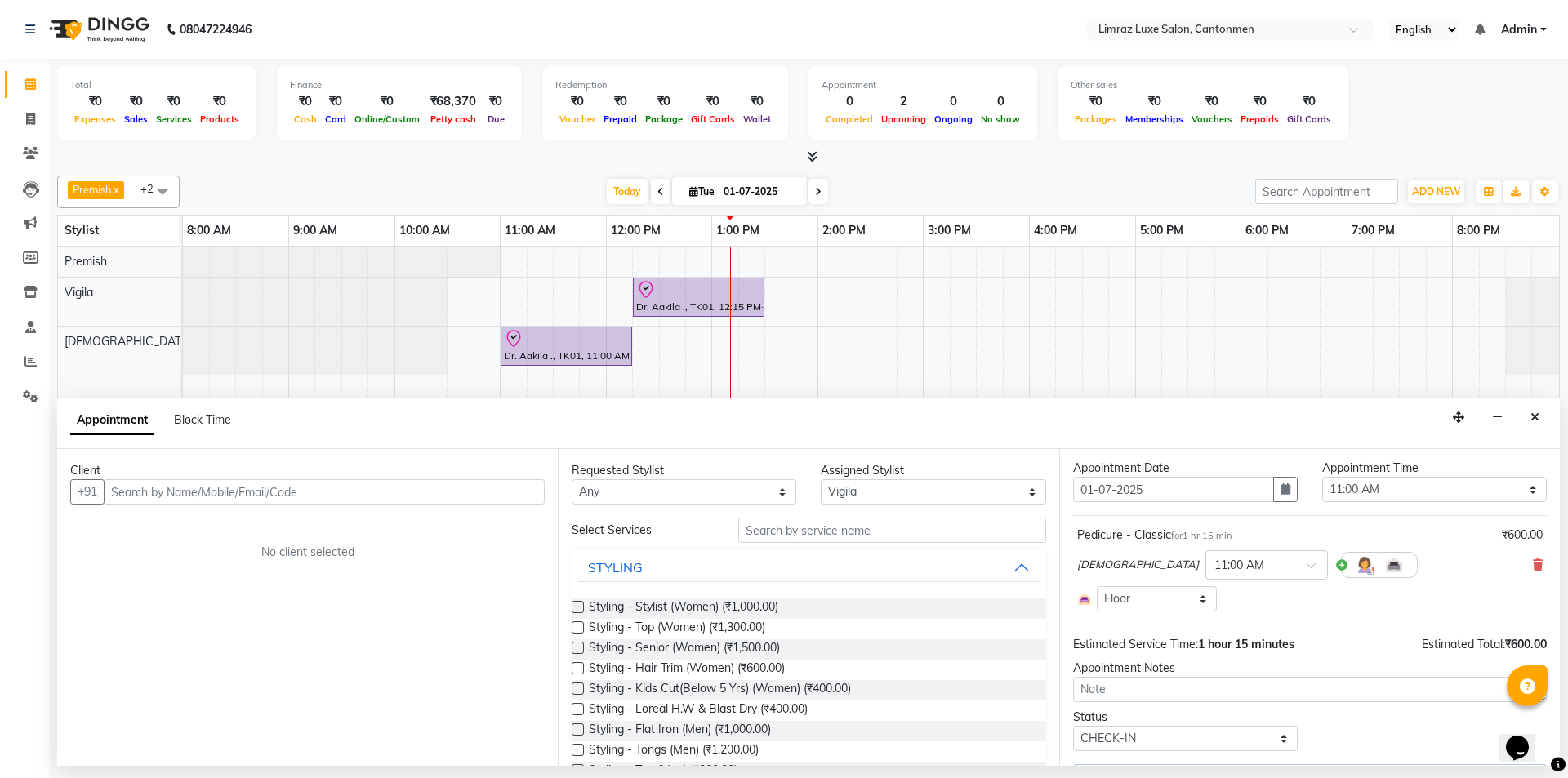 scroll, scrollTop: 77, scrollLeft: 0, axis: vertical 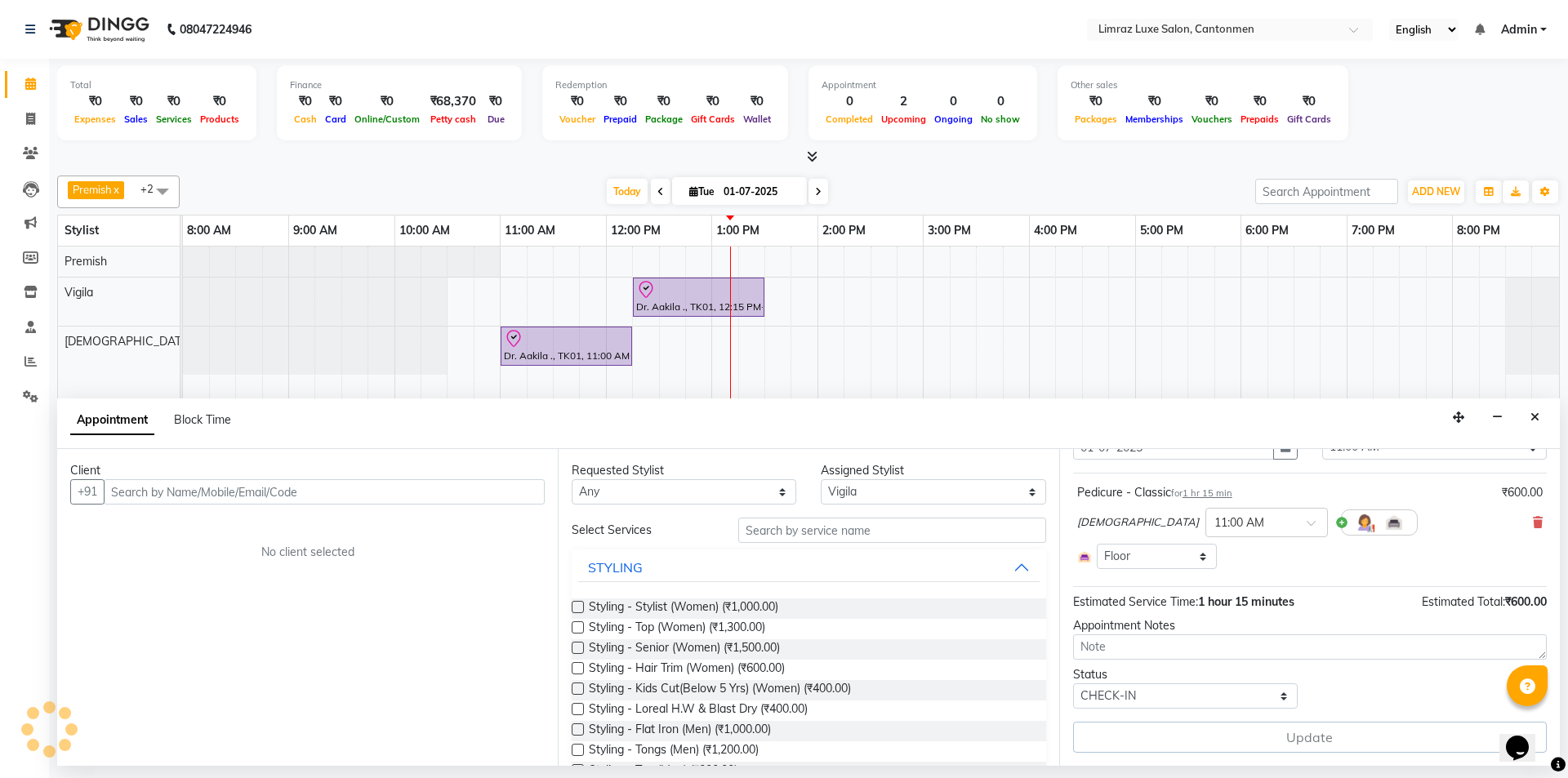 select on "3643" 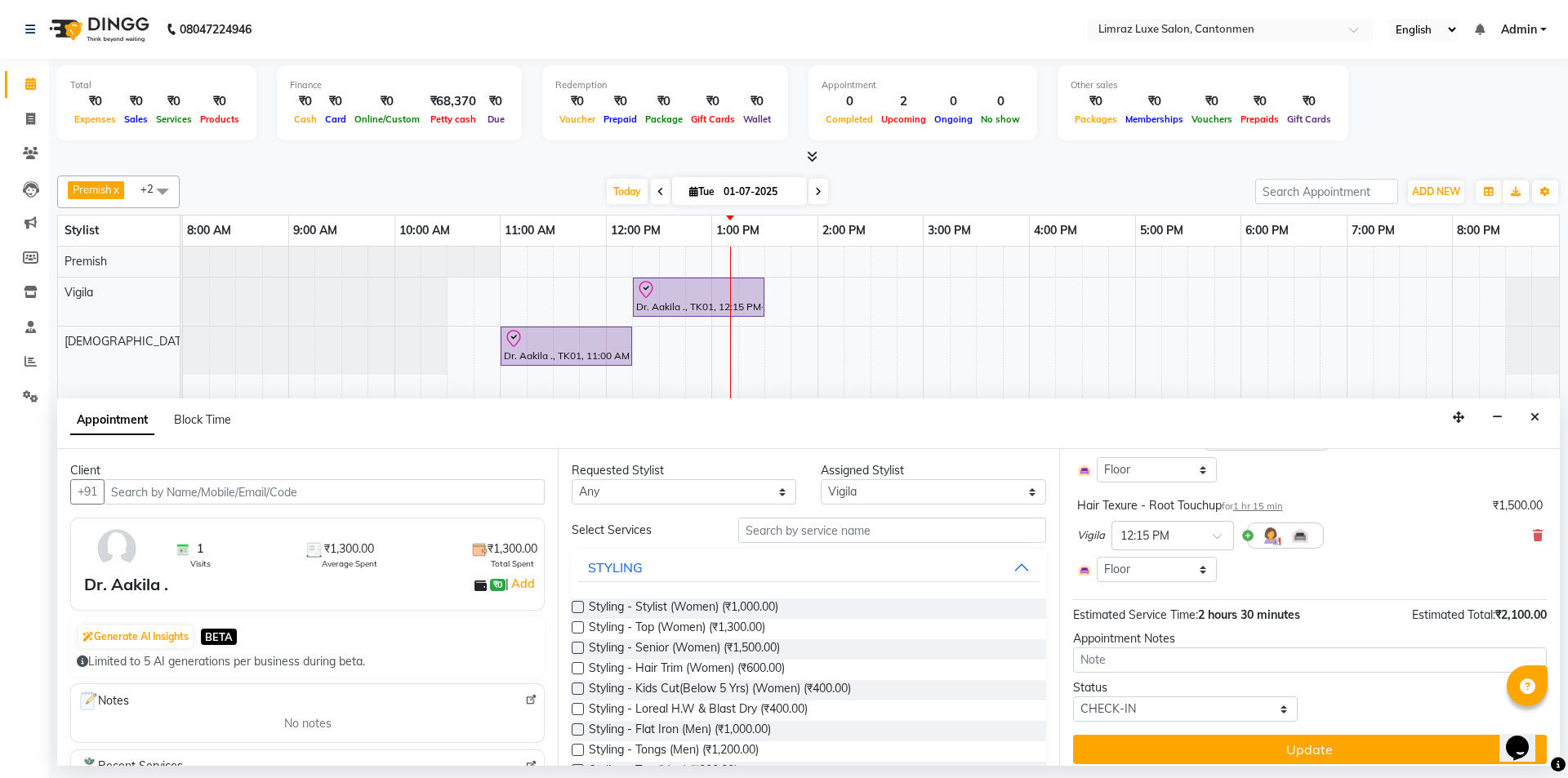 scroll, scrollTop: 175, scrollLeft: 0, axis: vertical 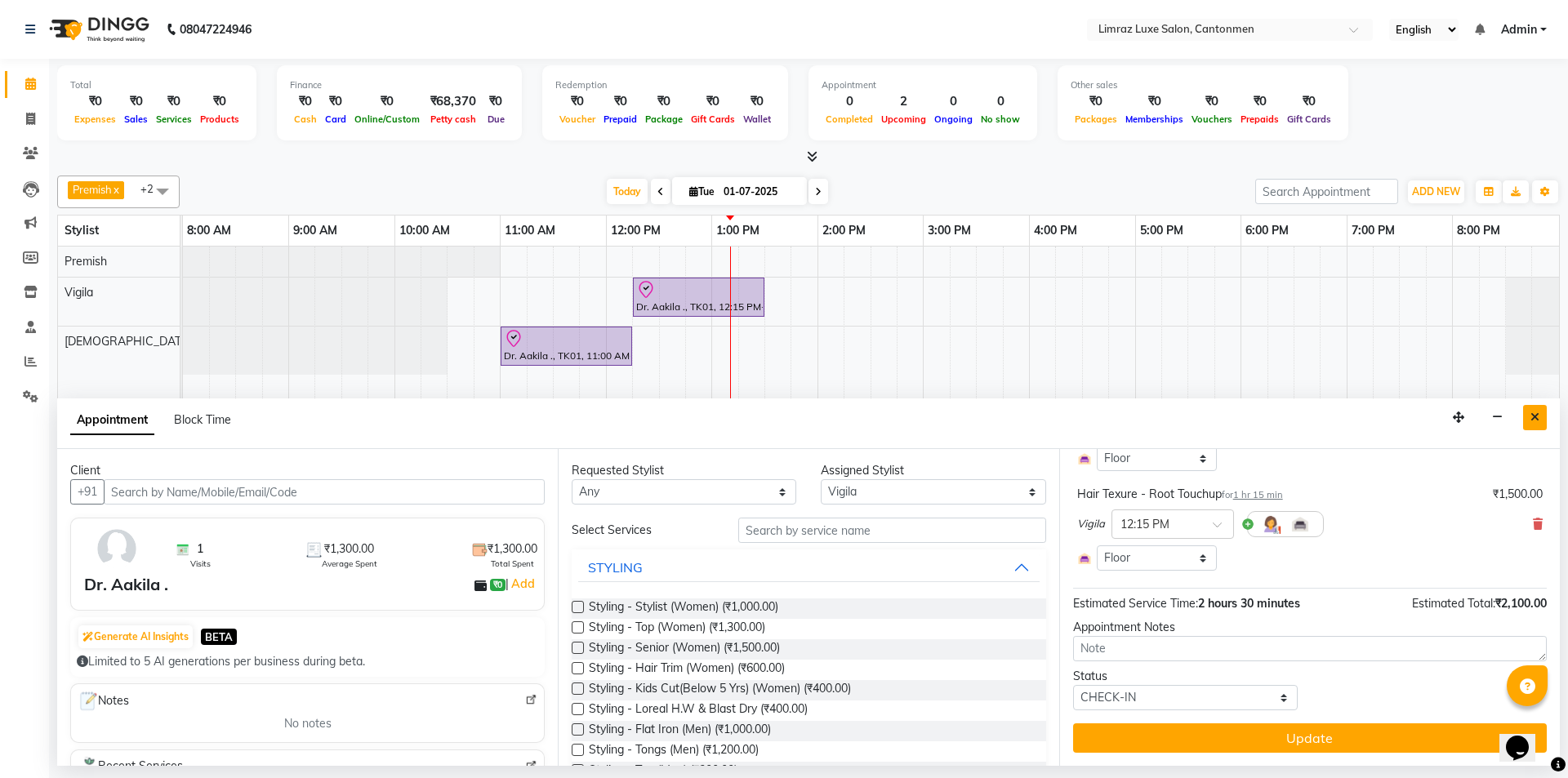 drag, startPoint x: 1525, startPoint y: 411, endPoint x: 1534, endPoint y: 413, distance: 9.21954 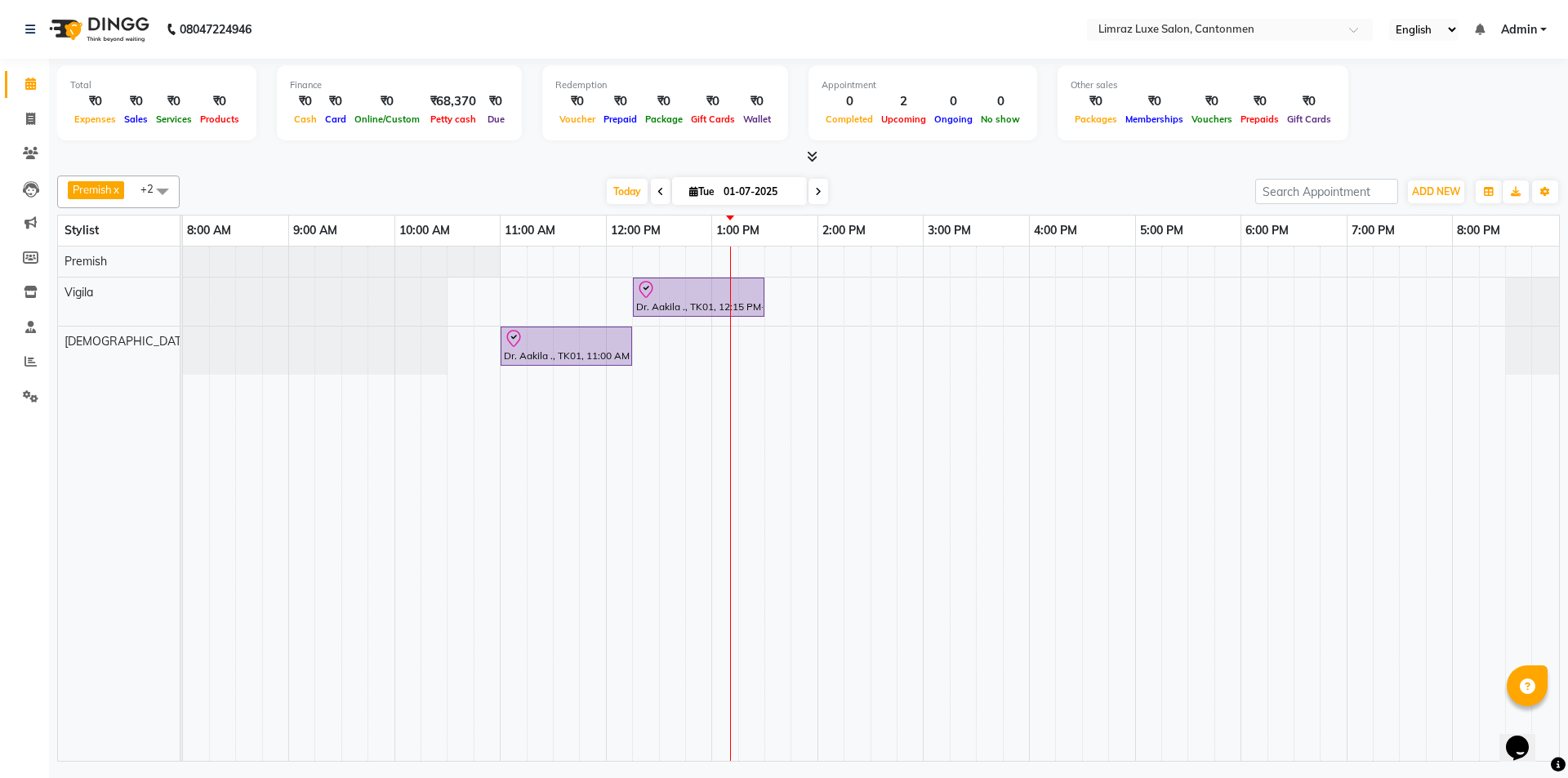 click on "[DATE]  [DATE]" at bounding box center [717, 192] 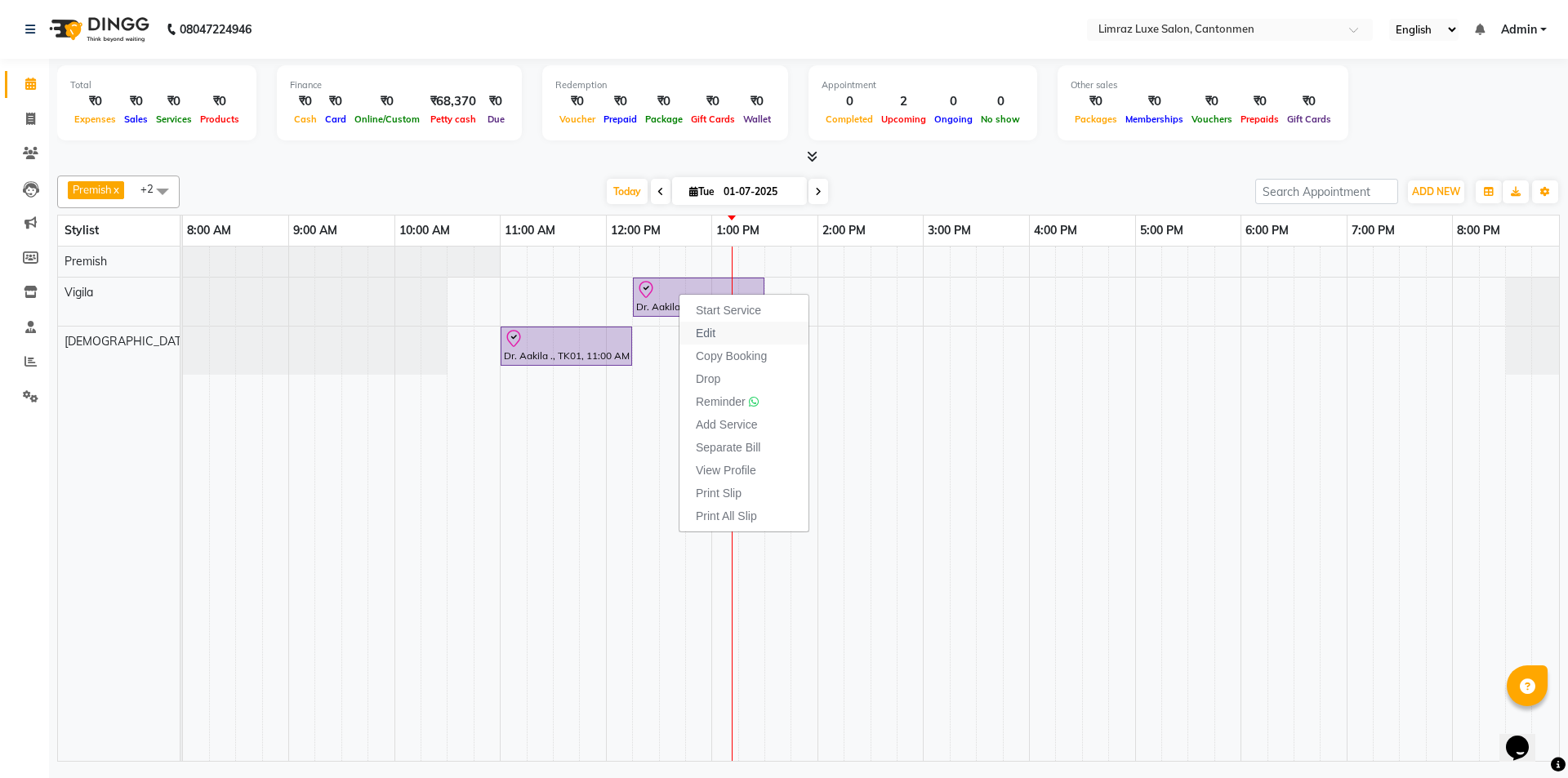 click on "Edit" at bounding box center [706, 333] 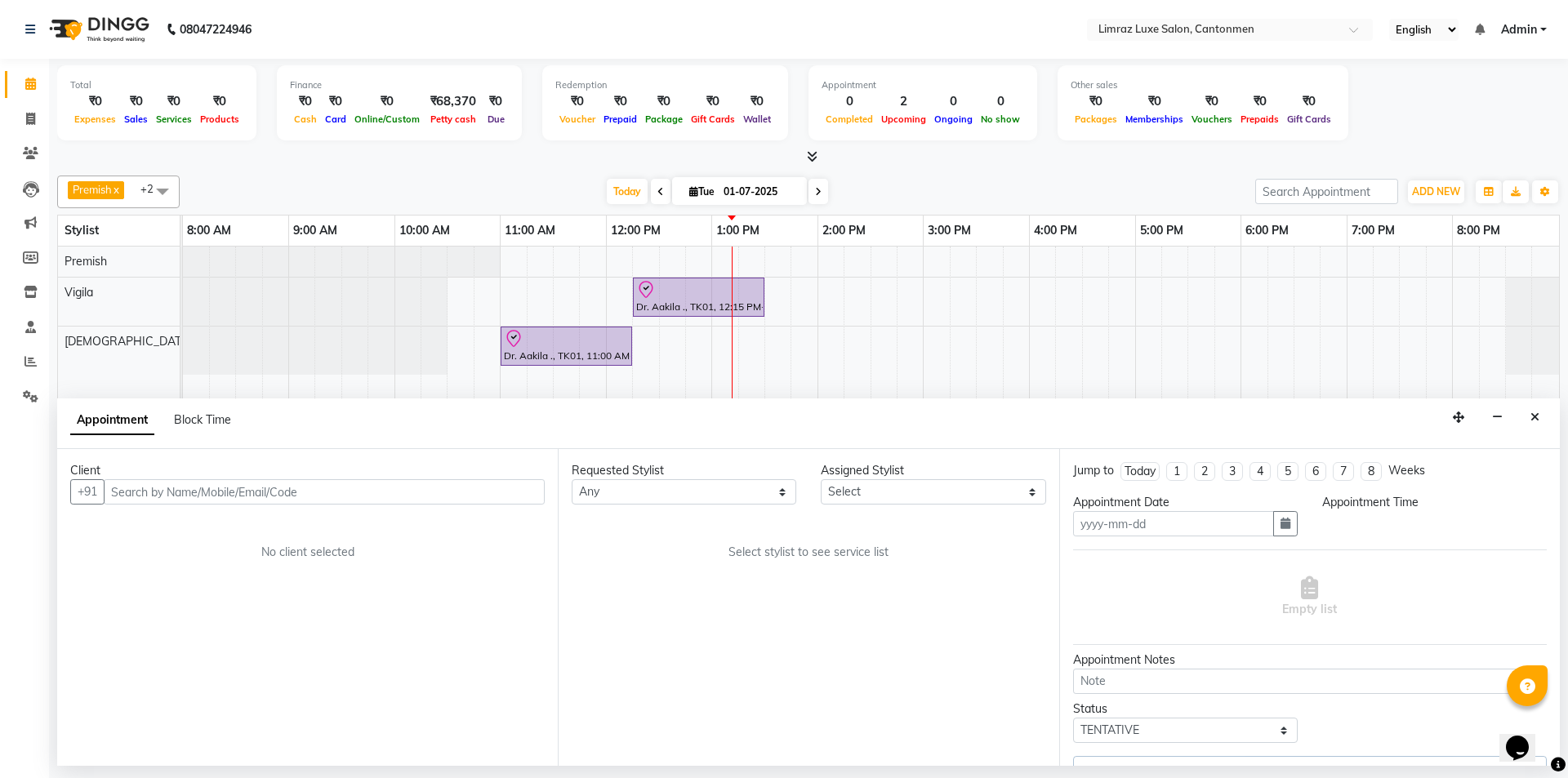 type on "01-07-2025" 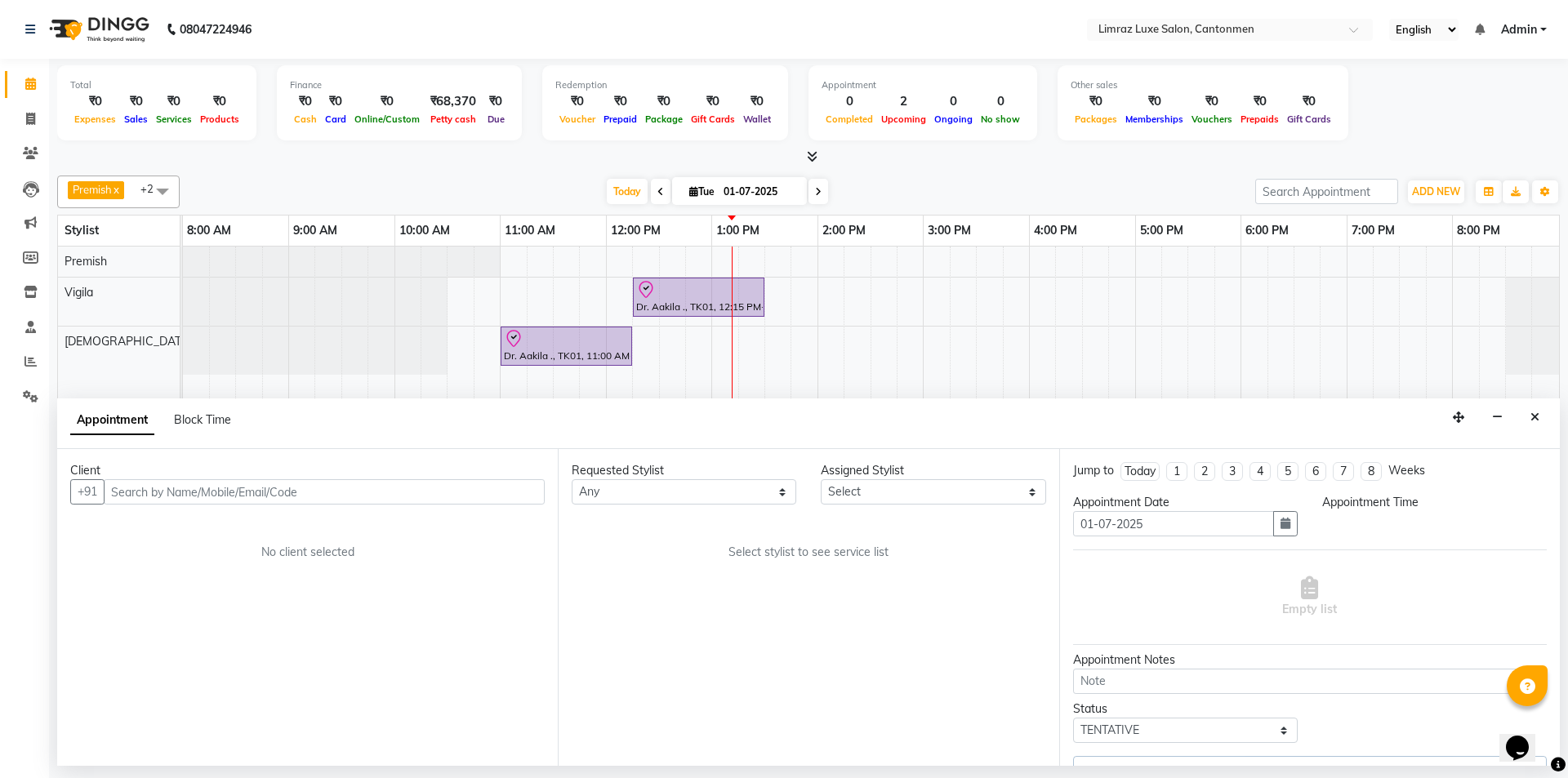 select on "check-in" 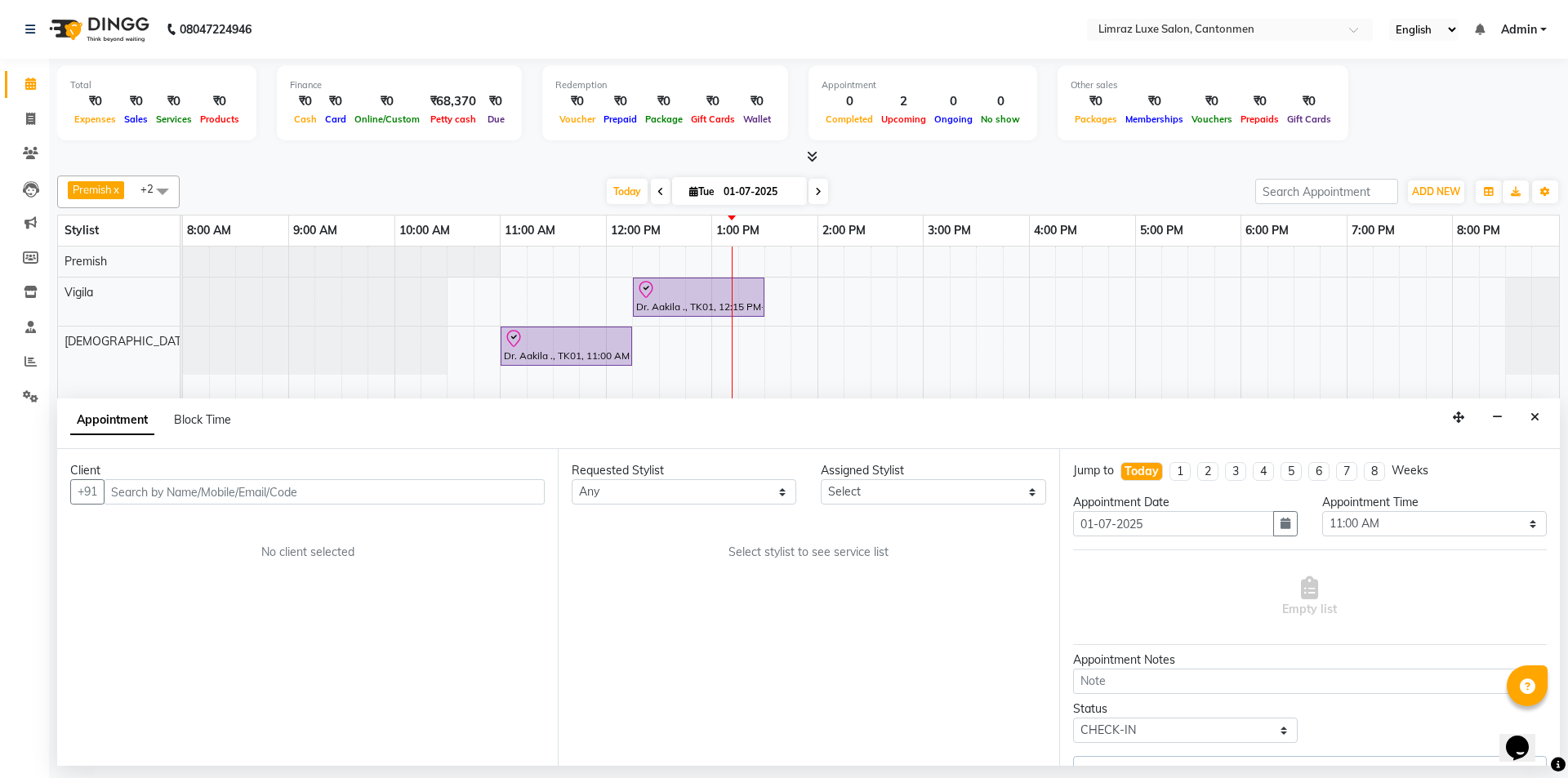 select on "63046" 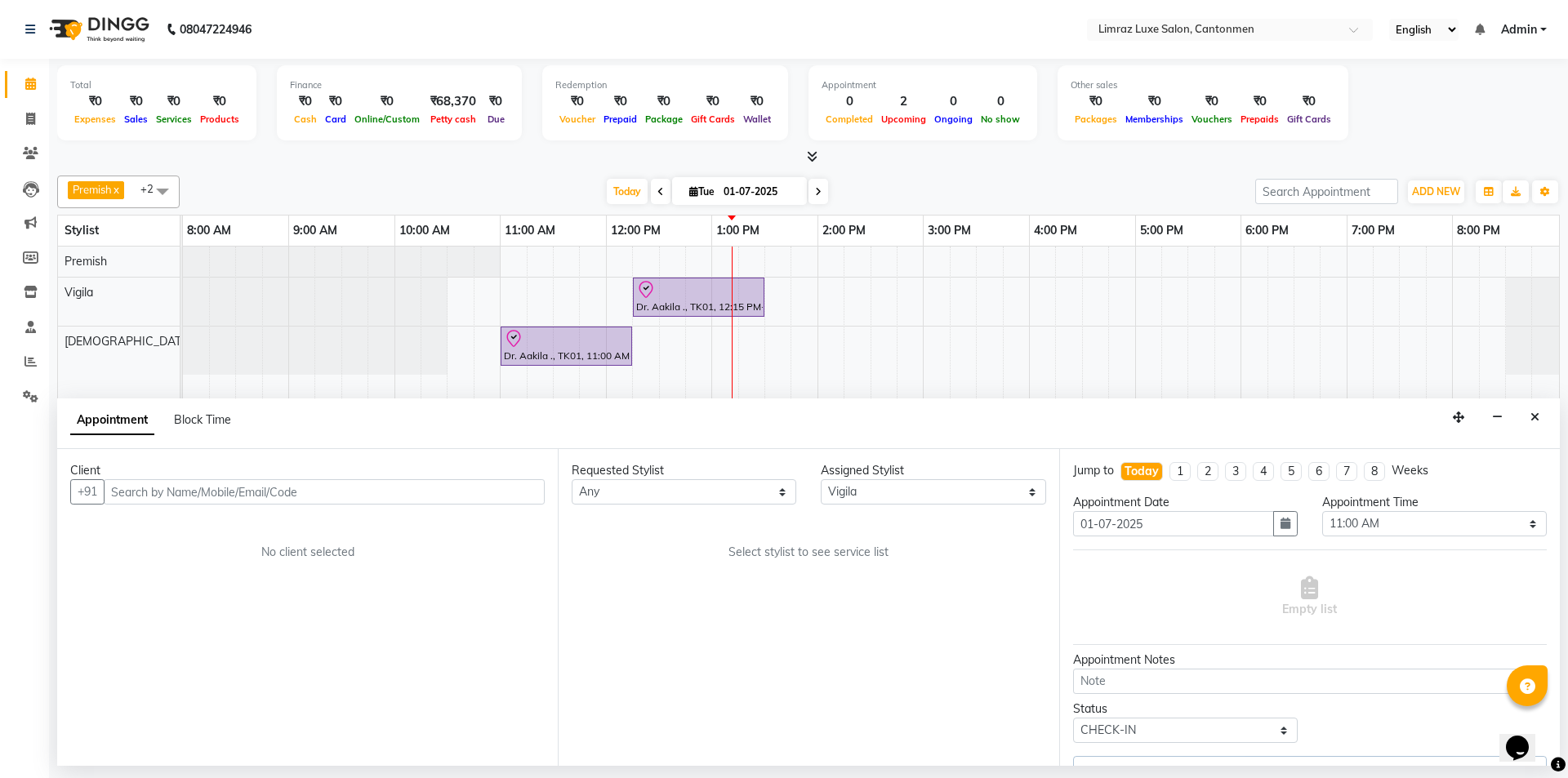 select on "3643" 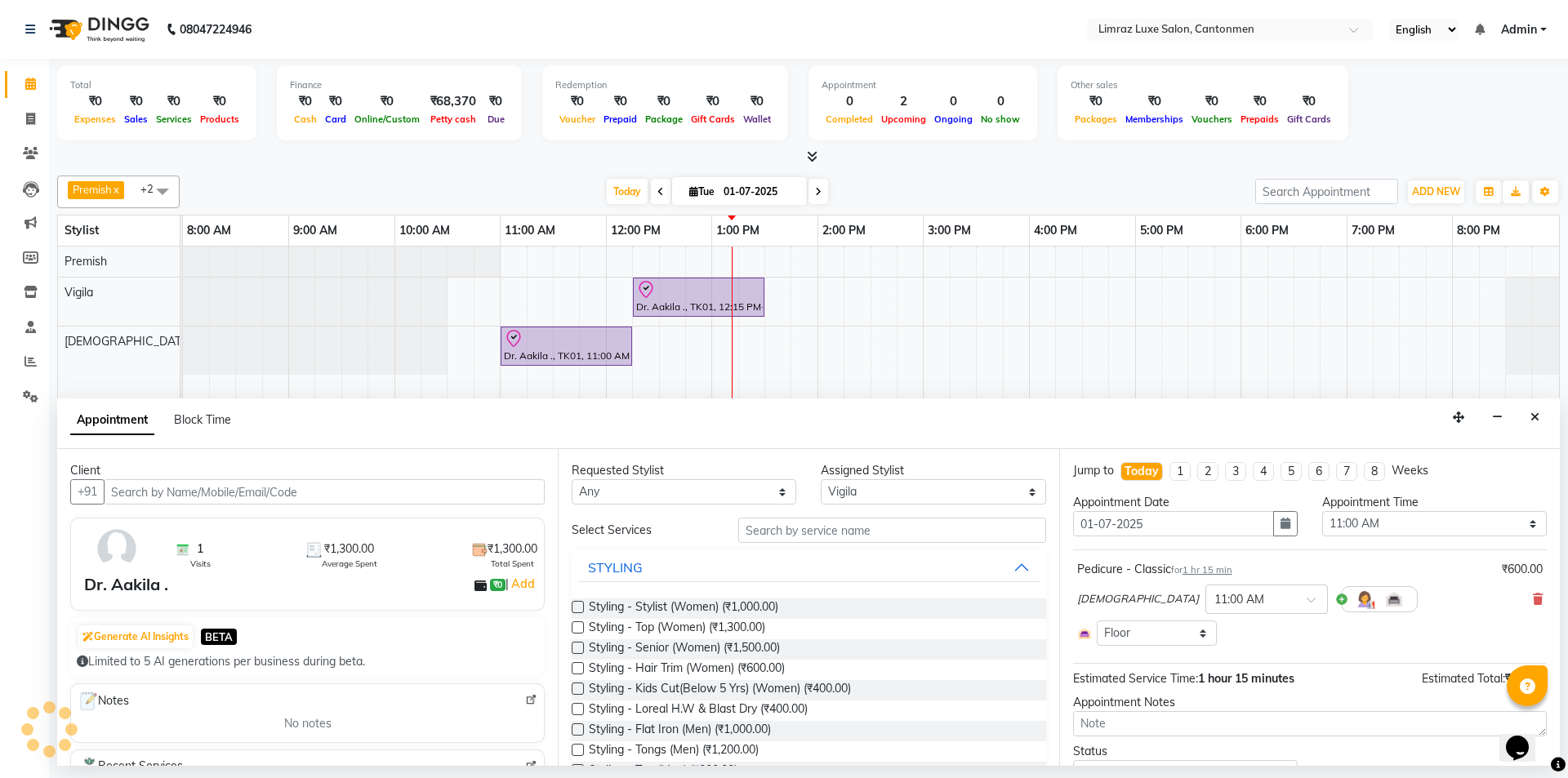 select on "3643" 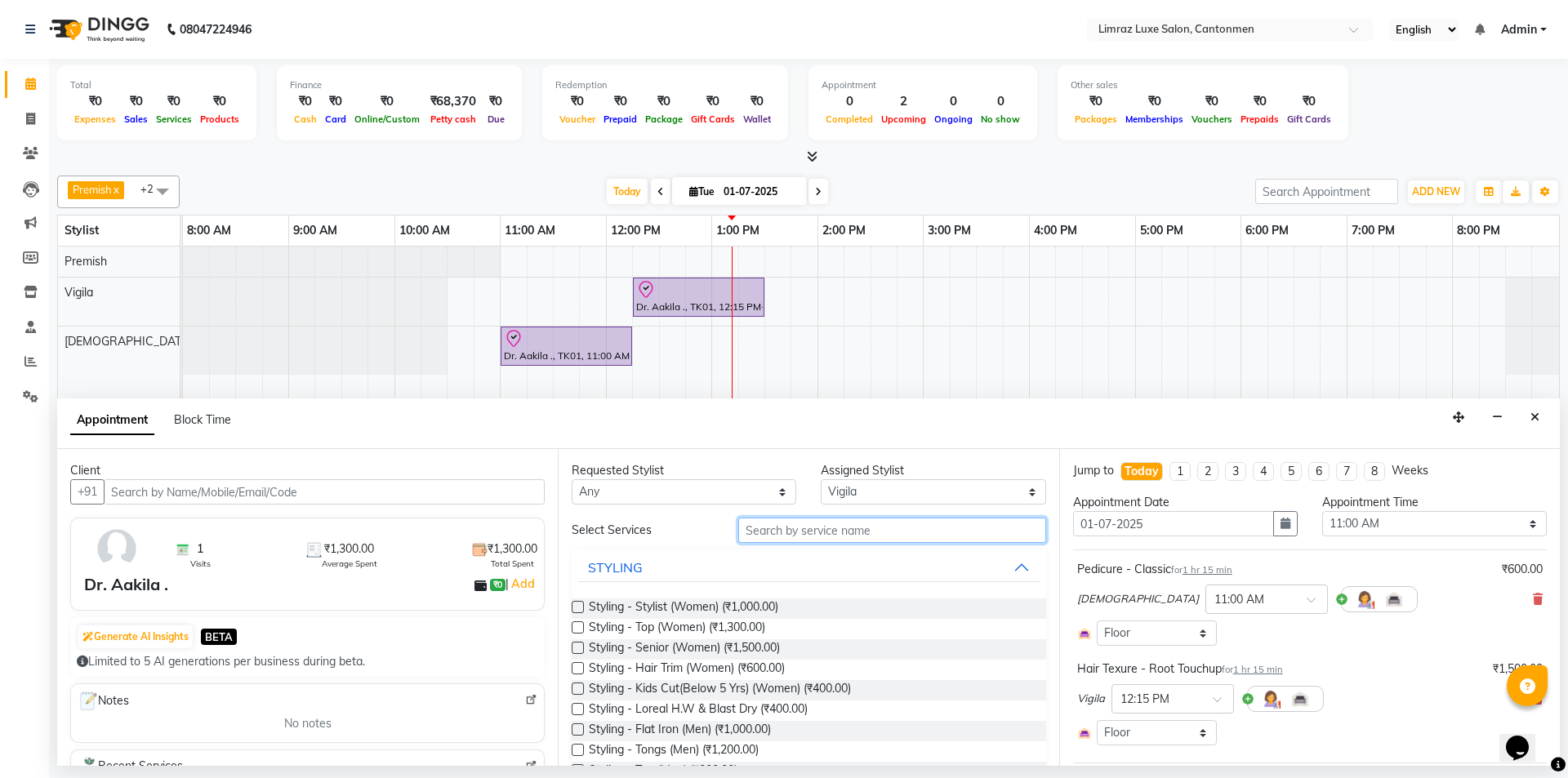 click at bounding box center [892, 530] 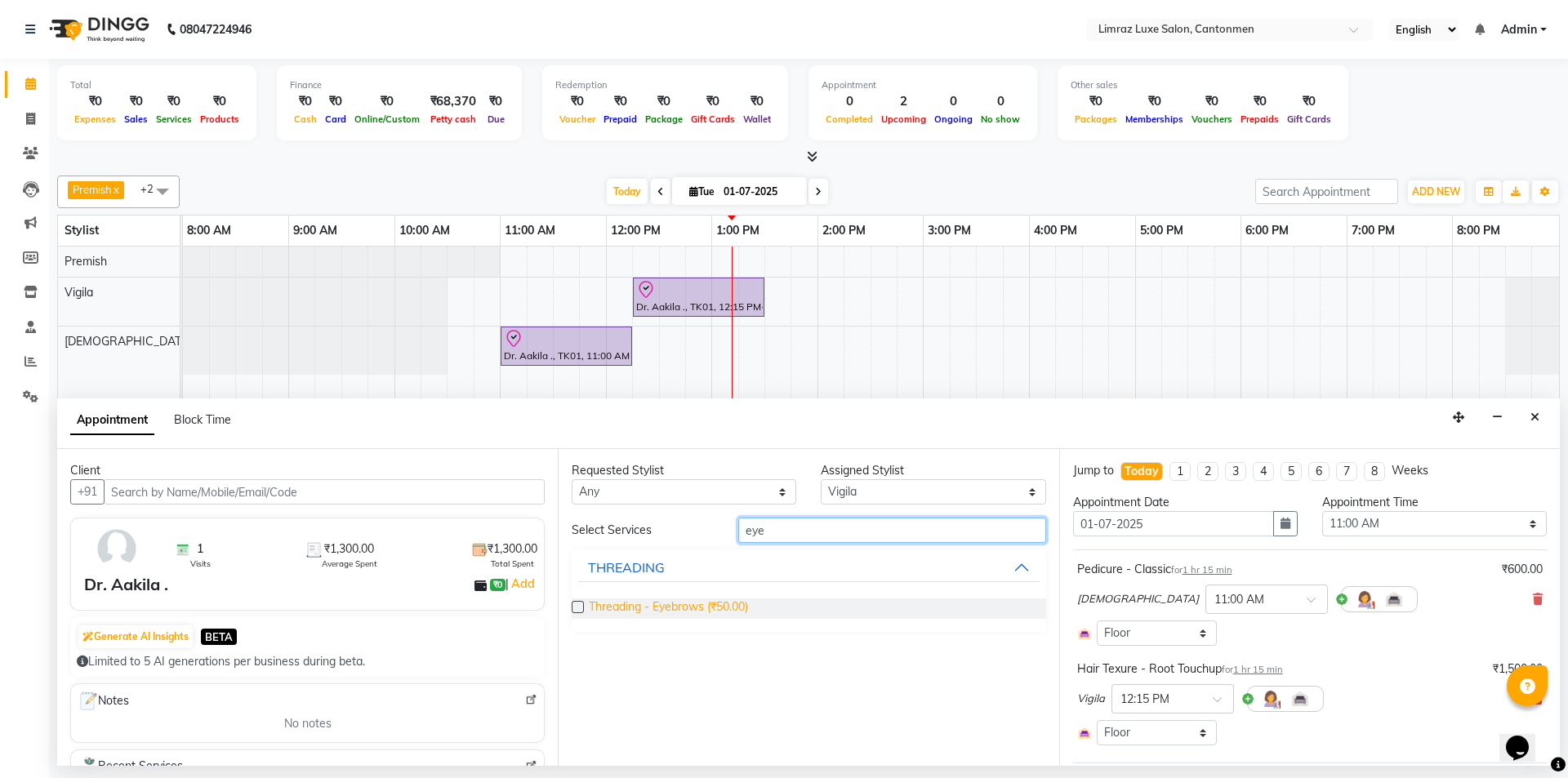 type on "eye" 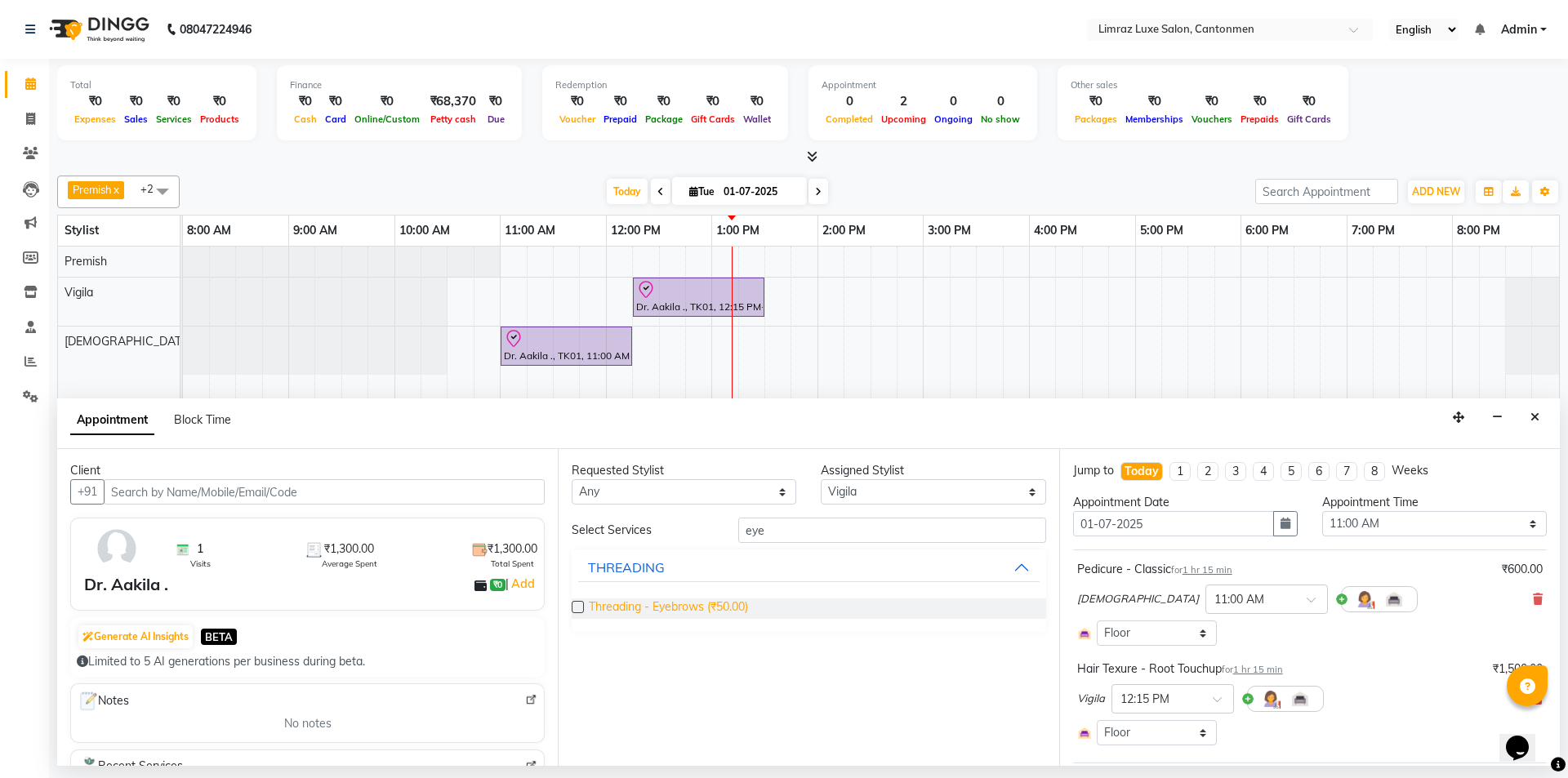 click on "Threading - Eyebrows (₹50.00)" at bounding box center [668, 608] 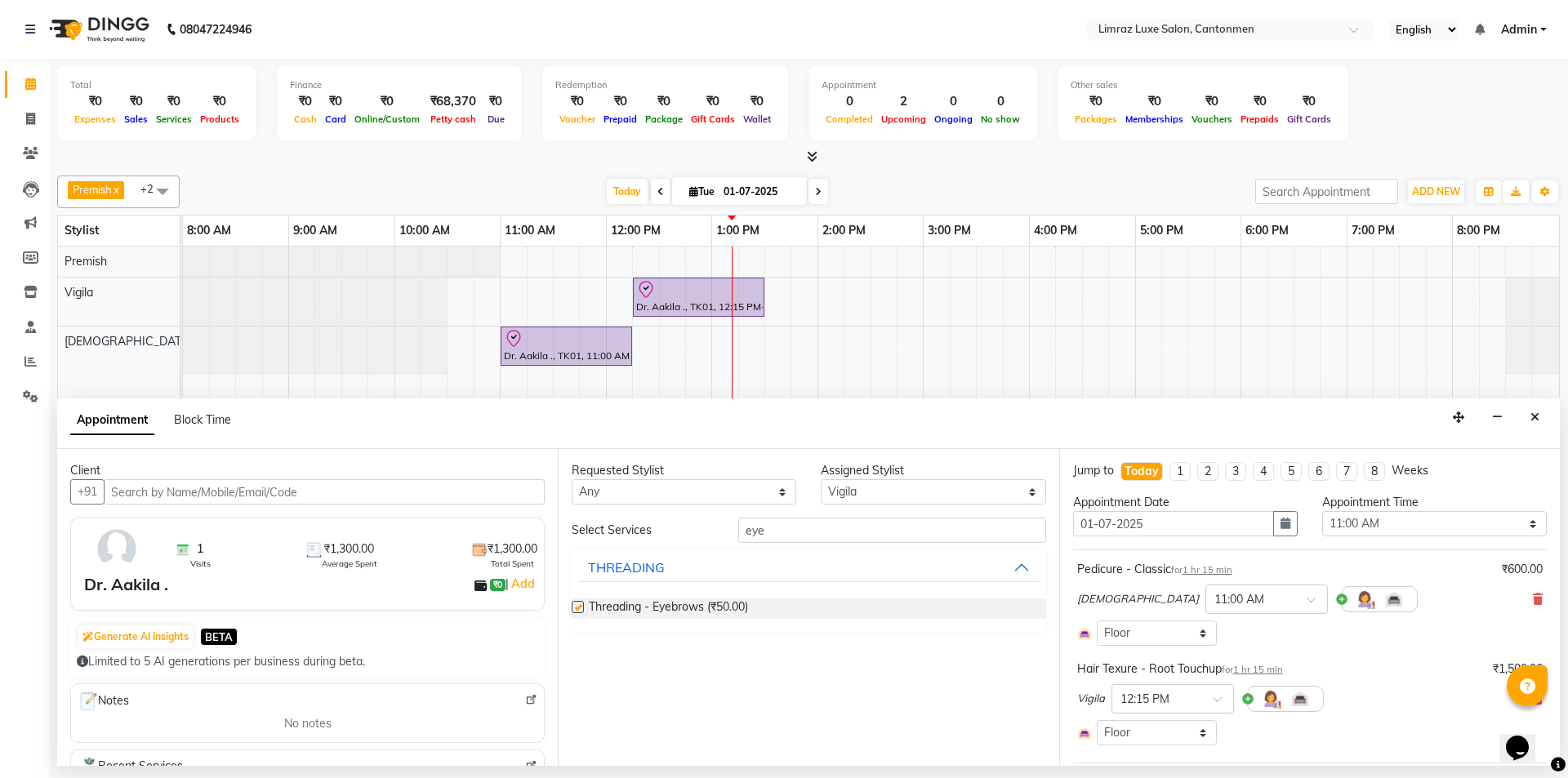 checkbox on "false" 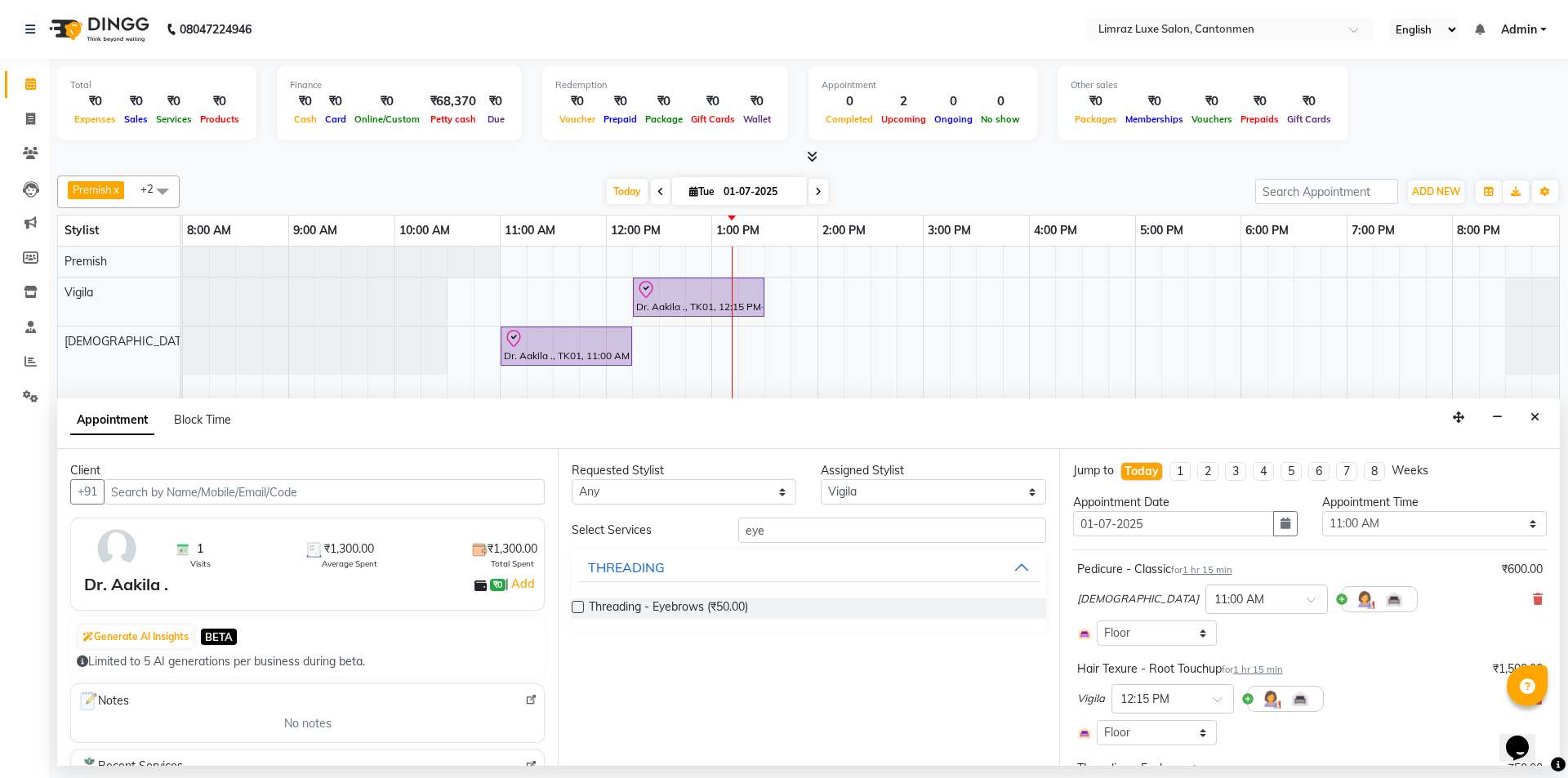 scroll, scrollTop: 249, scrollLeft: 0, axis: vertical 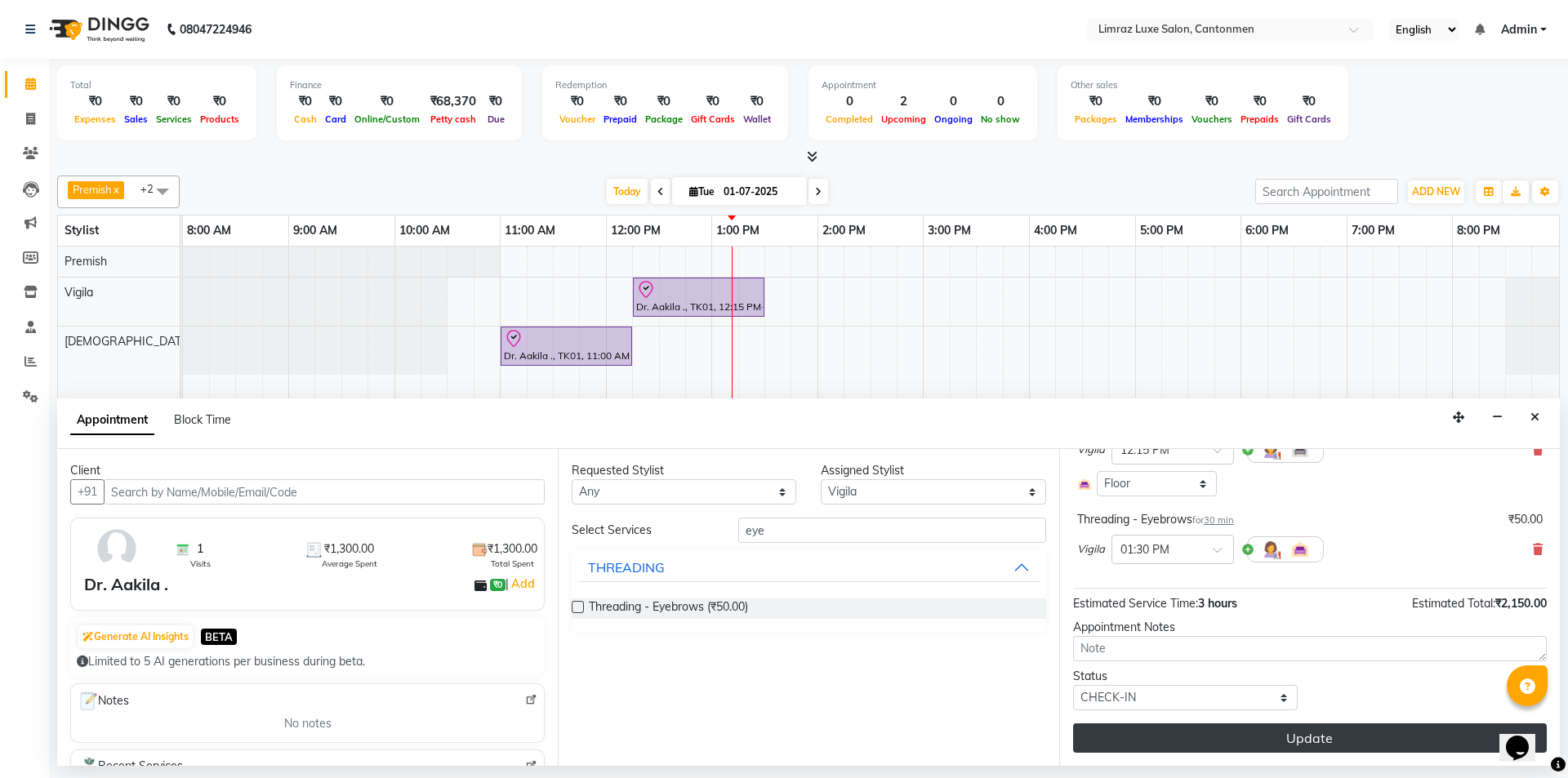 click on "Update" at bounding box center [1310, 738] 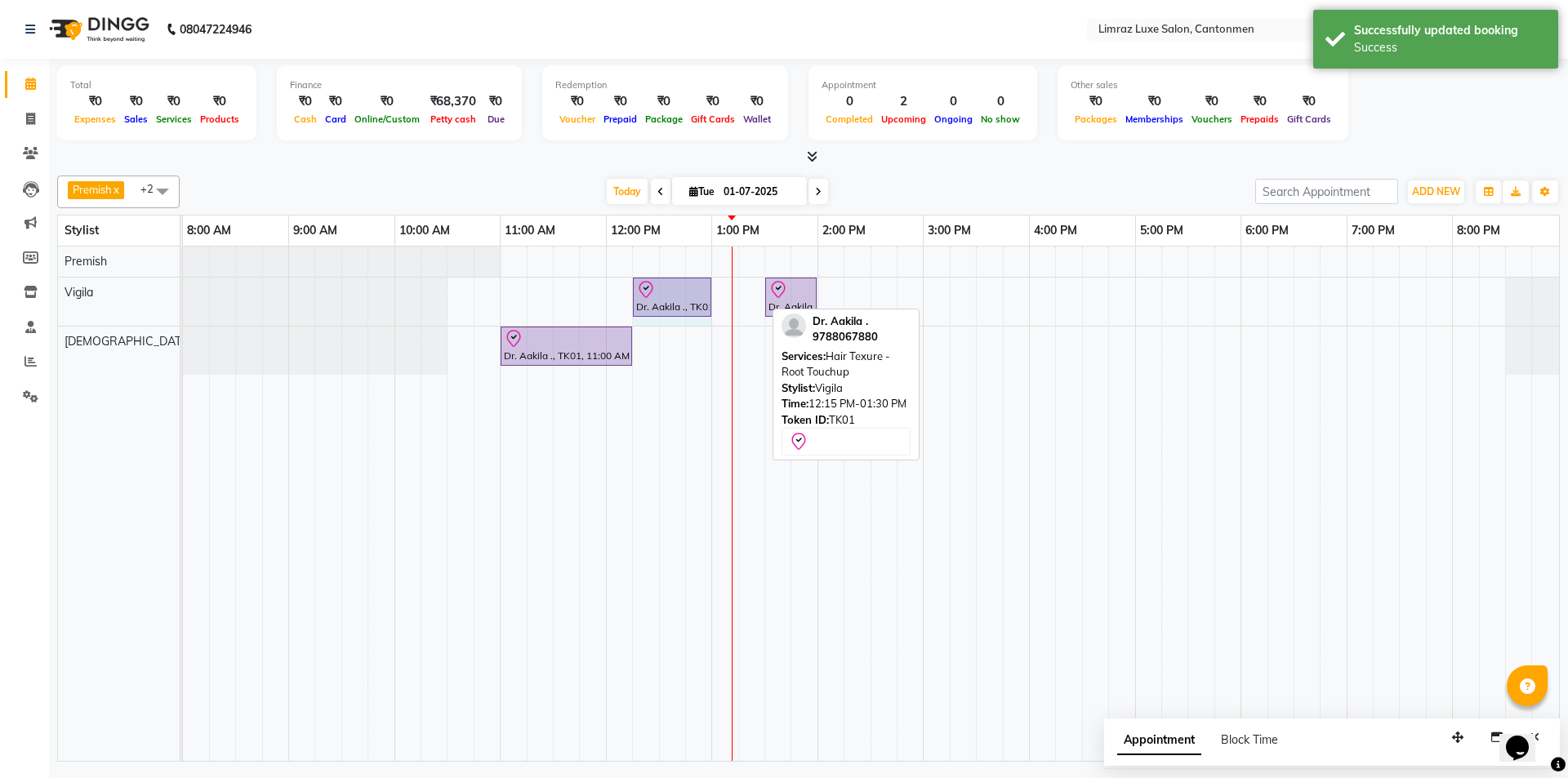 drag, startPoint x: 763, startPoint y: 295, endPoint x: 688, endPoint y: 301, distance: 75.23962 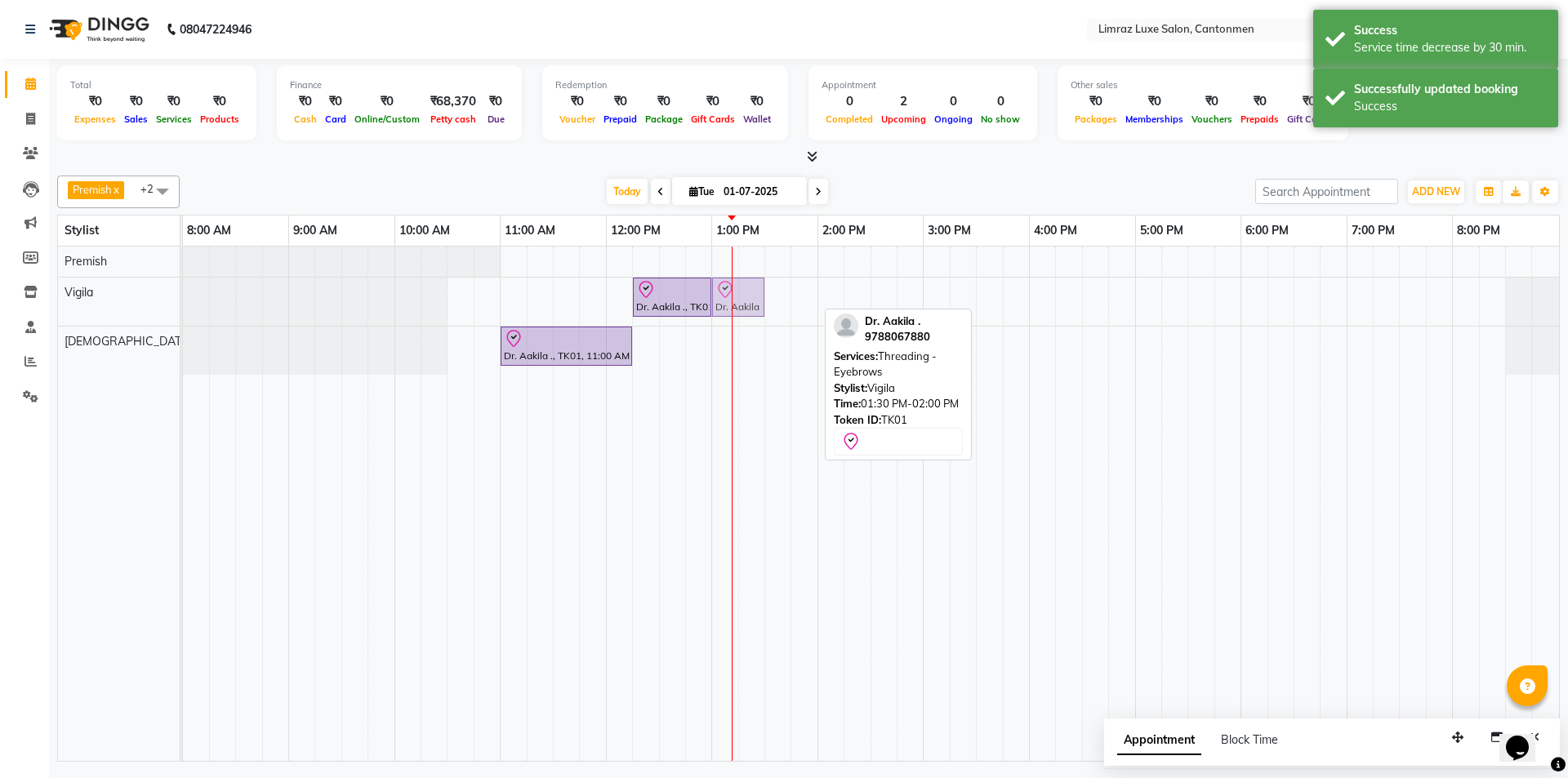 drag, startPoint x: 803, startPoint y: 293, endPoint x: 739, endPoint y: 310, distance: 66.21933 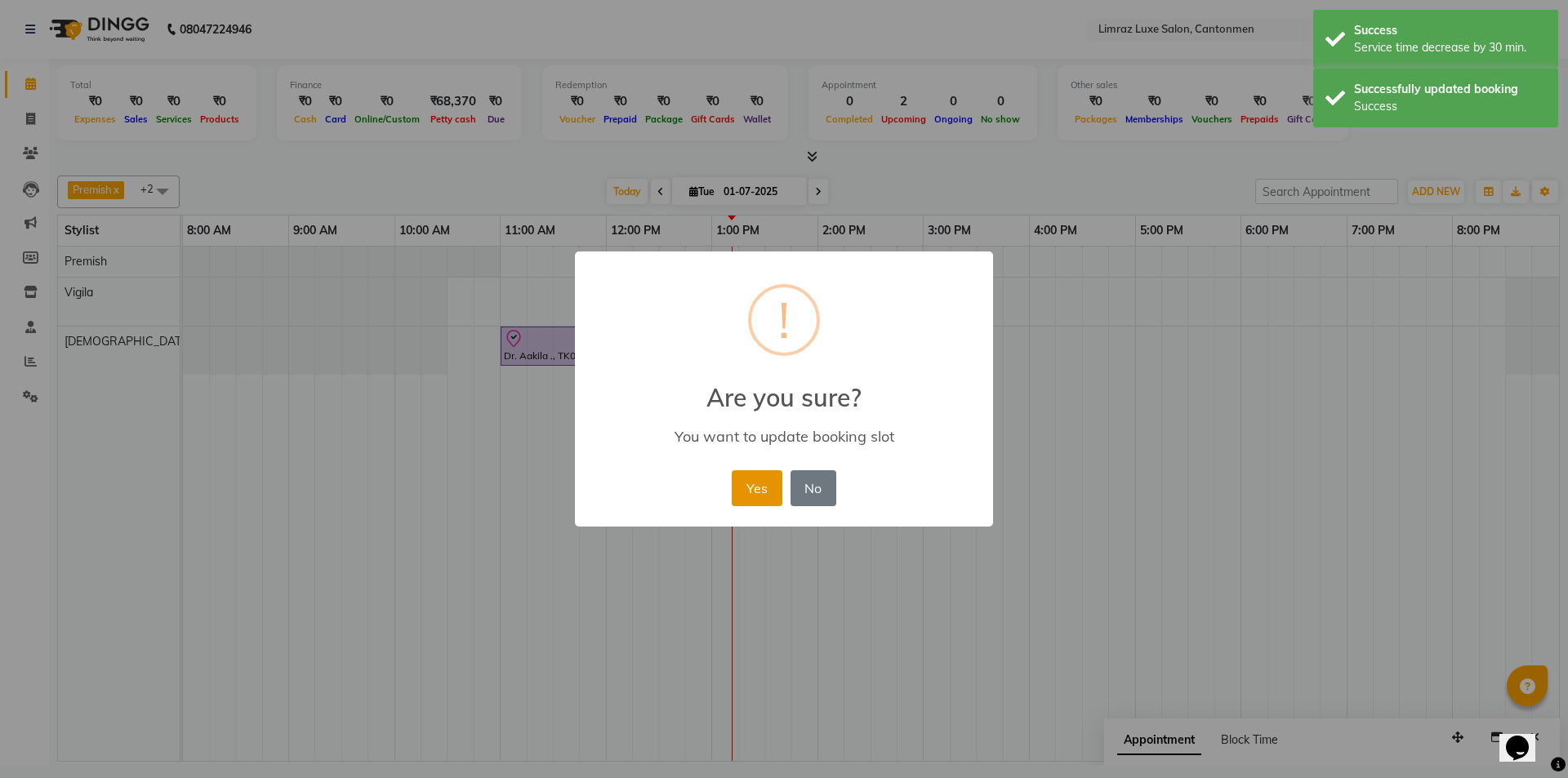 click on "Yes" at bounding box center (756, 488) 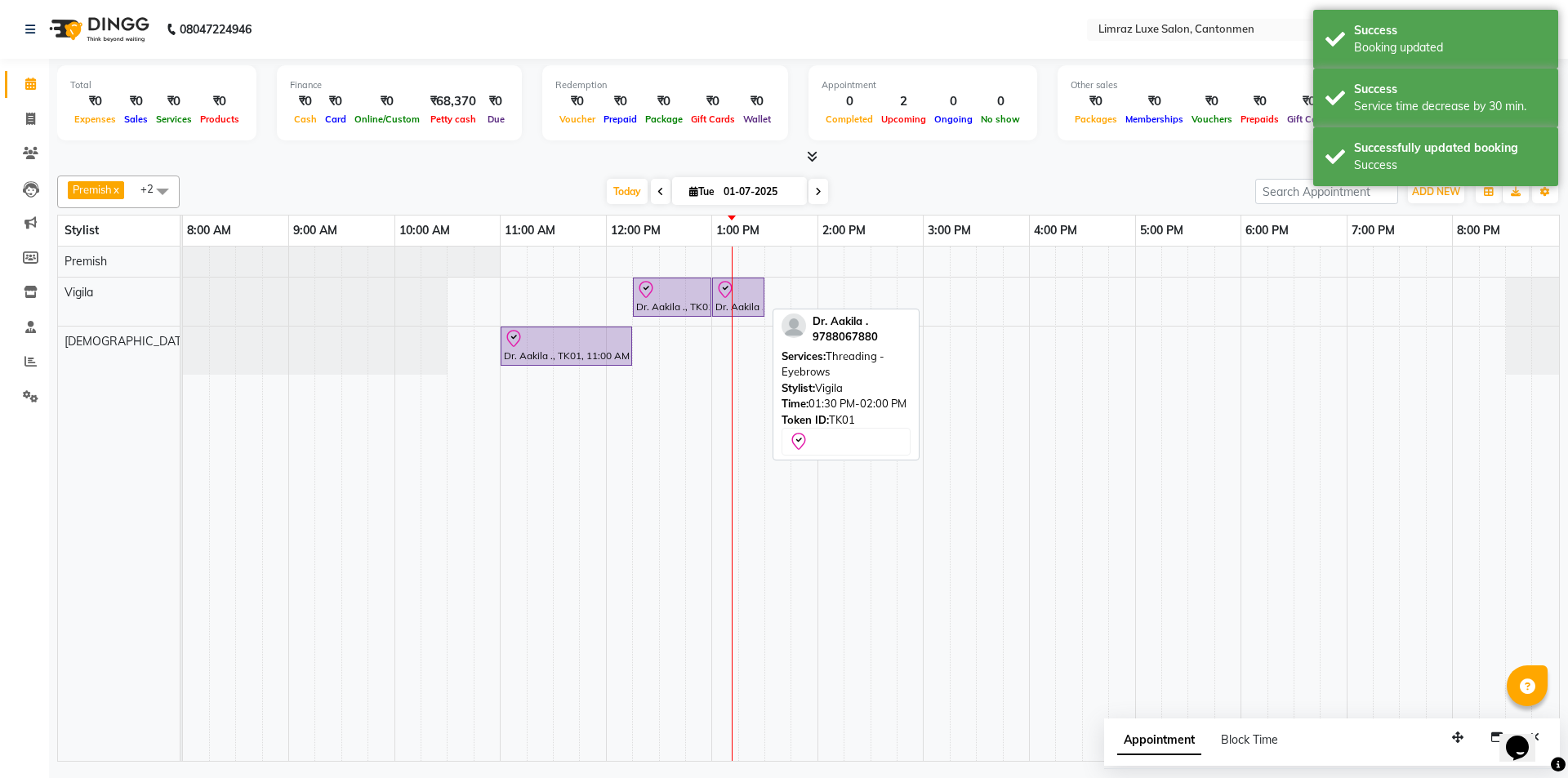 click at bounding box center [808, 157] 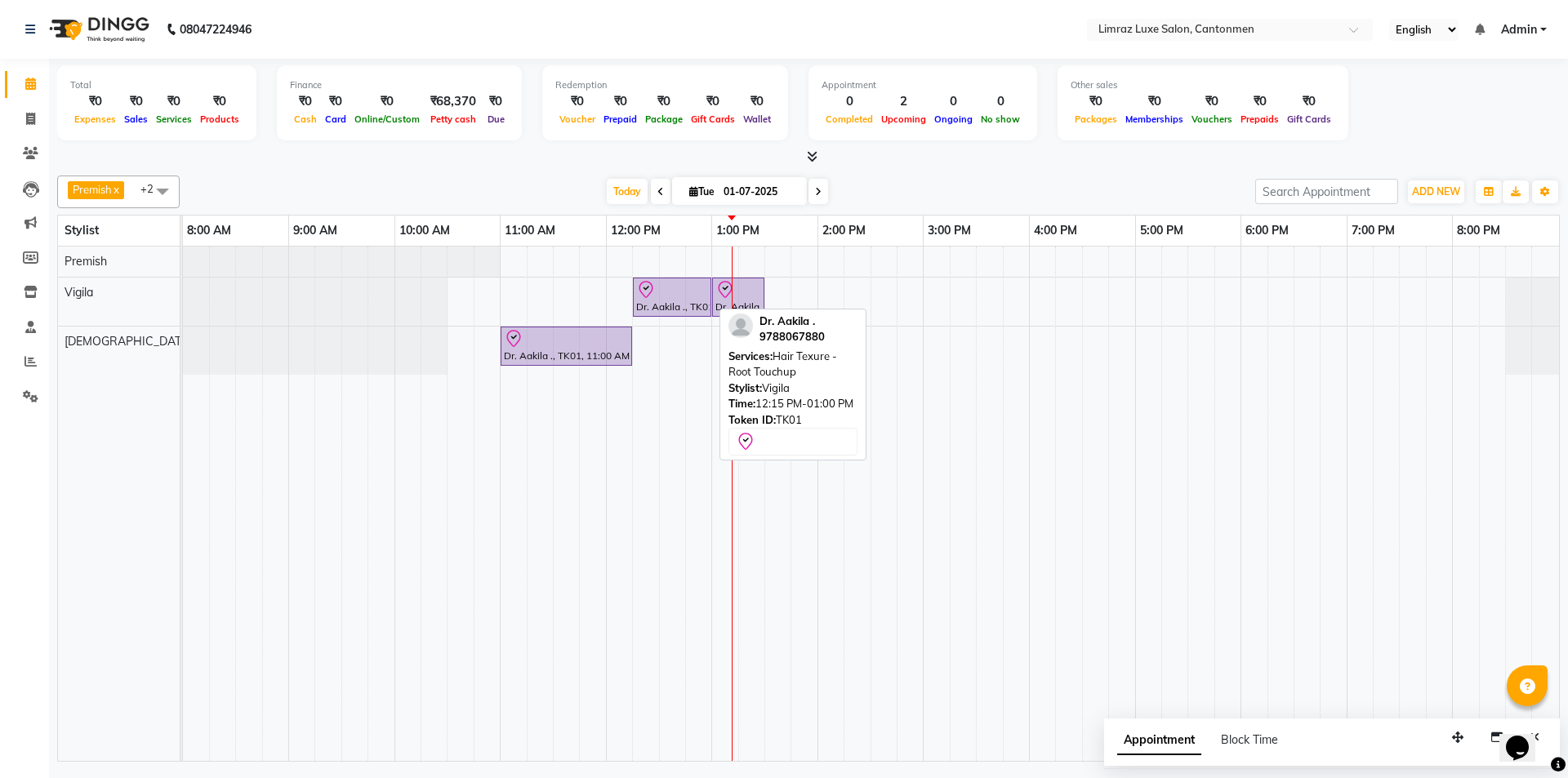 click on "Dr. Aakila ., TK01, 12:15 PM-01:00 PM, Hair Texure - Root Touchup" at bounding box center (672, 297) 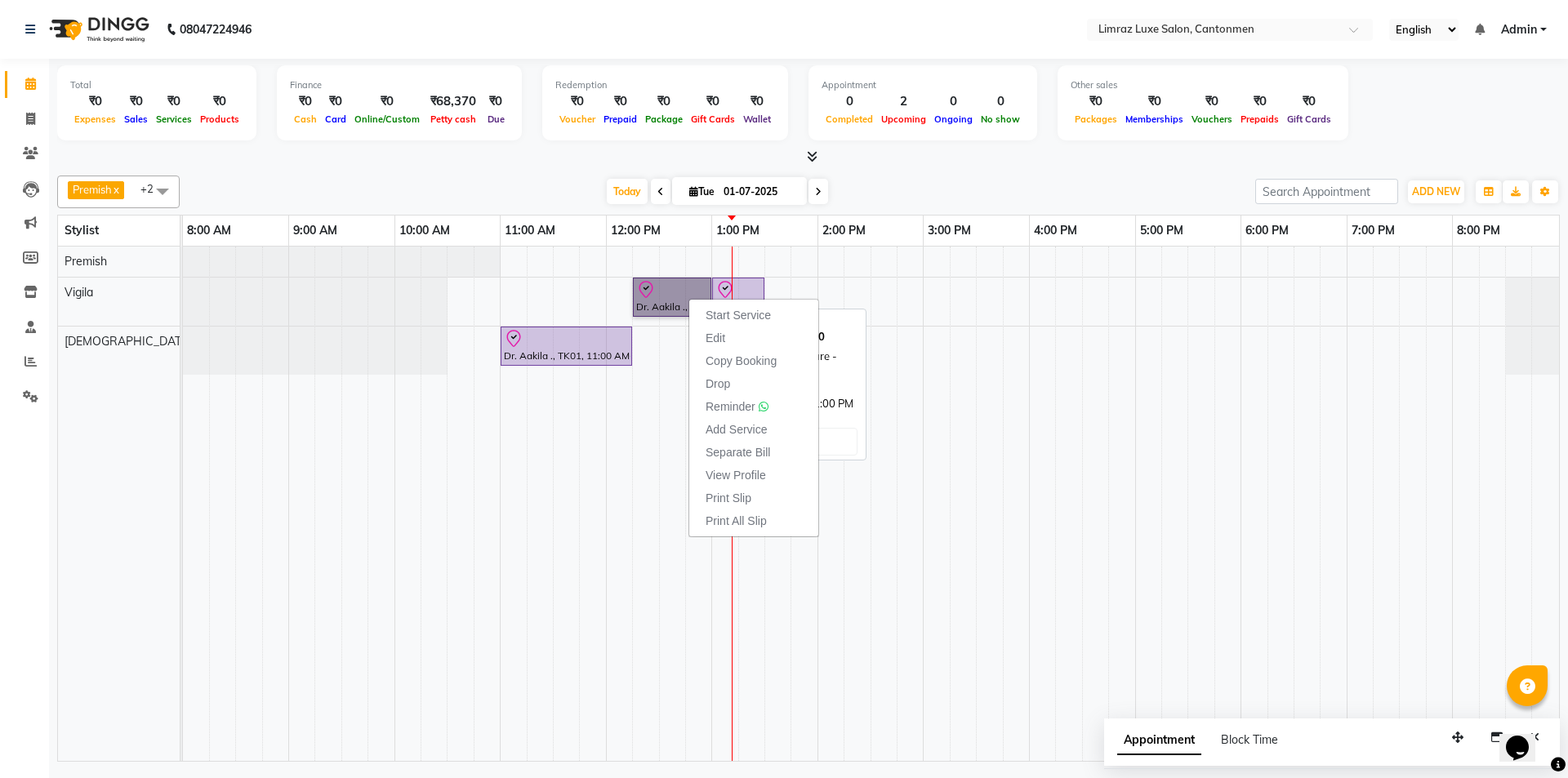 click on "Dr. Aakila ., TK01, 12:15 PM-01:00 PM, Hair Texure - Root Touchup" at bounding box center (672, 297) 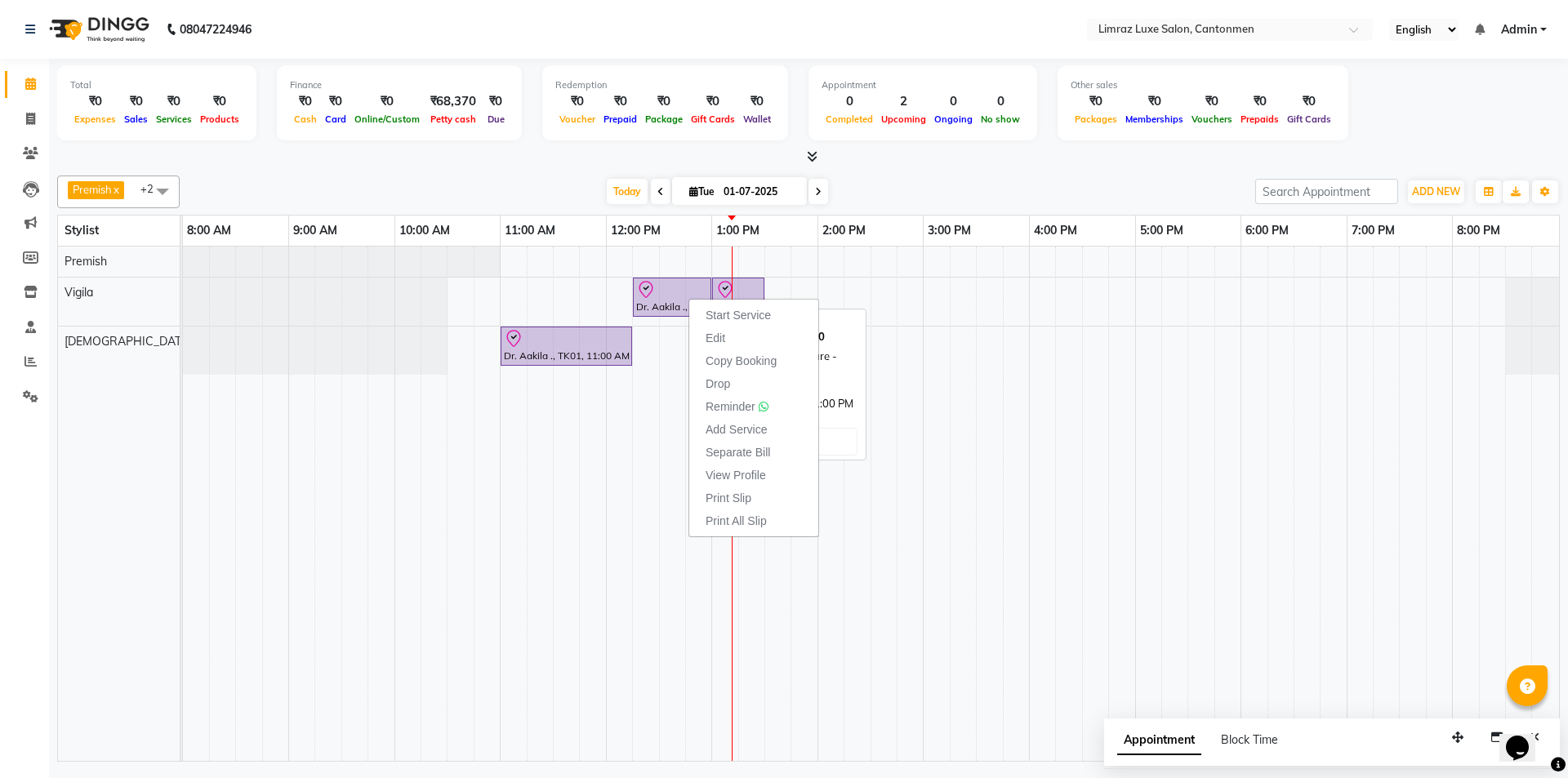 select on "8" 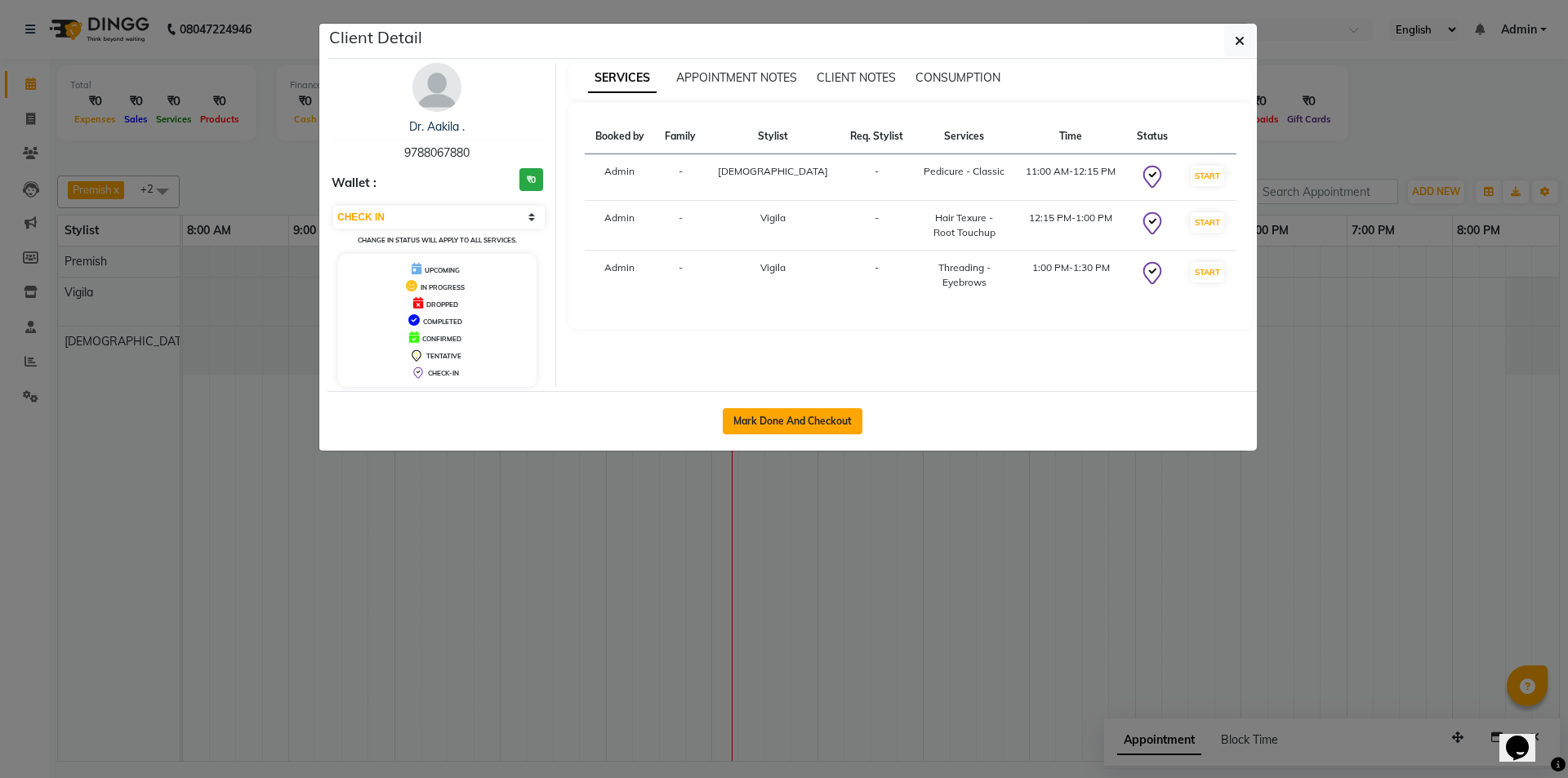 click on "Mark Done And Checkout" 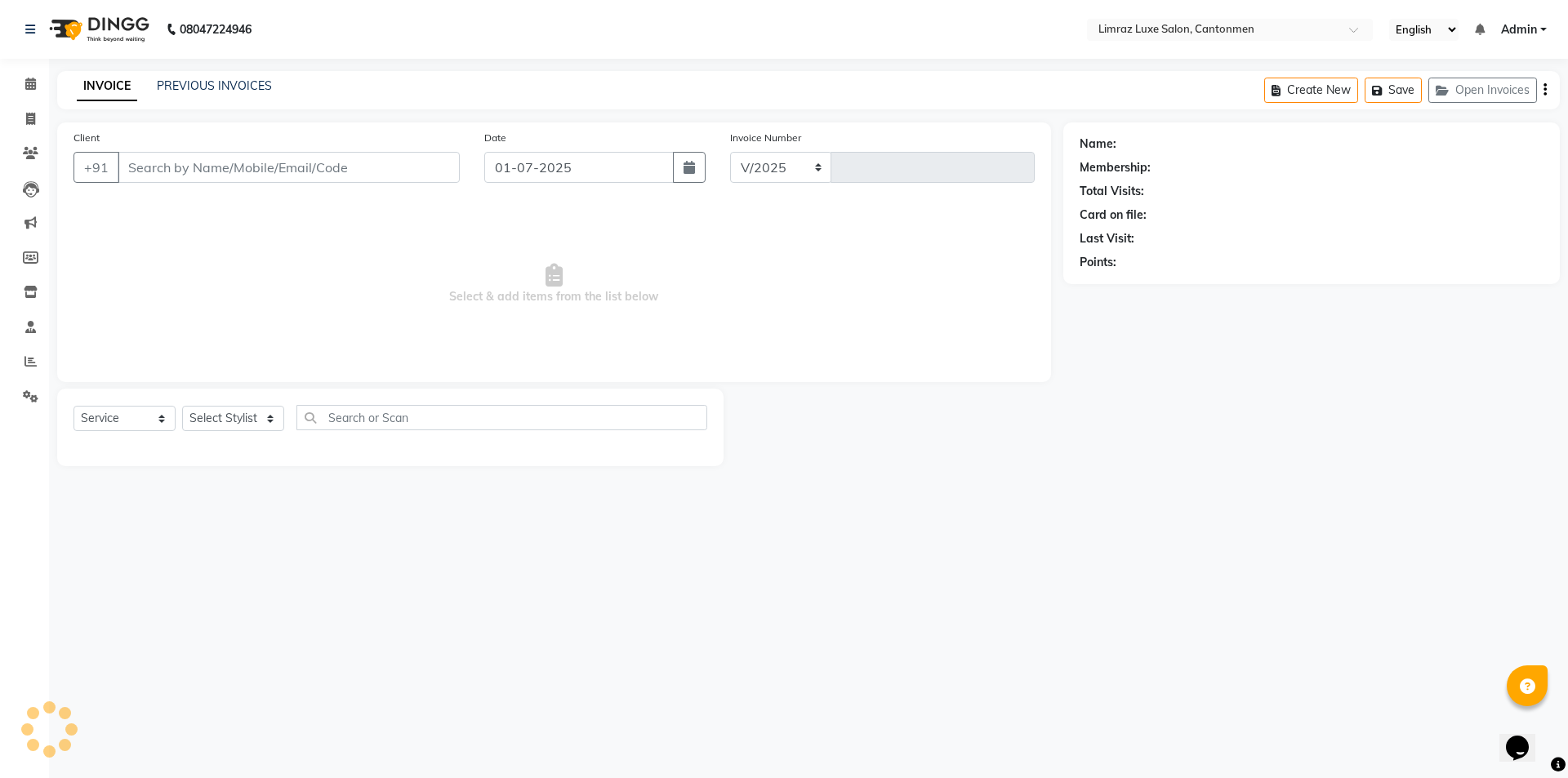 select on "7274" 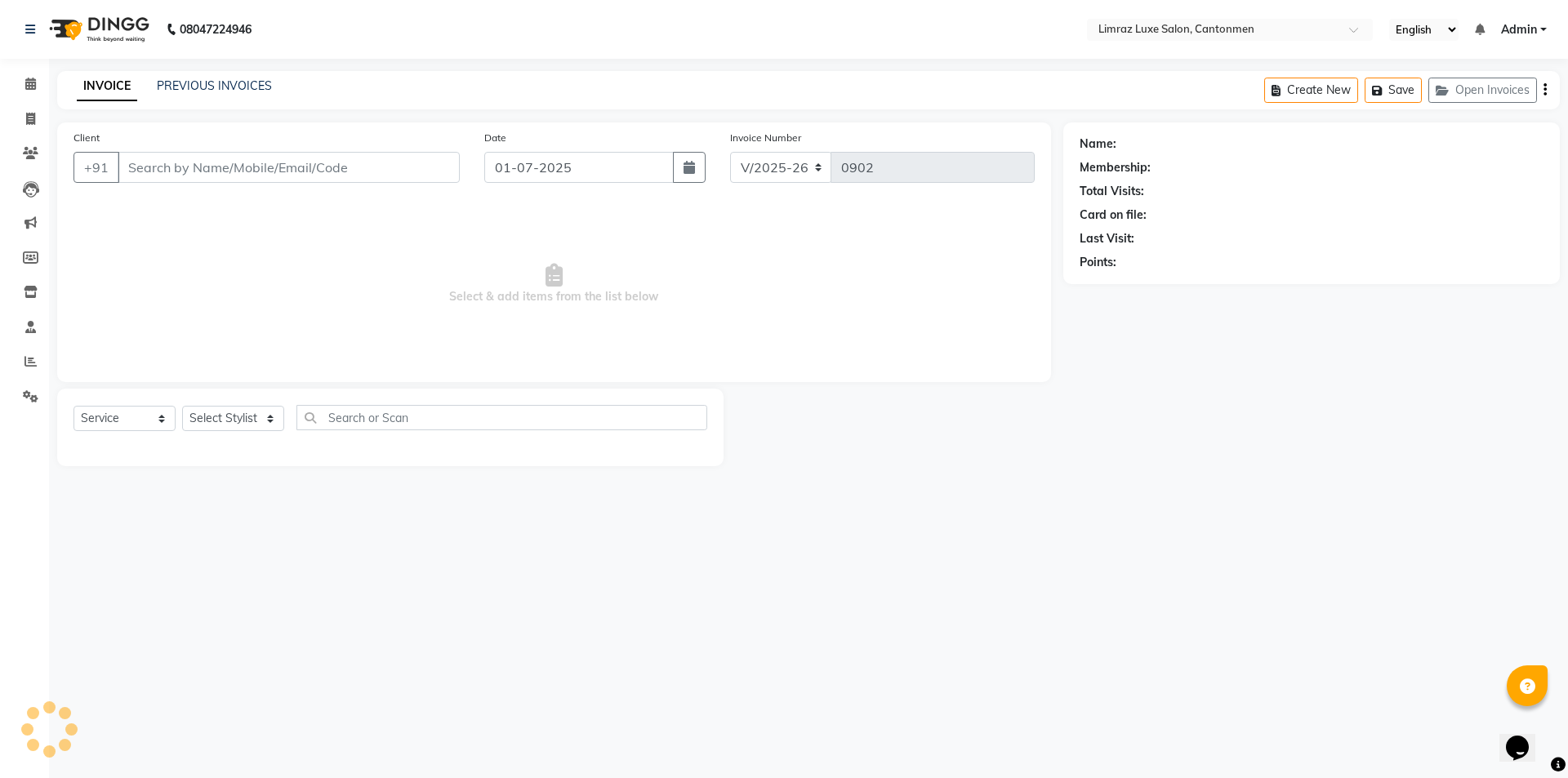 type on "9788067880" 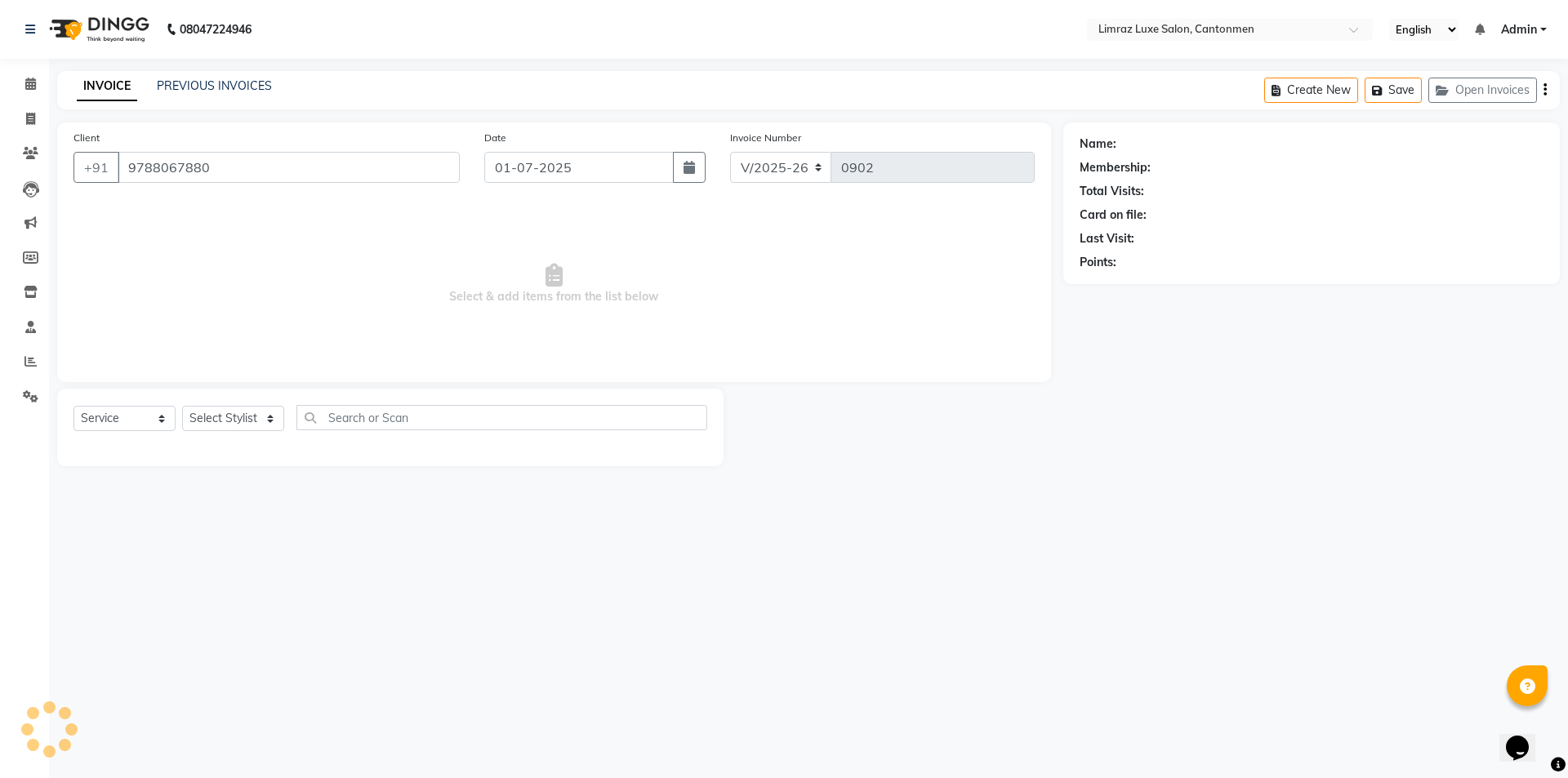 select on "63046" 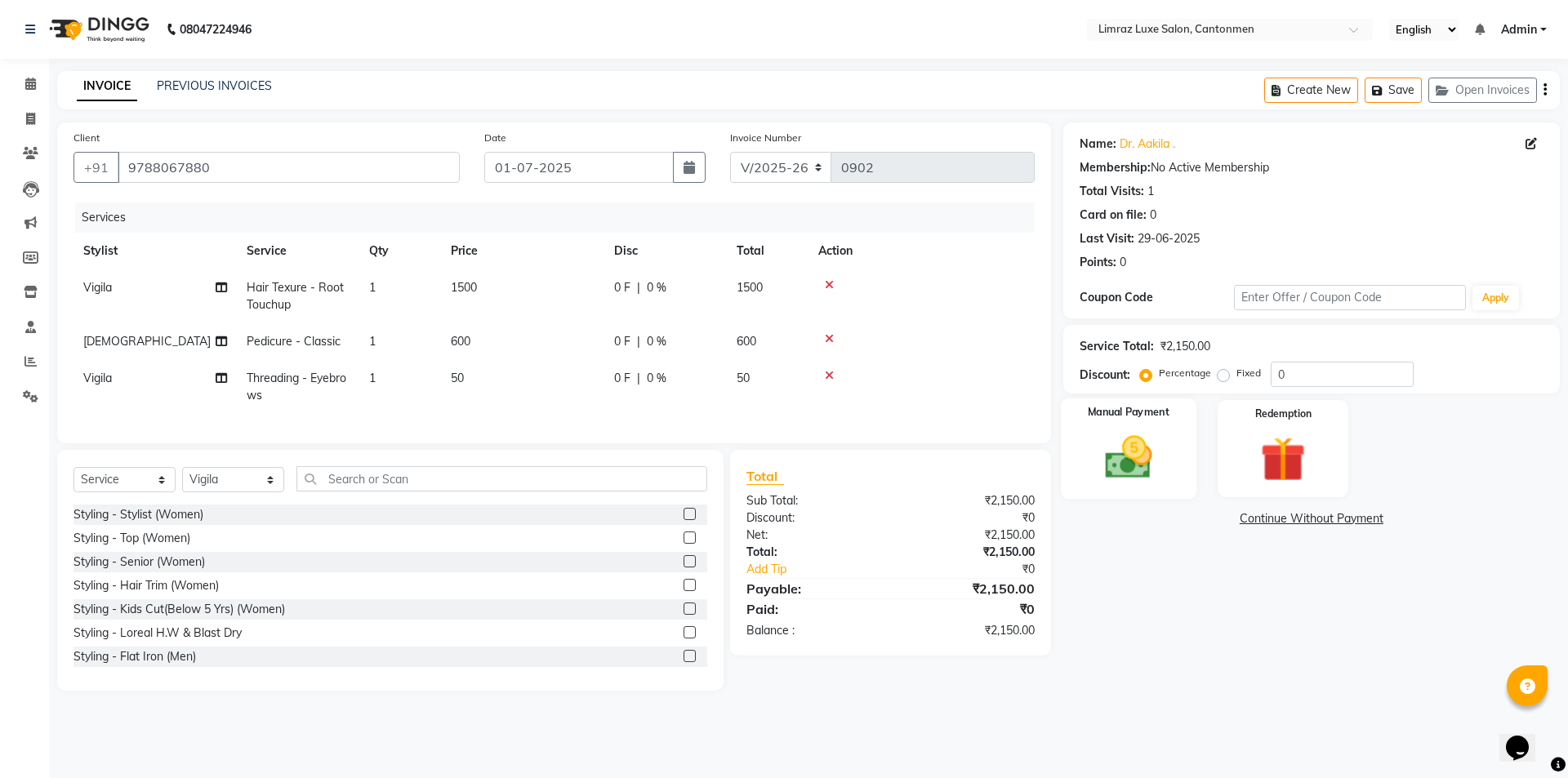 drag, startPoint x: 1104, startPoint y: 455, endPoint x: 1138, endPoint y: 470, distance: 37.161808 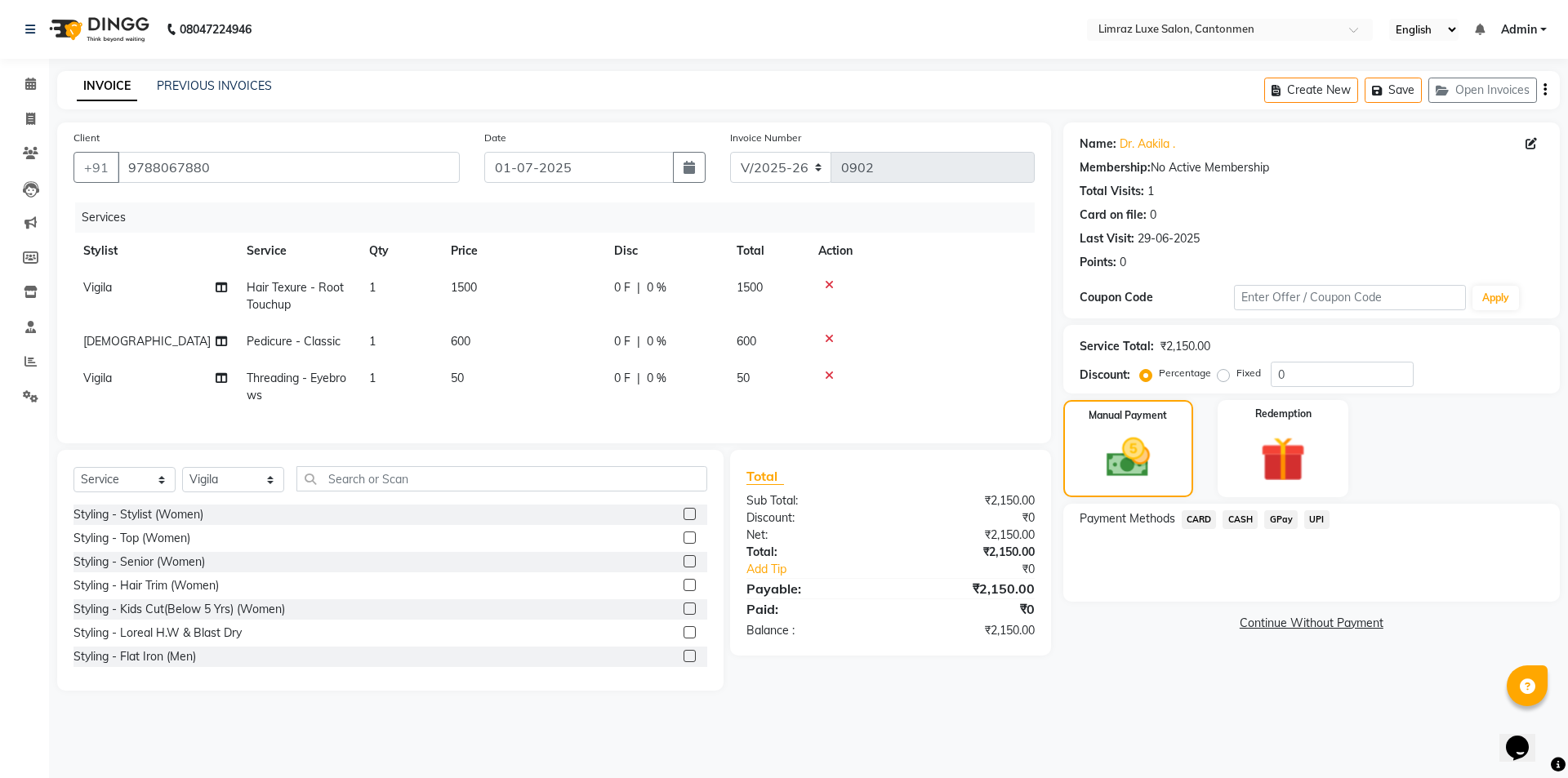click on "GPay" 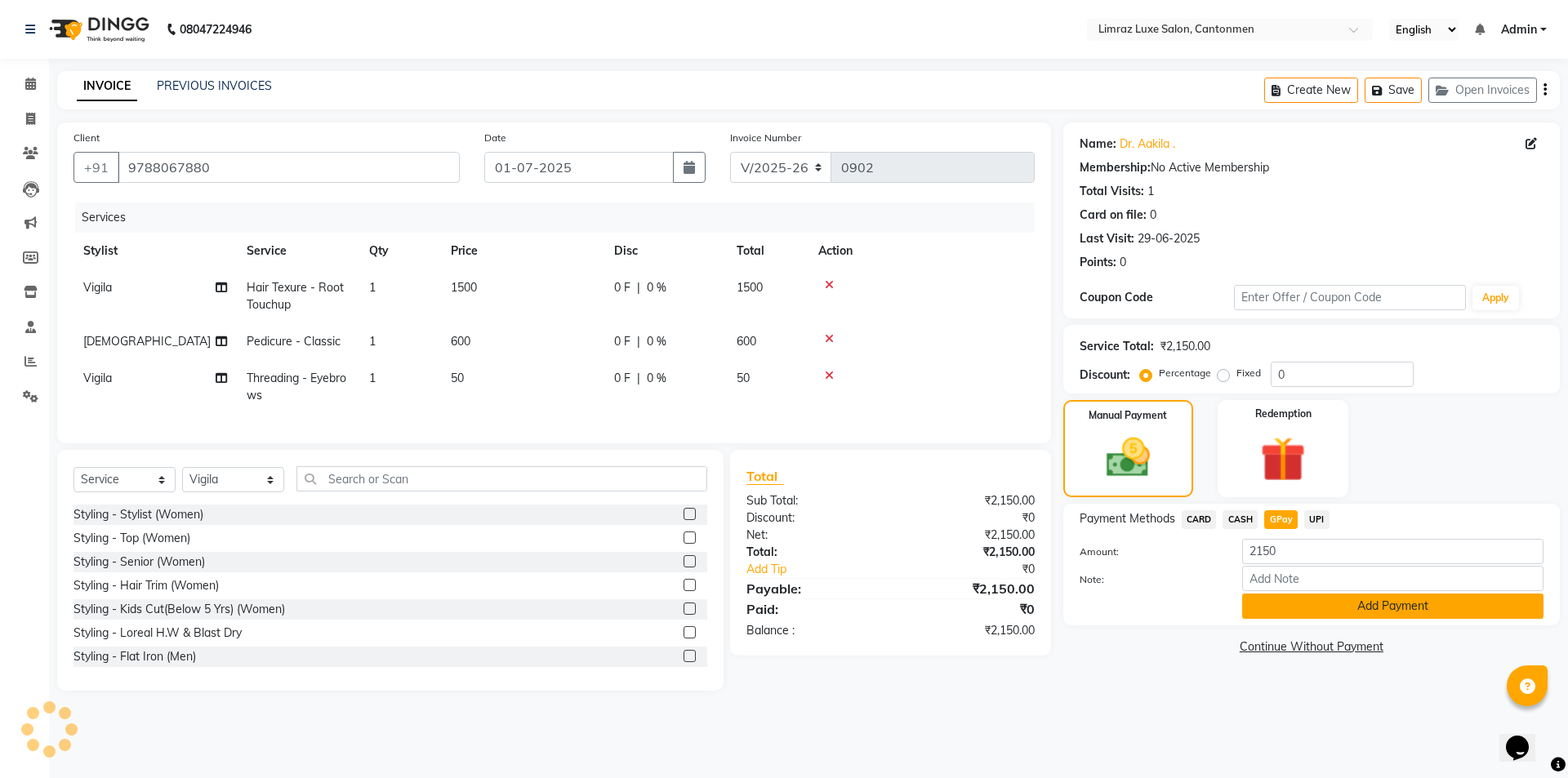click on "Add Payment" 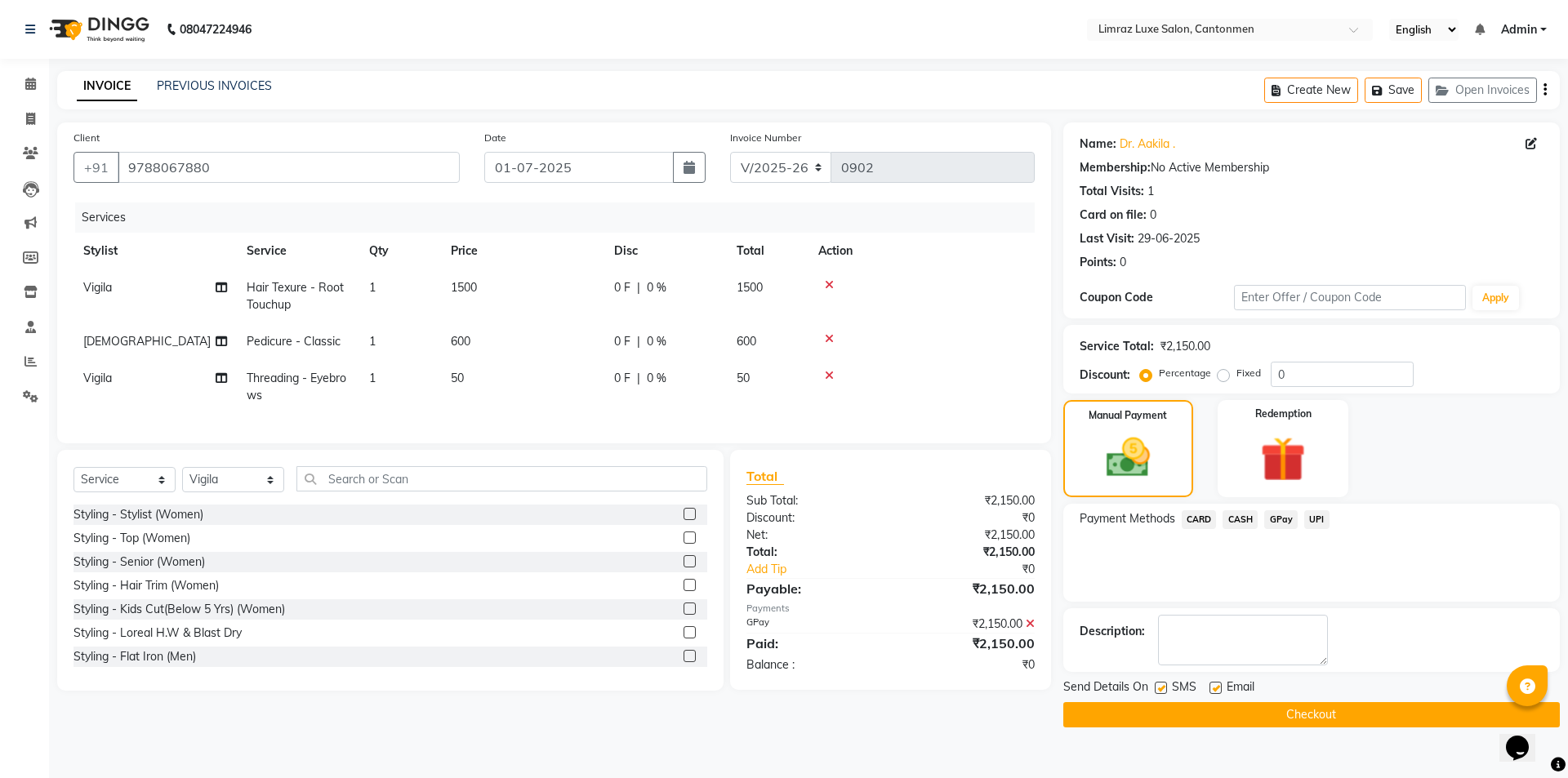 click 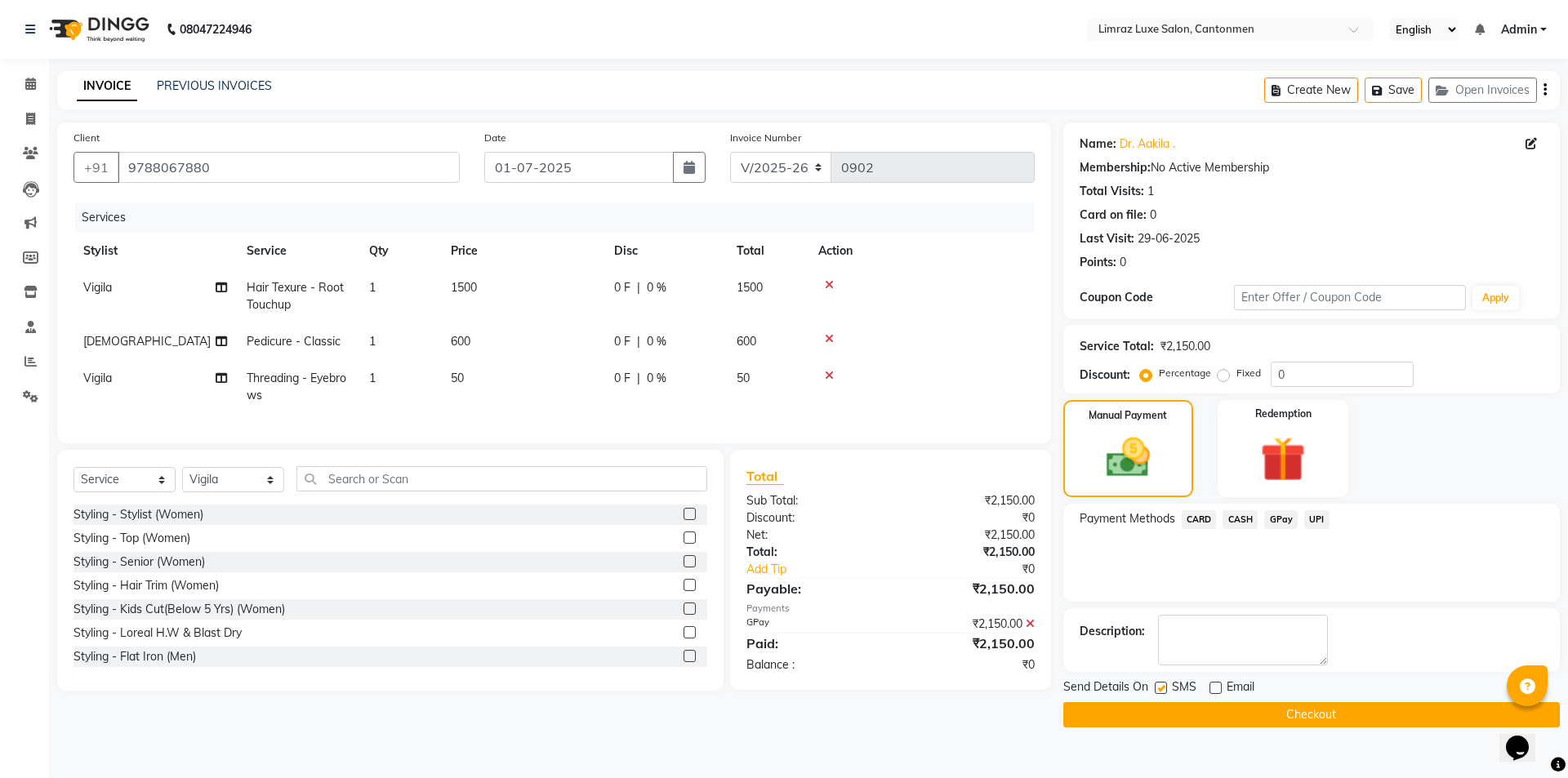 click 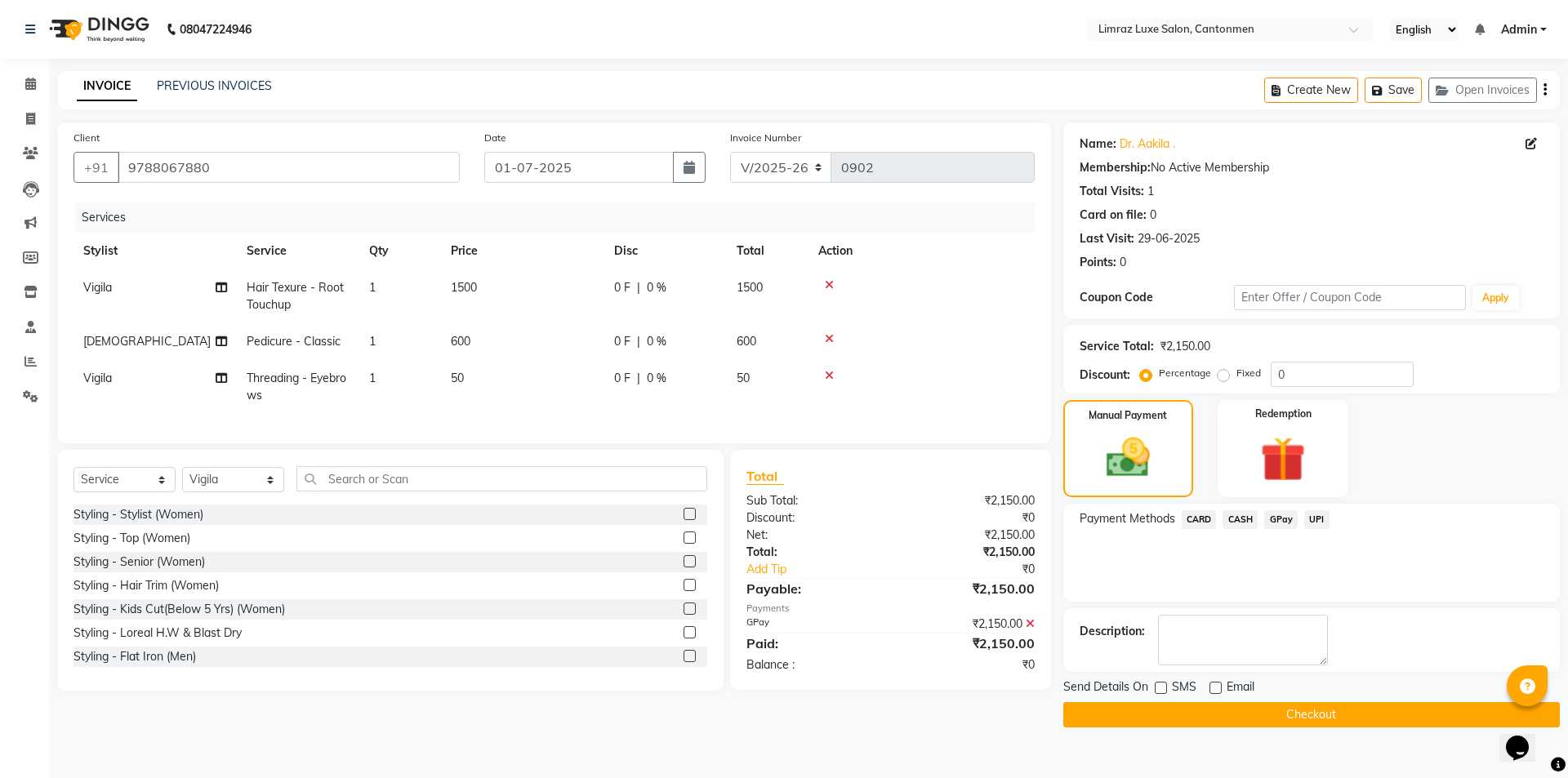 click on "Checkout" 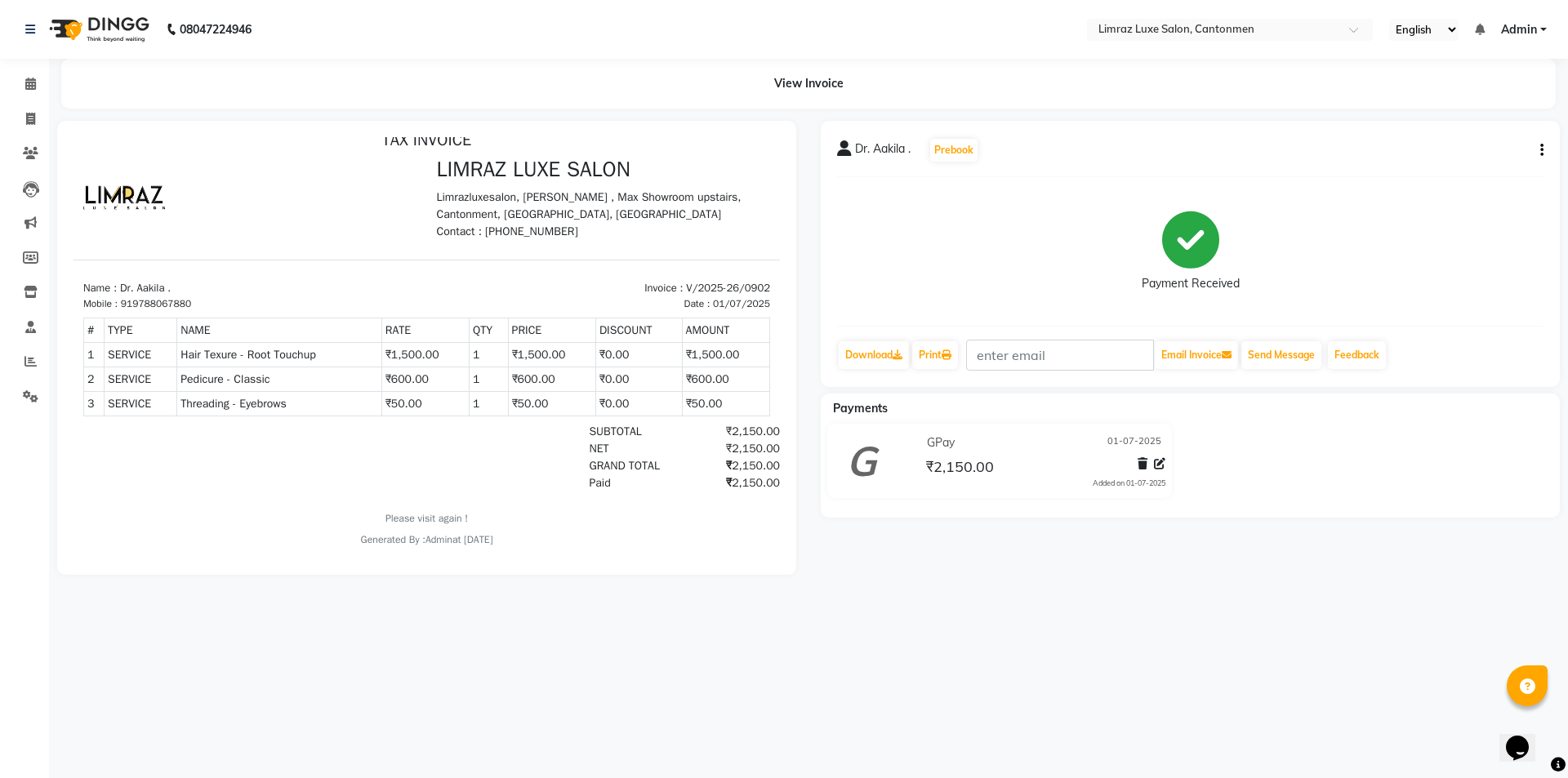 scroll, scrollTop: 0, scrollLeft: 0, axis: both 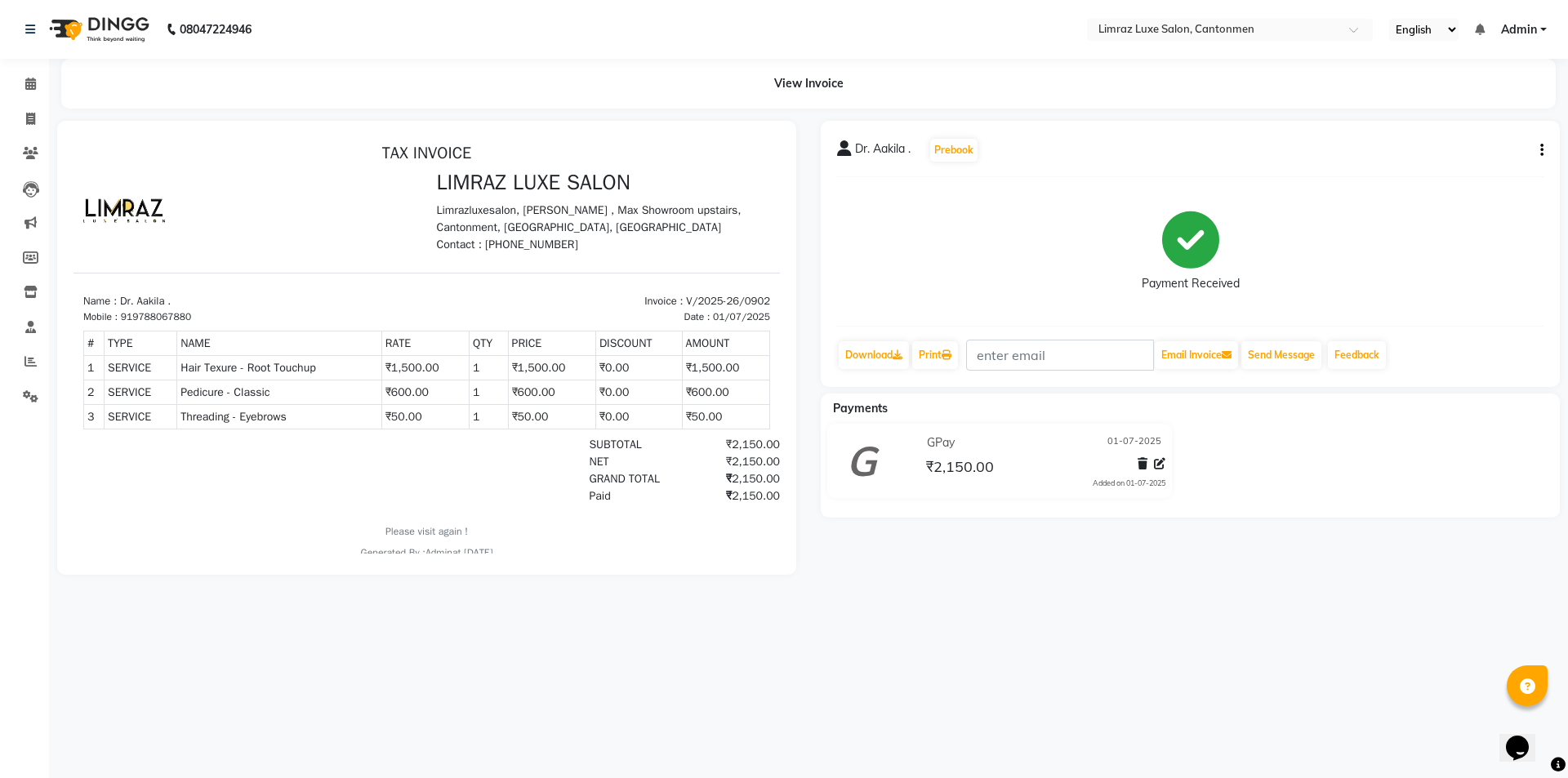 click 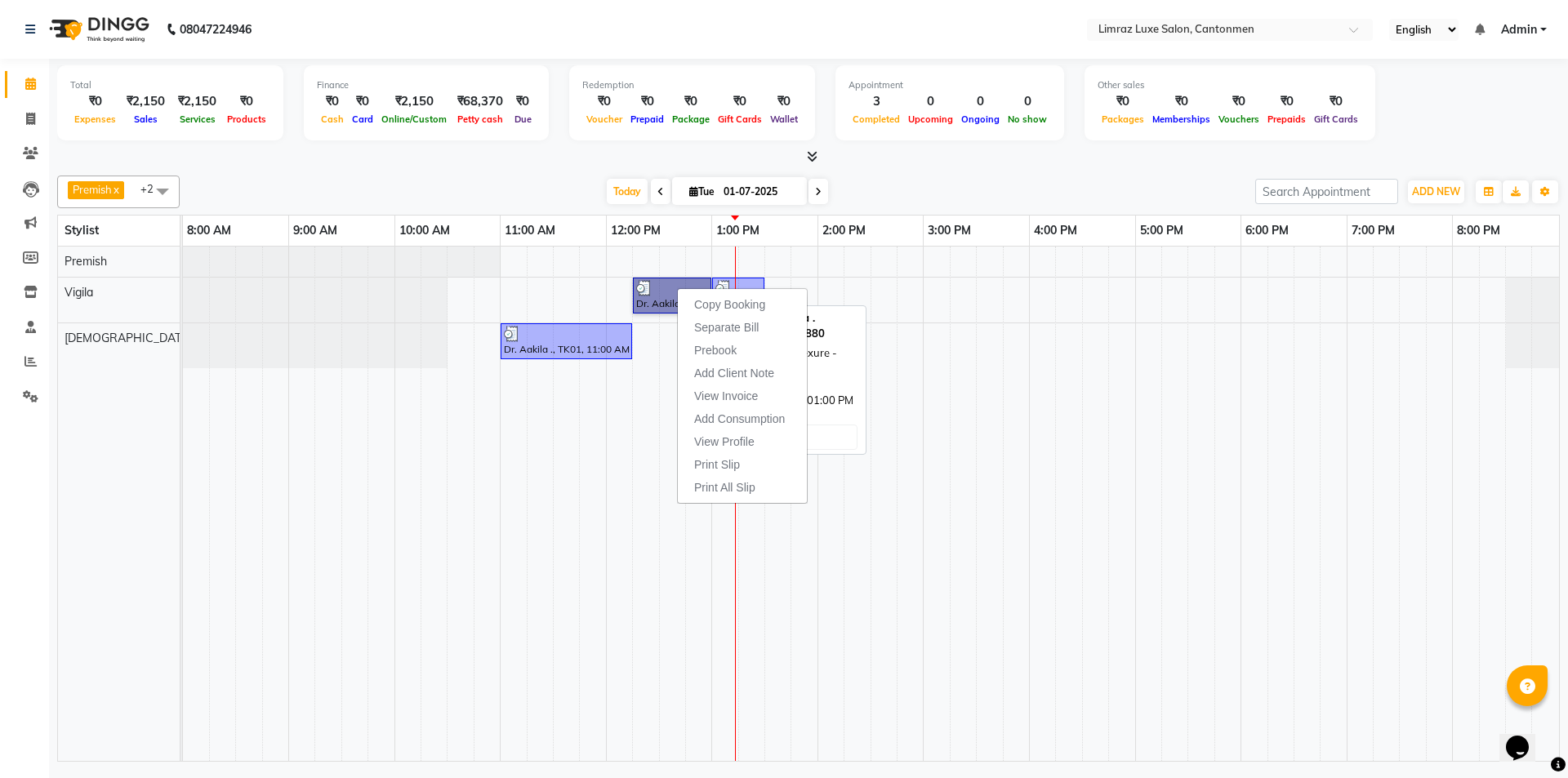click on "Dr. Aakila ., TK01, 12:15 PM-01:00 PM, Hair Texure - Root Touchup" at bounding box center (672, 296) 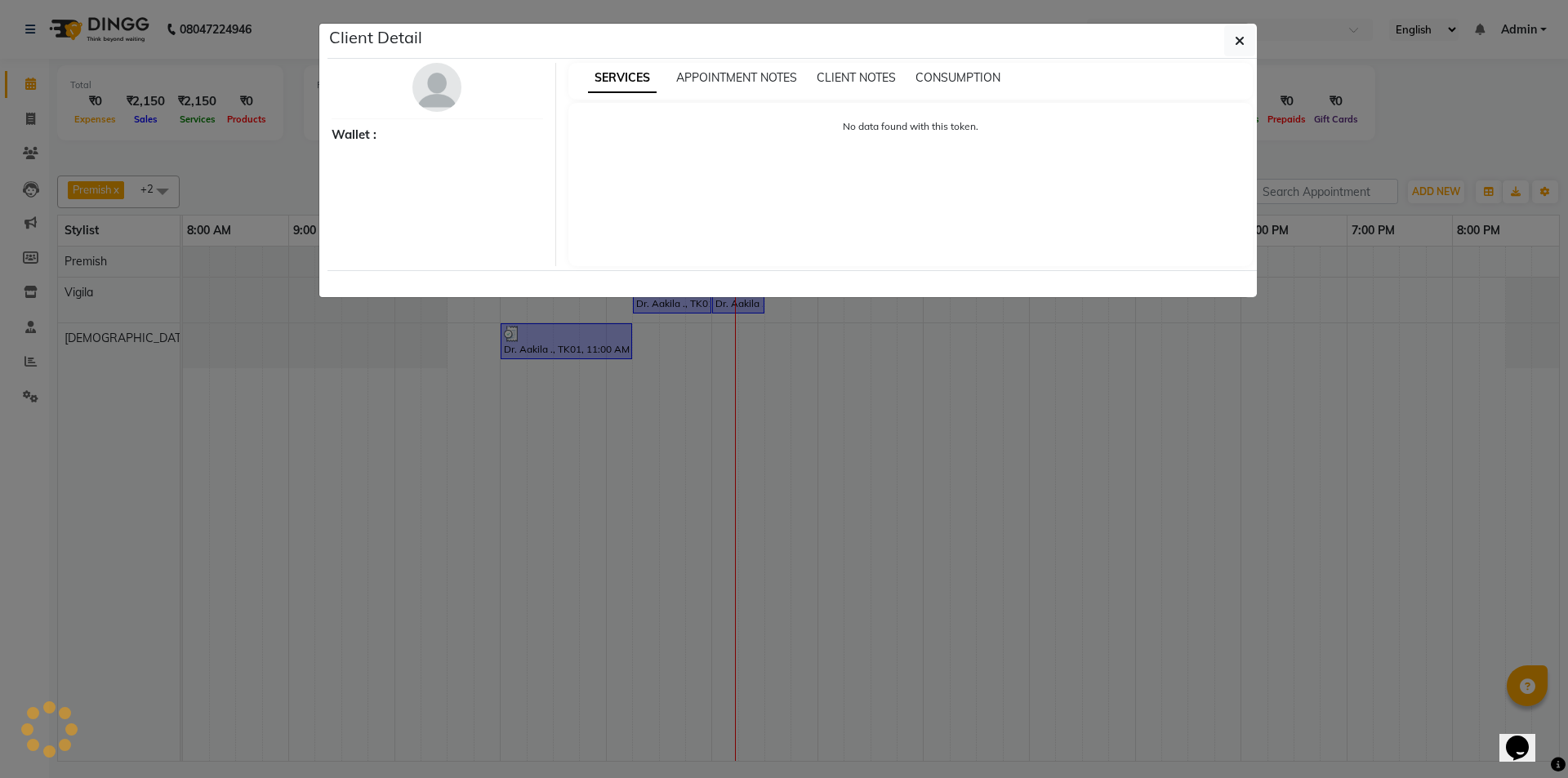 select on "3" 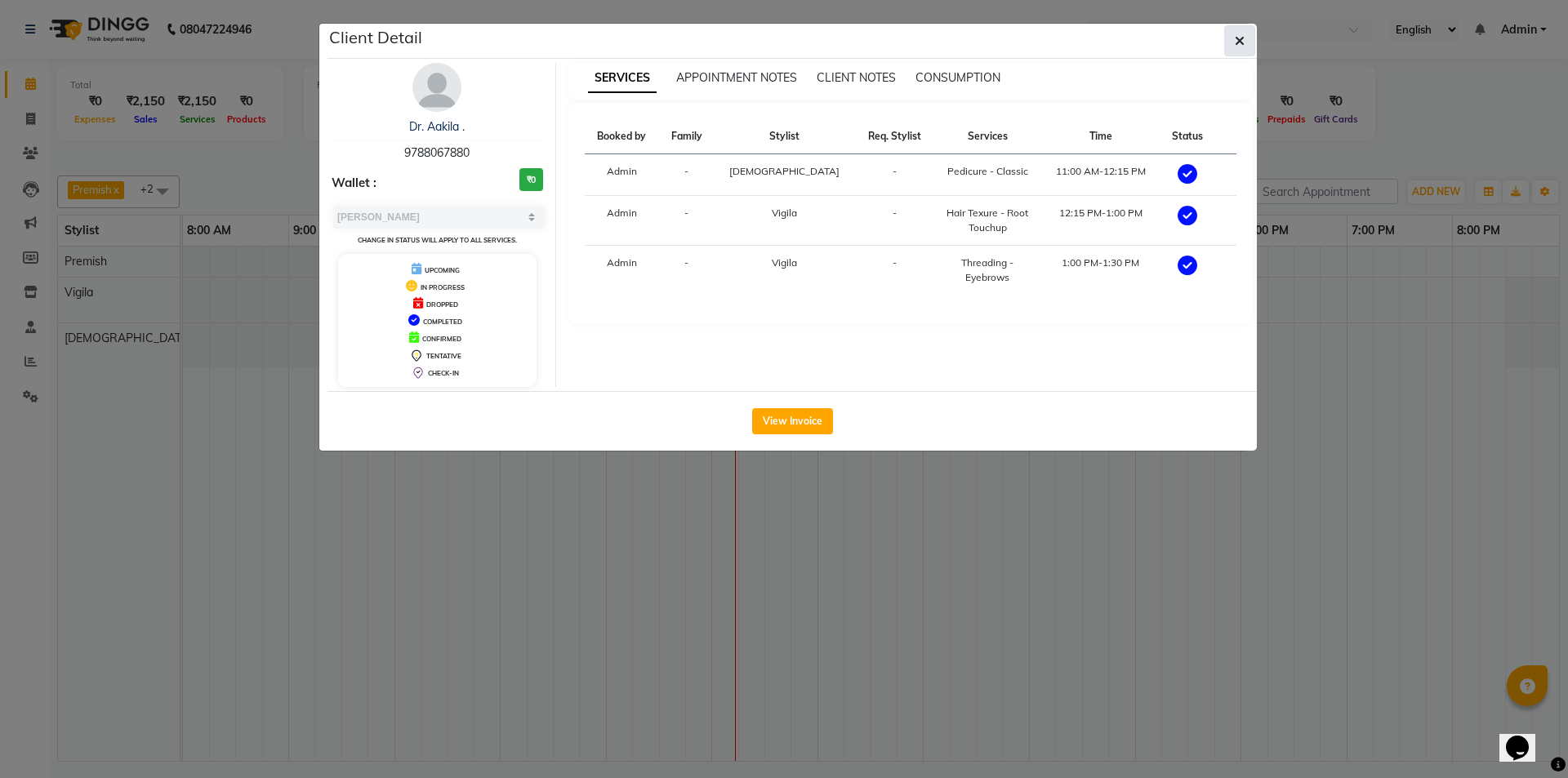 click 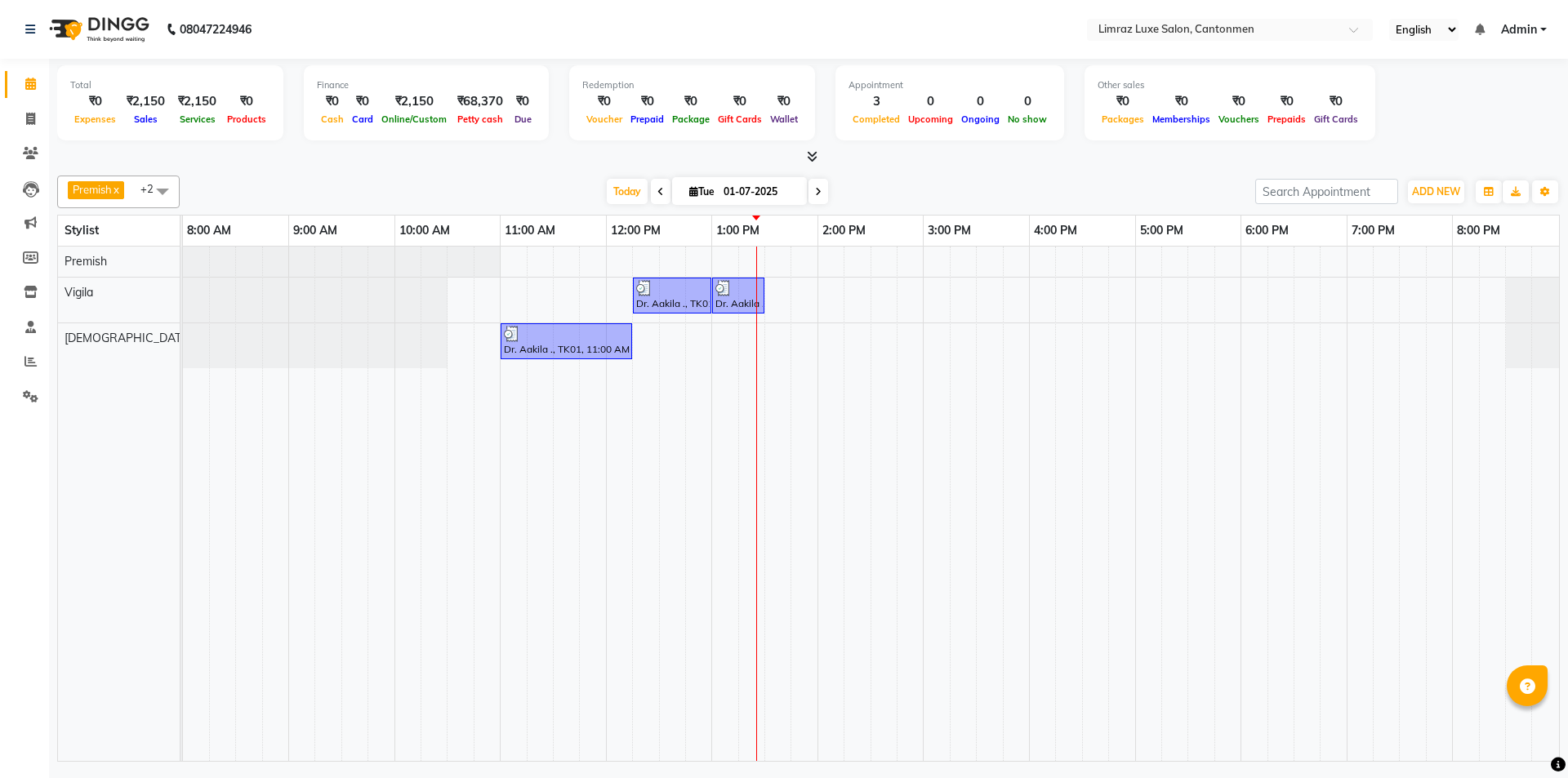 scroll, scrollTop: 0, scrollLeft: 0, axis: both 